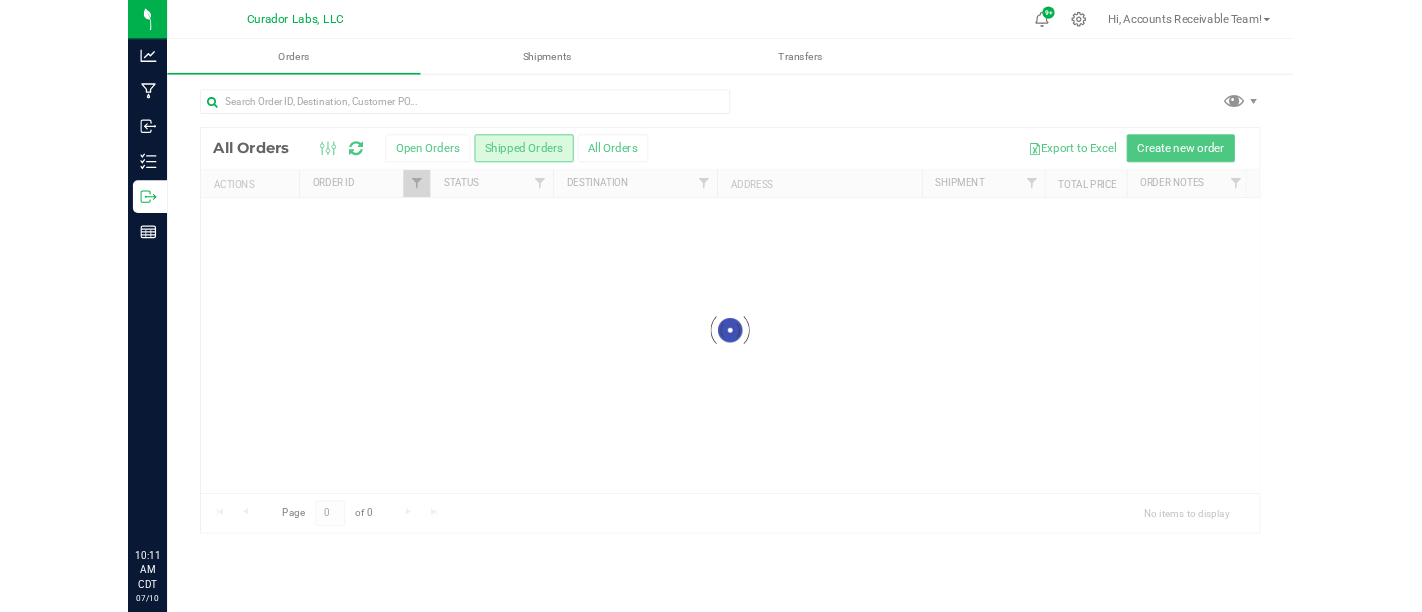 scroll, scrollTop: 0, scrollLeft: 0, axis: both 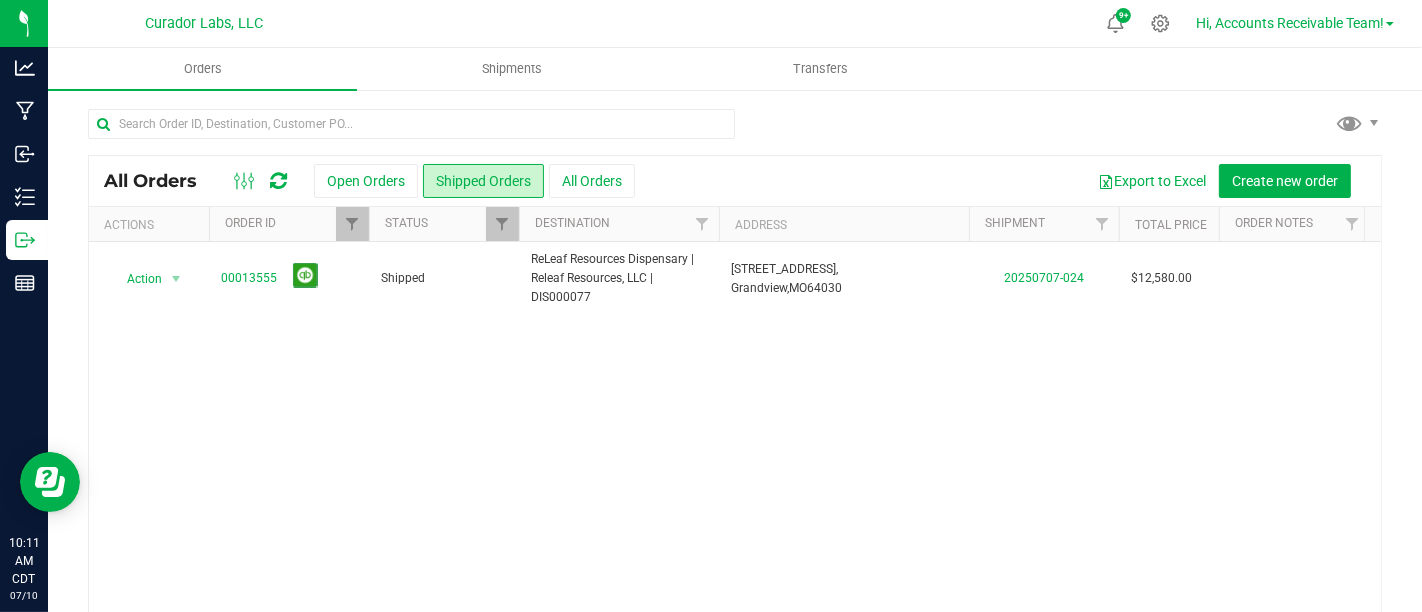 click on "Hi, Accounts Receivable Team!" at bounding box center (1290, 23) 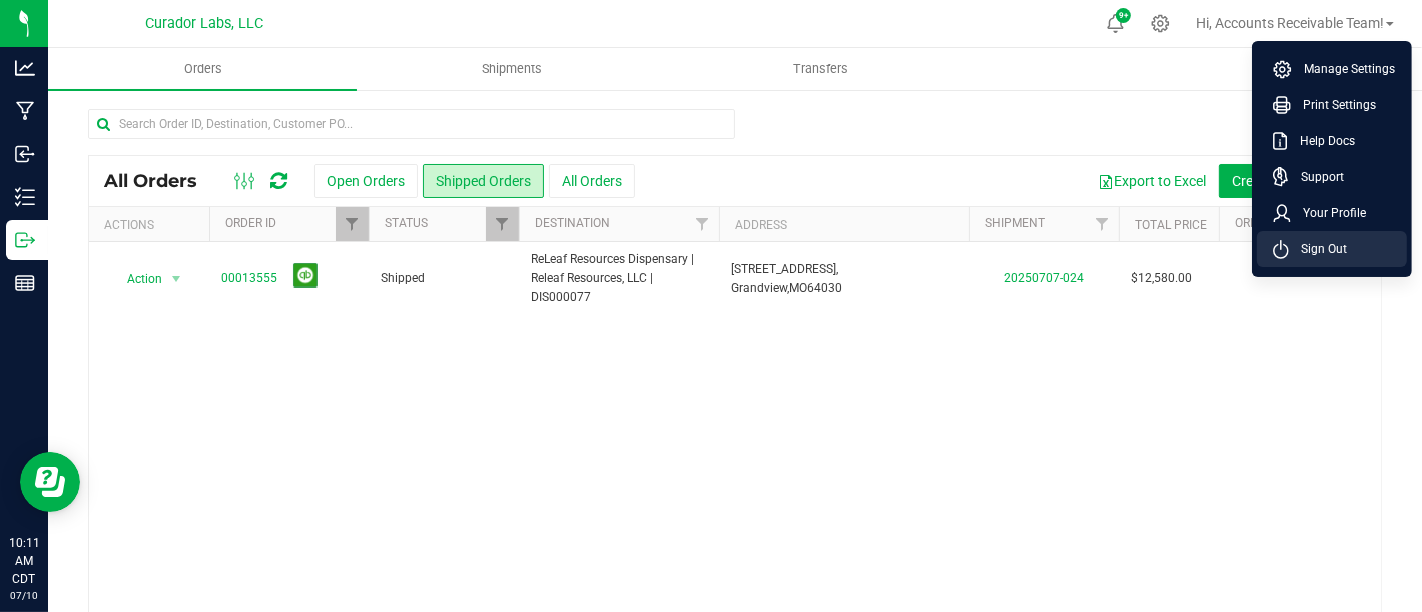 click on "Sign Out" at bounding box center (1332, 249) 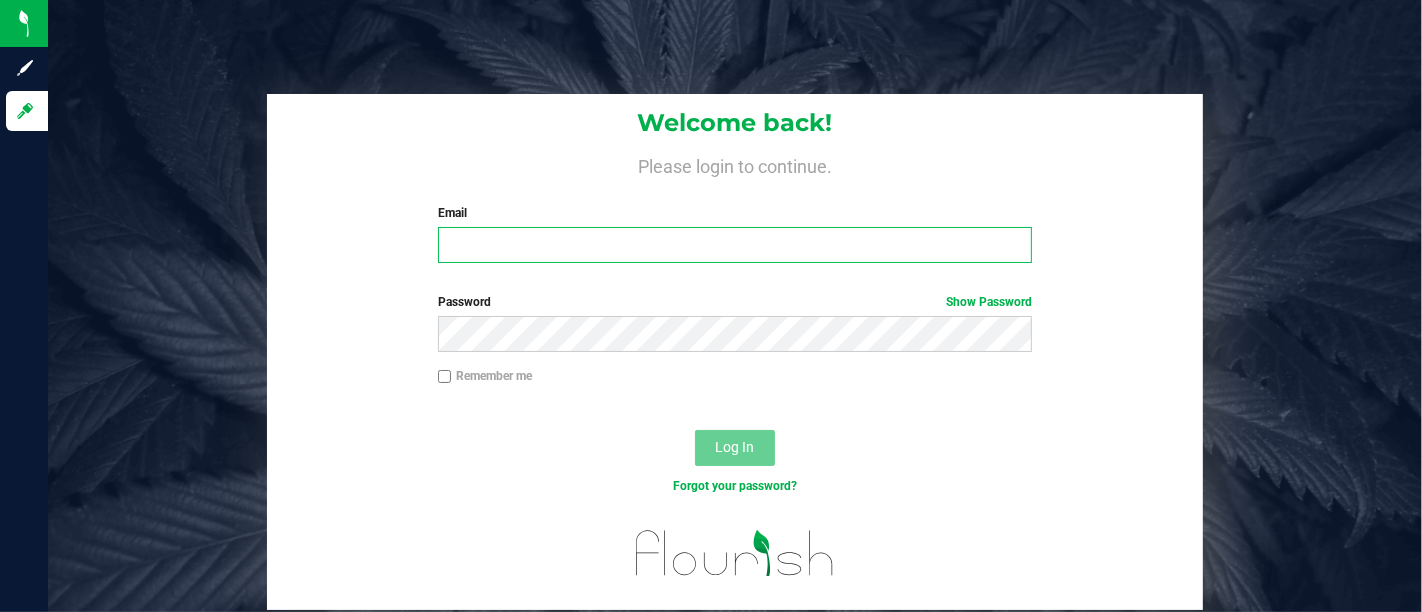 type on "[EMAIL_ADDRESS][DOMAIN_NAME]" 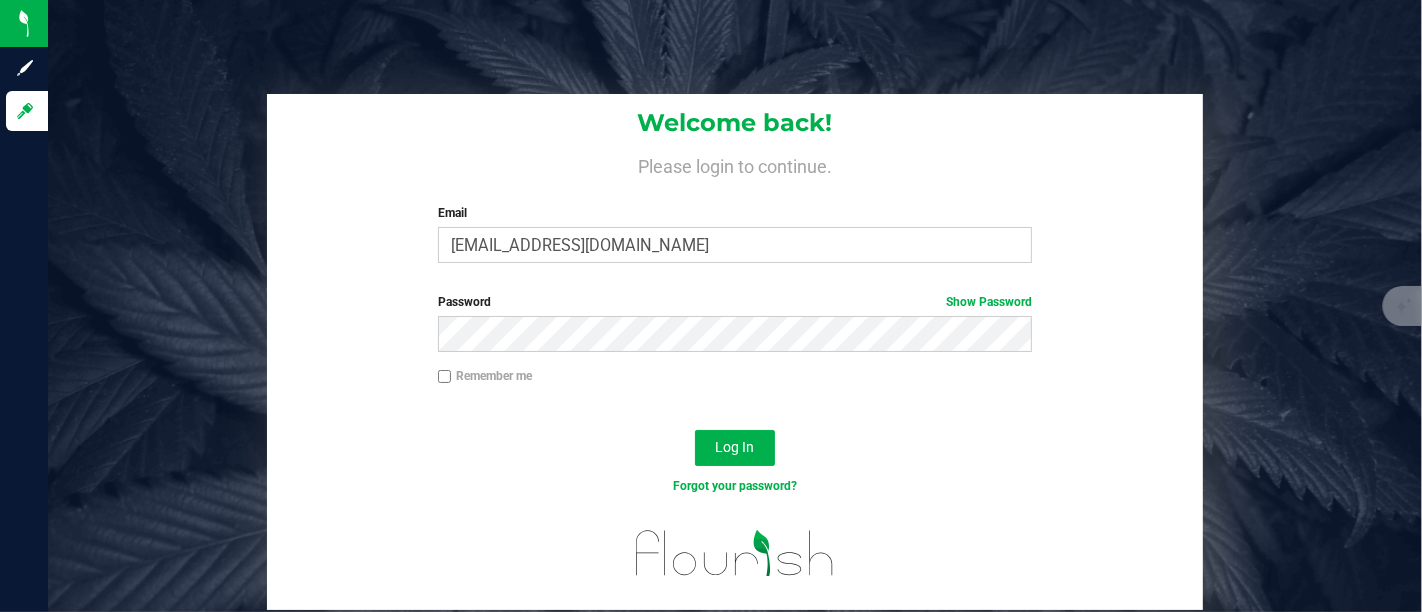 click on "Remember me" at bounding box center (735, 378) 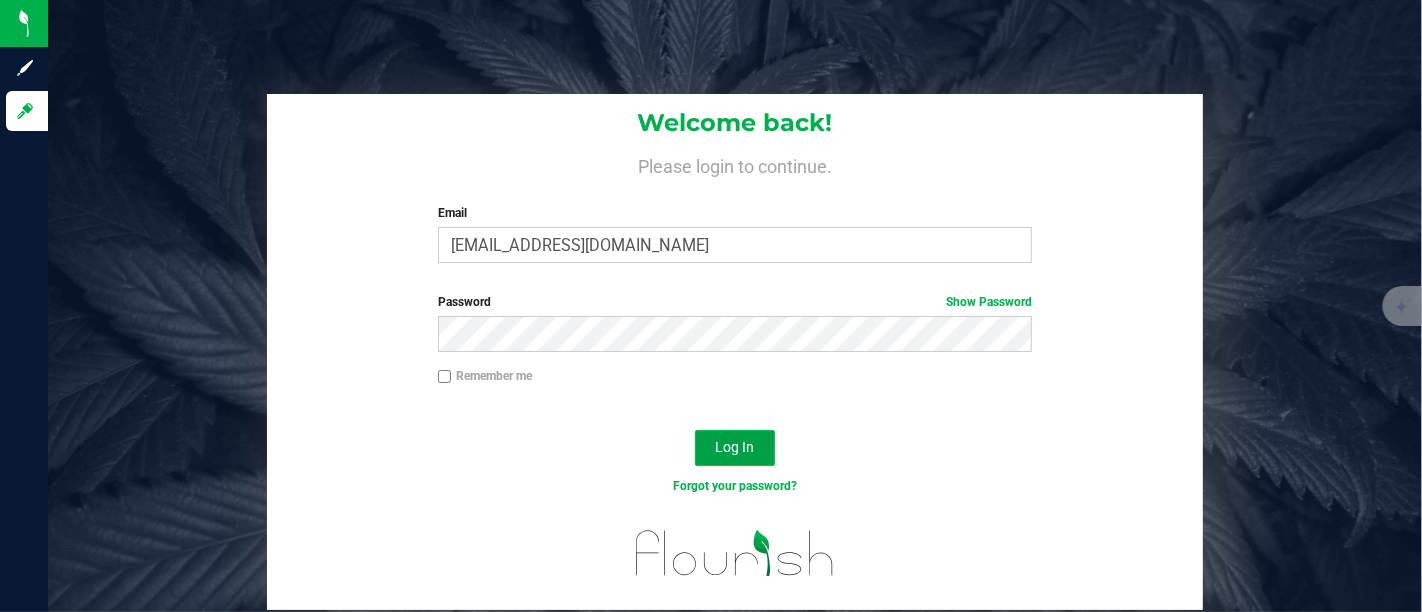 click on "Log In" at bounding box center [735, 447] 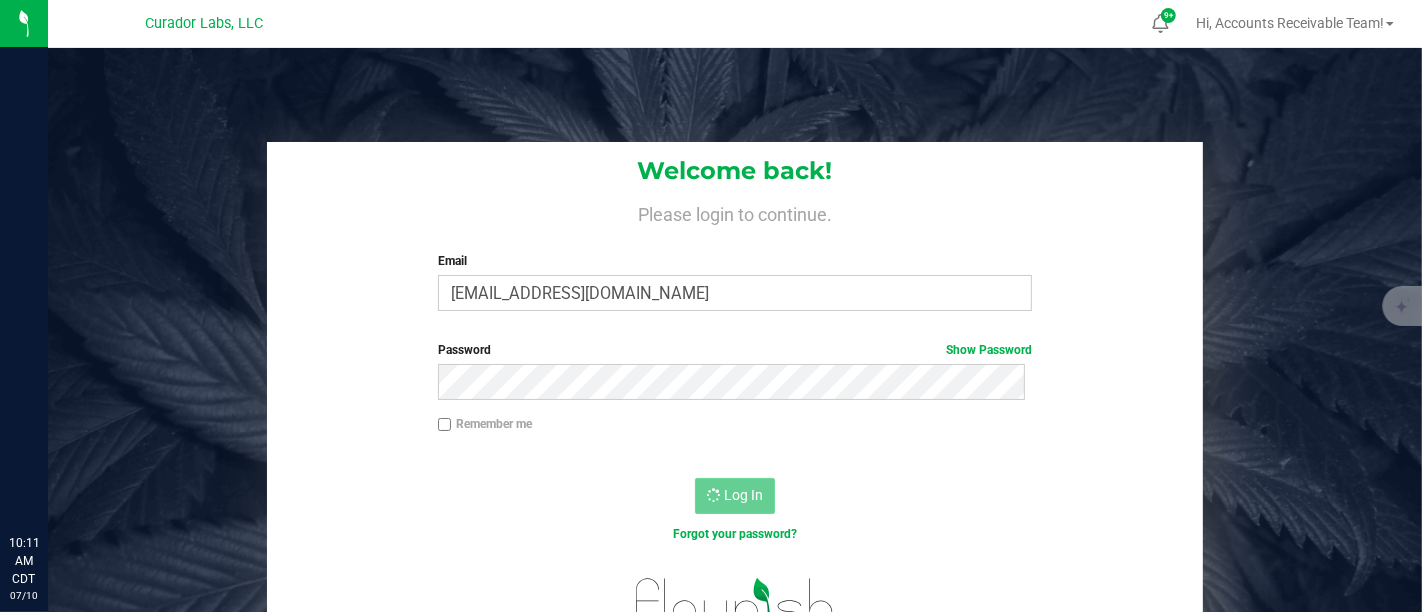 scroll, scrollTop: 0, scrollLeft: 0, axis: both 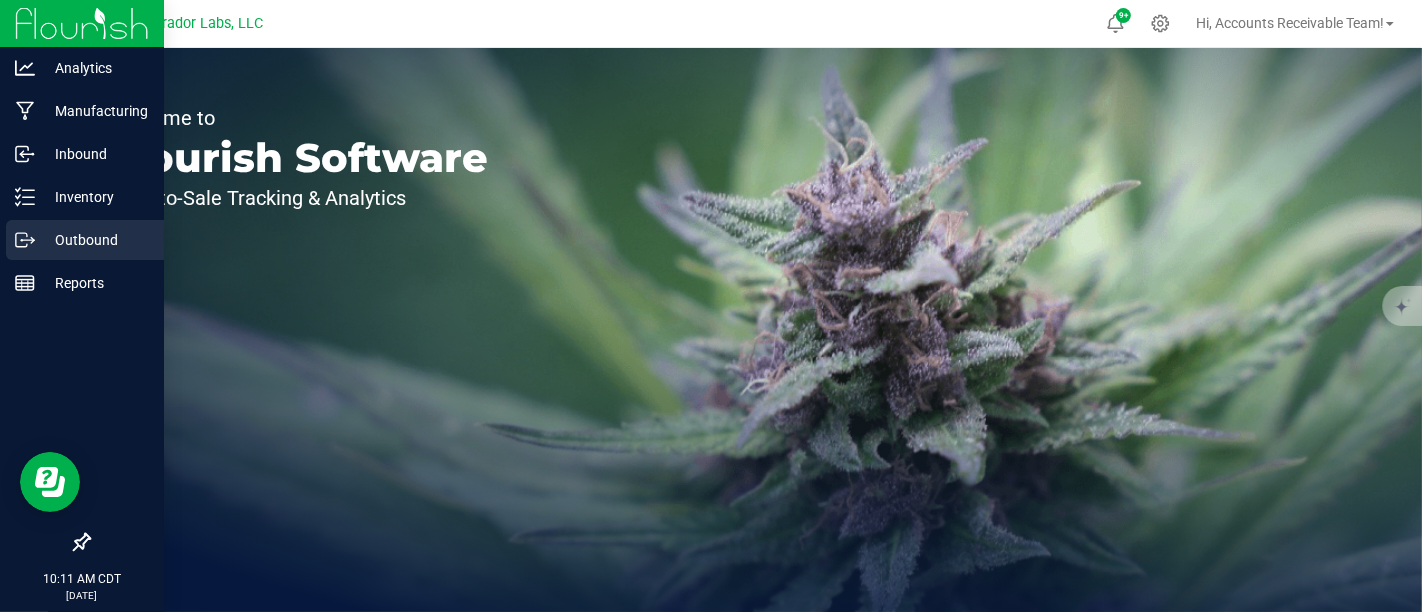 click on "Outbound" at bounding box center (95, 240) 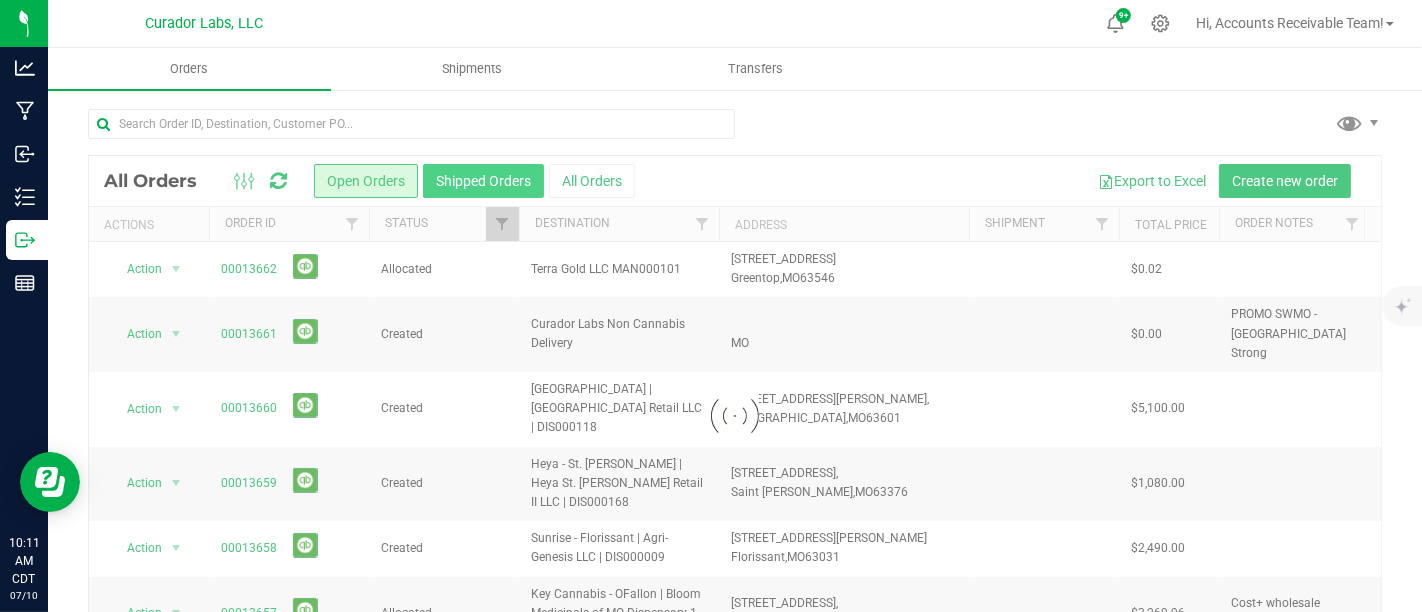 click on "Shipped Orders" at bounding box center (483, 181) 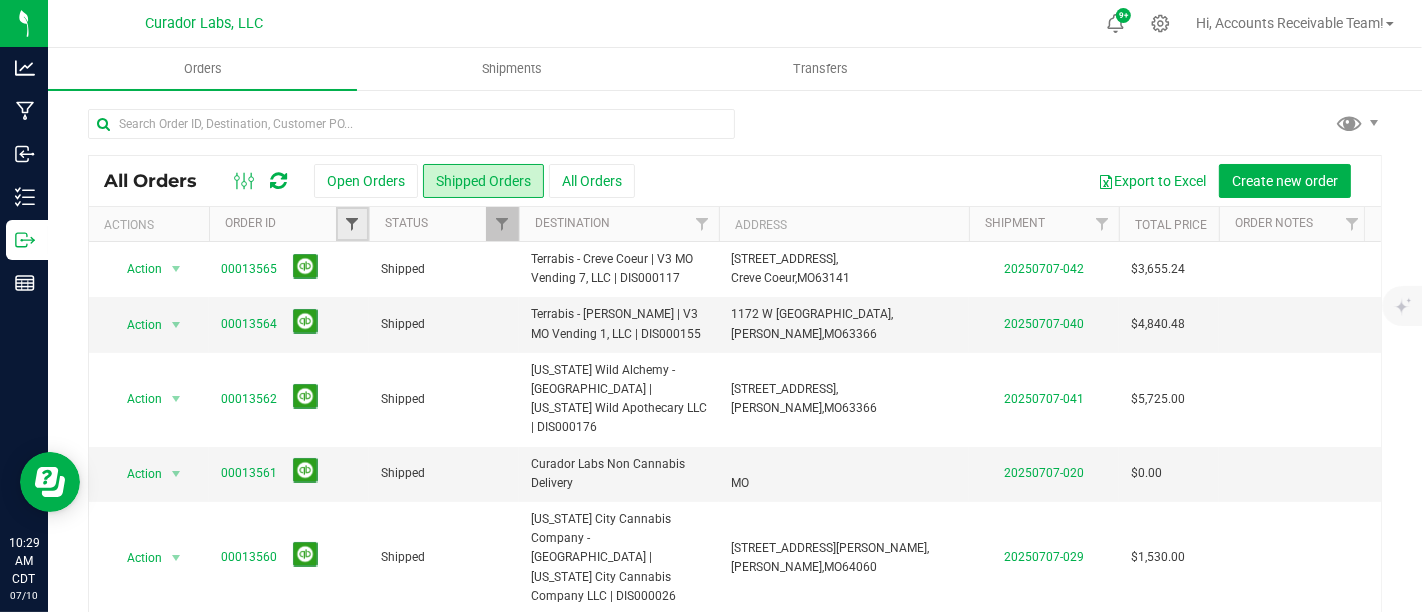 click at bounding box center (352, 224) 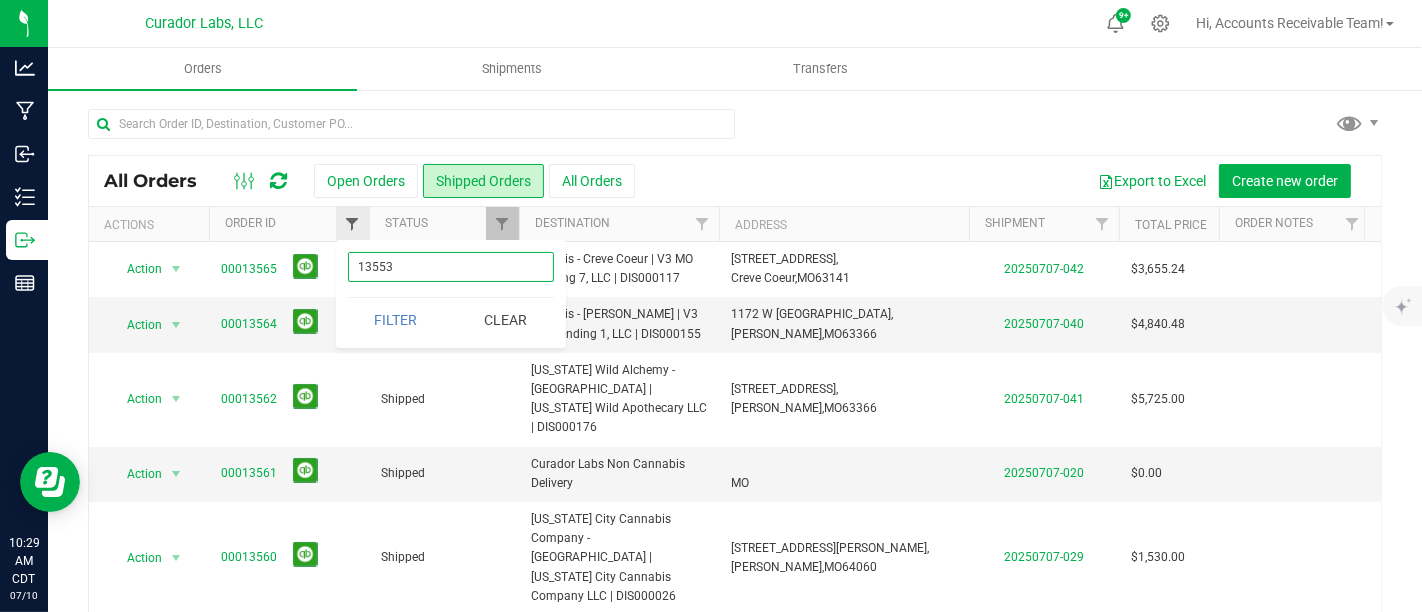 click on "Filter" at bounding box center (396, 320) 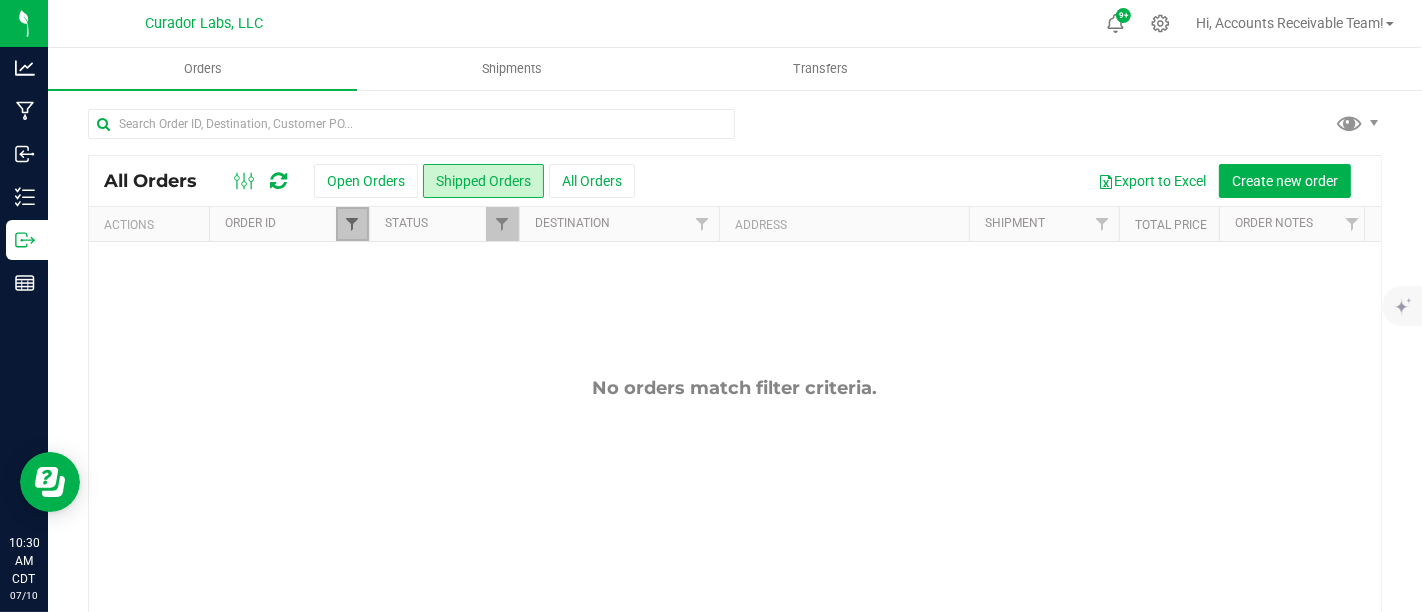 click at bounding box center (352, 224) 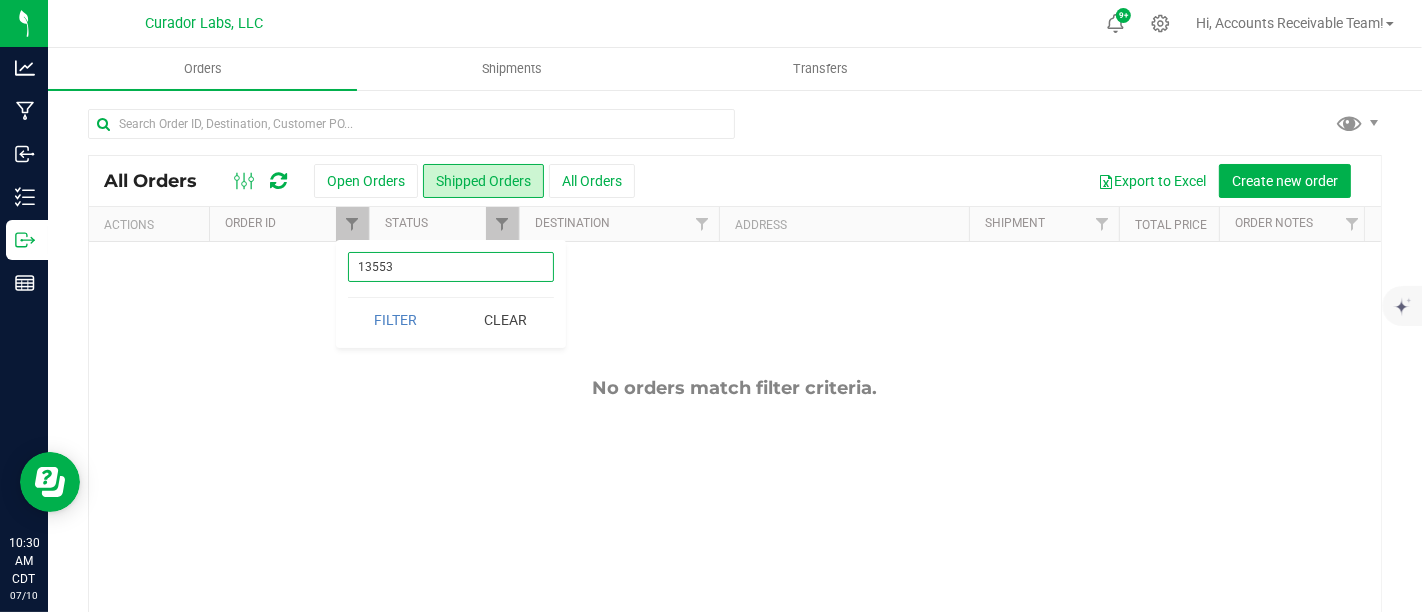 click on "13553" at bounding box center (451, 267) 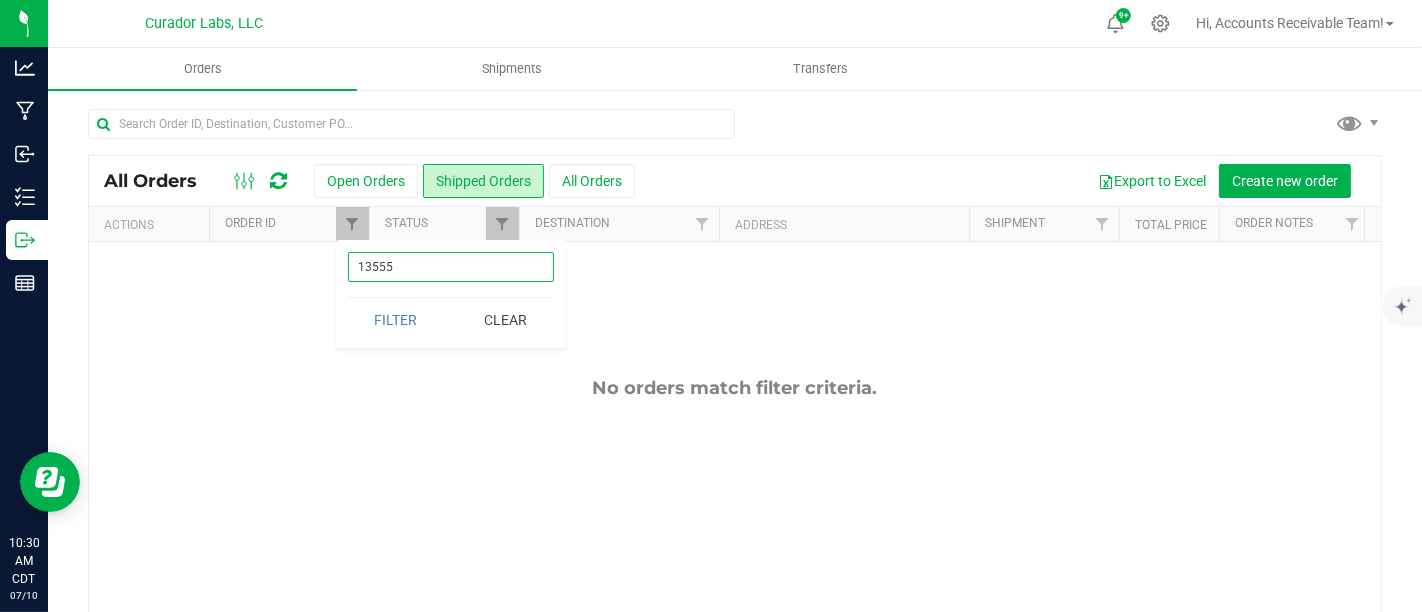 type on "13555" 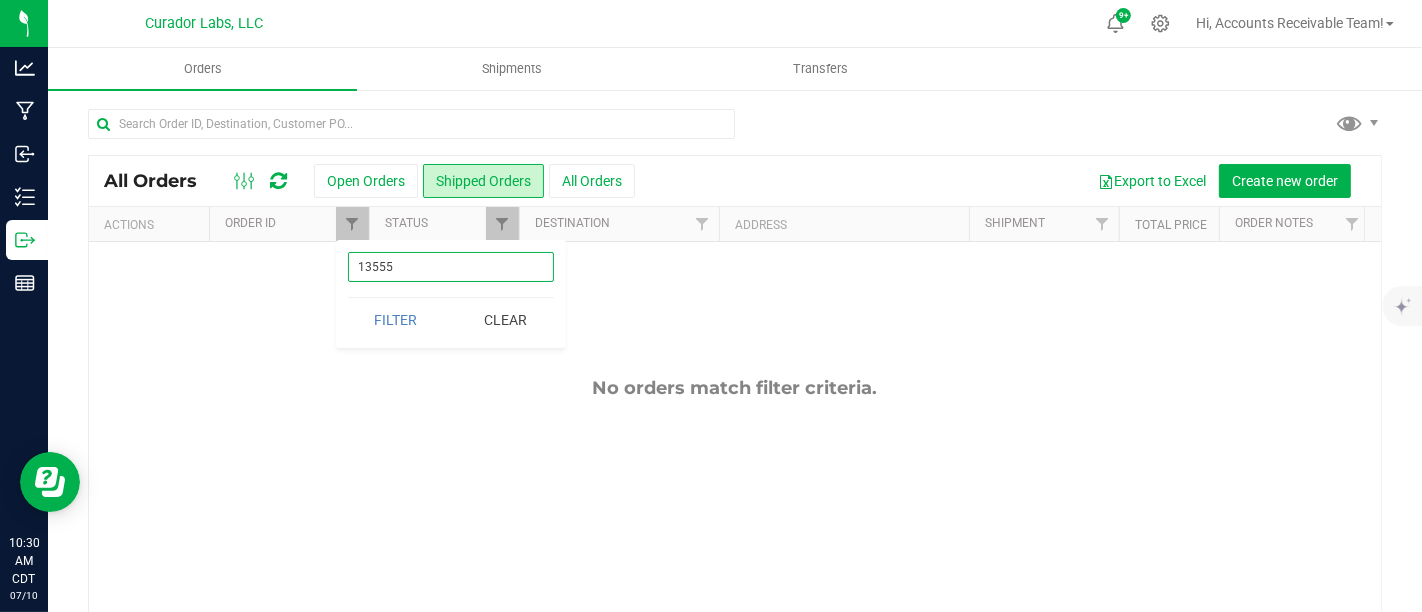 click on "Filter" at bounding box center [396, 320] 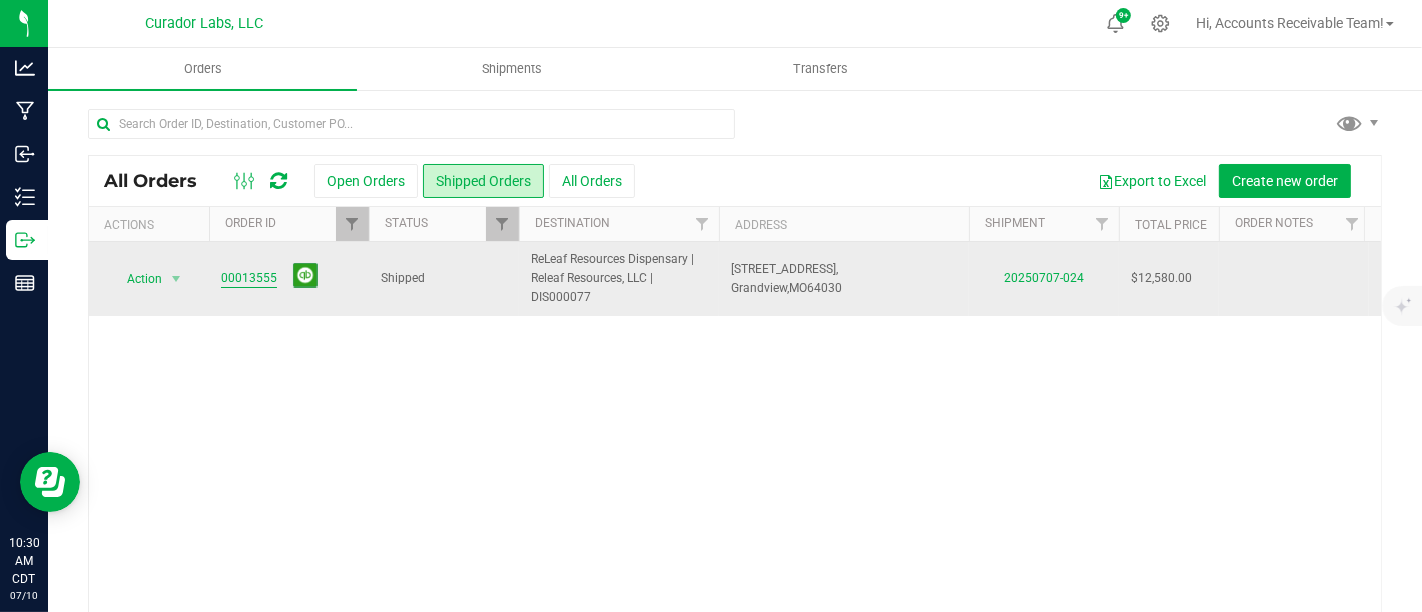 click on "00013555" at bounding box center (249, 278) 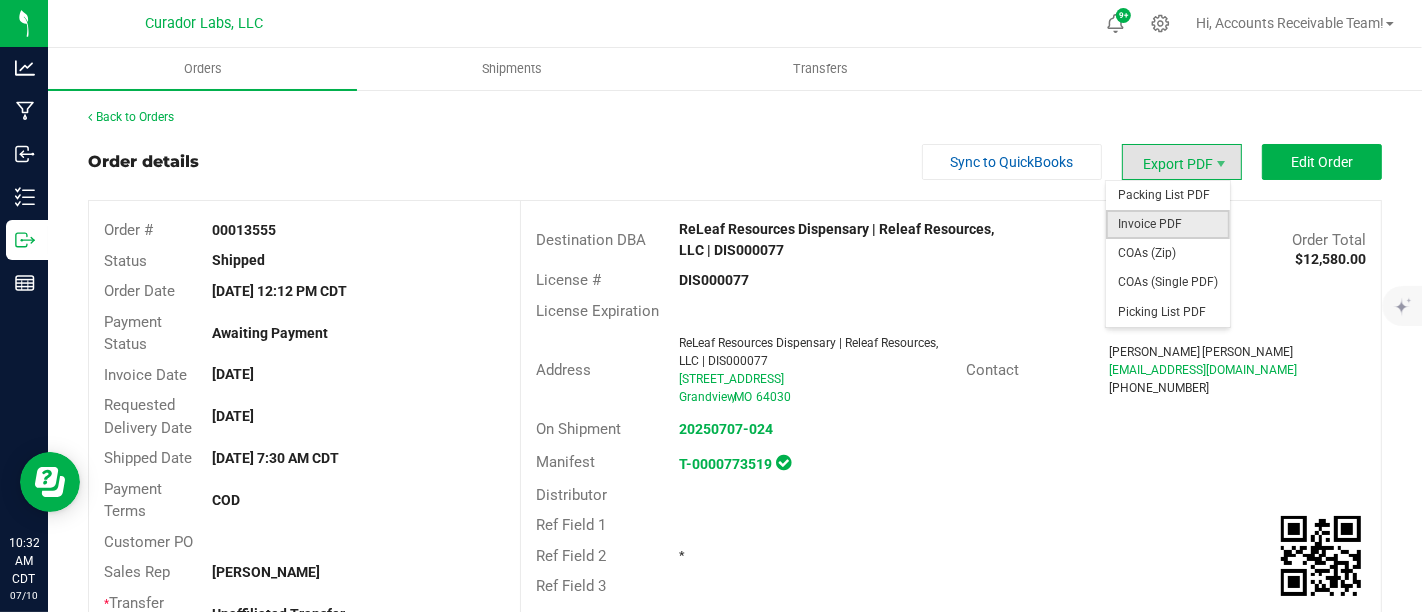 click on "Invoice PDF" at bounding box center [1168, 224] 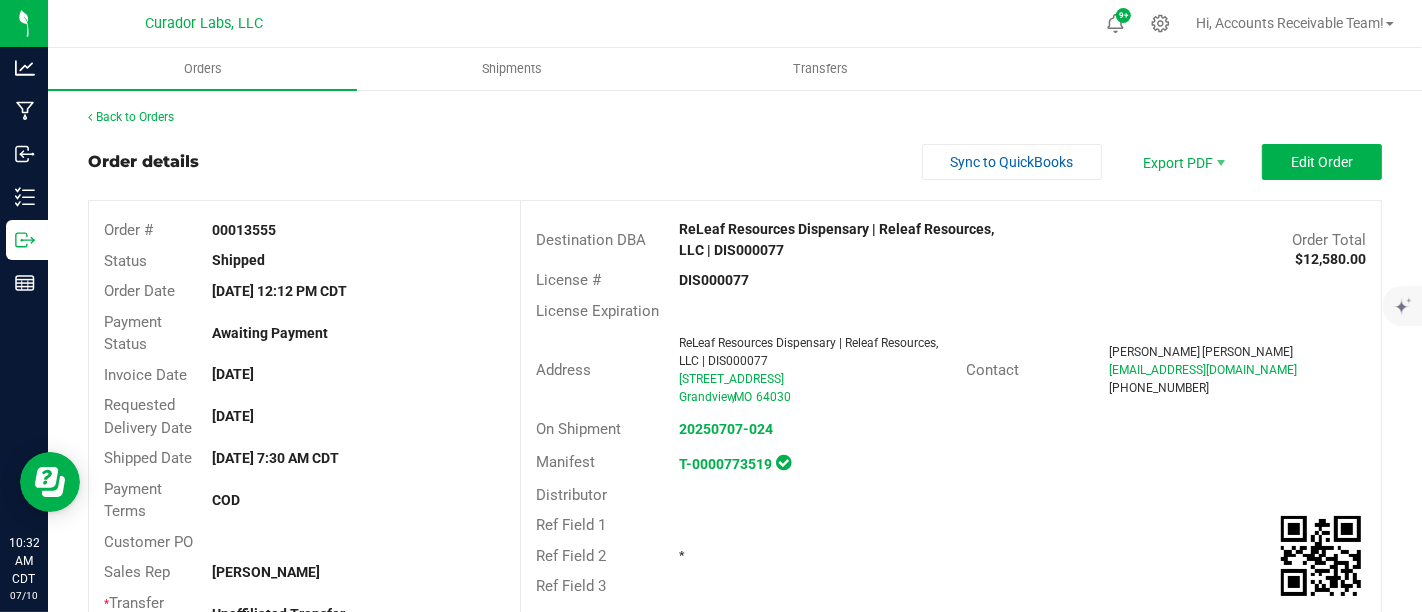 click on "Order details   Sync to QuickBooks   Export PDF   Edit Order" at bounding box center (735, 162) 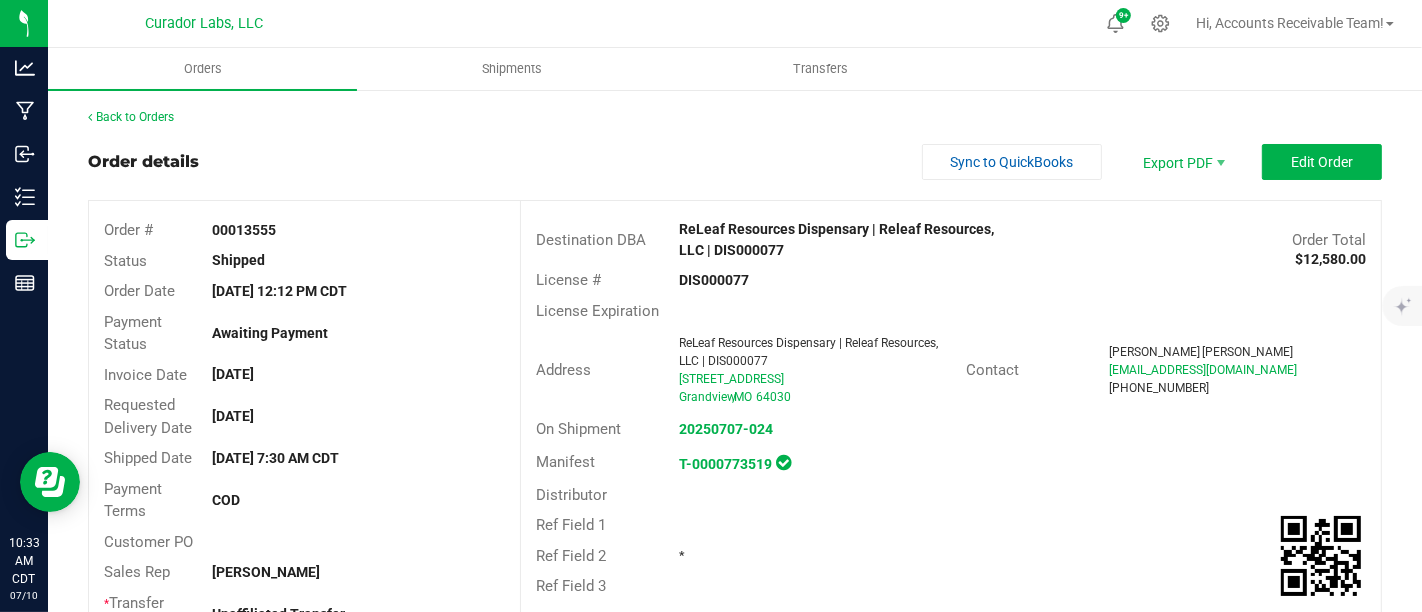 click on "Order details   Sync to QuickBooks   Export PDF   Edit Order" at bounding box center [735, 162] 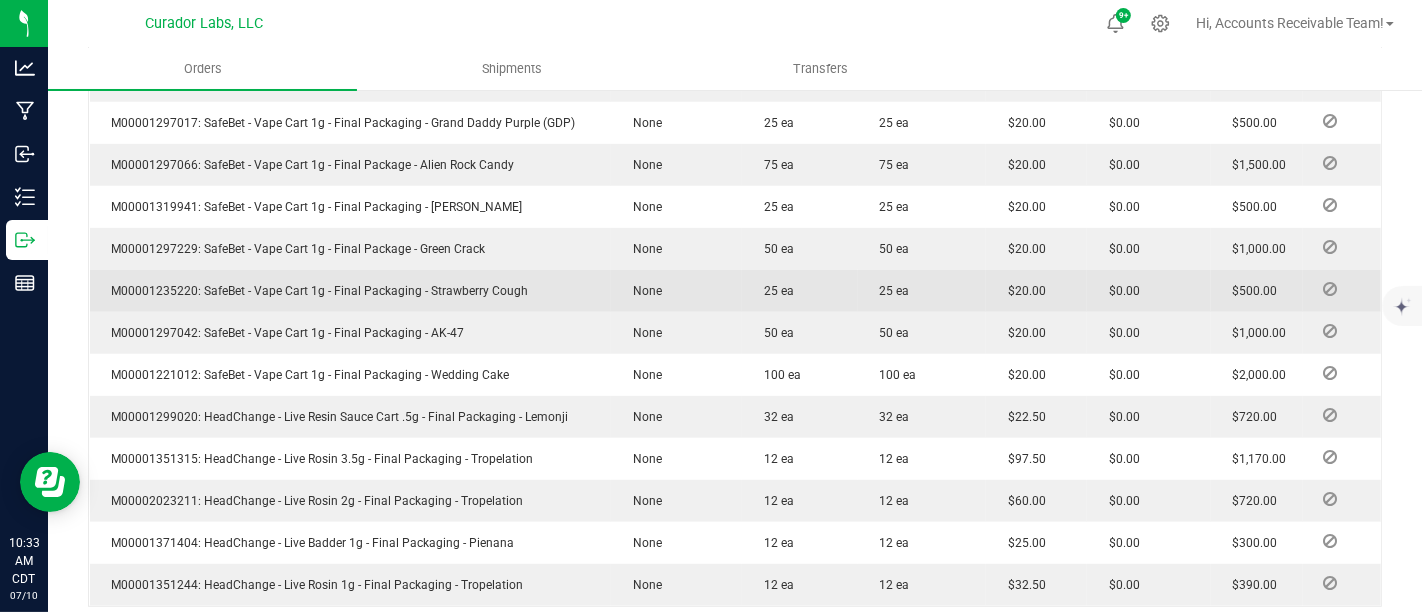scroll, scrollTop: 777, scrollLeft: 0, axis: vertical 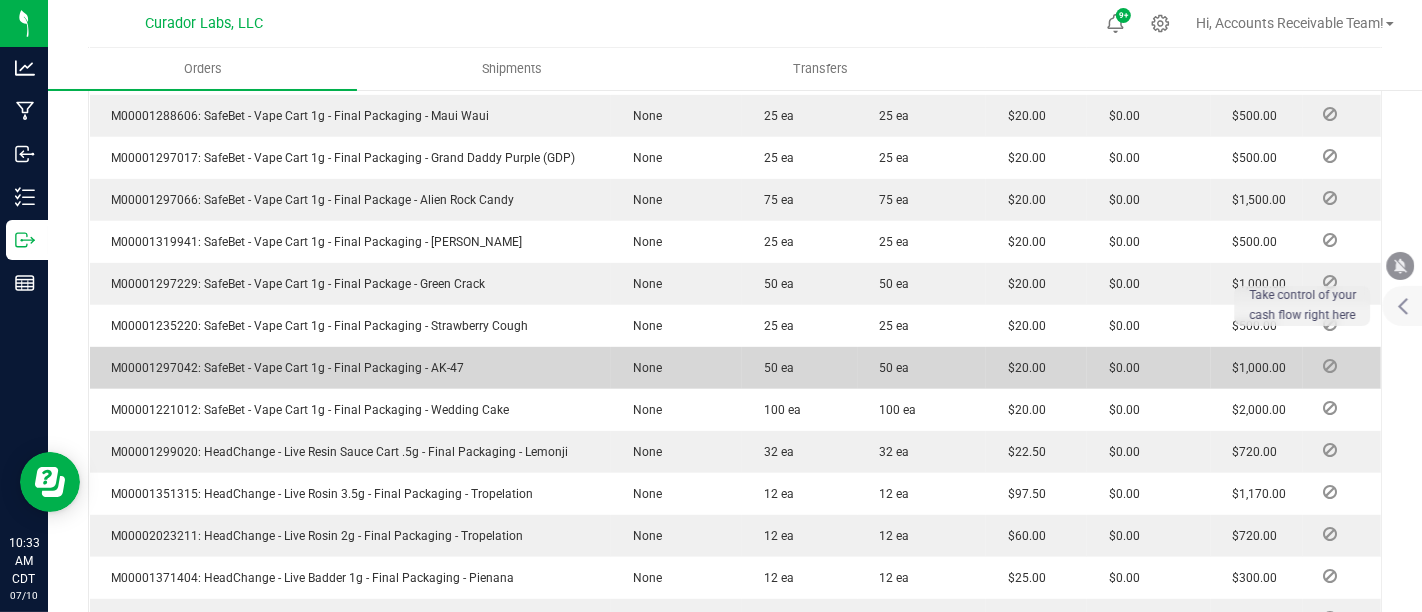 click on "M00001297042: SafeBet - Vape Cart 1g - Final Packaging - AK-47" at bounding box center (351, 368) 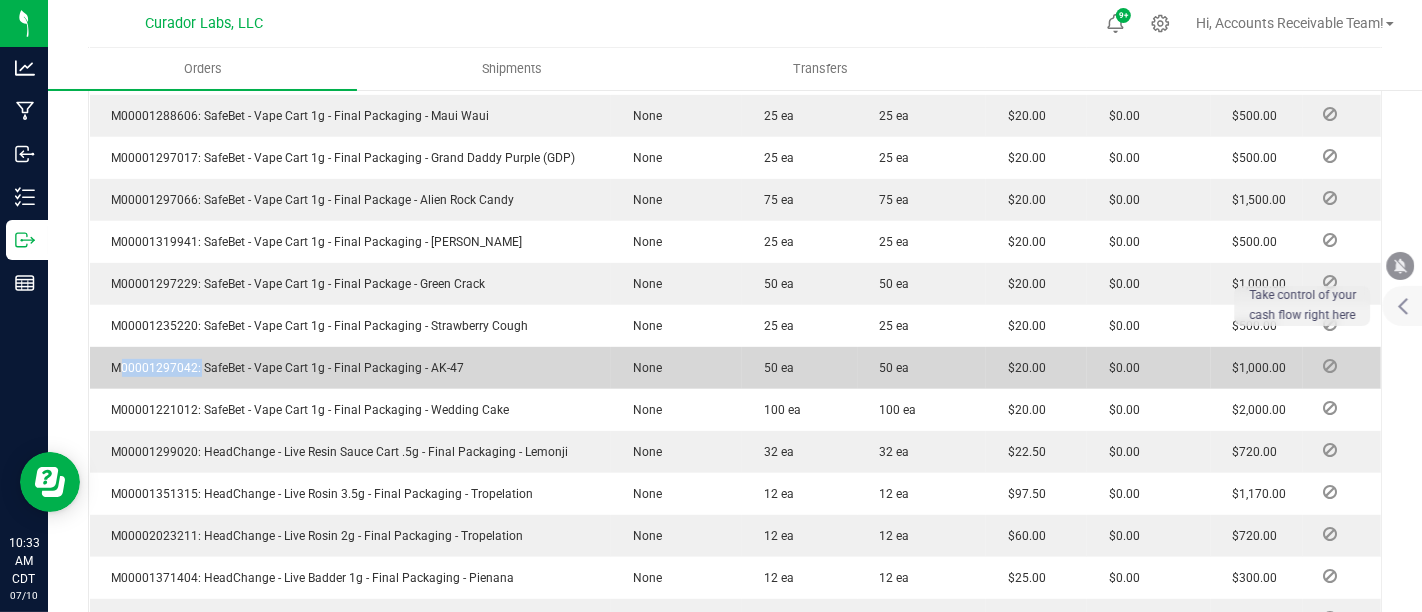 click on "M00001297042: SafeBet - Vape Cart 1g - Final Packaging - AK-47" at bounding box center [351, 368] 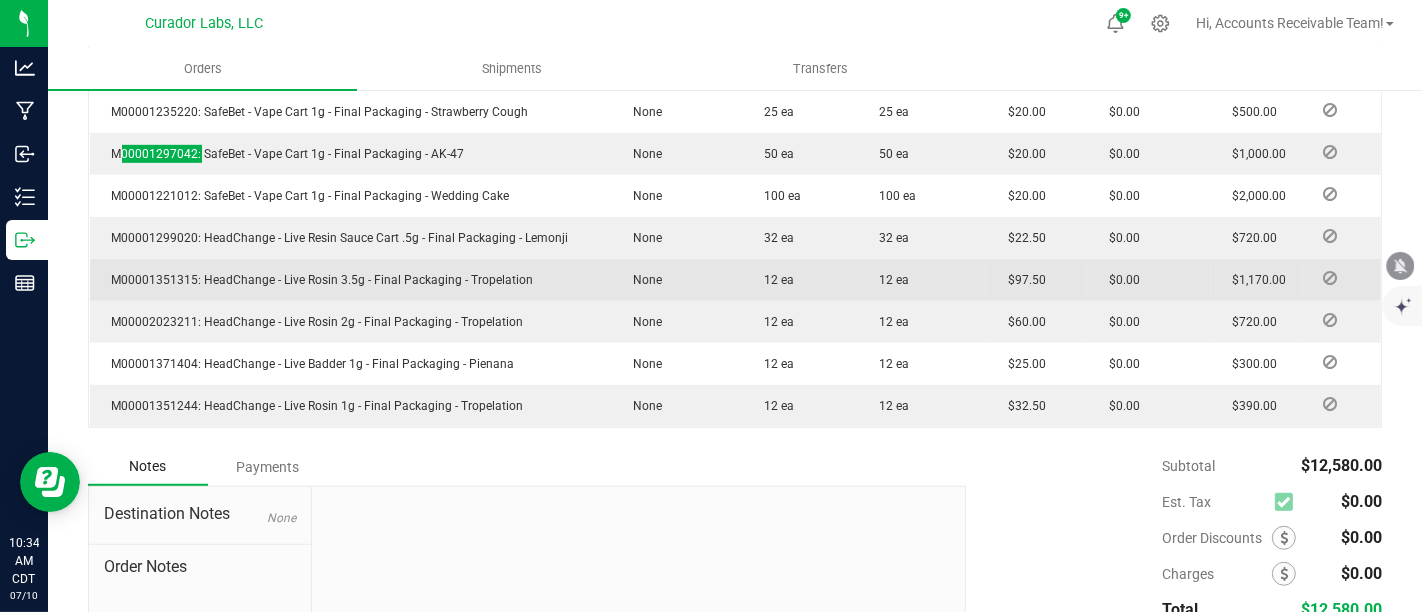 scroll, scrollTop: 1000, scrollLeft: 0, axis: vertical 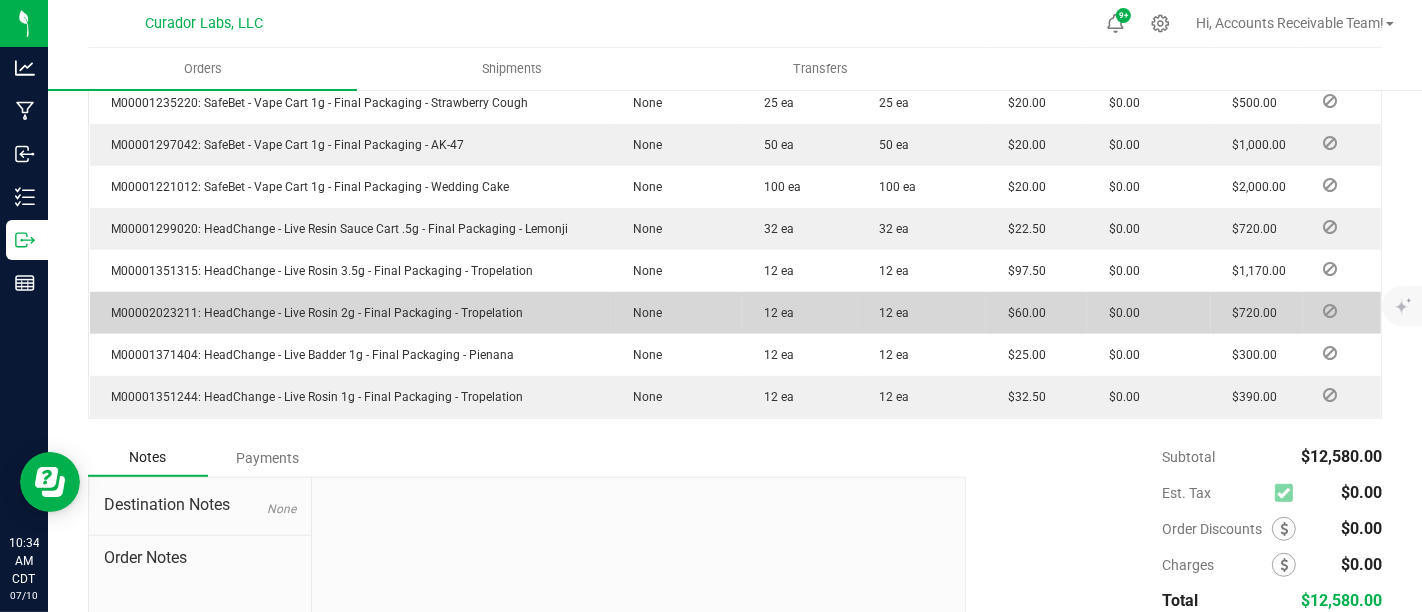 click on "M00002023211: HeadChange - Live Rosin 2g - Final Packaging - Tropelation" at bounding box center [313, 313] 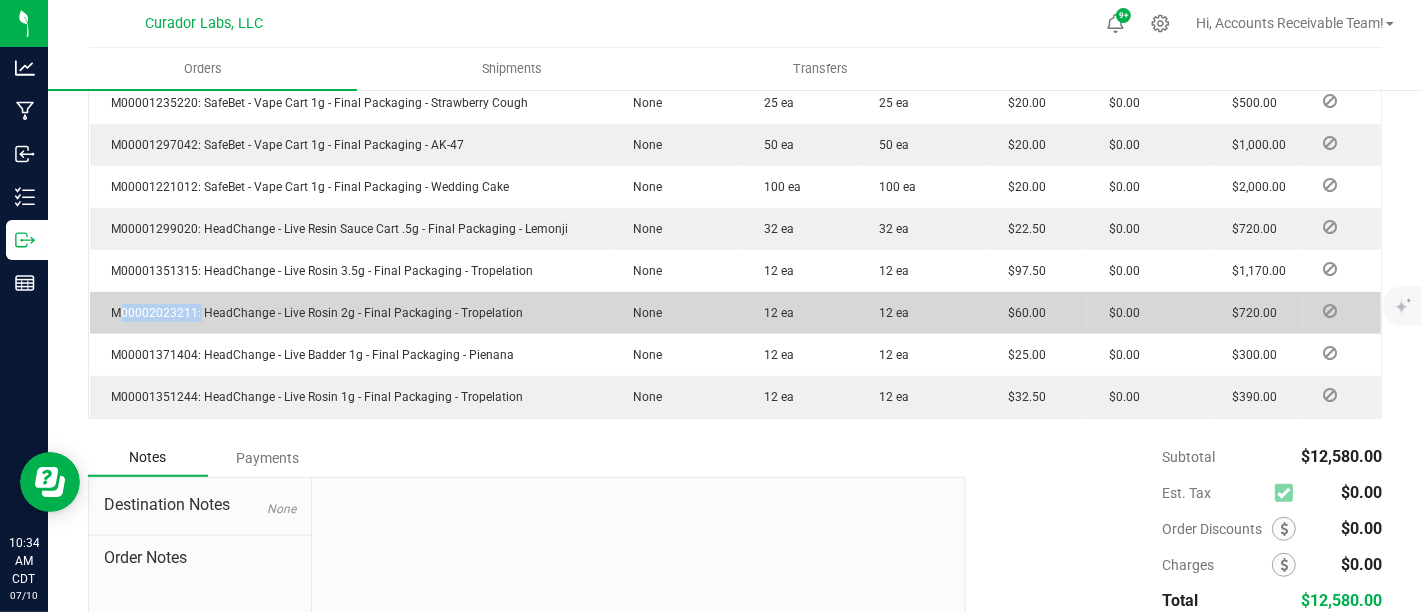 click on "M00002023211: HeadChange - Live Rosin 2g - Final Packaging - Tropelation" at bounding box center (313, 313) 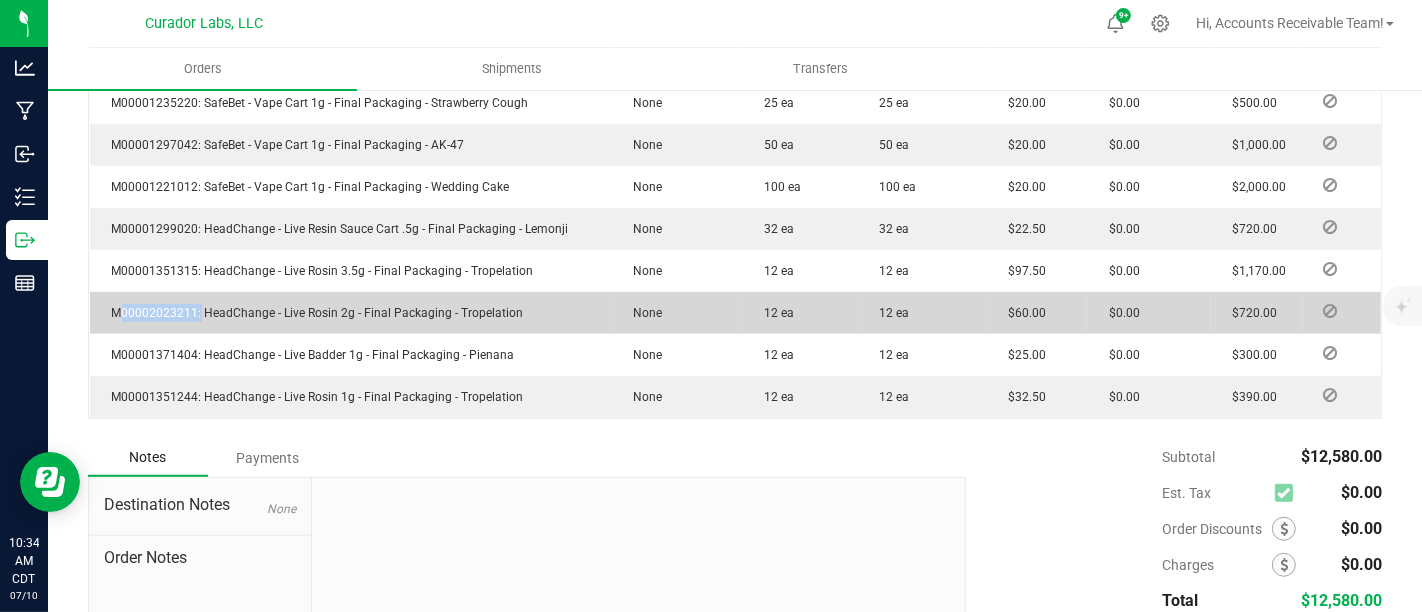 copy on "M00002023211" 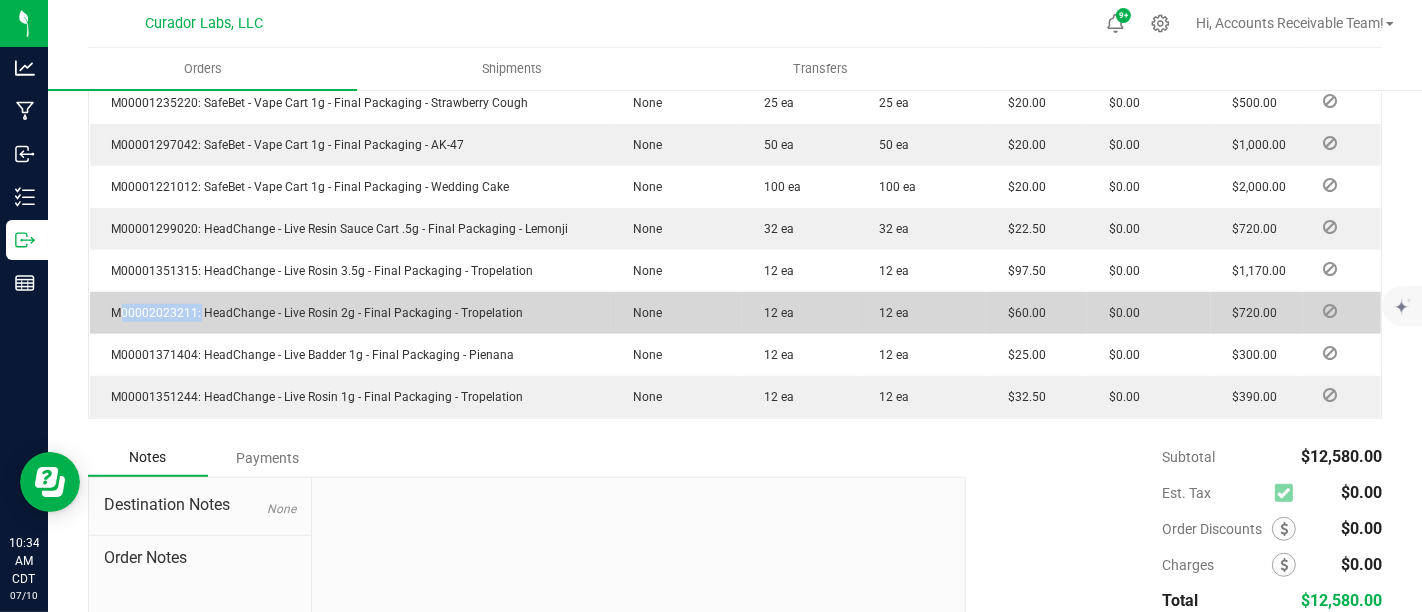 drag, startPoint x: 203, startPoint y: 310, endPoint x: 524, endPoint y: 311, distance: 321.00156 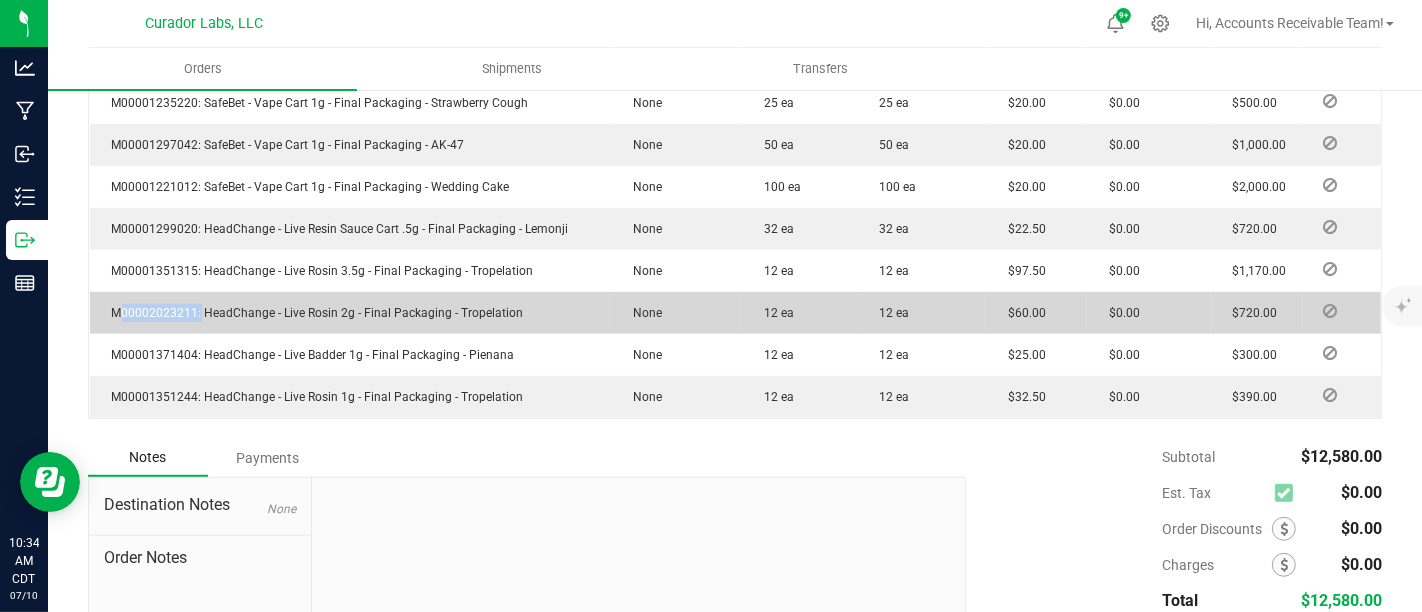 click on "M00002023211: HeadChange - Live Rosin 2g - Final Packaging - Tropelation" at bounding box center (351, 313) 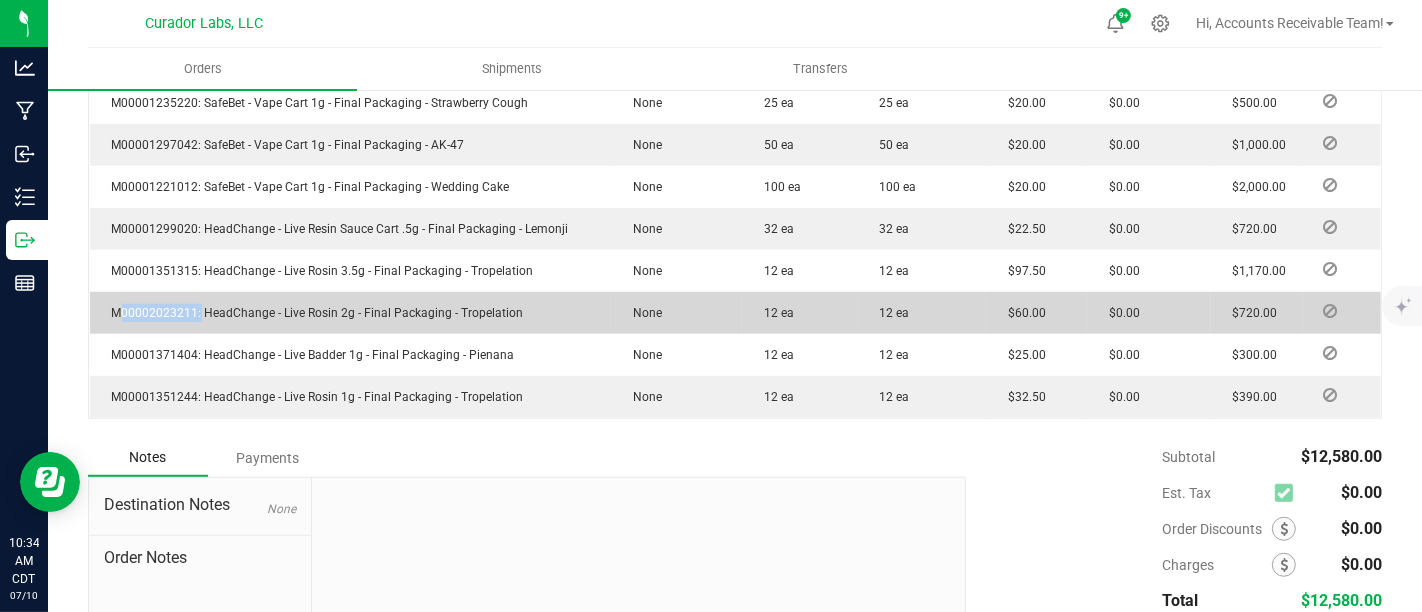 copy on "HeadChange - Live Rosin 2g - Final Packaging - Tropelation" 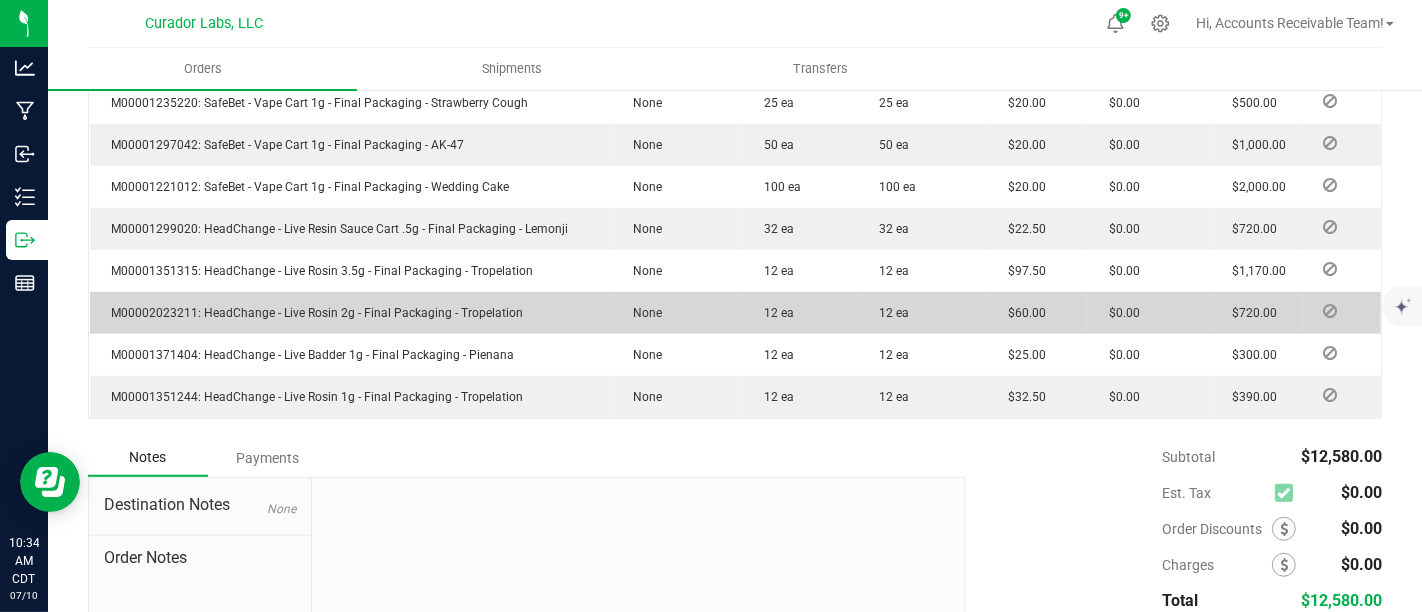 click on "M00002023211: HeadChange - Live Rosin 2g - Final Packaging - Tropelation" at bounding box center [313, 313] 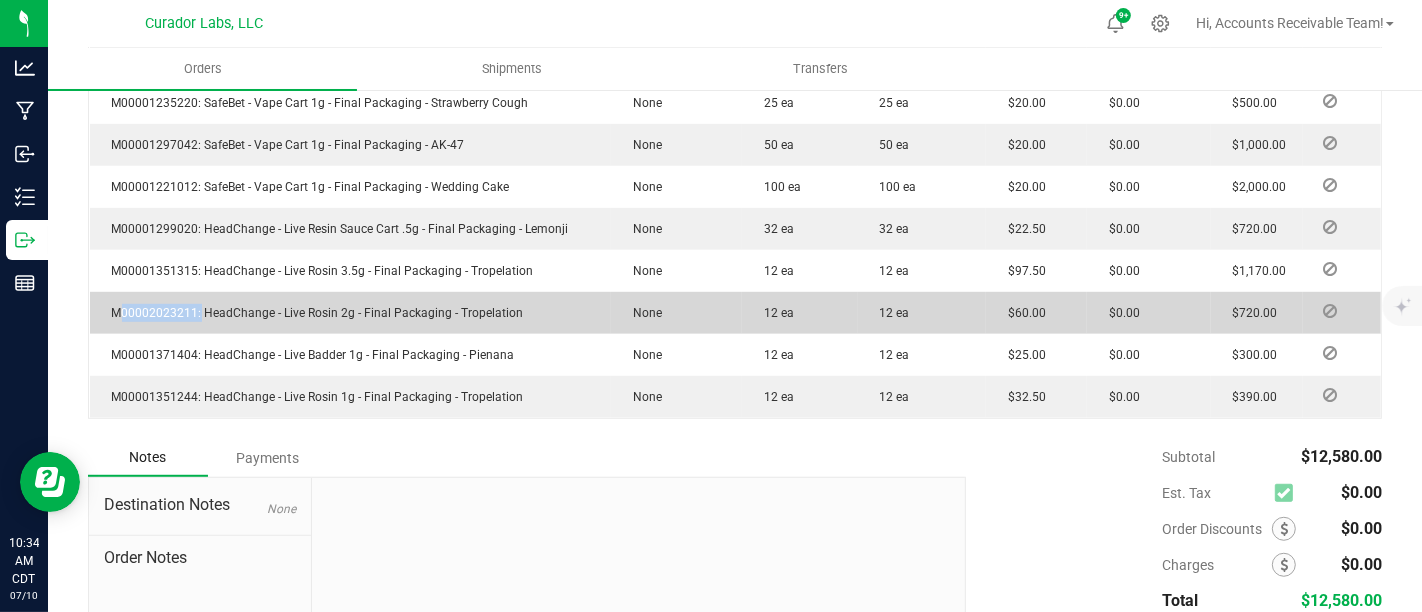 click on "M00002023211: HeadChange - Live Rosin 2g - Final Packaging - Tropelation" at bounding box center [313, 313] 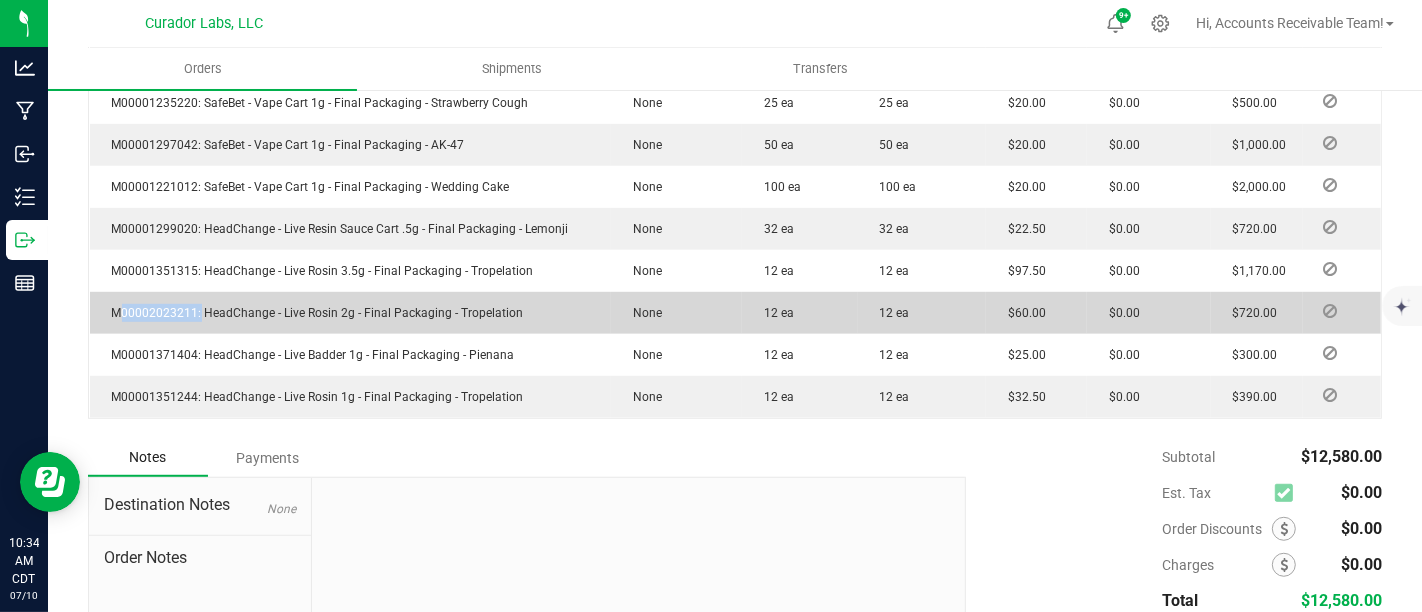 copy on "M00002023211" 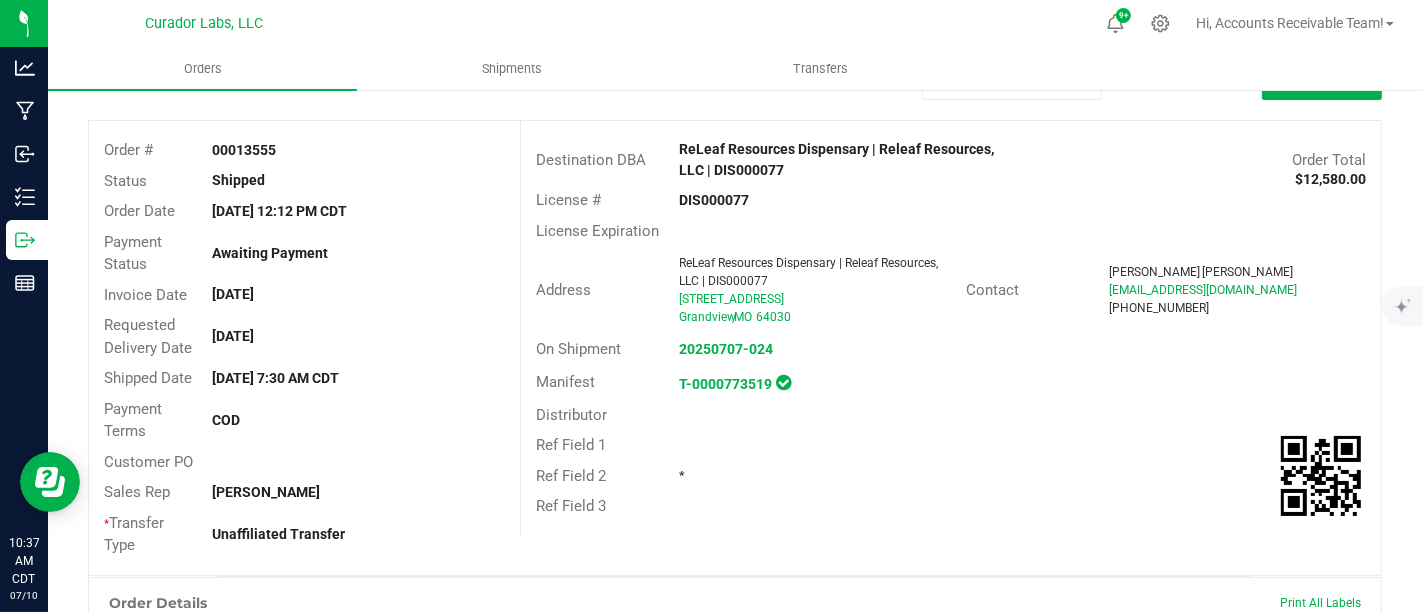 scroll, scrollTop: 0, scrollLeft: 0, axis: both 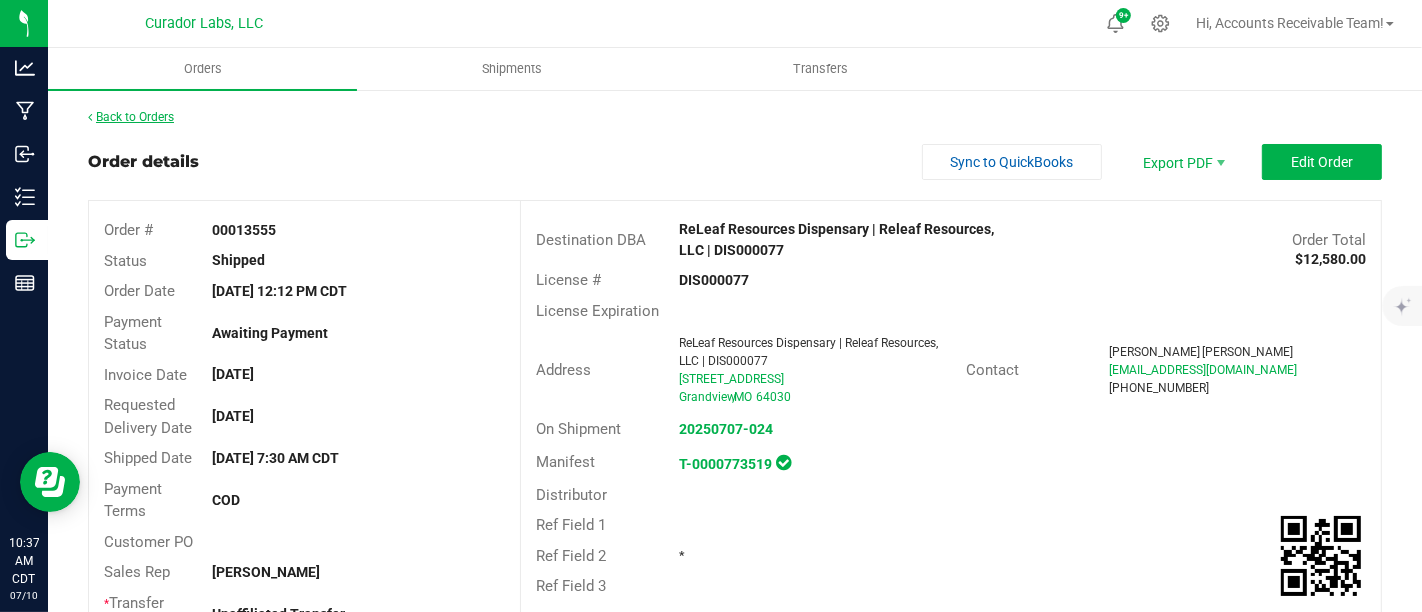 click on "Back to Orders" at bounding box center [131, 117] 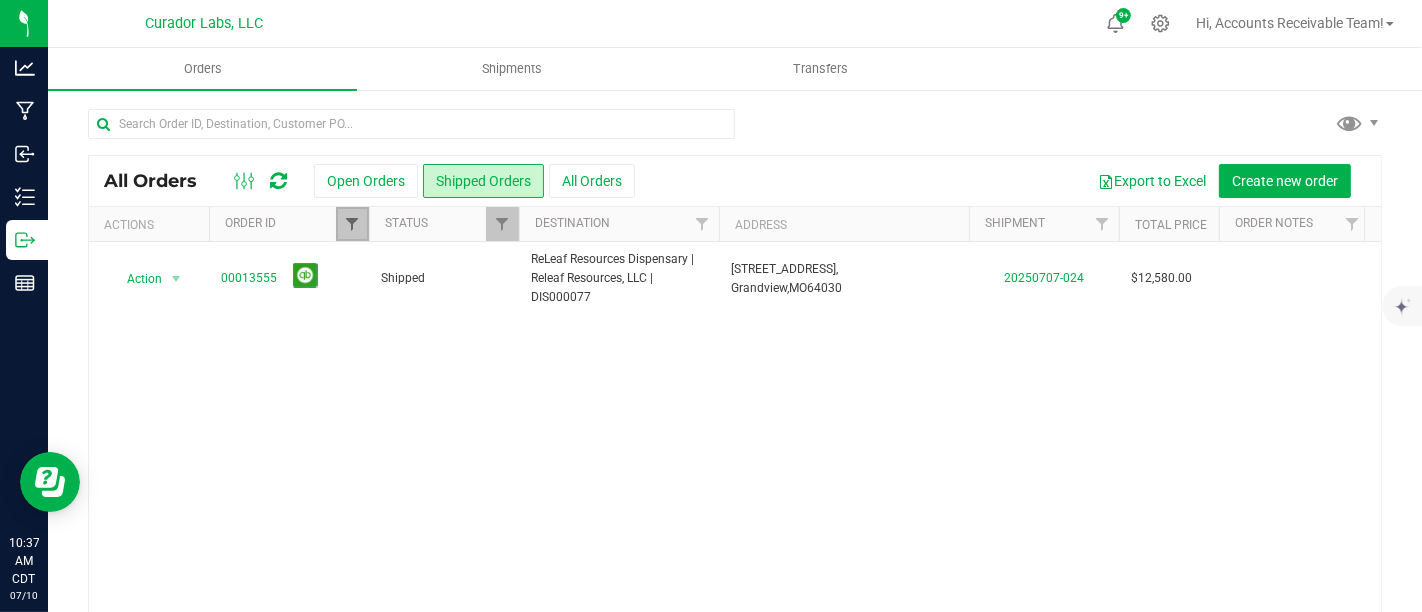 click at bounding box center [352, 224] 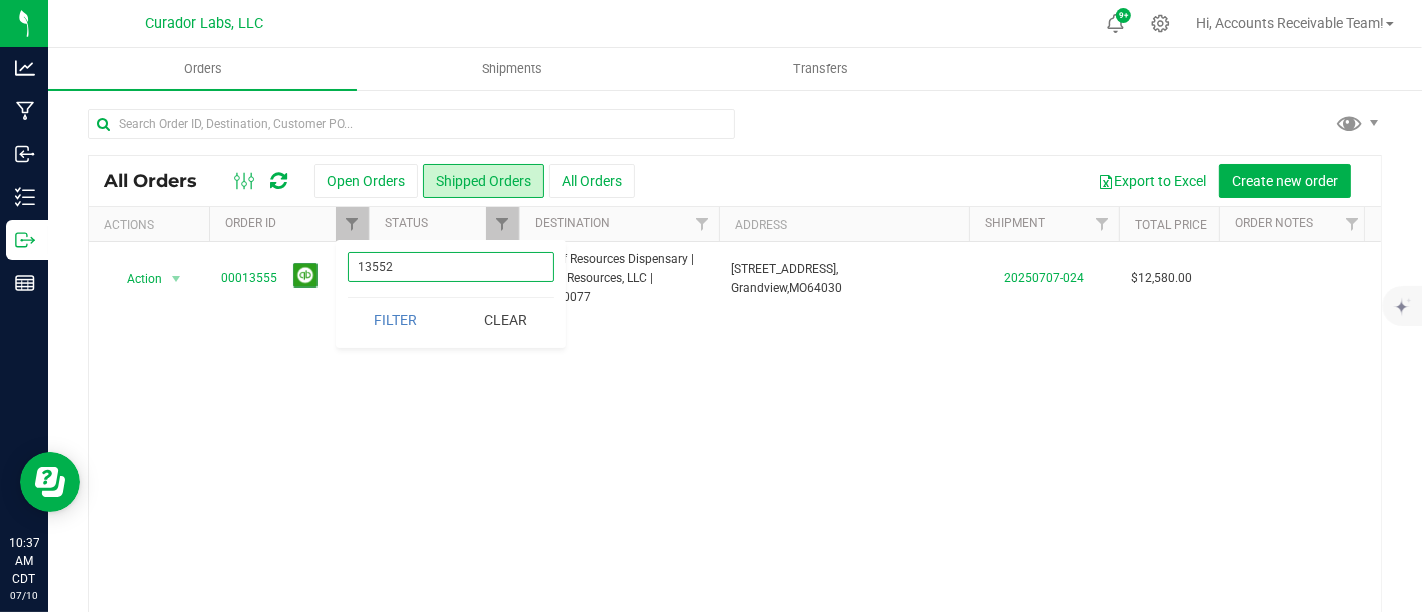 type on "13552" 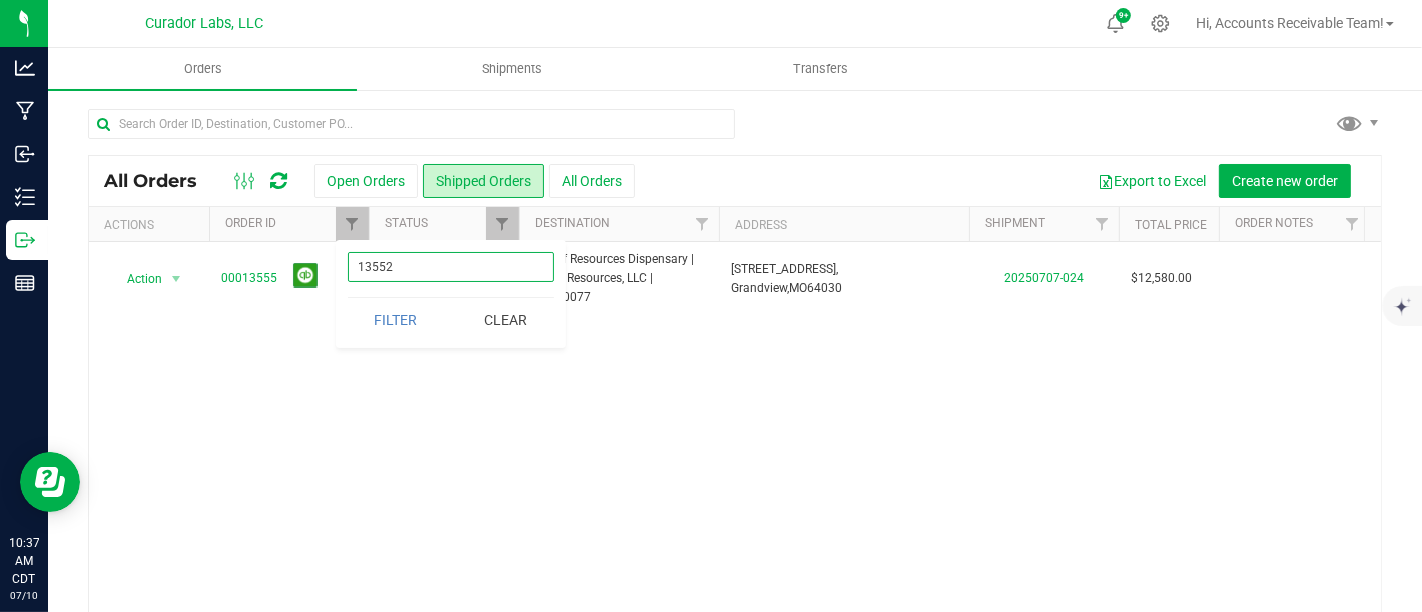 click on "Filter" at bounding box center [396, 320] 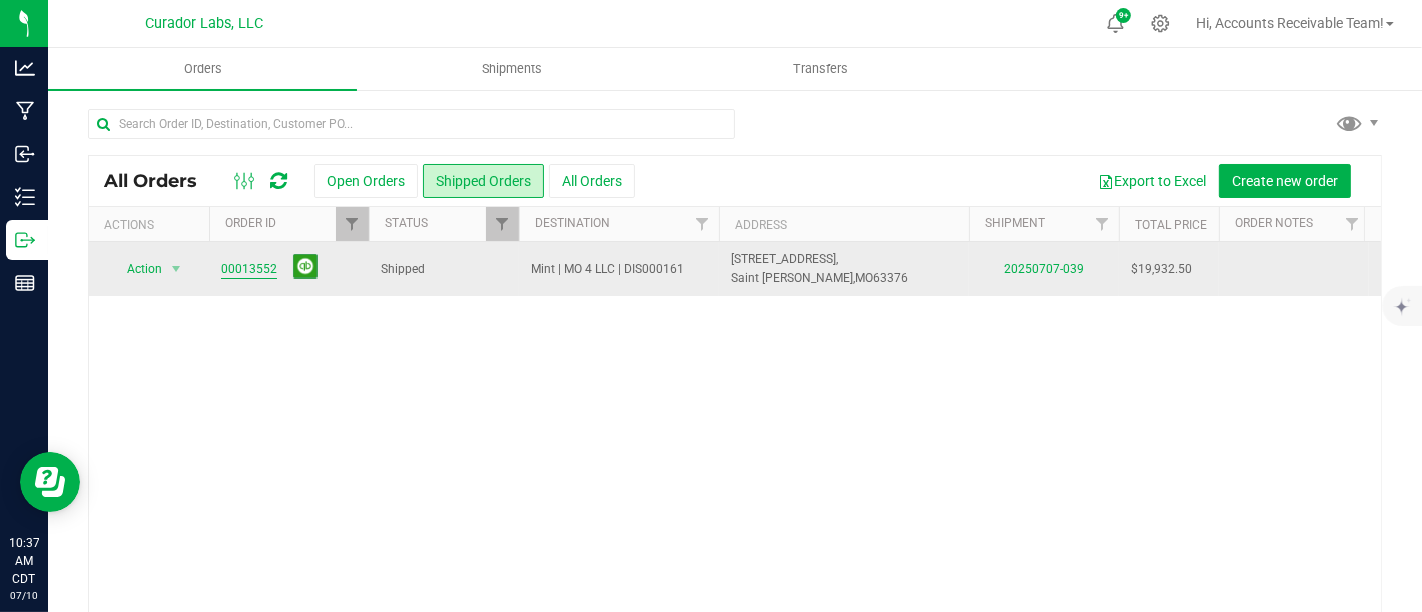 click on "00013552" at bounding box center (249, 269) 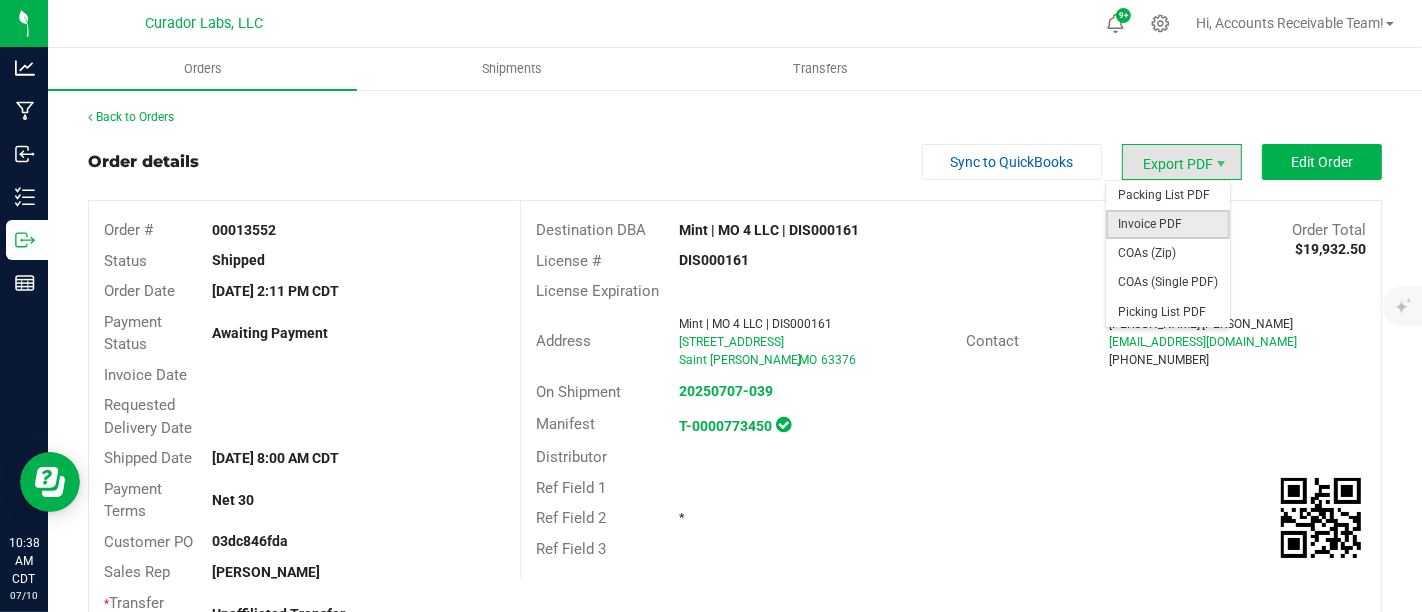 click on "Invoice PDF" at bounding box center (1168, 224) 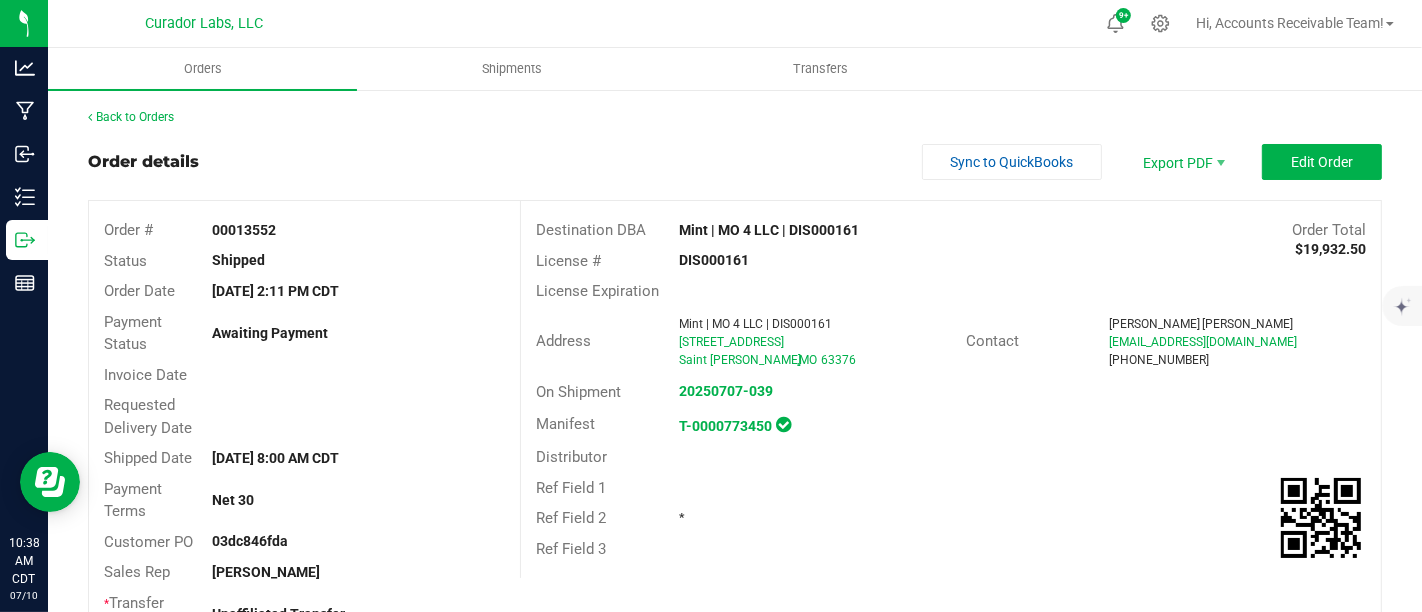 click on "Back to Orders
Order details   Sync to QuickBooks   Export PDF   Edit Order   Order #   00013552   Status   Shipped   Order Date   [DATE] 2:11 PM CDT   Payment Status   Awaiting Payment   Invoice Date      Requested Delivery Date      Shipped Date   [DATE] 8:00 AM CDT   Payment Terms   Net 30   Customer PO   03dc846fda   Sales Rep   [PERSON_NAME]  *  Transfer Type   Unaffiliated Transfer   Destination DBA   Mint | MO 4 LLC | DIS000161   Order Total   $19,932.50   License #   DIS000161   License Expiration   Address  Mint | MO 4 LLC | DIS000161 [STREET_ADDRESS][PERSON_NAME]  Contact  [PERSON_NAME] [EMAIL_ADDRESS][DOMAIN_NAME]  [PHONE_NUMBER]   On Shipment   20250707-039   Manifest   T-0000773450
Distributor      Ref Field 1      Ref Field 2   *   Ref Field 3
Order Details Item" at bounding box center [735, 1431] 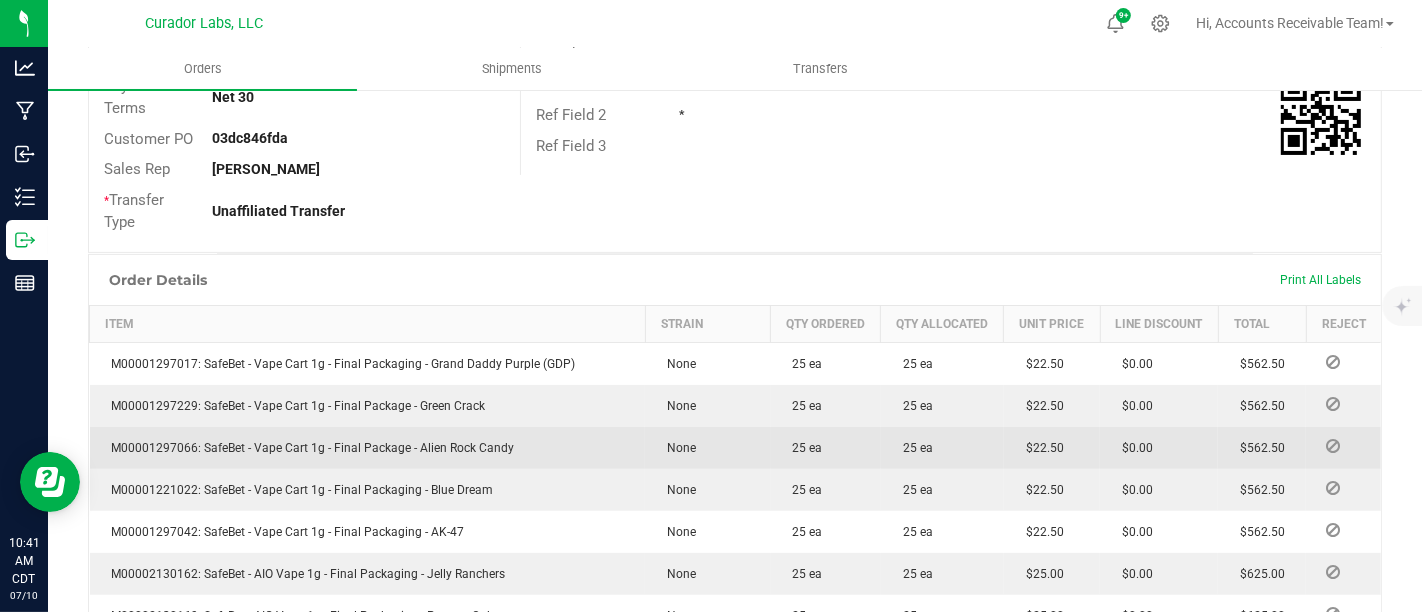 scroll, scrollTop: 444, scrollLeft: 0, axis: vertical 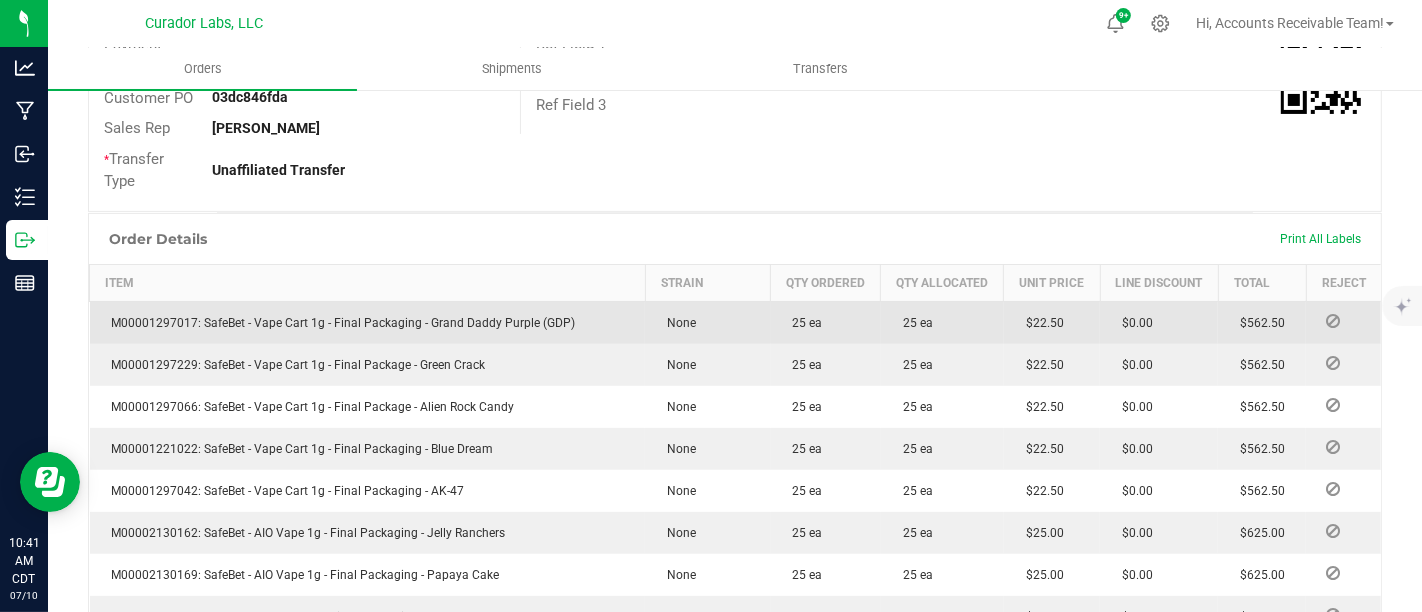 click on "M00001297017: SafeBet - Vape Cart 1g - Final Packaging - Grand Daddy Purple (GDP)" at bounding box center [339, 323] 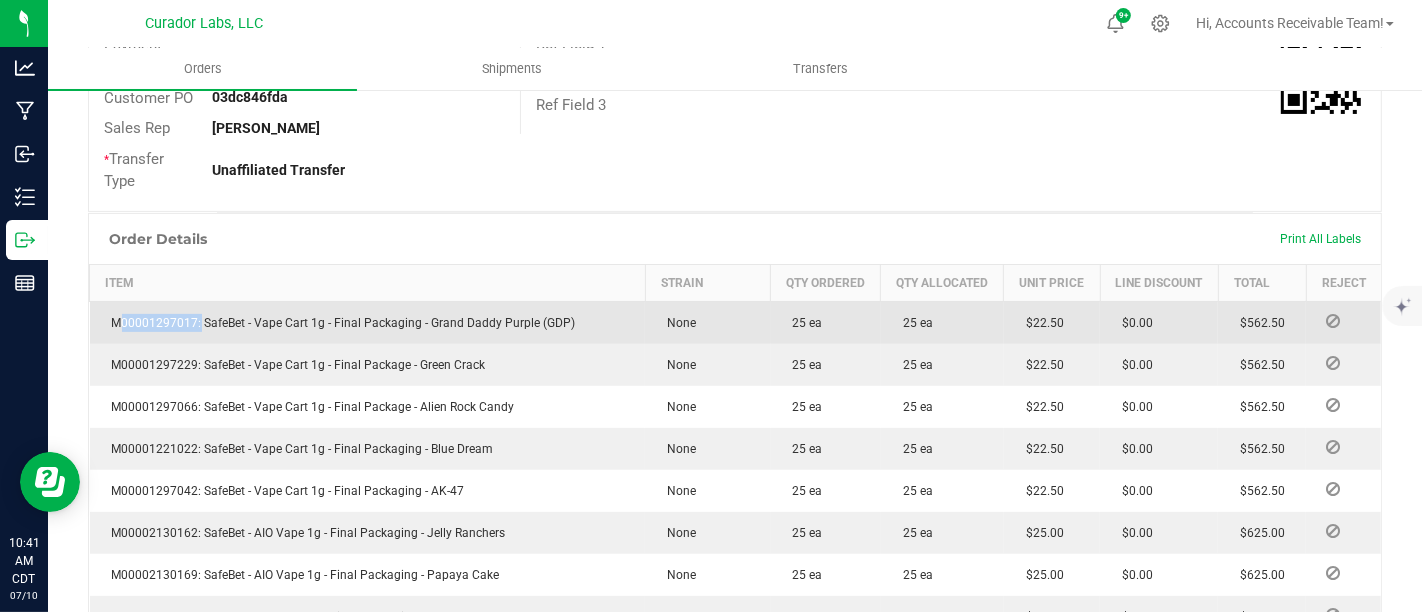 click on "M00001297017: SafeBet - Vape Cart 1g - Final Packaging - Grand Daddy Purple (GDP)" at bounding box center [339, 323] 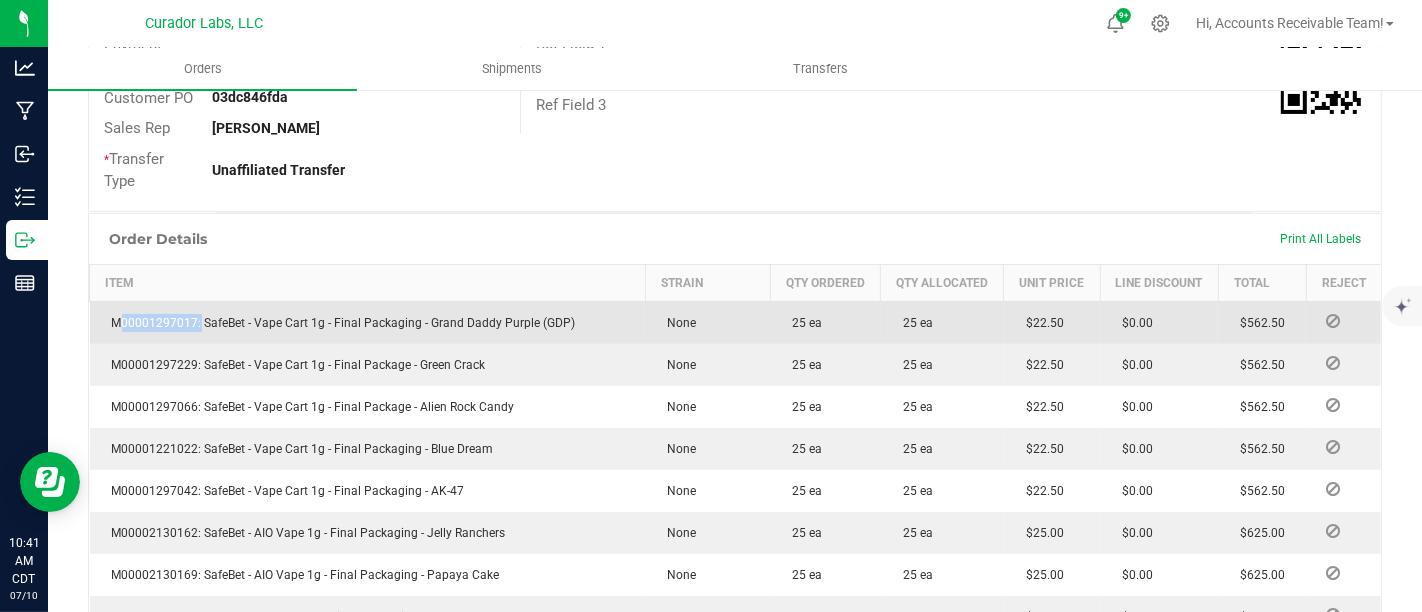 copy on "M00001297017" 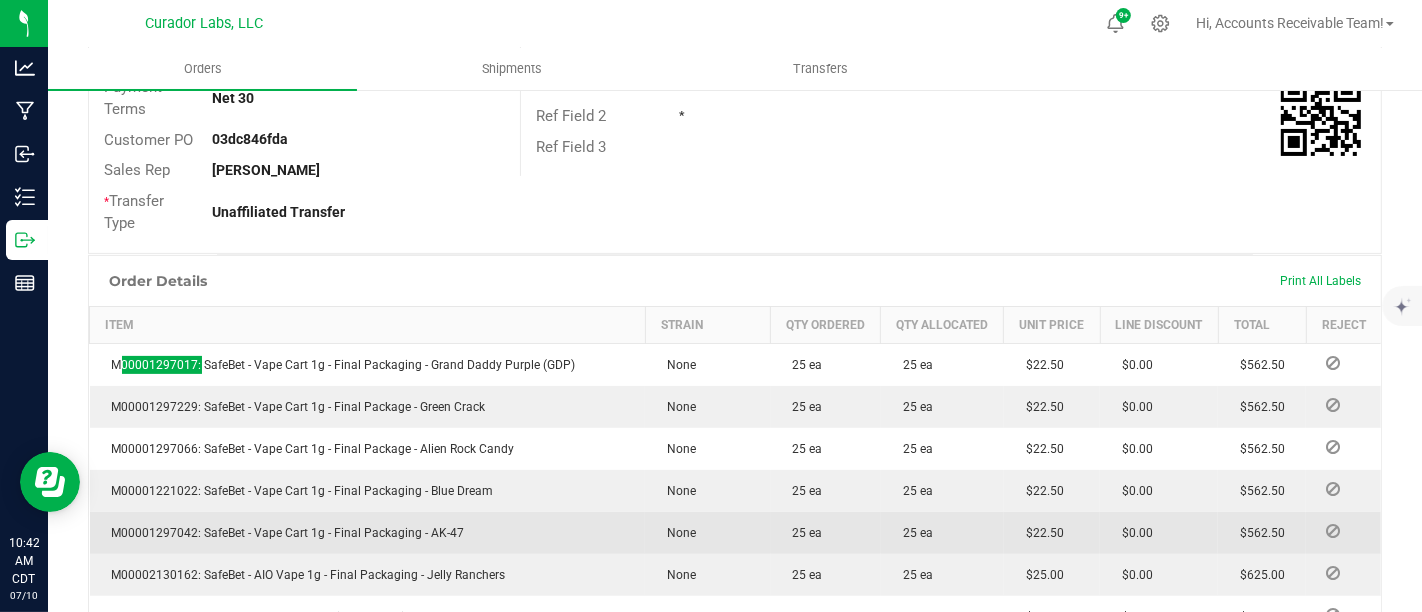 scroll, scrollTop: 444, scrollLeft: 0, axis: vertical 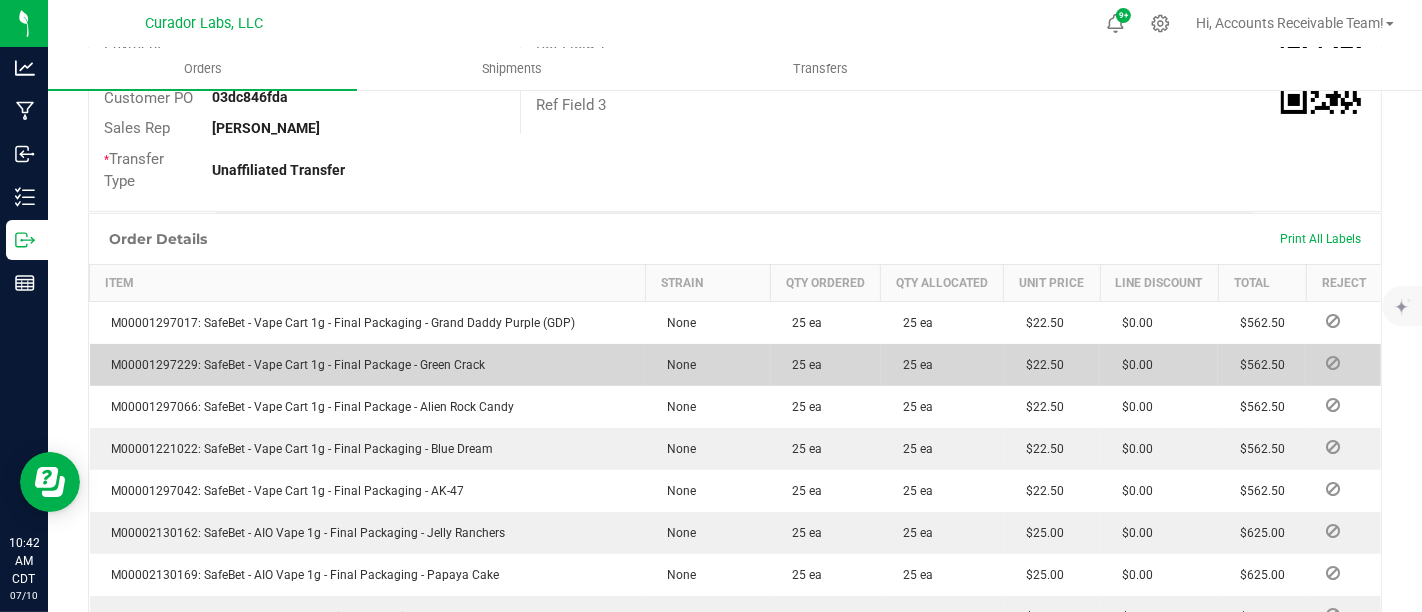 click on "M00001297229: SafeBet - Vape Cart 1g - Final Package - Green Crack" at bounding box center (294, 365) 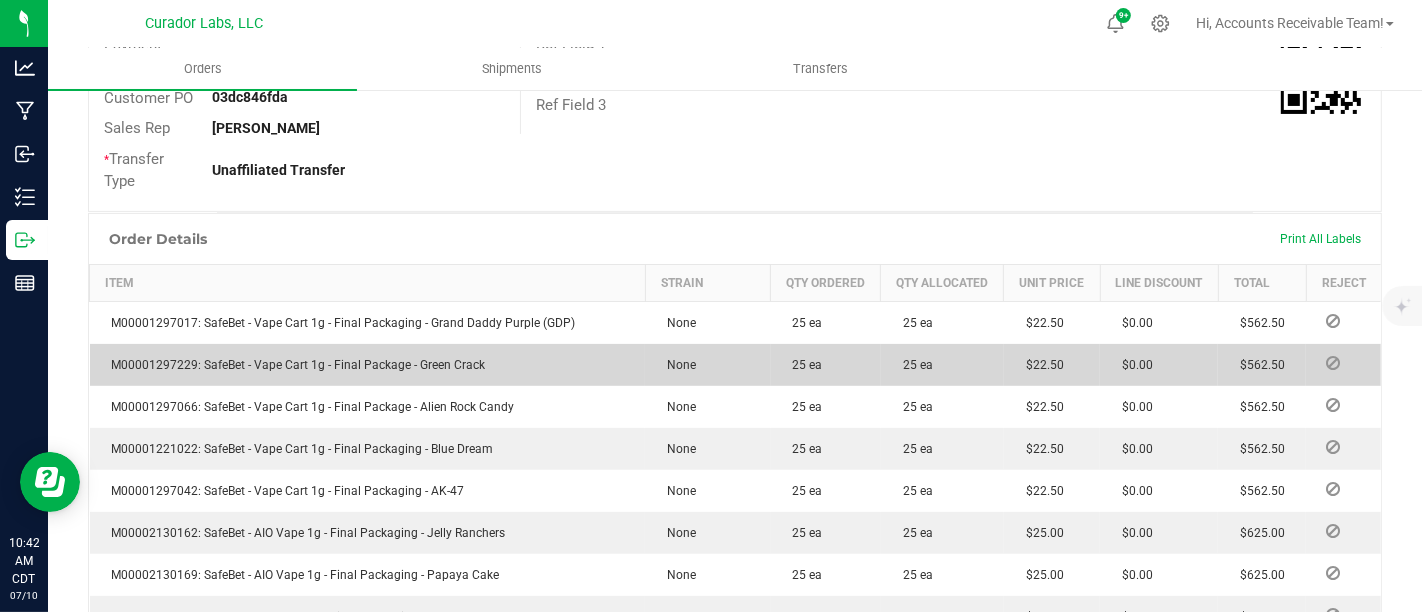 click on "M00001297229: SafeBet - Vape Cart 1g - Final Package - Green Crack" at bounding box center [294, 365] 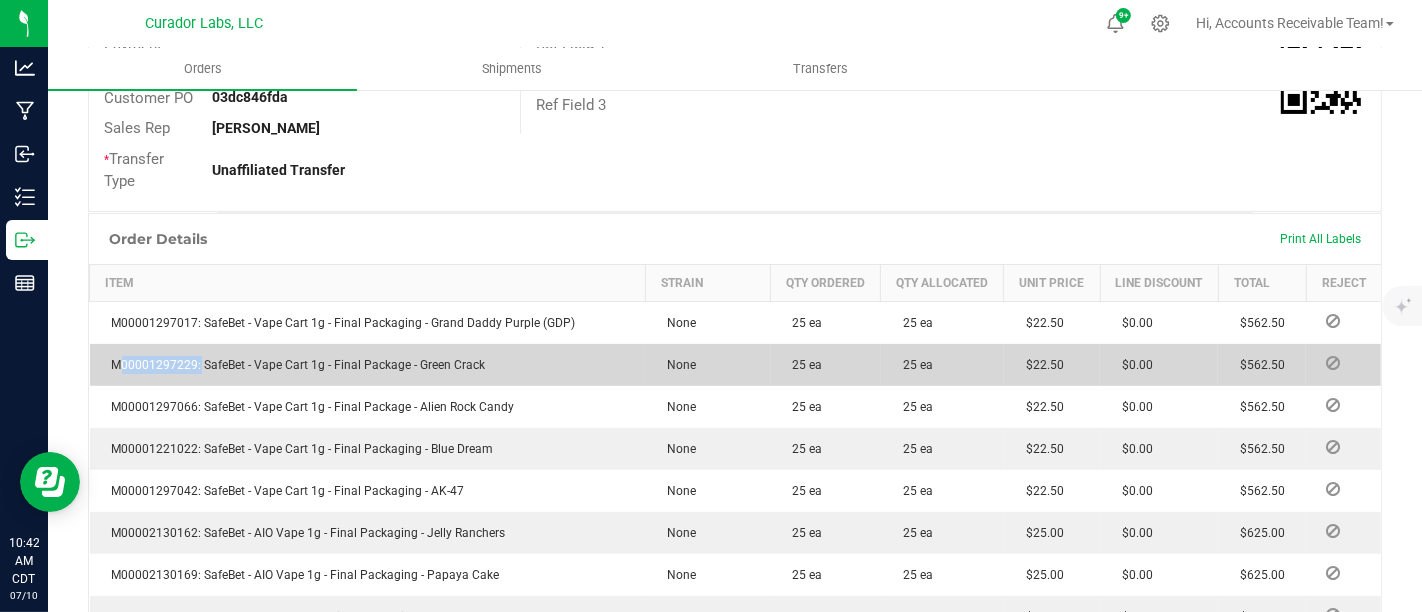 copy on "M00001297229" 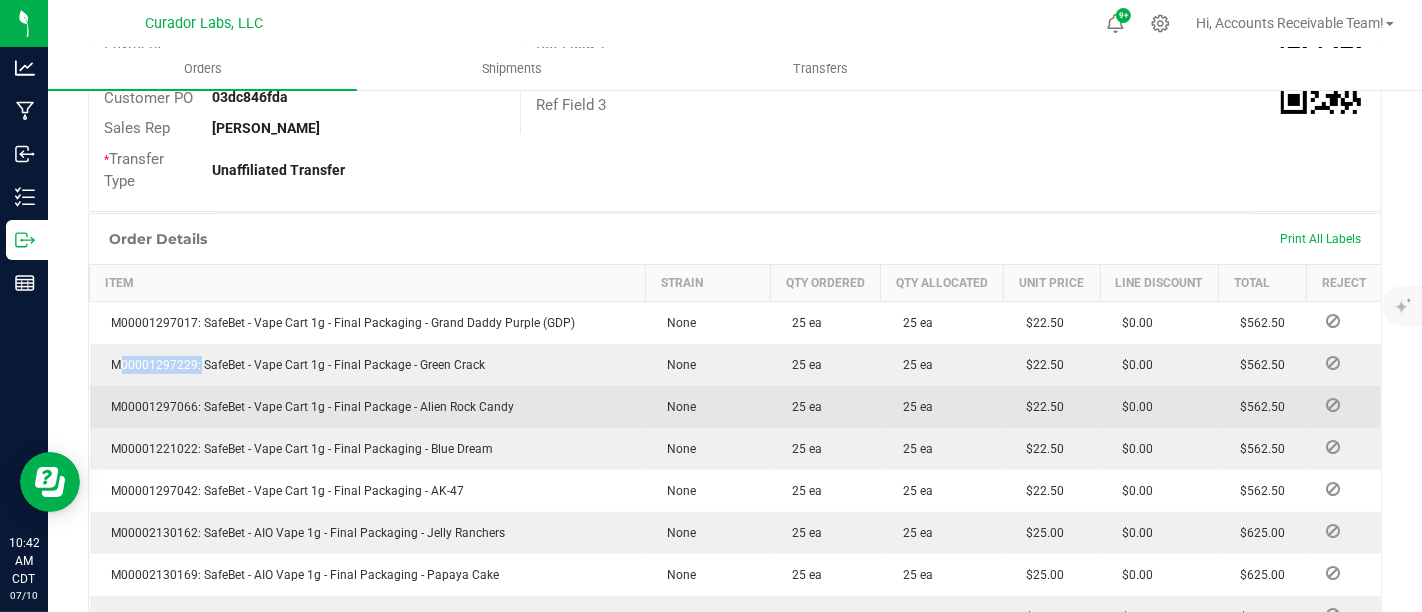 click on "M00001297066: SafeBet - Vape Cart 1g - Final Package - Alien Rock Candy" at bounding box center [308, 407] 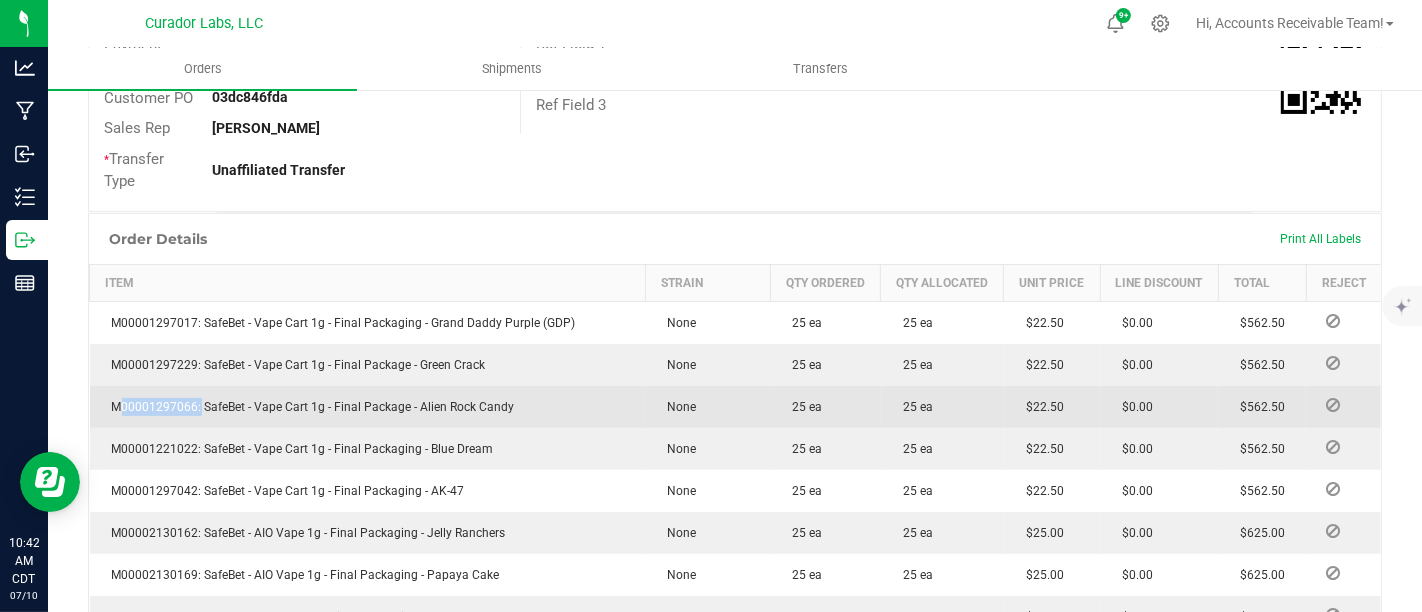 click on "M00001297066: SafeBet - Vape Cart 1g - Final Package - Alien Rock Candy" at bounding box center [308, 407] 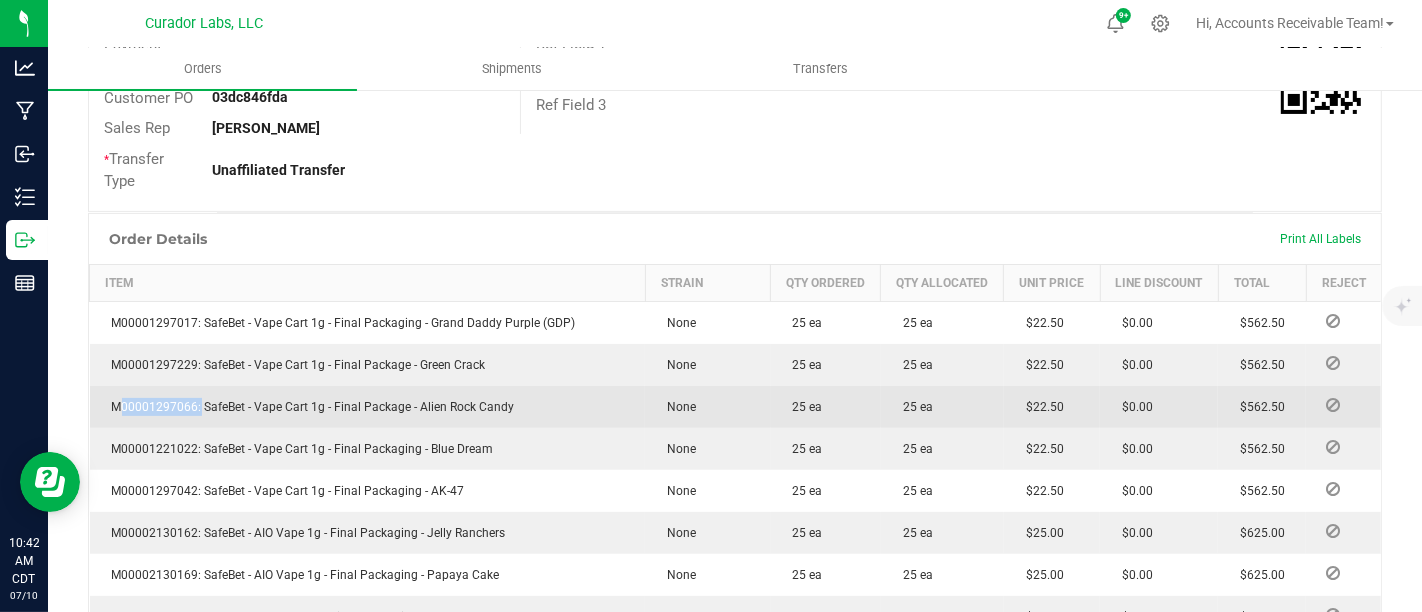 copy on "M00001297066" 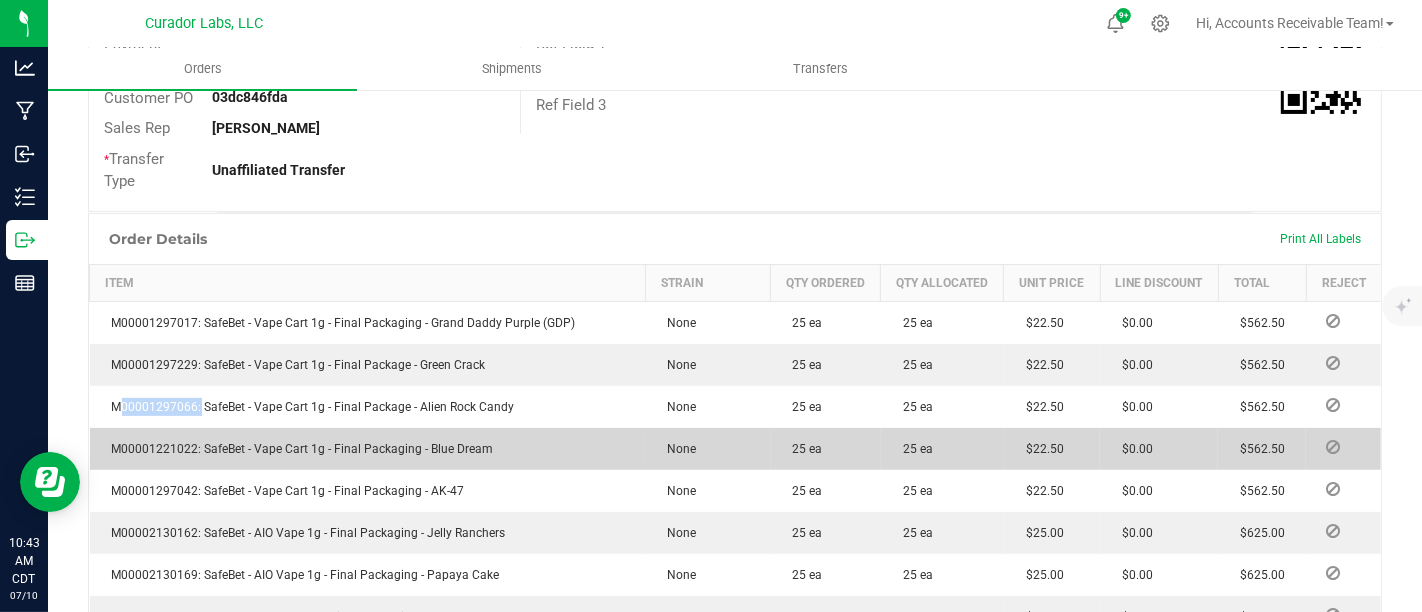 click on "M00001221022: SafeBet - Vape Cart 1g - Final Packaging - Blue Dream" at bounding box center [298, 449] 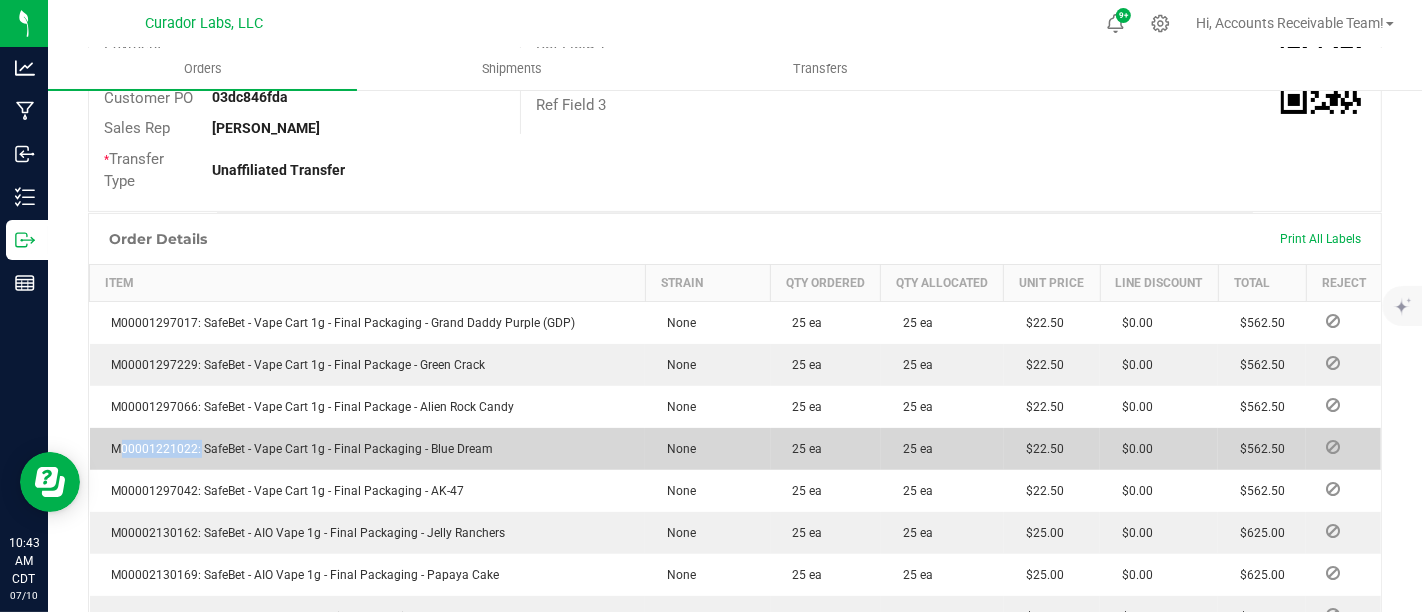 click on "M00001221022: SafeBet - Vape Cart 1g - Final Packaging - Blue Dream" at bounding box center [298, 449] 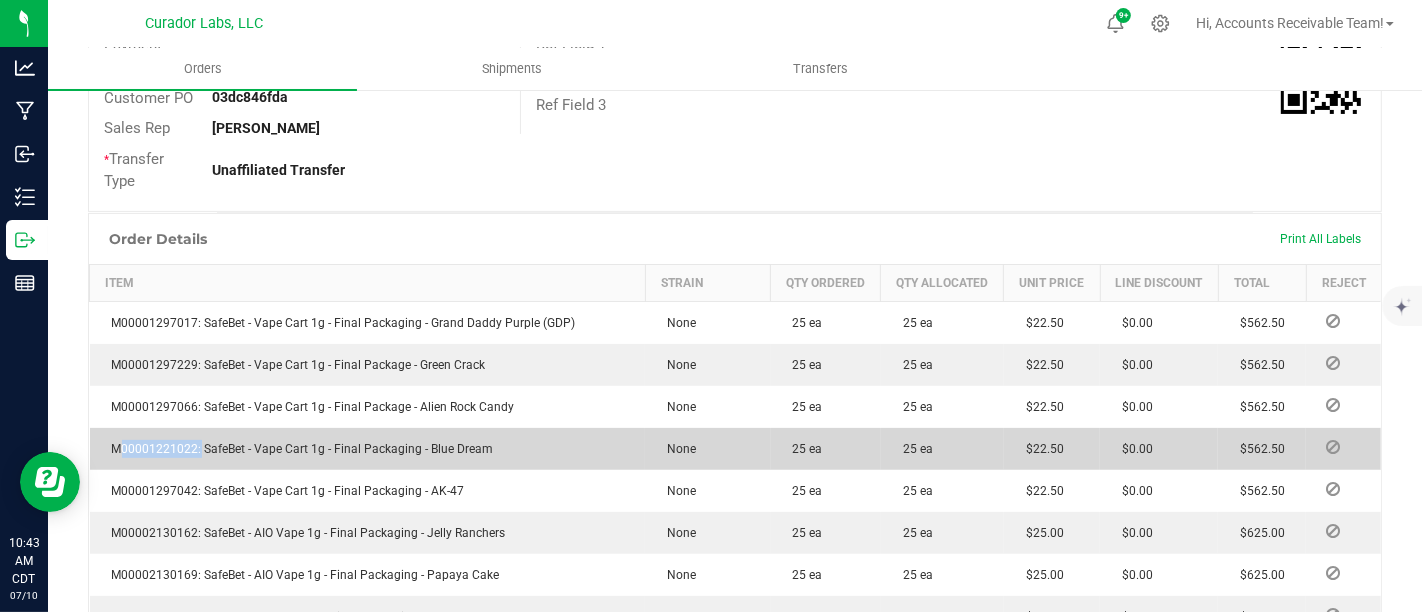 copy on "M00001221022" 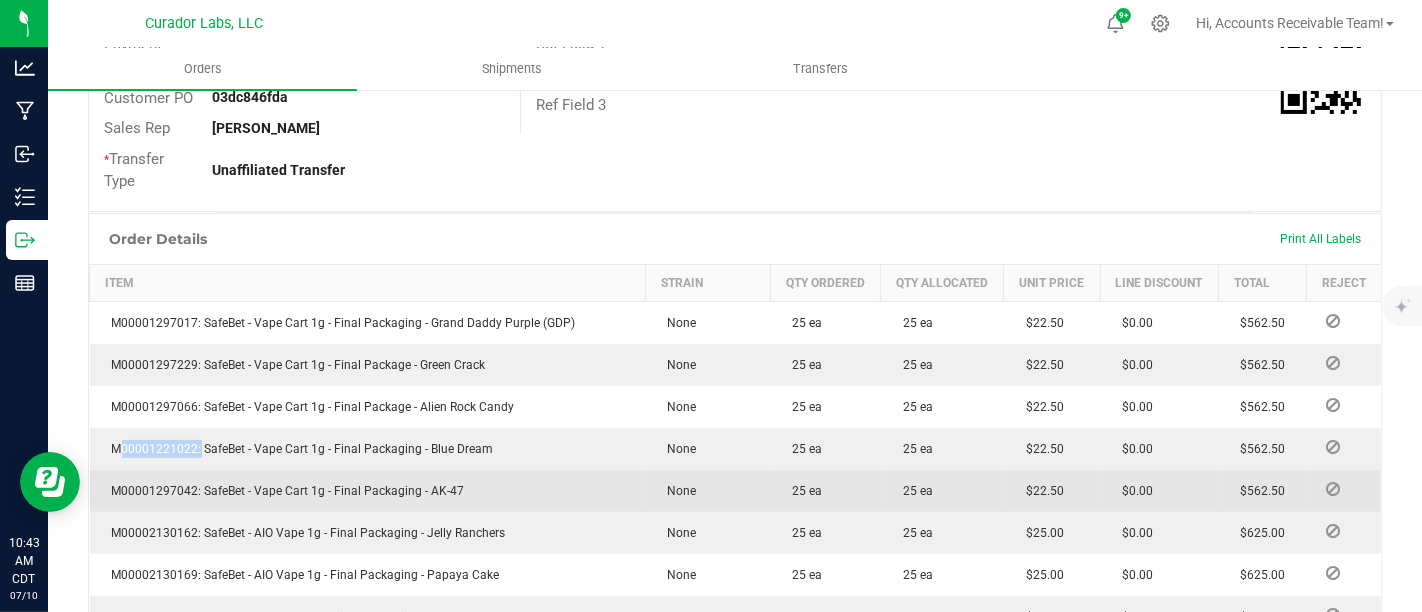 click on "M00001297042: SafeBet - Vape Cart 1g - Final Packaging - AK-47" at bounding box center [283, 491] 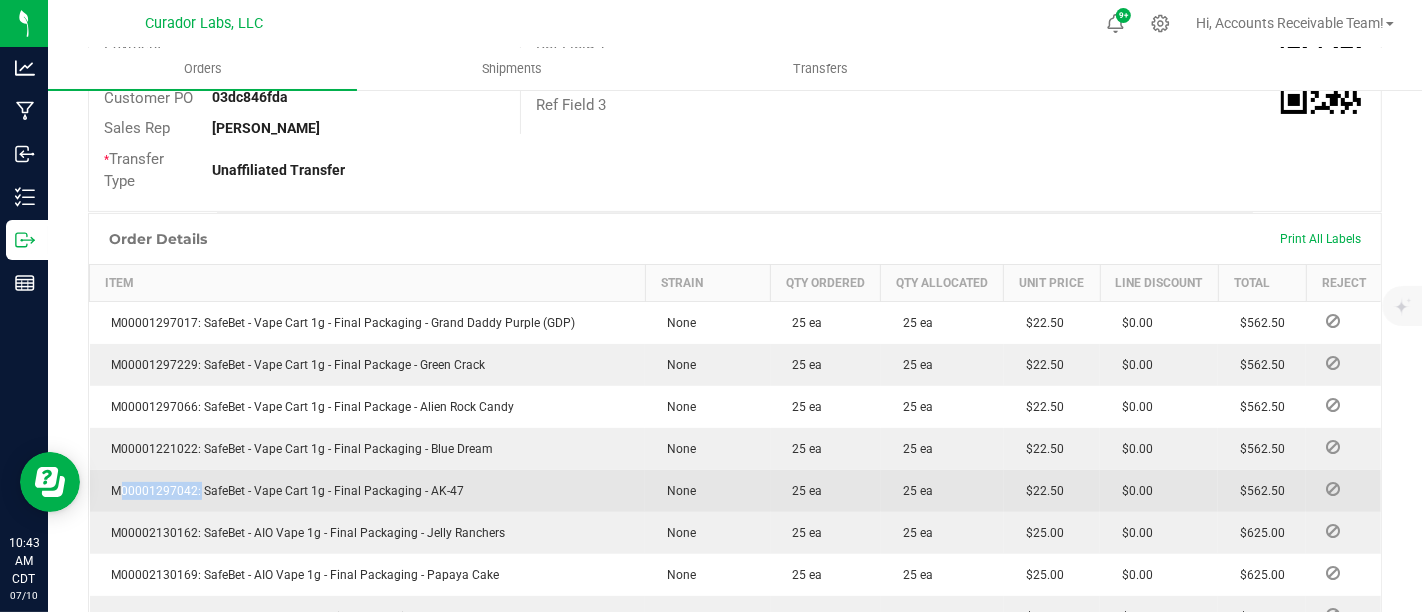 click on "M00001297042: SafeBet - Vape Cart 1g - Final Packaging - AK-47" at bounding box center (283, 491) 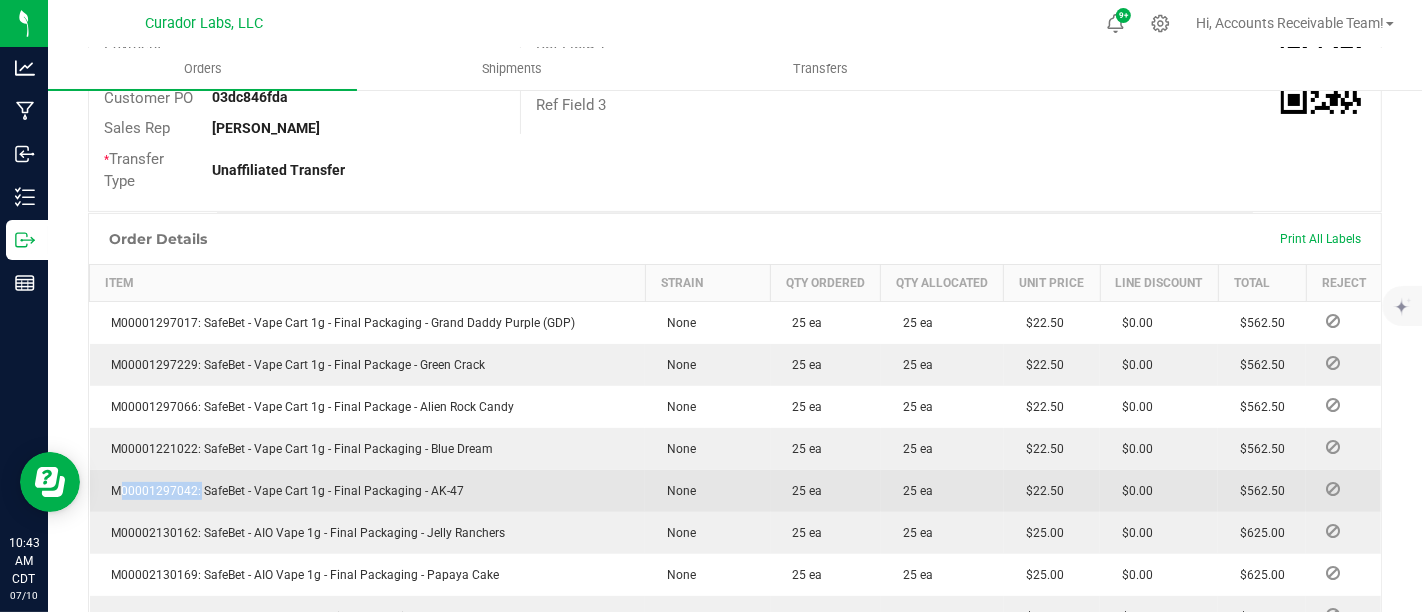 copy on "M00001297042" 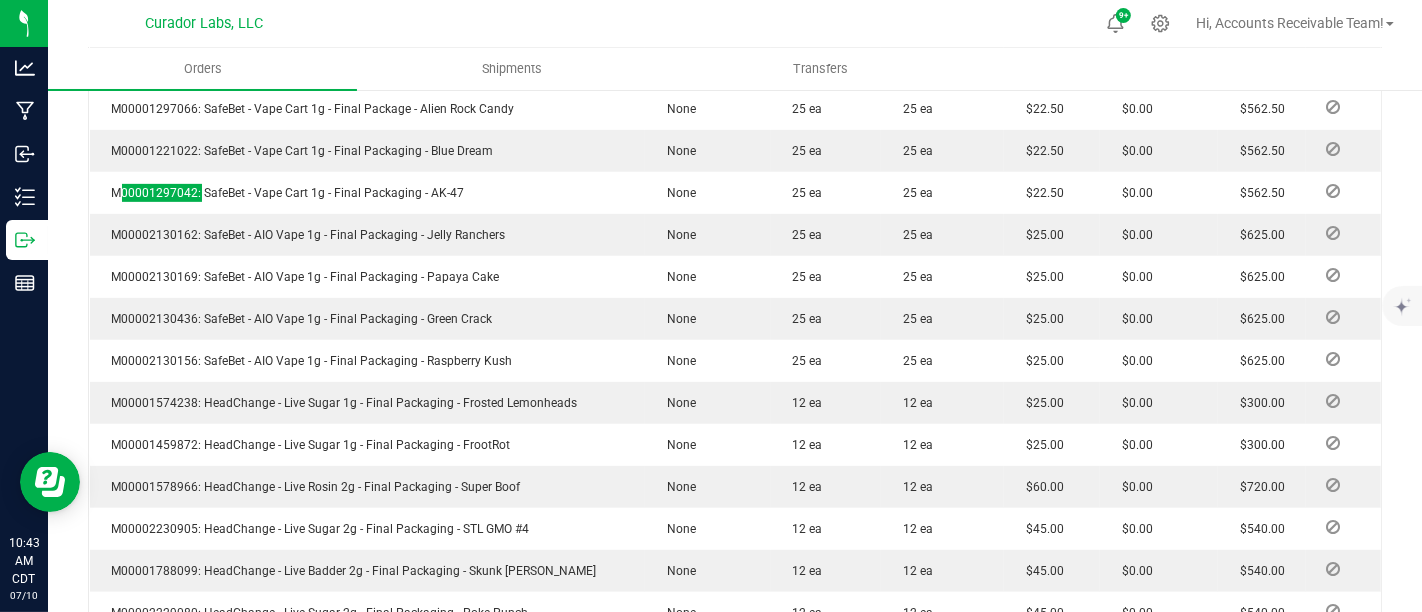 scroll, scrollTop: 777, scrollLeft: 0, axis: vertical 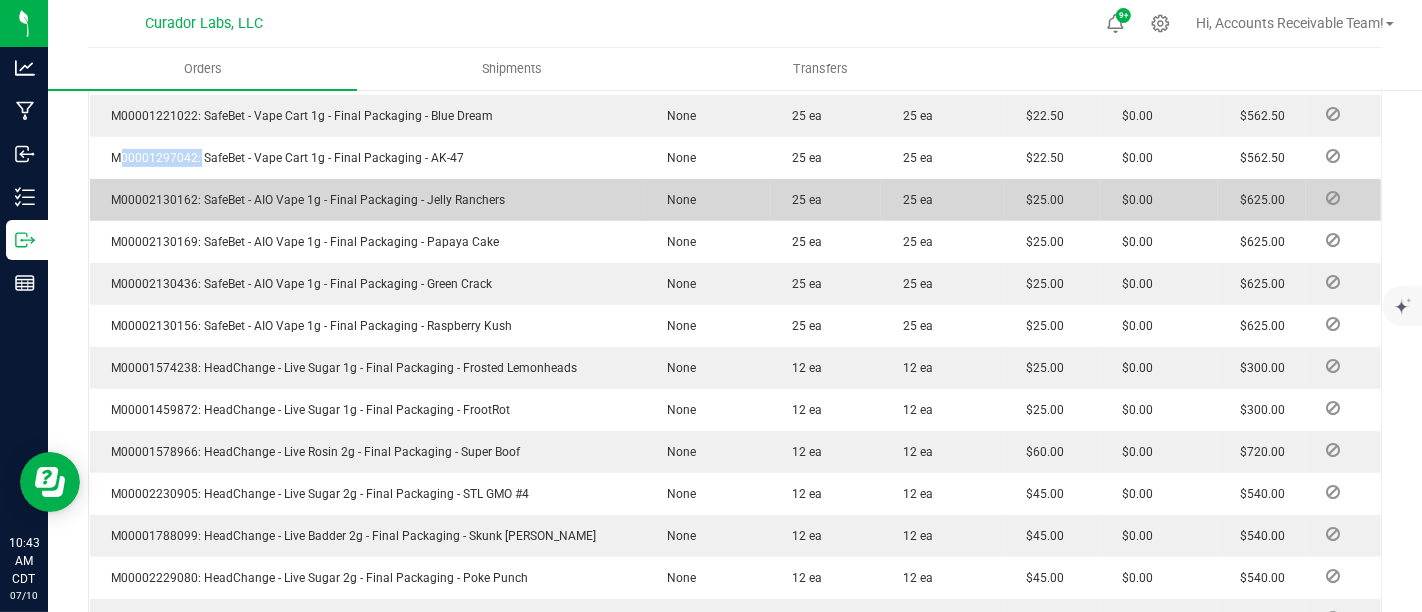 click on "M00002130162: SafeBet - AIO Vape 1g - Final Packaging - Jelly Ranchers" at bounding box center [304, 200] 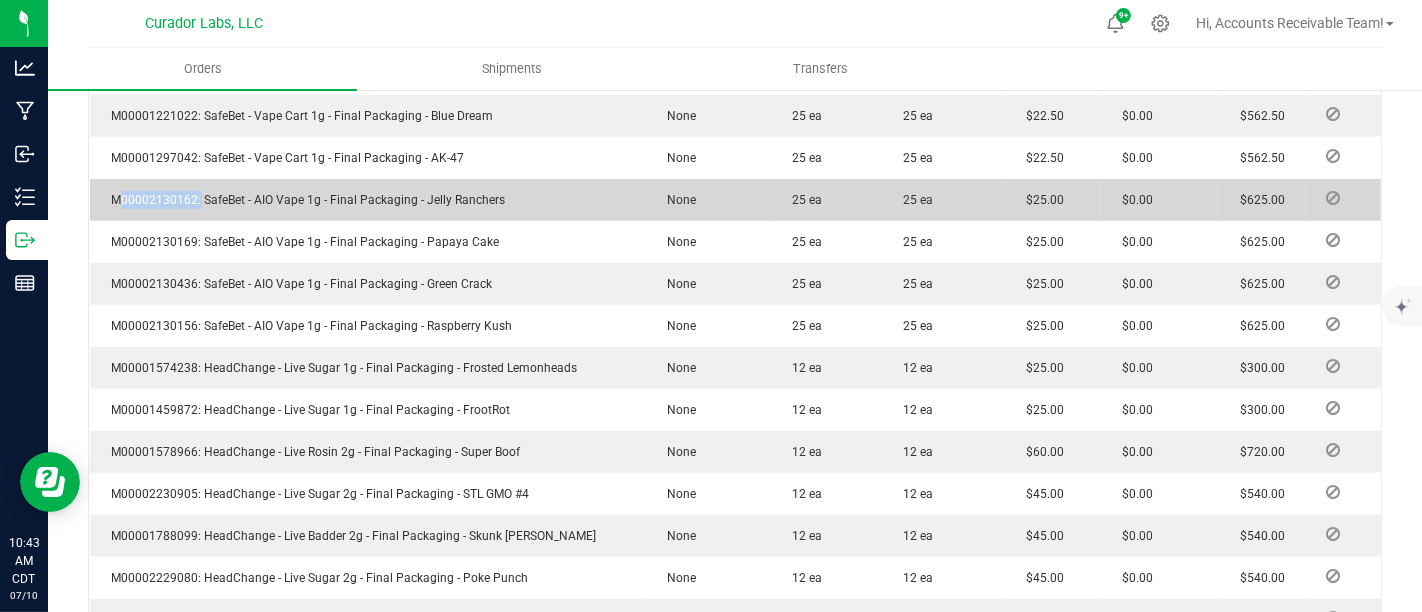 click on "M00002130162: SafeBet - AIO Vape 1g - Final Packaging - Jelly Ranchers" at bounding box center (304, 200) 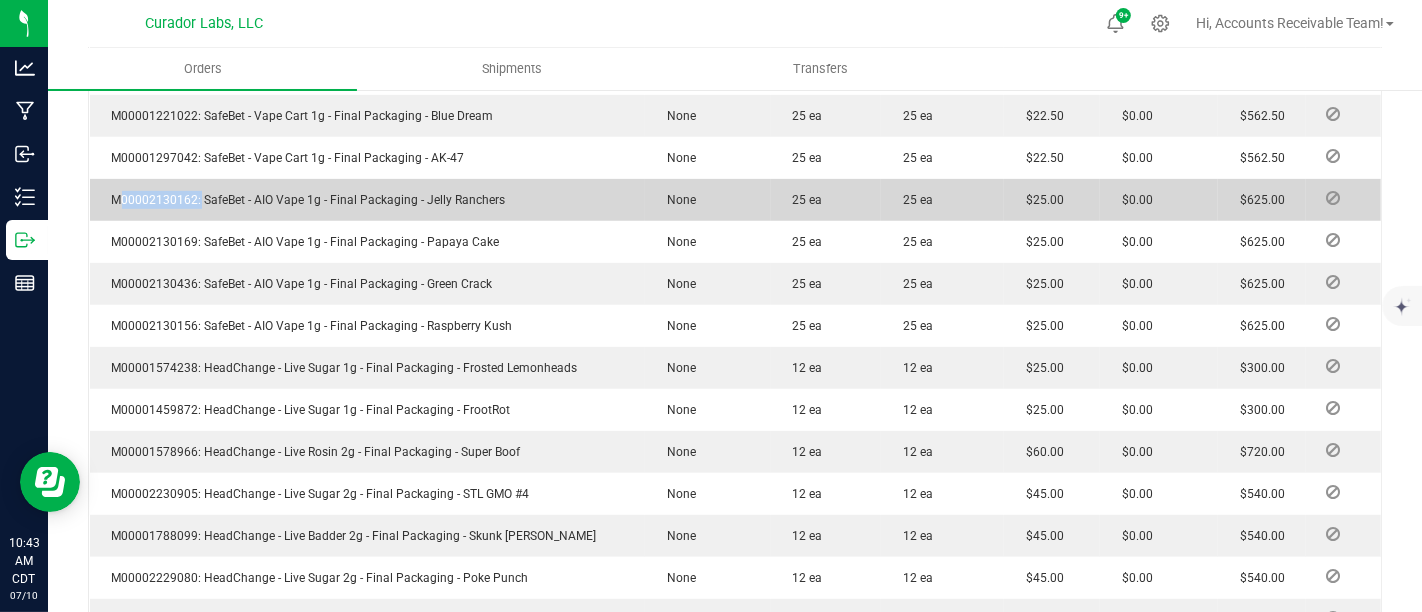 copy on "M00002130162" 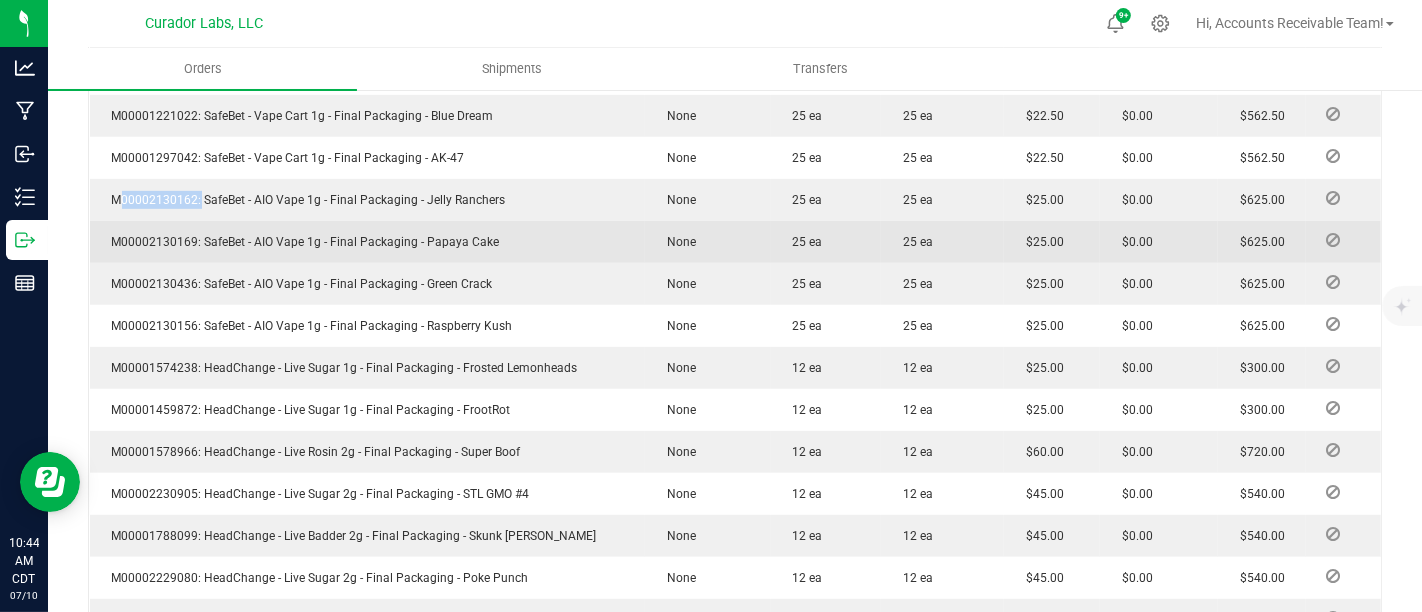 click on "M00002130169: SafeBet - AIO Vape 1g - Final Packaging - Papaya Cake" at bounding box center [301, 242] 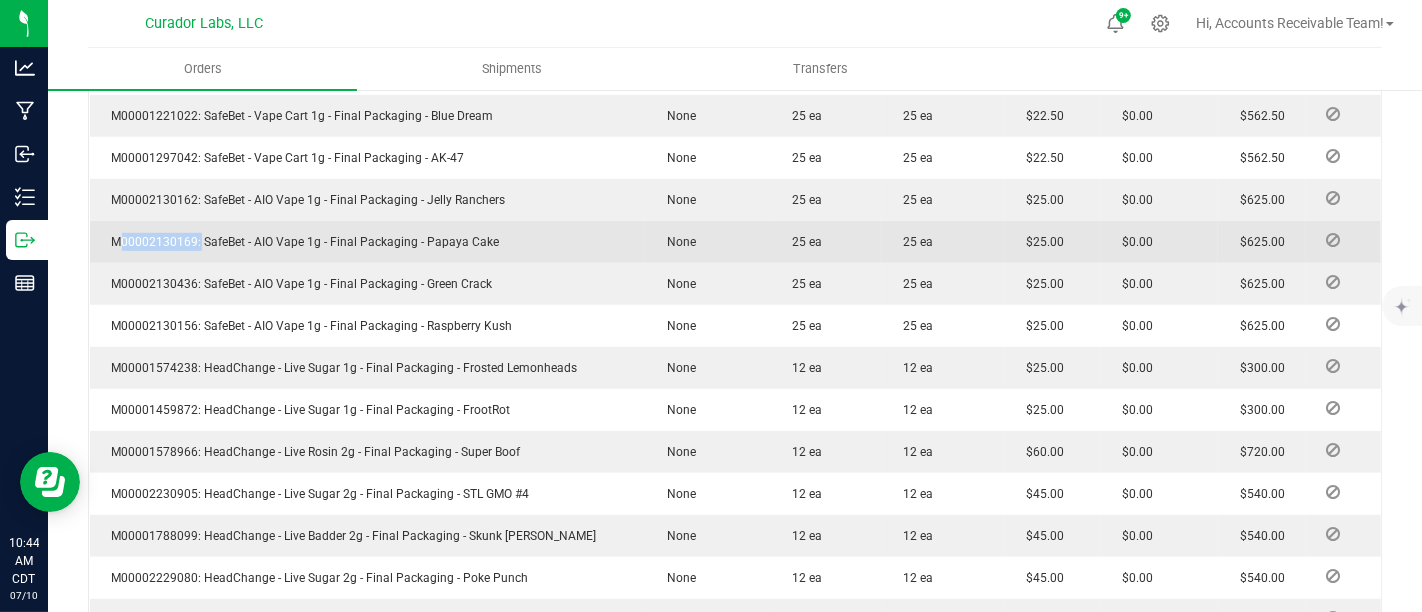 click on "M00002130169: SafeBet - AIO Vape 1g - Final Packaging - Papaya Cake" at bounding box center [301, 242] 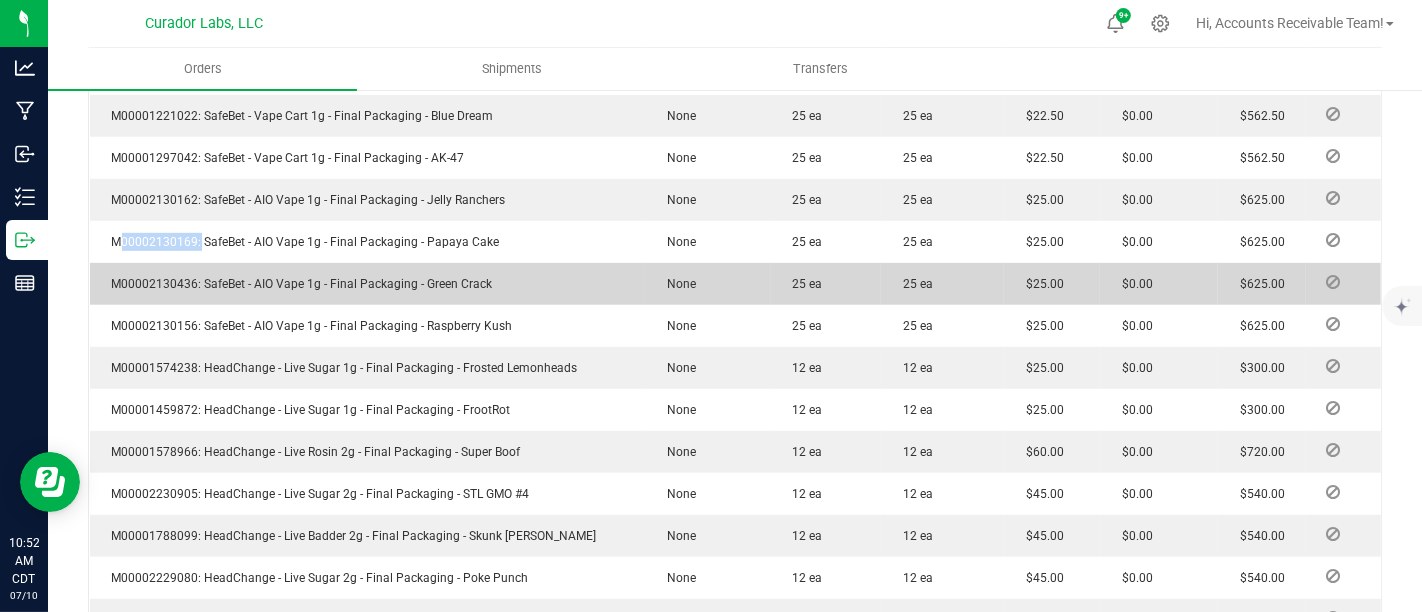 click on "M00002130436: SafeBet - AIO Vape 1g - Final Packaging - Green Crack" at bounding box center [297, 284] 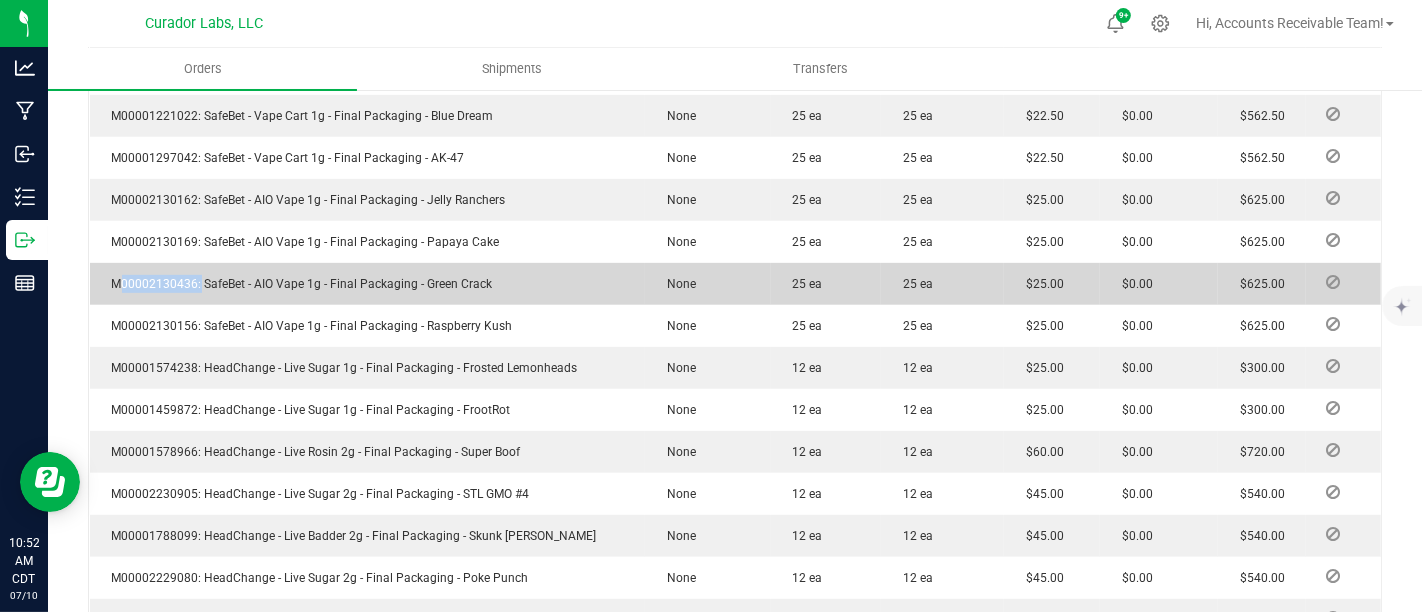 click on "M00002130436: SafeBet - AIO Vape 1g - Final Packaging - Green Crack" at bounding box center [297, 284] 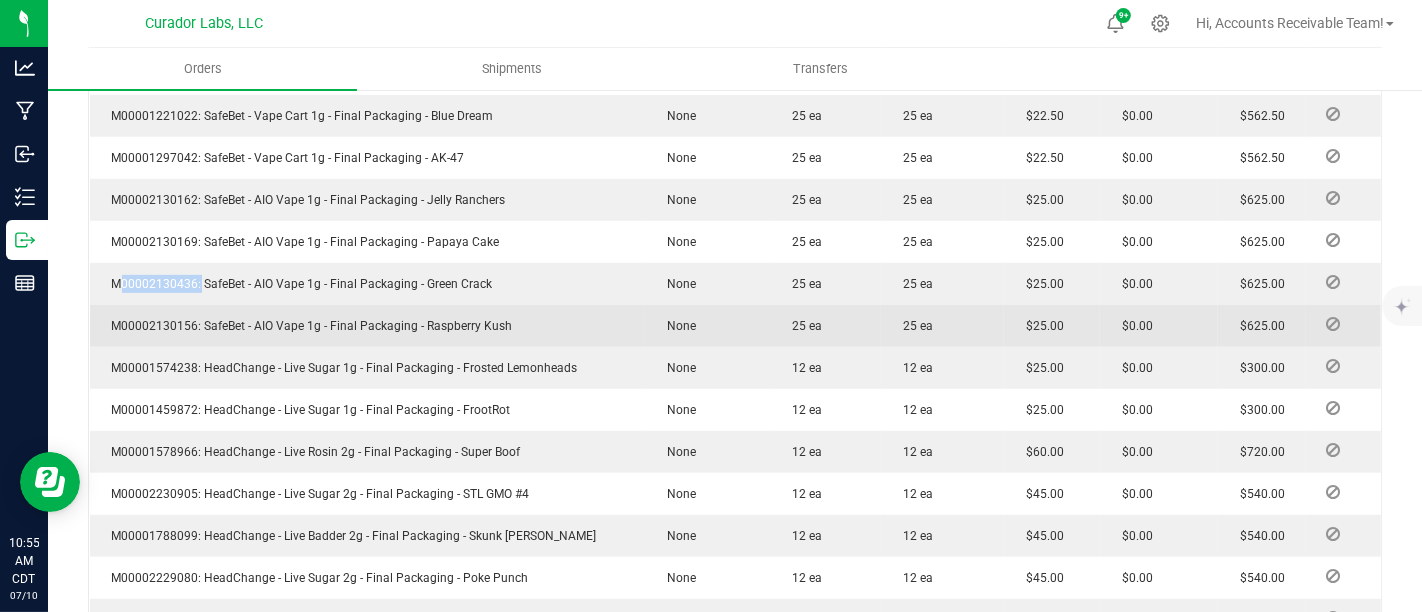 click on "M00002130156: SafeBet - AIO Vape 1g - Final Packaging - Raspberry Kush" at bounding box center [307, 326] 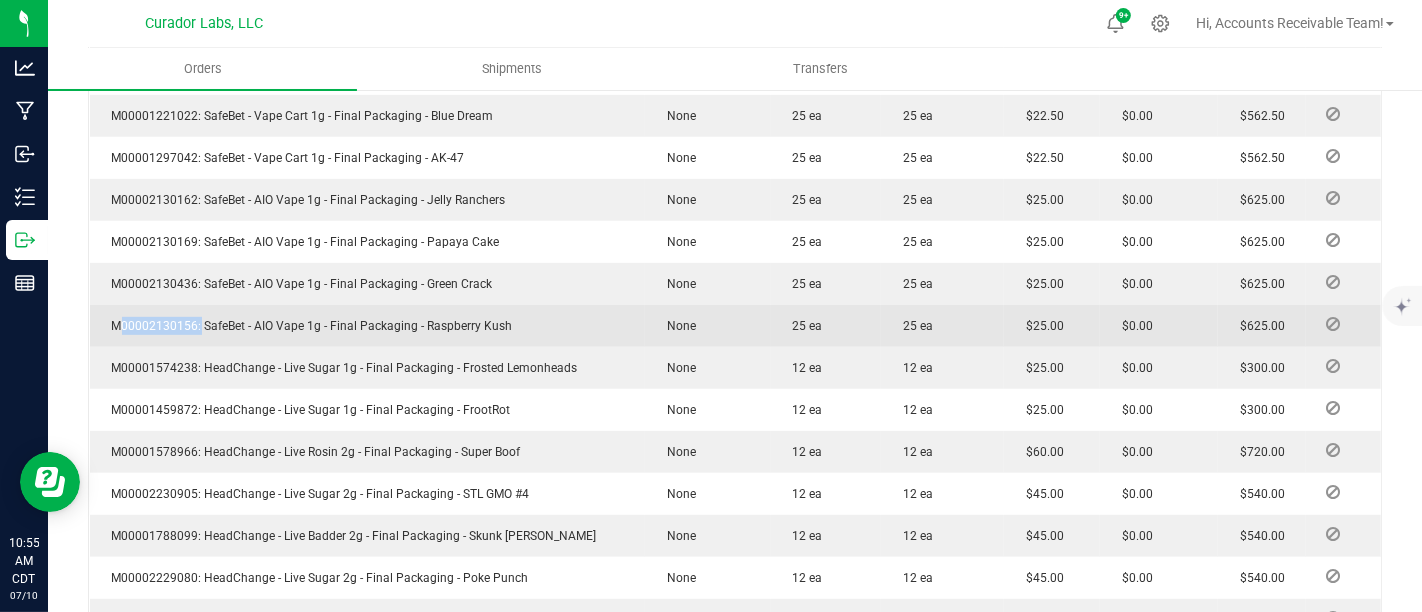 click on "M00002130156: SafeBet - AIO Vape 1g - Final Packaging - Raspberry Kush" at bounding box center [307, 326] 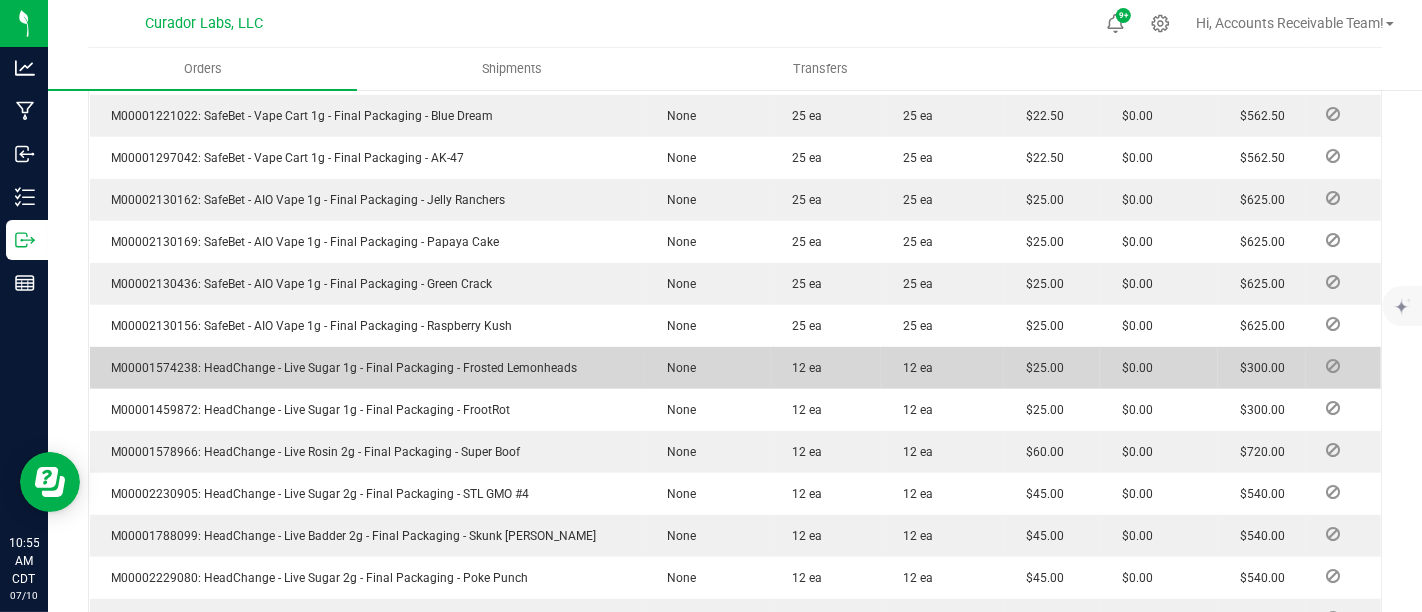 click on "M00001574238: HeadChange - Live Sugar 1g - Final Packaging - Frosted Lemonheads" at bounding box center [340, 368] 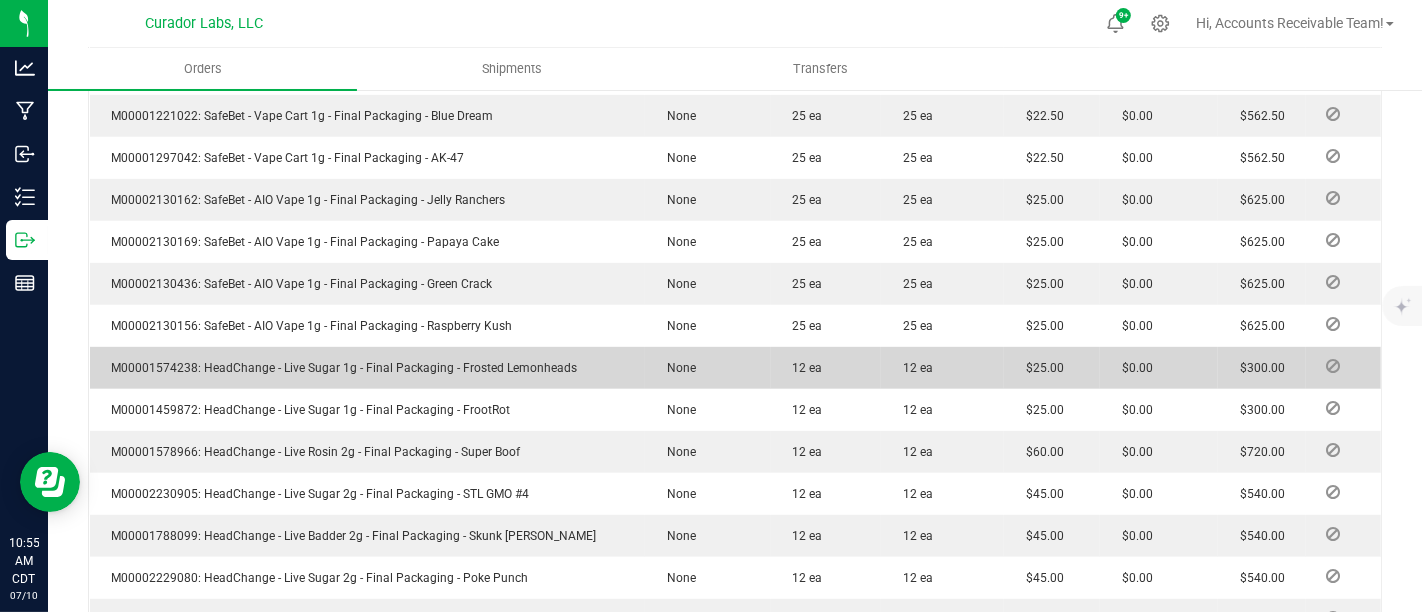 click on "M00001574238: HeadChange - Live Sugar 1g - Final Packaging - Frosted Lemonheads" at bounding box center (340, 368) 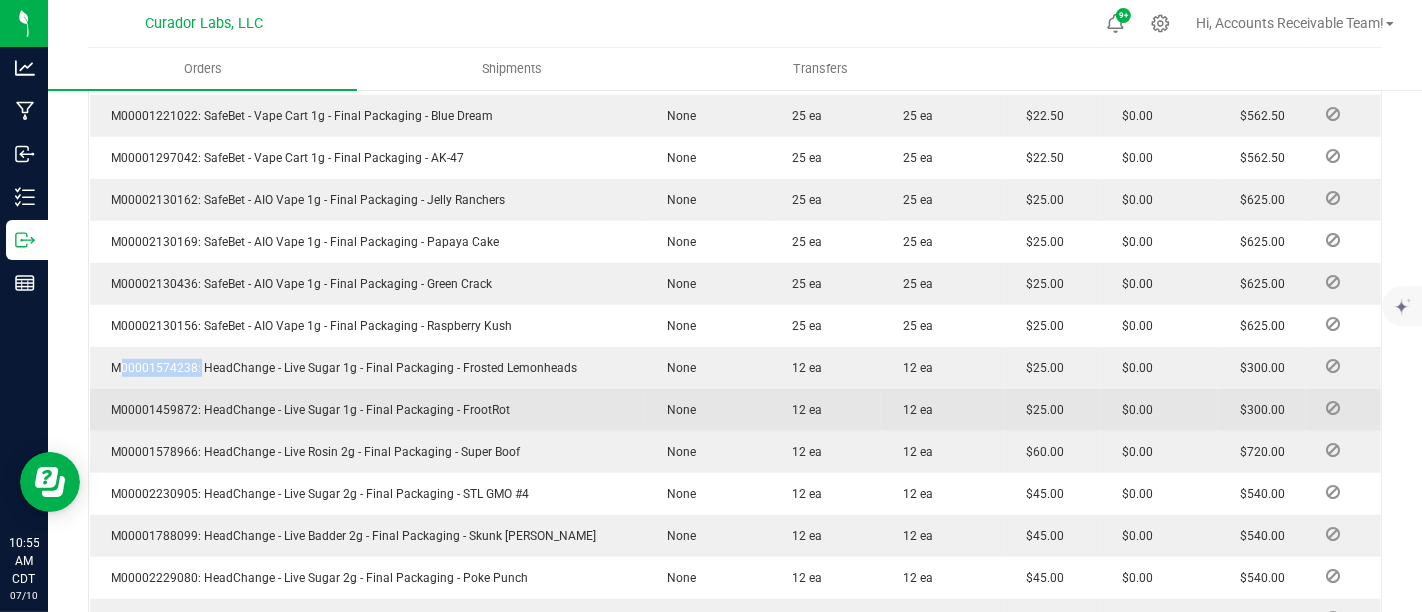 click on "M00001459872: HeadChange - Live Sugar 1g - Final Packaging - FrootRot" at bounding box center [306, 410] 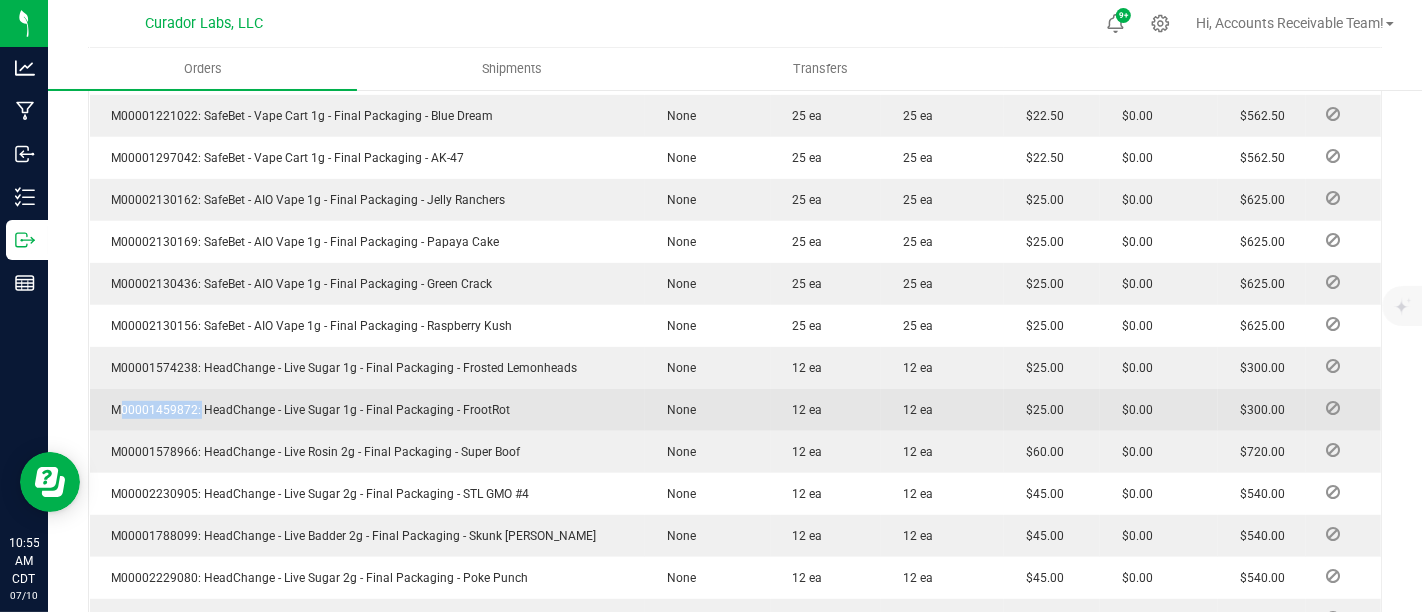 click on "M00001459872: HeadChange - Live Sugar 1g - Final Packaging - FrootRot" at bounding box center (306, 410) 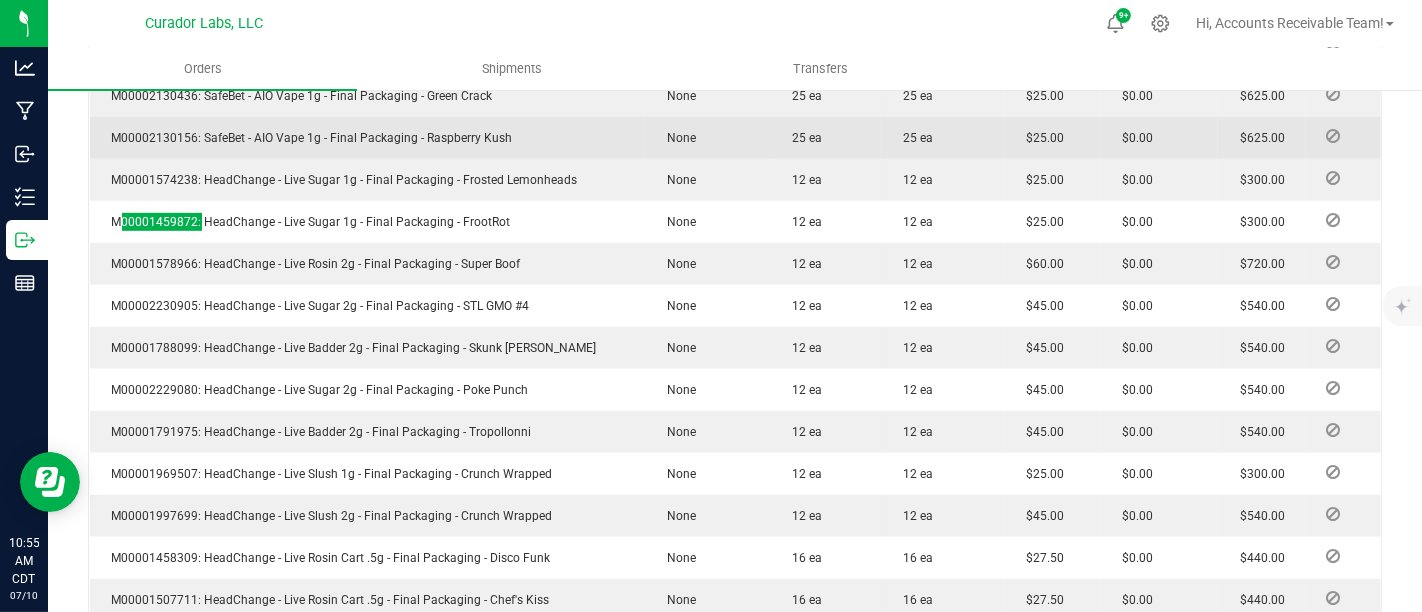 scroll, scrollTop: 1000, scrollLeft: 0, axis: vertical 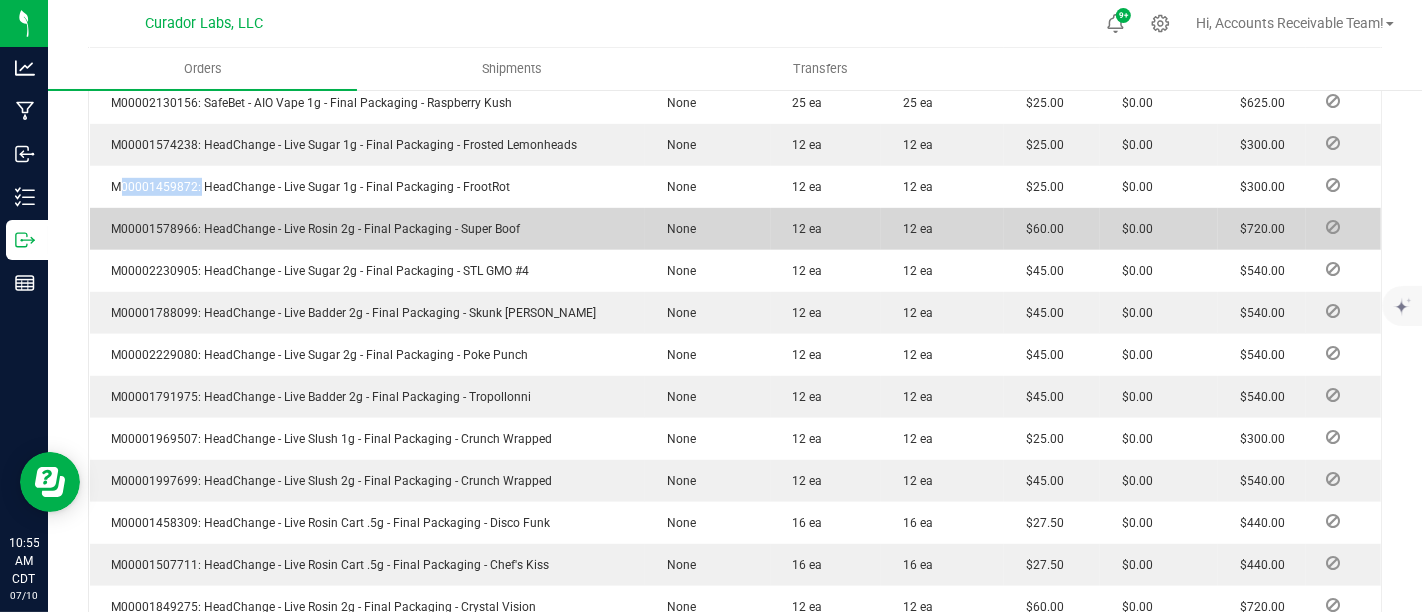 click on "M00001578966: HeadChange - Live Rosin 2g - Final Packaging - Super Boof" at bounding box center (311, 229) 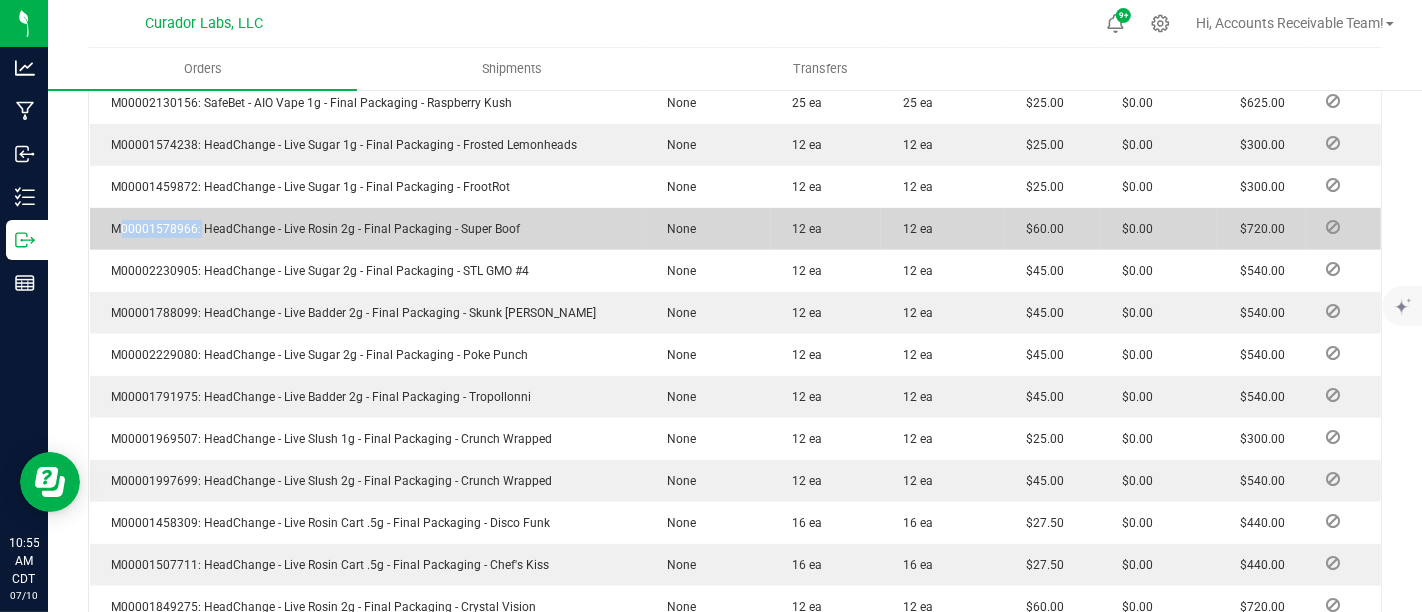 click on "M00001578966: HeadChange - Live Rosin 2g - Final Packaging - Super Boof" at bounding box center (311, 229) 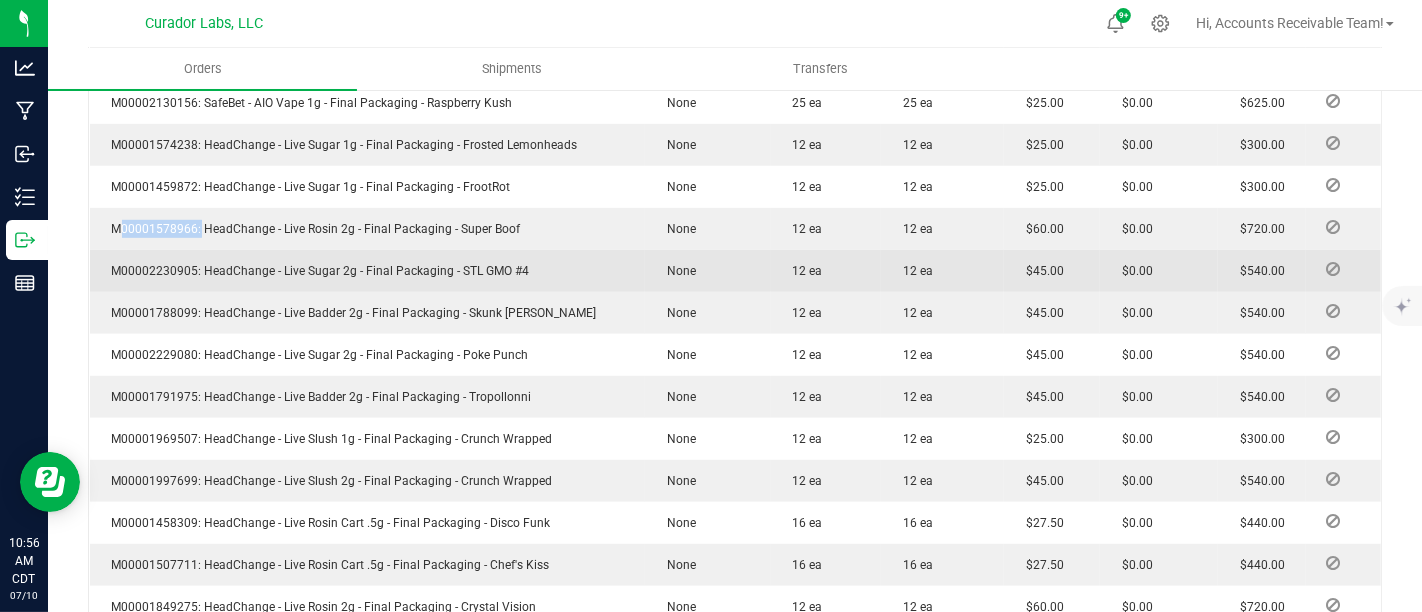click on "M00002230905: HeadChange - Live Sugar 2g - Final Packaging - STL GMO #4" at bounding box center (316, 271) 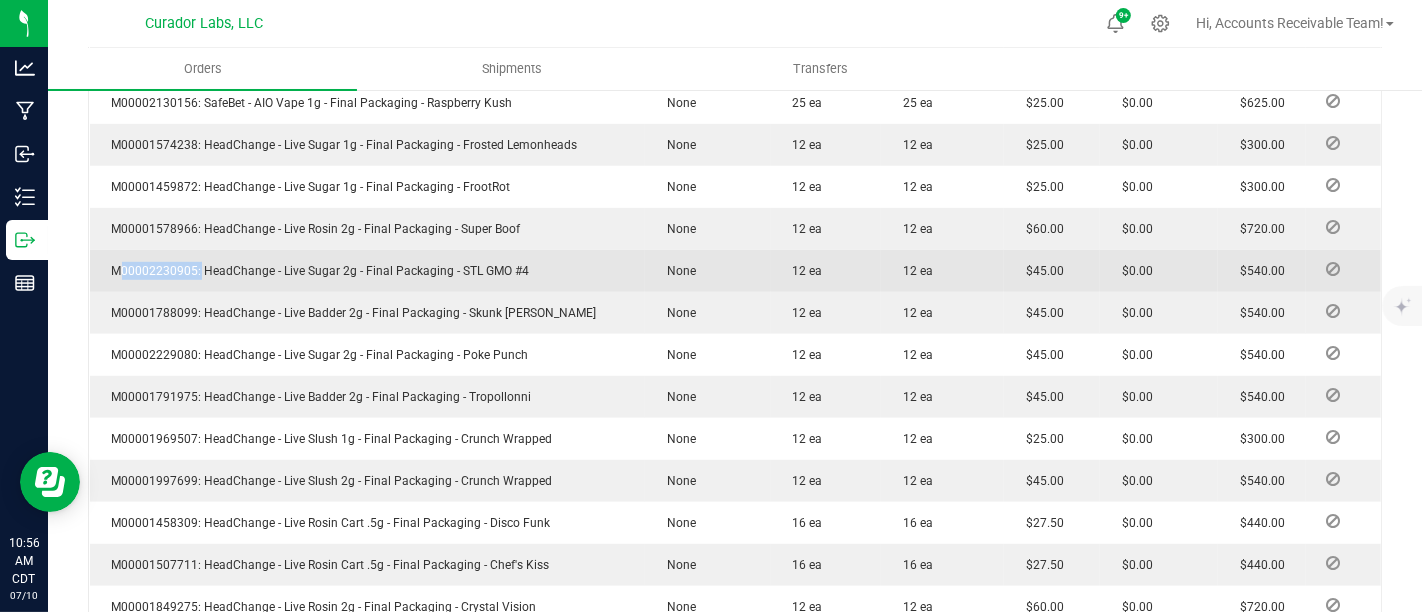 click on "M00002230905: HeadChange - Live Sugar 2g - Final Packaging - STL GMO #4" at bounding box center [316, 271] 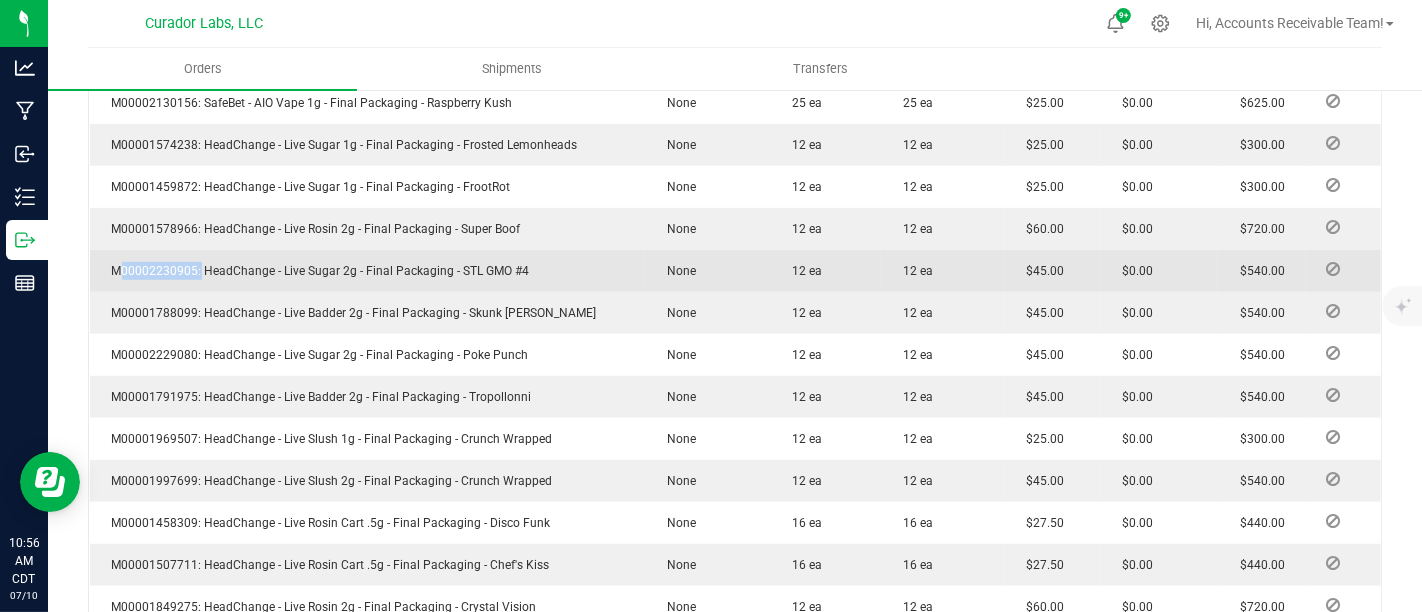 drag, startPoint x: 204, startPoint y: 266, endPoint x: 535, endPoint y: 264, distance: 331.00604 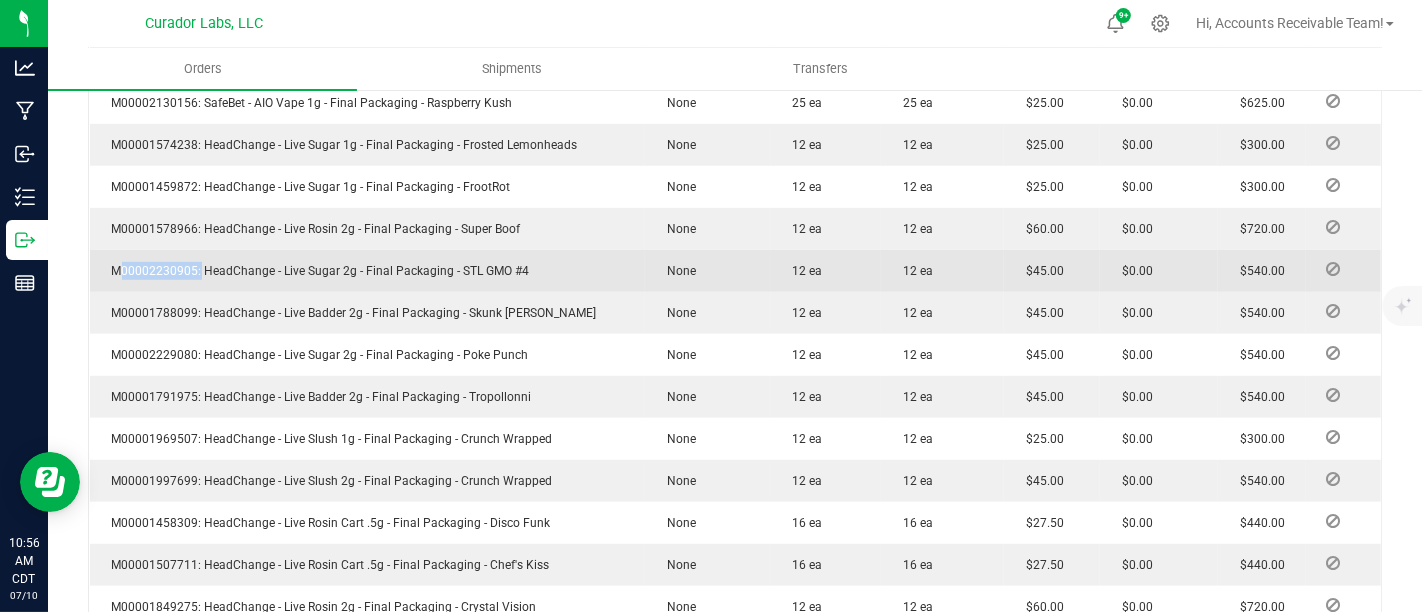 click on "M00002230905: HeadChange - Live Sugar 2g - Final Packaging - STL GMO #4" at bounding box center [368, 271] 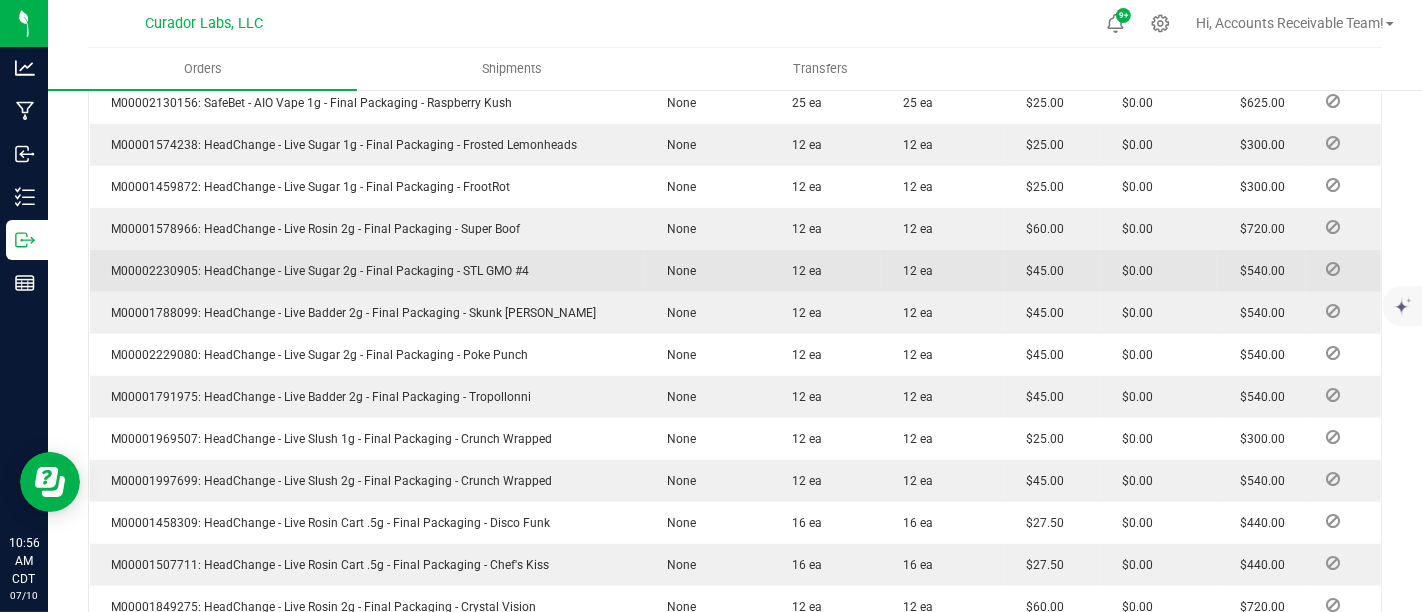 click on "M00002230905: HeadChange - Live Sugar 2g - Final Packaging - STL GMO #4" at bounding box center (316, 271) 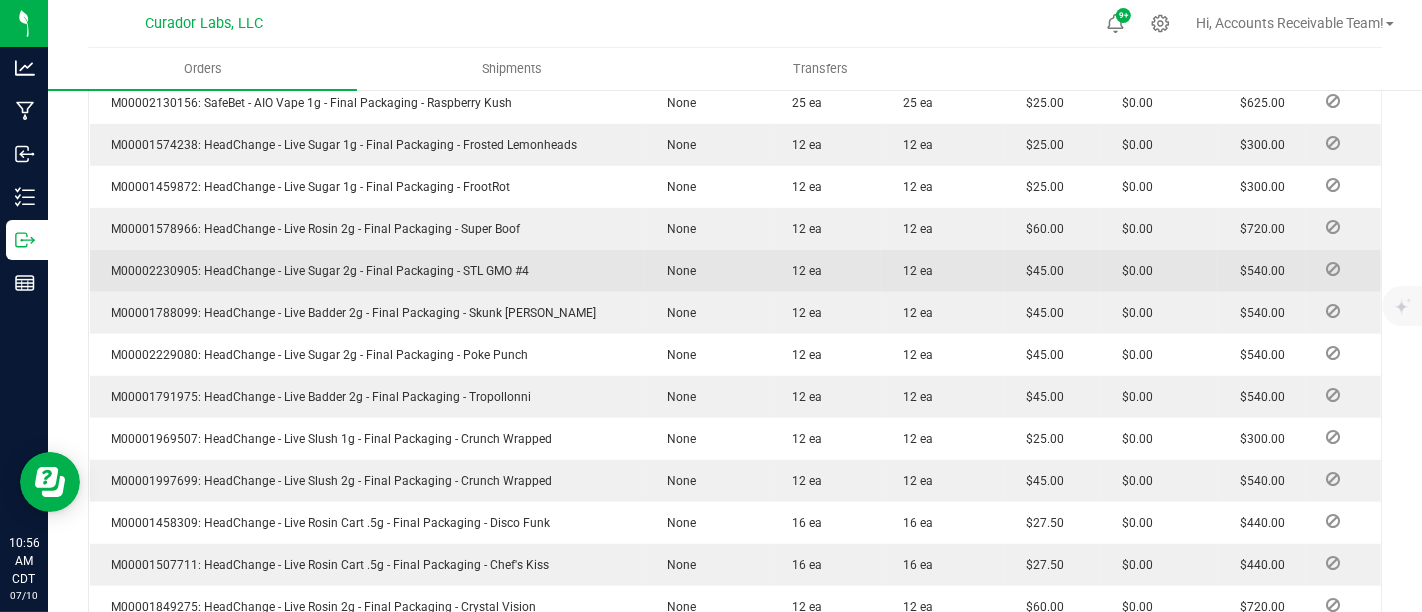 click on "M00002230905: HeadChange - Live Sugar 2g - Final Packaging - STL GMO #4" at bounding box center (316, 271) 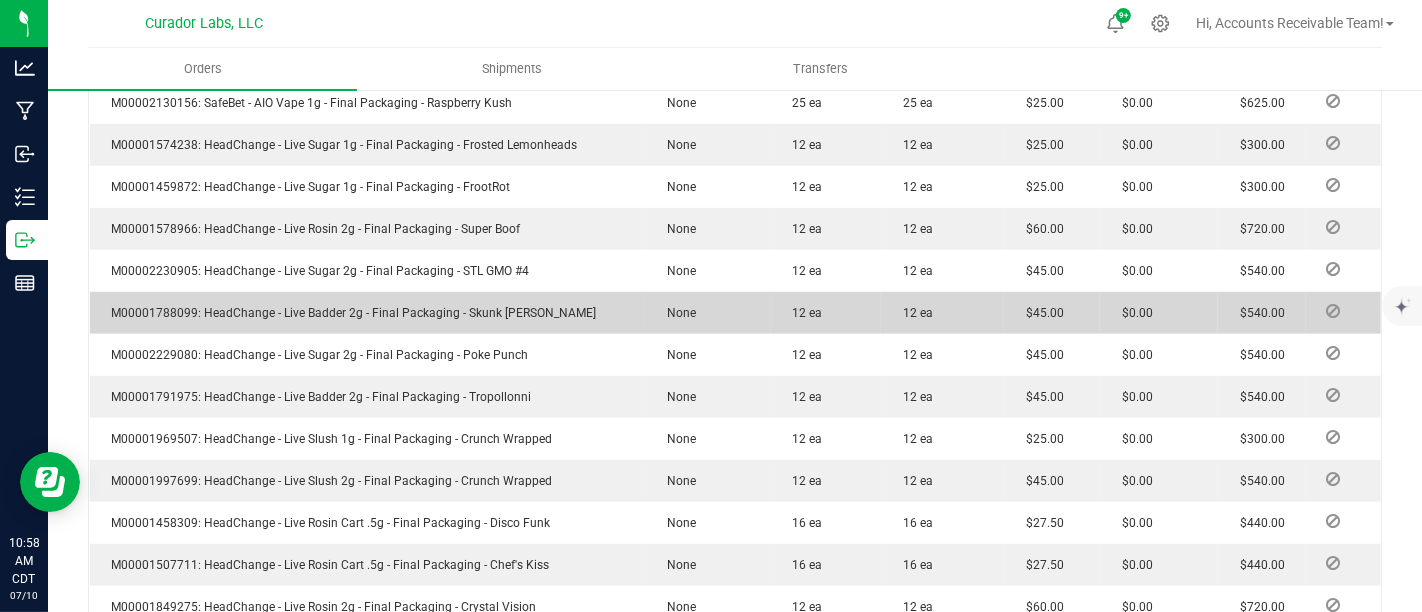 click on "M00001788099: HeadChange - Live Badder 2g - Final Packaging - Skunk [PERSON_NAME]" at bounding box center (349, 313) 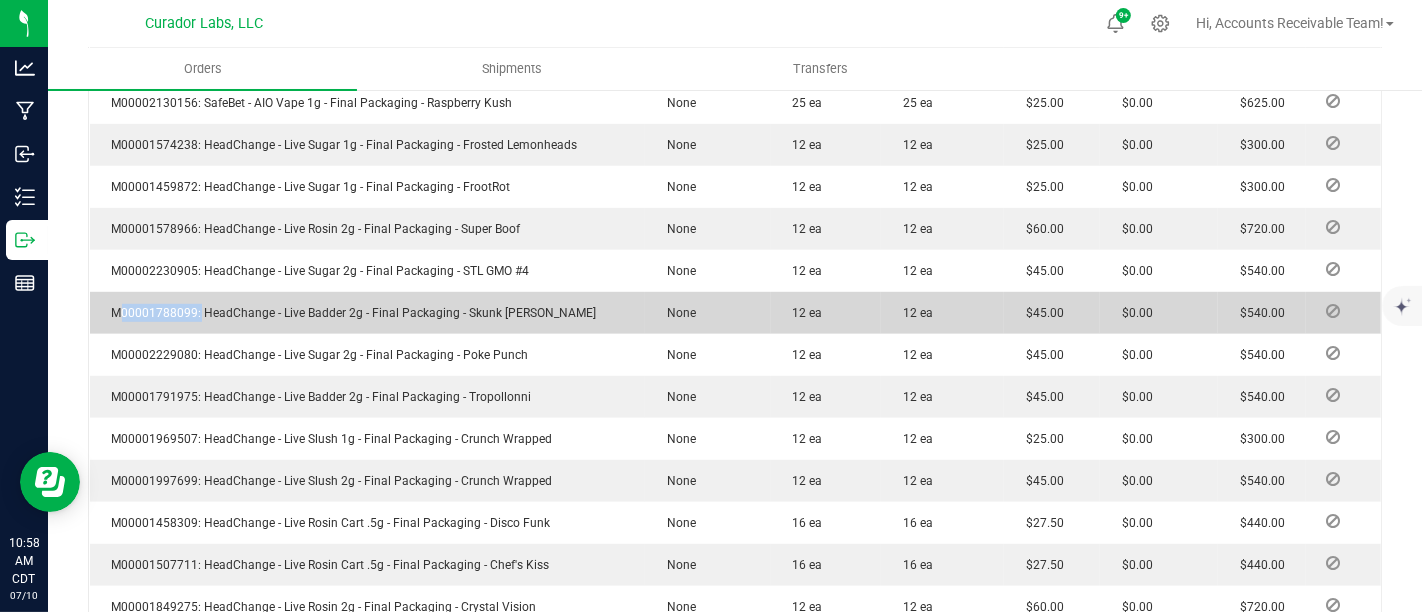 click on "M00001788099: HeadChange - Live Badder 2g - Final Packaging - Skunk [PERSON_NAME]" at bounding box center (349, 313) 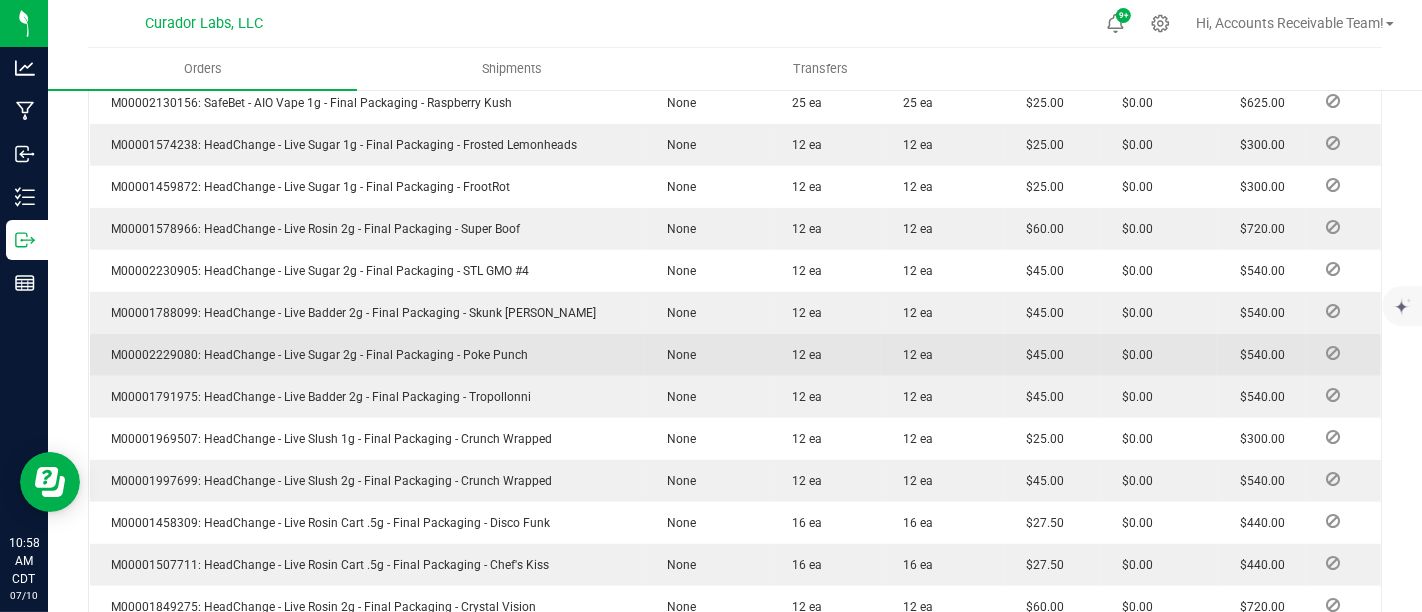 click on "M00002229080: HeadChange - Live Sugar 2g - Final Packaging - Poke Punch" at bounding box center [315, 355] 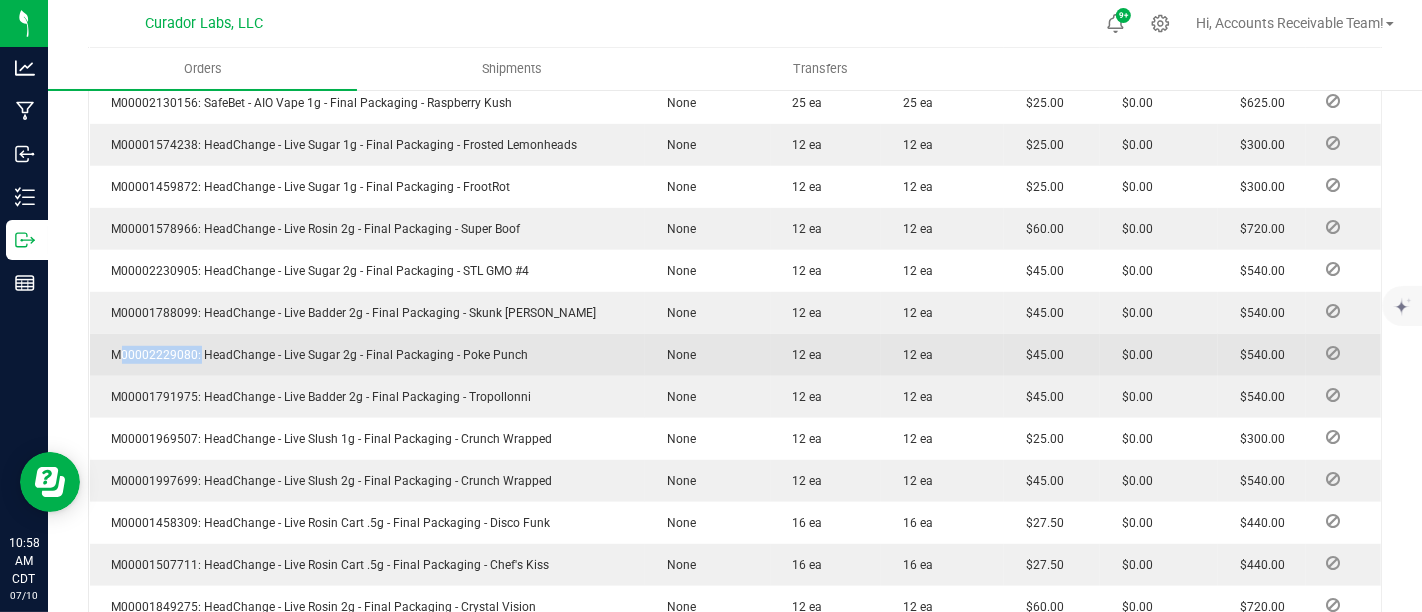click on "M00002229080: HeadChange - Live Sugar 2g - Final Packaging - Poke Punch" at bounding box center [315, 355] 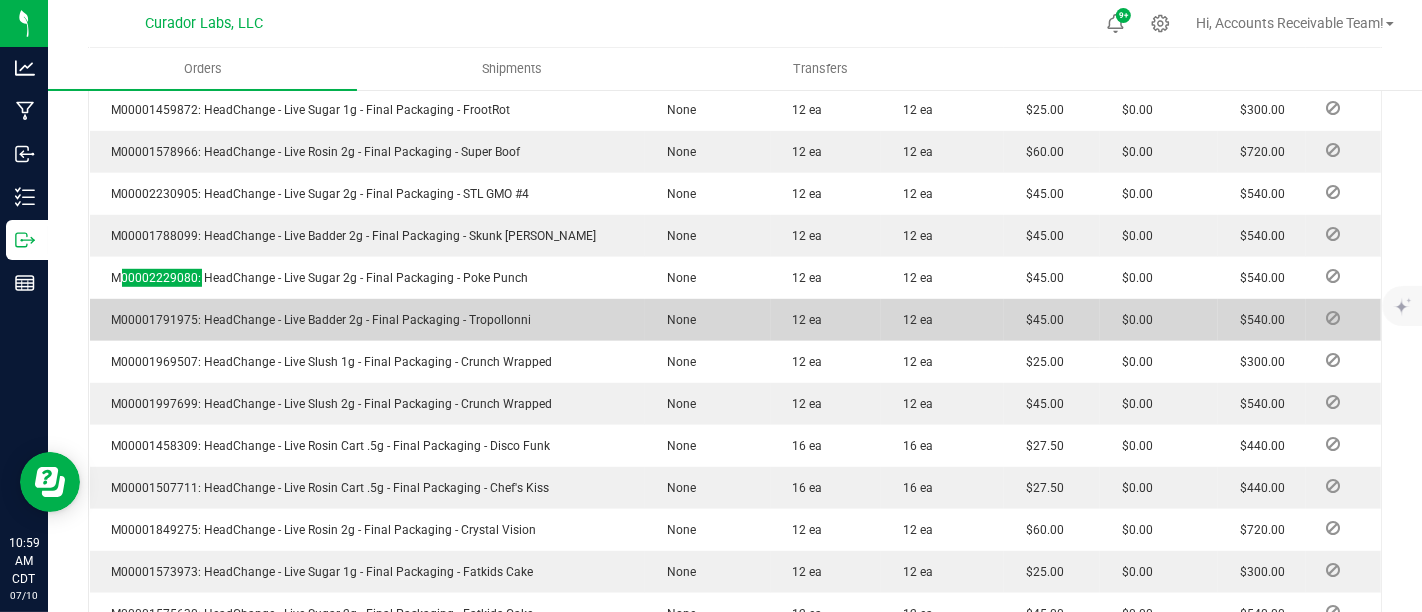 scroll, scrollTop: 1222, scrollLeft: 0, axis: vertical 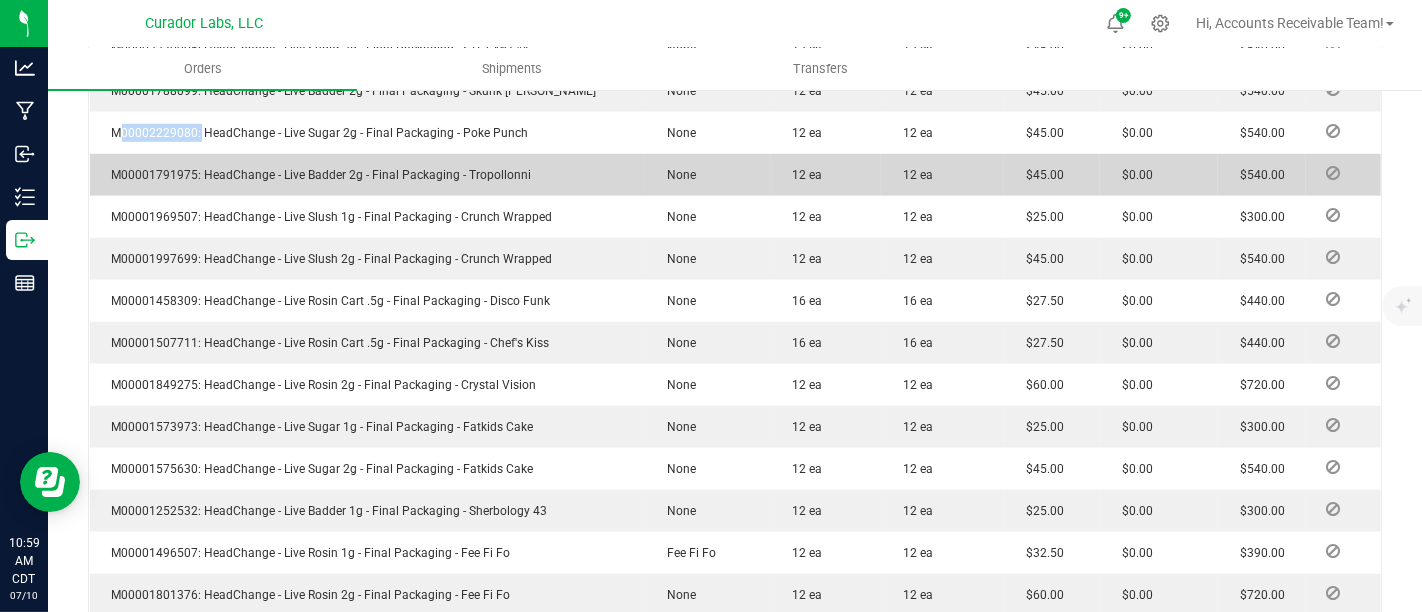 click on "M00001791975: HeadChange - Live Badder 2g - Final Packaging - Tropollonni" at bounding box center [317, 175] 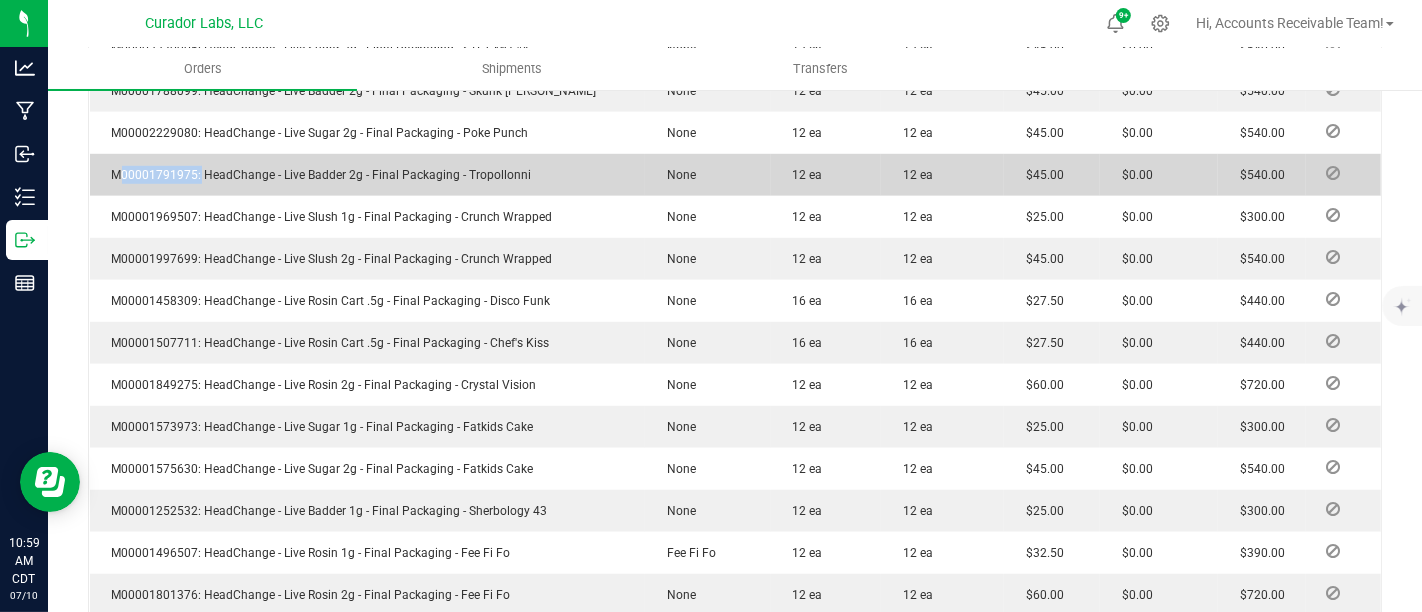 click on "M00001791975: HeadChange - Live Badder 2g - Final Packaging - Tropollonni" at bounding box center (317, 175) 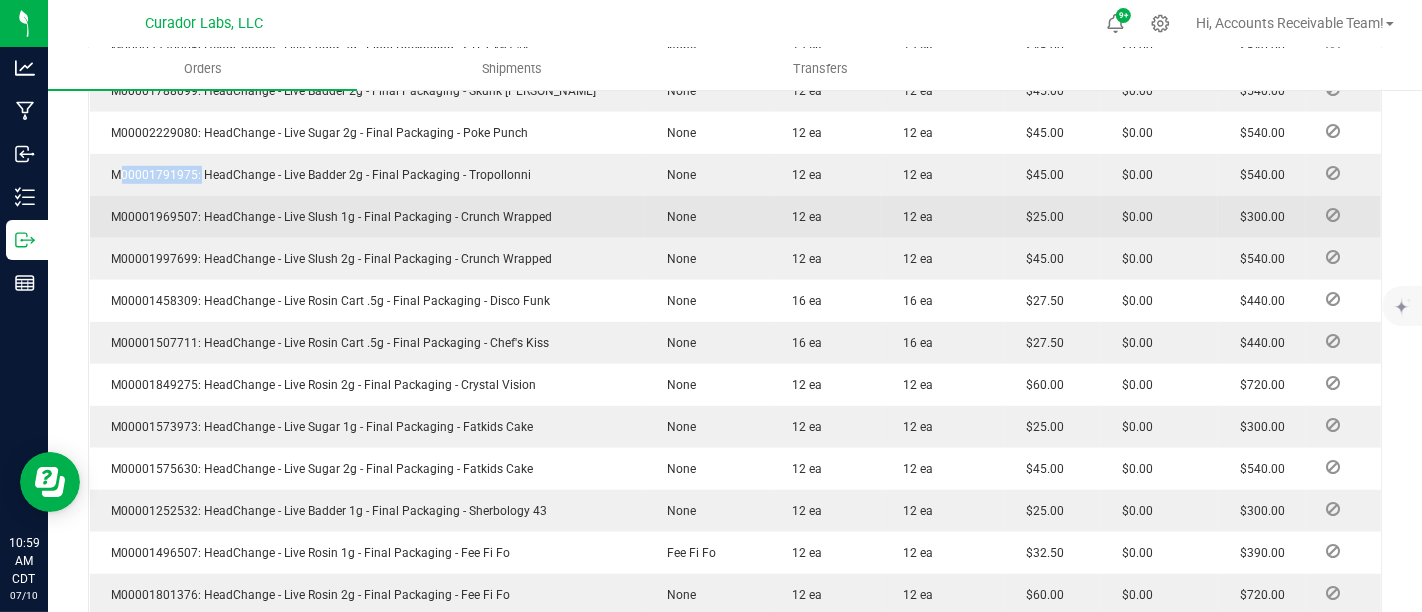 click on "M00001969507: HeadChange - Live Slush 1g - Final Packaging - Crunch Wrapped" at bounding box center (327, 217) 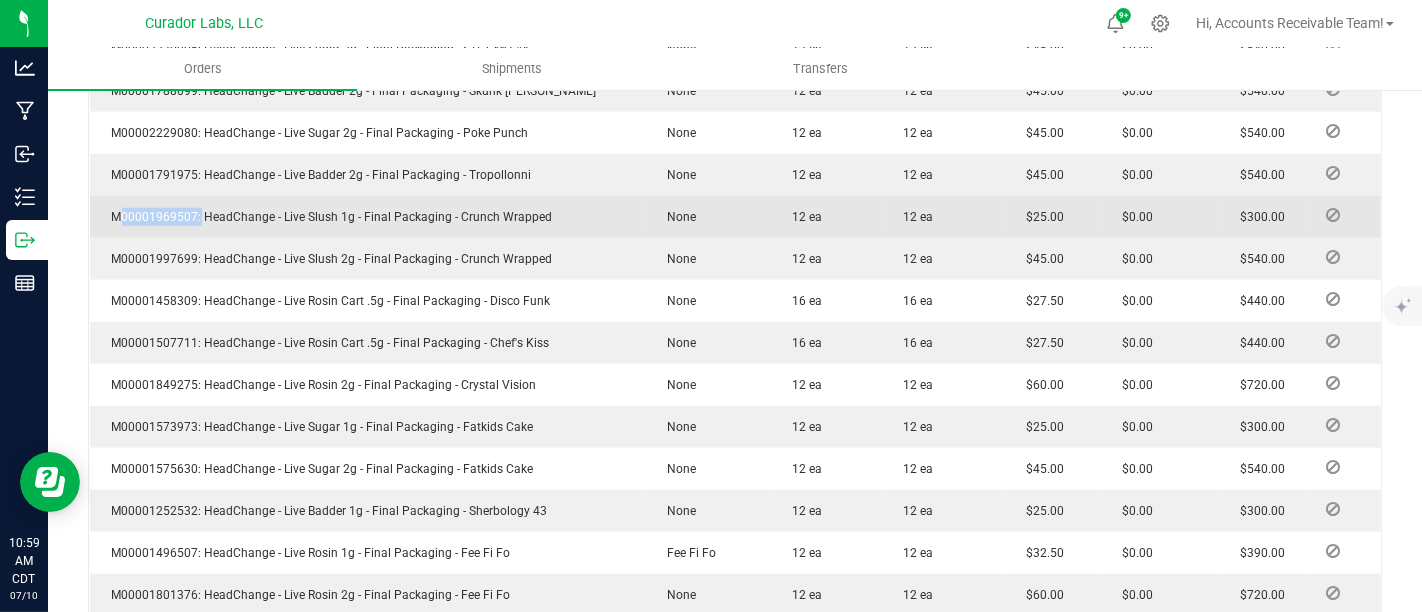 click on "M00001969507: HeadChange - Live Slush 1g - Final Packaging - Crunch Wrapped" at bounding box center [327, 217] 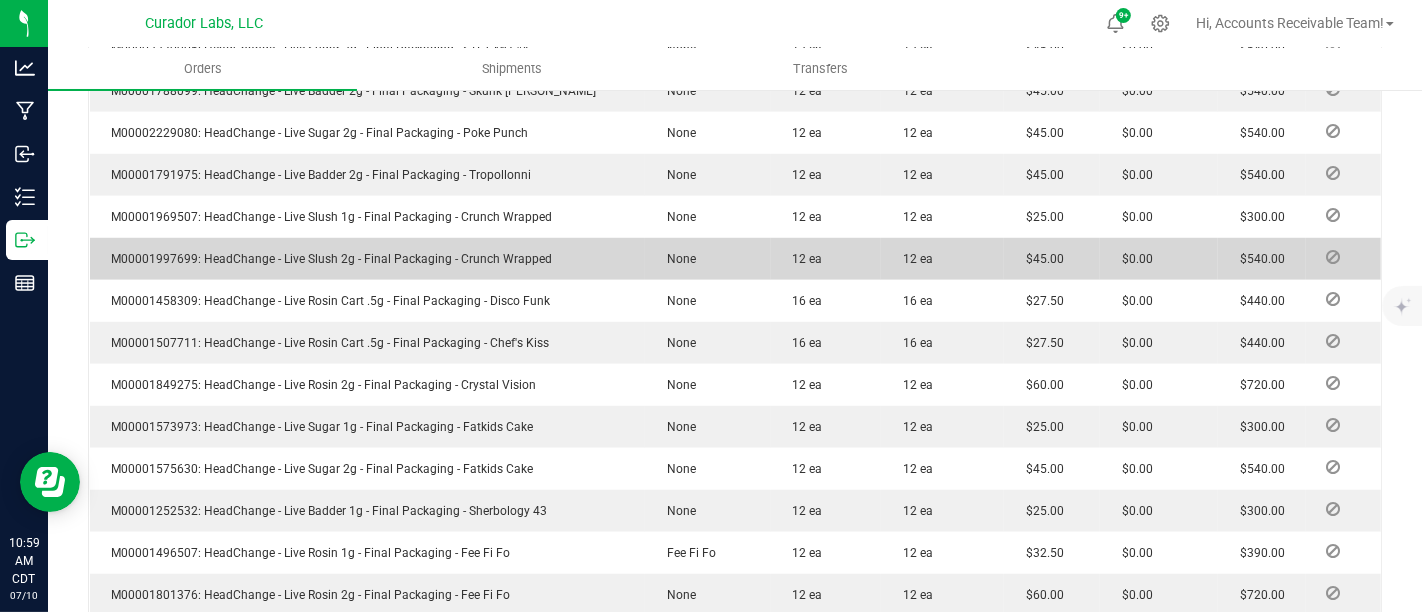 click on "M00001997699: HeadChange - Live Slush 2g - Final Packaging - Crunch Wrapped" at bounding box center [327, 259] 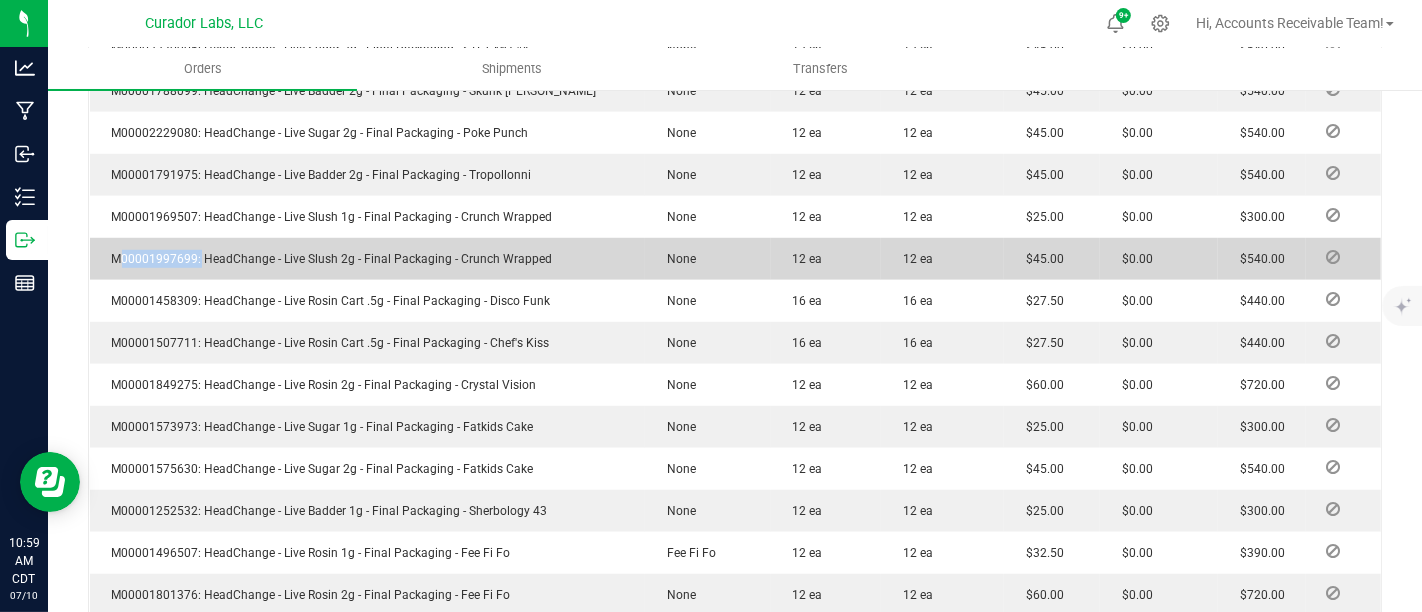click on "M00001997699: HeadChange - Live Slush 2g - Final Packaging - Crunch Wrapped" at bounding box center [327, 259] 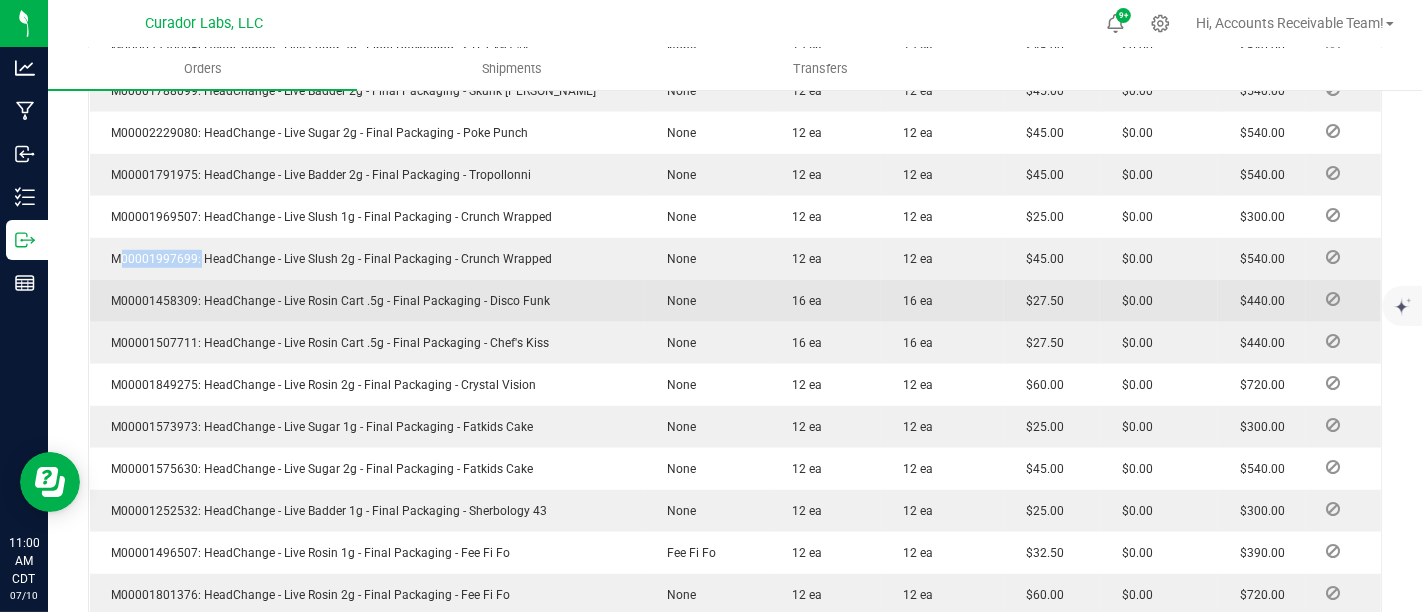click on "M00001458309: HeadChange - Live Rosin Cart .5g - Final Packaging - Disco Funk" at bounding box center [326, 301] 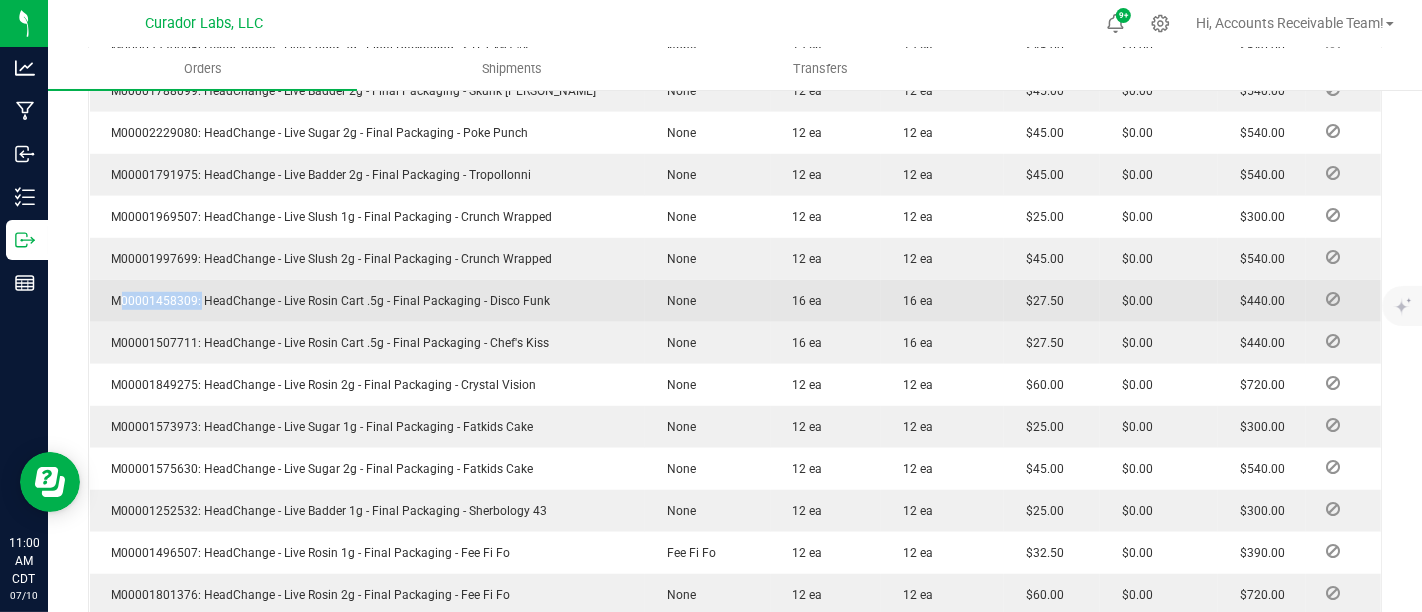 click on "M00001458309: HeadChange - Live Rosin Cart .5g - Final Packaging - Disco Funk" at bounding box center (326, 301) 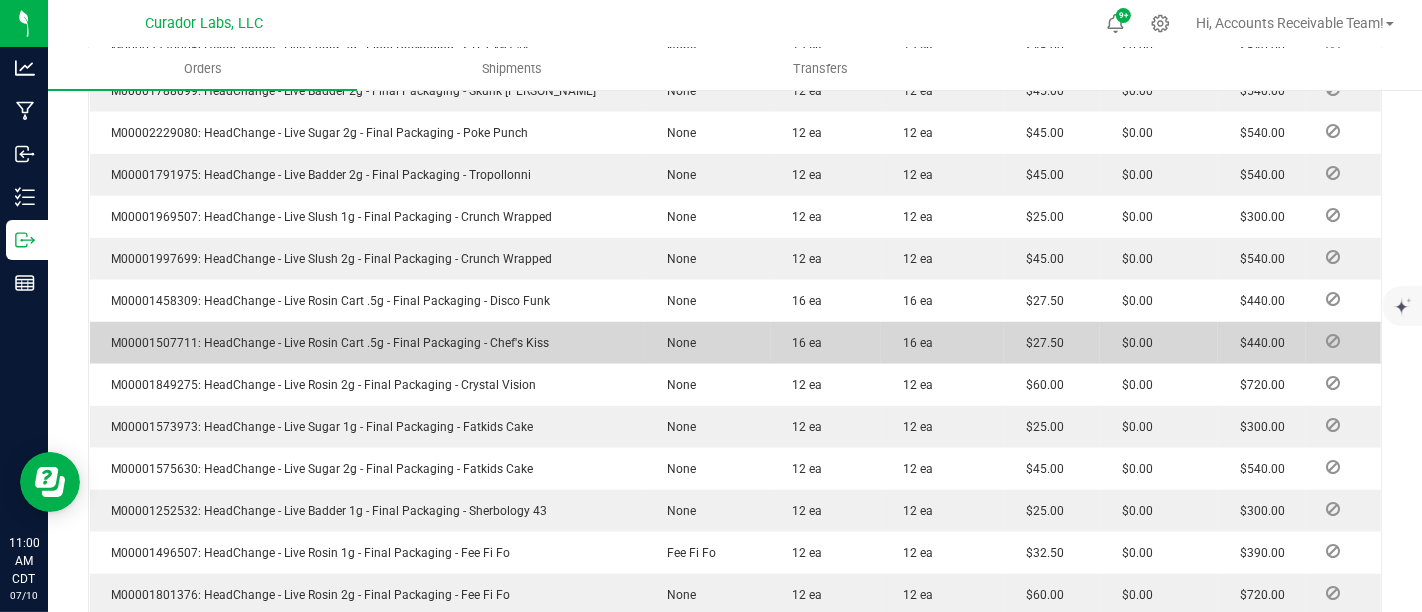 click on "M00001507711: HeadChange - Live Rosin Cart .5g - Final Packaging - Chef's Kiss" at bounding box center (326, 343) 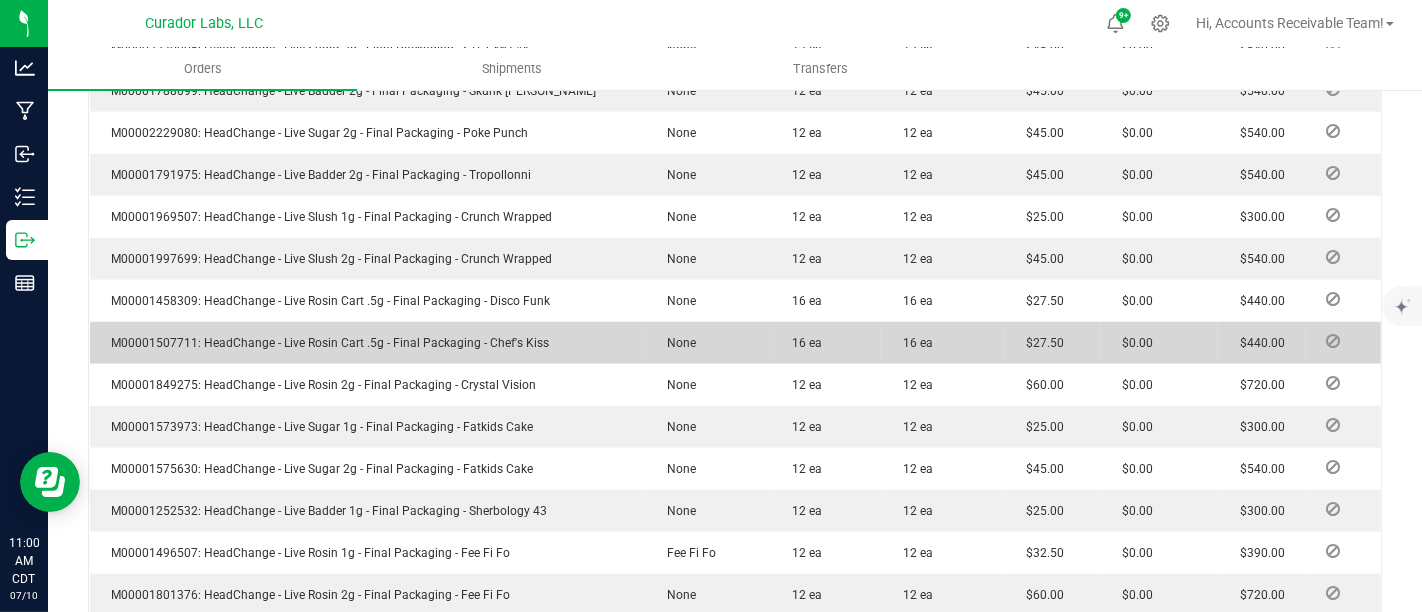 click on "M00001507711: HeadChange - Live Rosin Cart .5g - Final Packaging - Chef's Kiss" at bounding box center [326, 343] 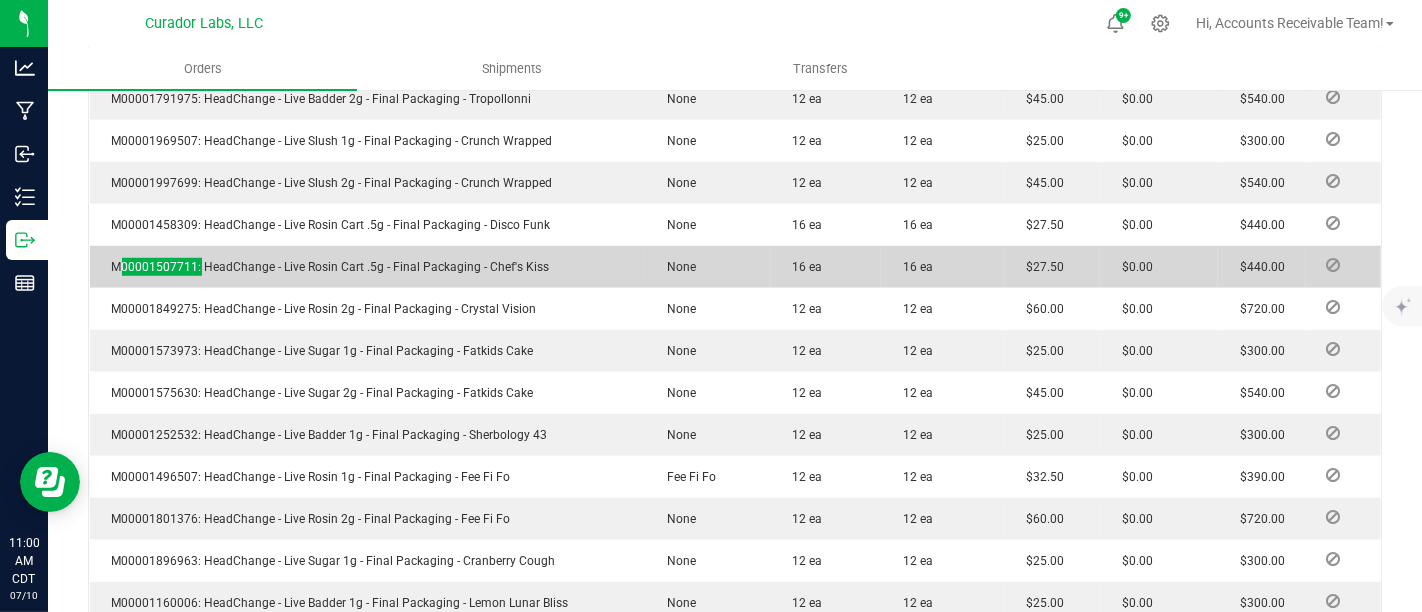scroll, scrollTop: 1444, scrollLeft: 0, axis: vertical 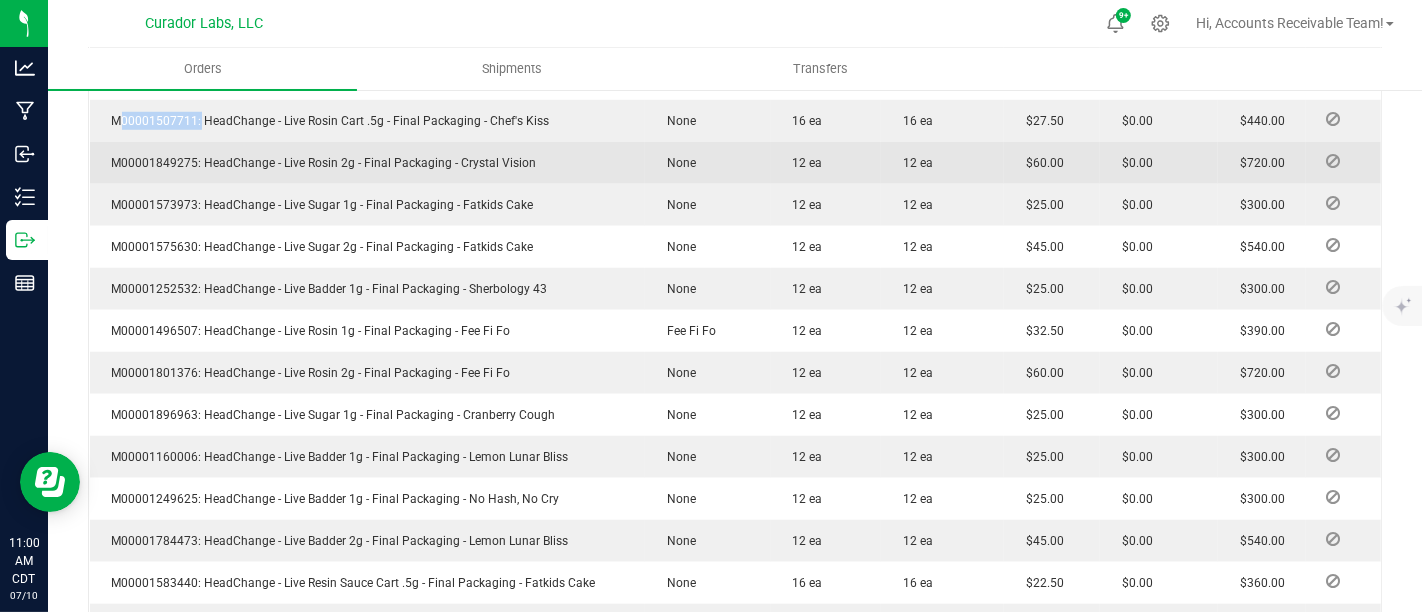 click on "M00001849275: HeadChange - Live Rosin 2g - Final Packaging - Crystal Vision" at bounding box center (319, 163) 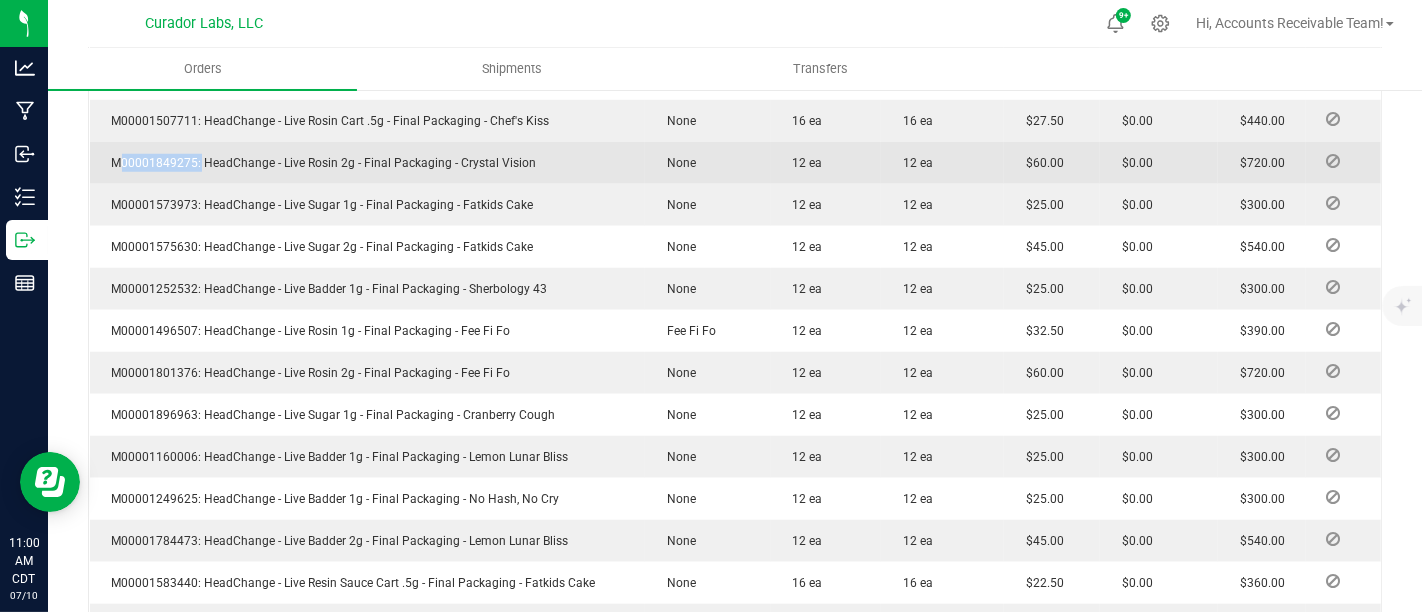 click on "M00001849275: HeadChange - Live Rosin 2g - Final Packaging - Crystal Vision" at bounding box center [319, 163] 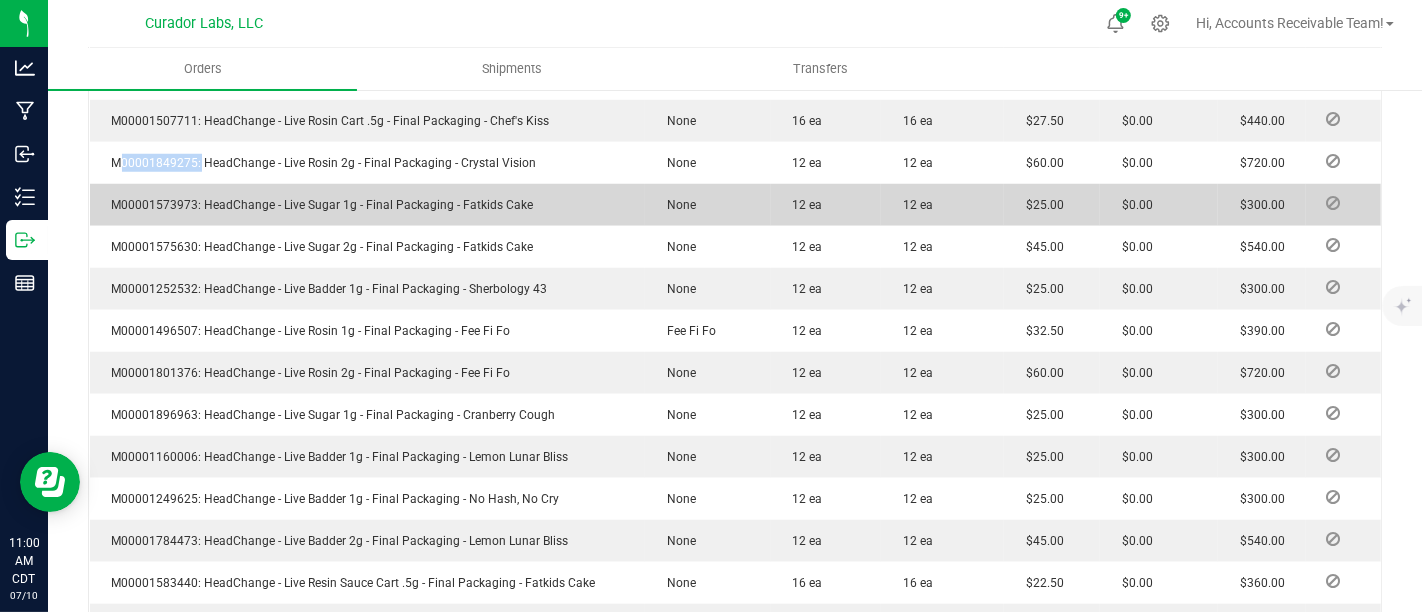 click on "M00001573973: HeadChange - Live Sugar 1g - Final Packaging - Fatkids Cake" at bounding box center [318, 205] 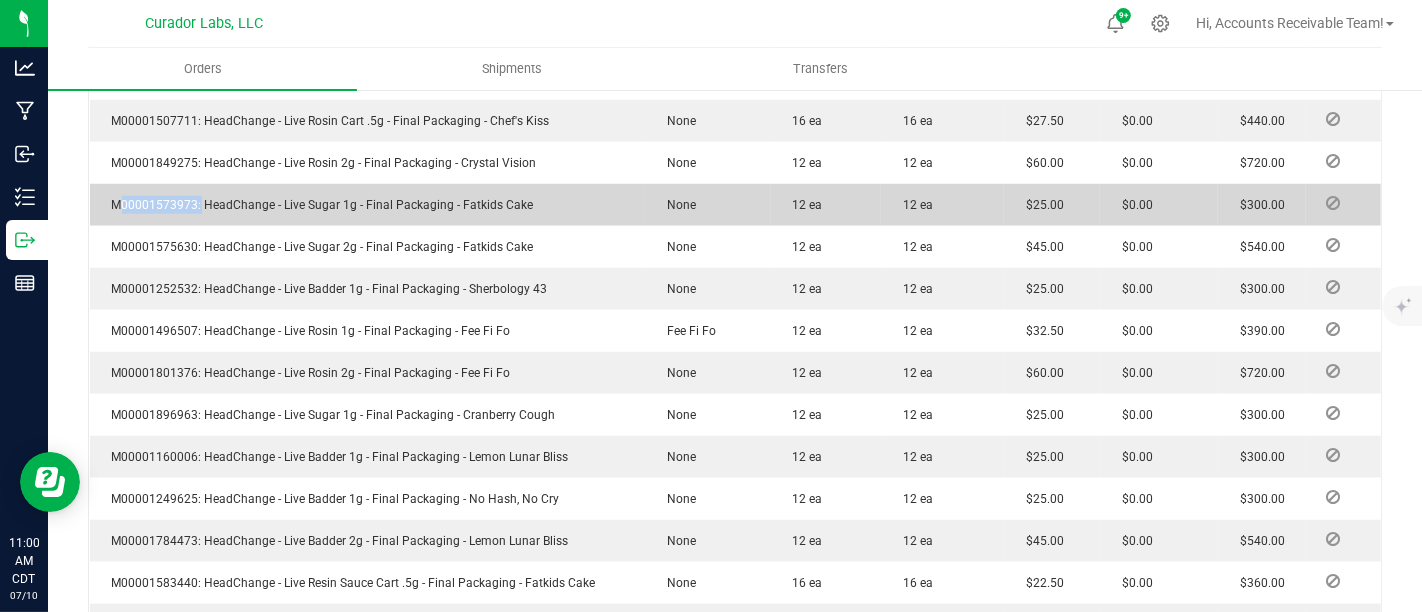 click on "M00001573973: HeadChange - Live Sugar 1g - Final Packaging - Fatkids Cake" at bounding box center (318, 205) 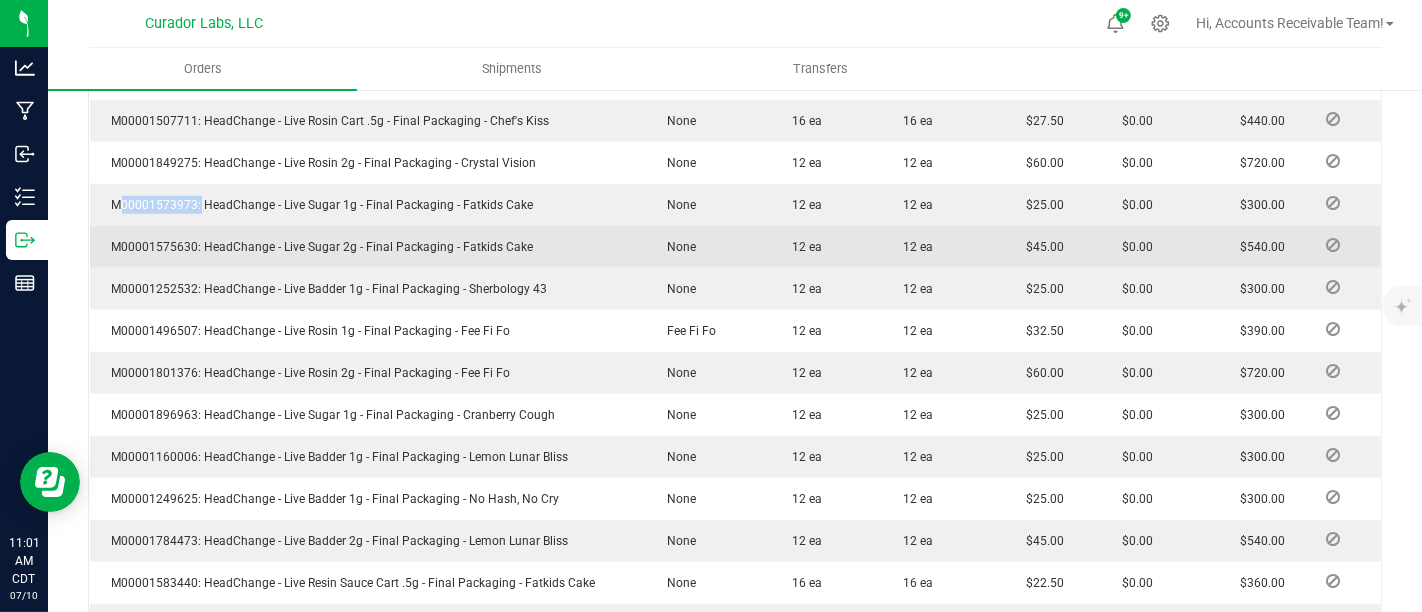 click on "M00001575630: HeadChange - Live Sugar 2g - Final Packaging - Fatkids Cake" at bounding box center [318, 247] 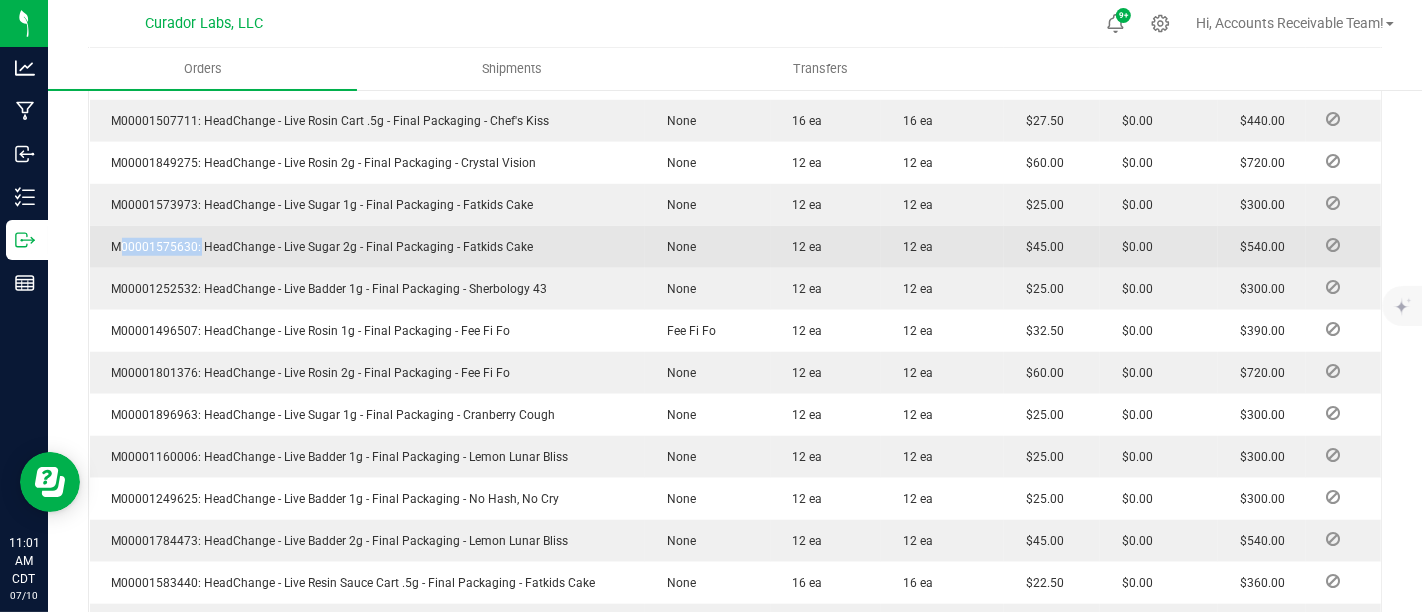 click on "M00001575630: HeadChange - Live Sugar 2g - Final Packaging - Fatkids Cake" at bounding box center [318, 247] 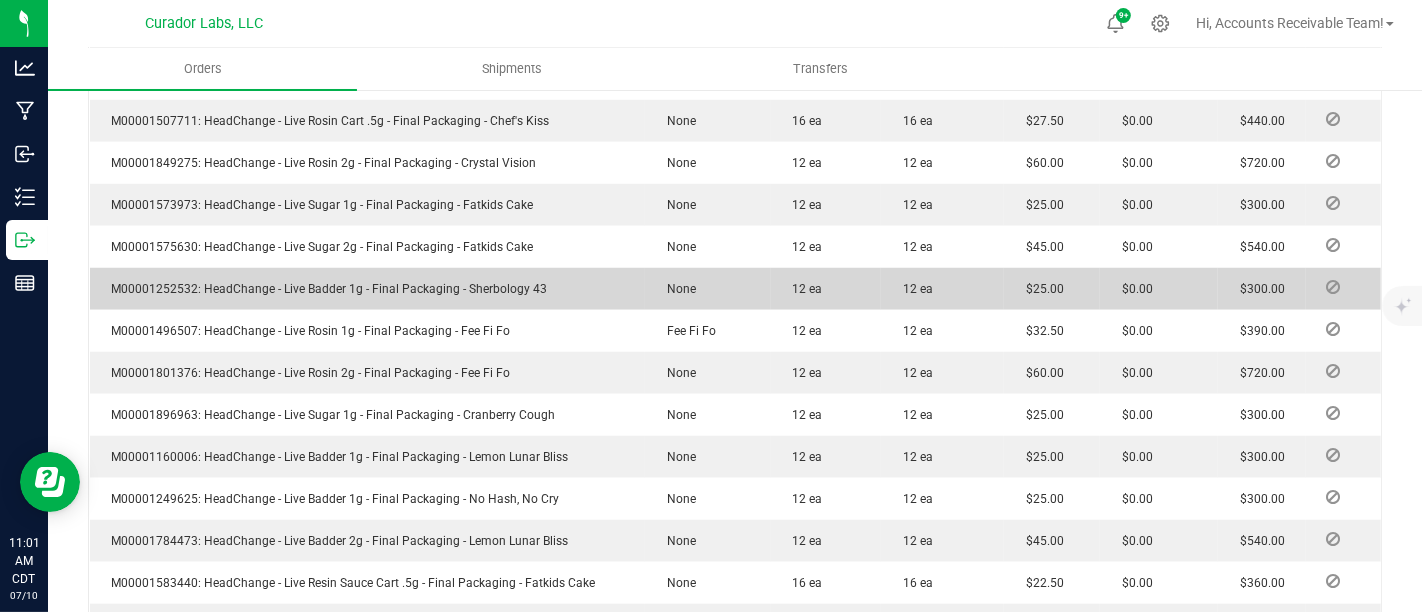 click on "M00001252532: HeadChange - Live Badder 1g - Final Packaging - Sherbology 43" at bounding box center (325, 289) 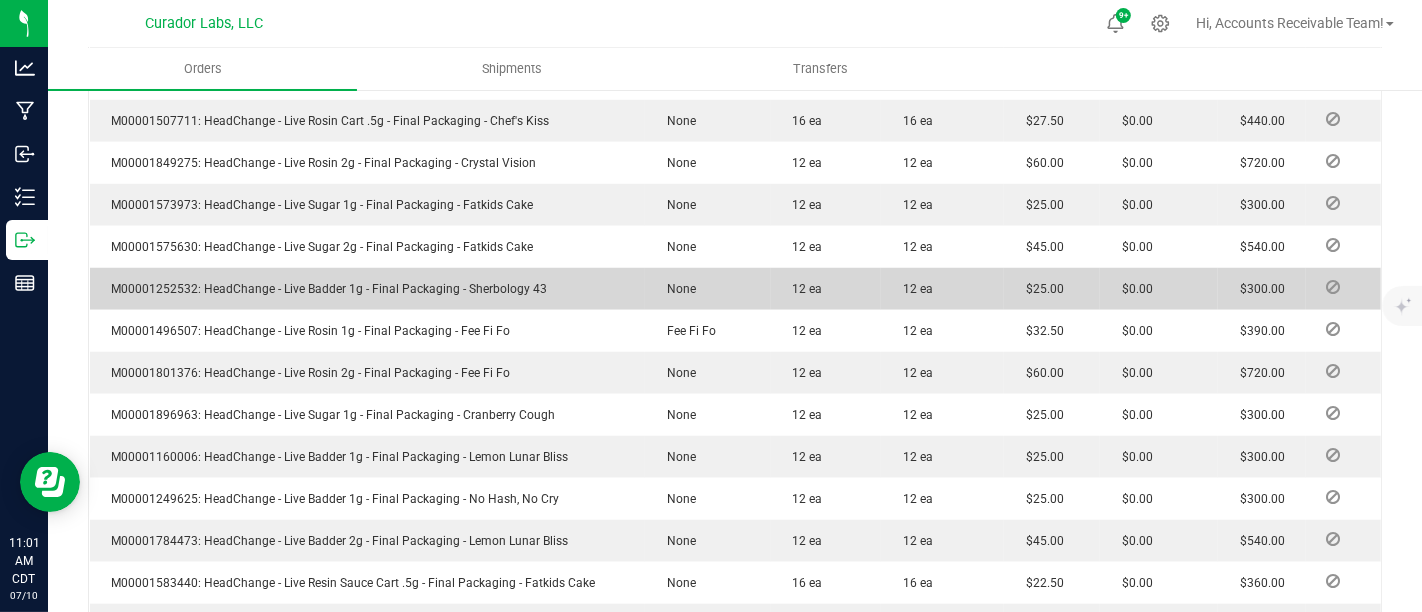 click on "M00001252532: HeadChange - Live Badder 1g - Final Packaging - Sherbology 43" at bounding box center (325, 289) 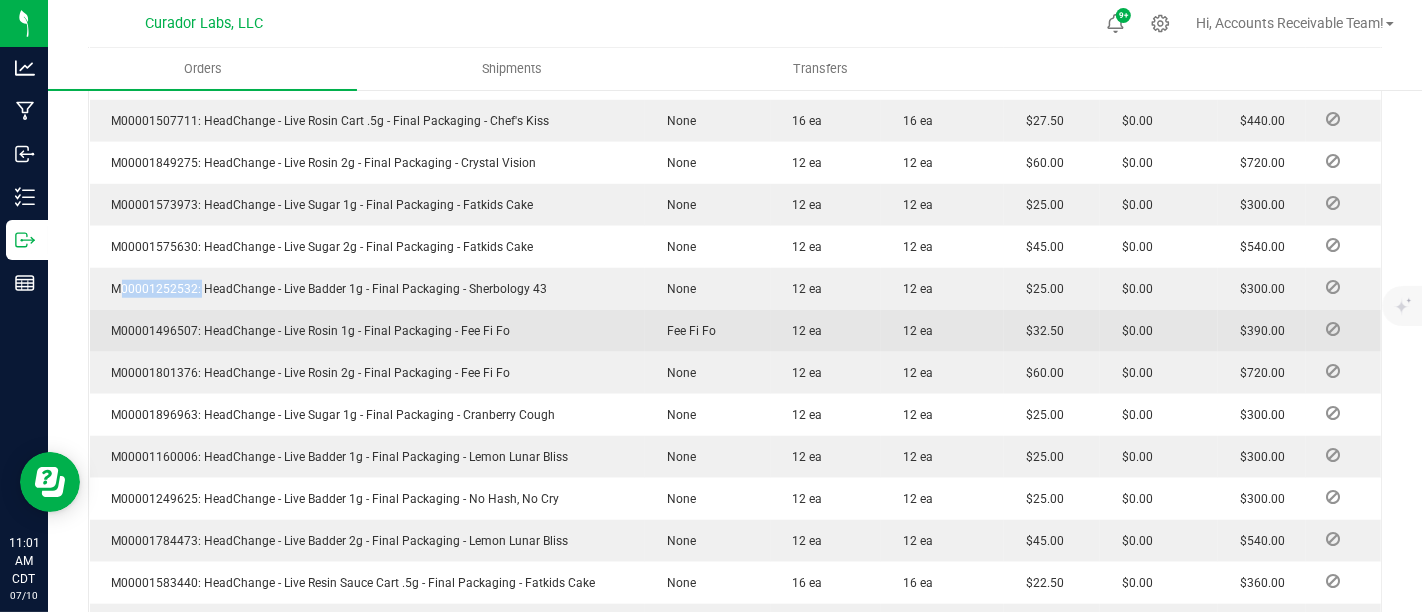 click on "M00001496507: HeadChange - Live Rosin 1g - Final Packaging - Fee Fi Fo" at bounding box center [306, 331] 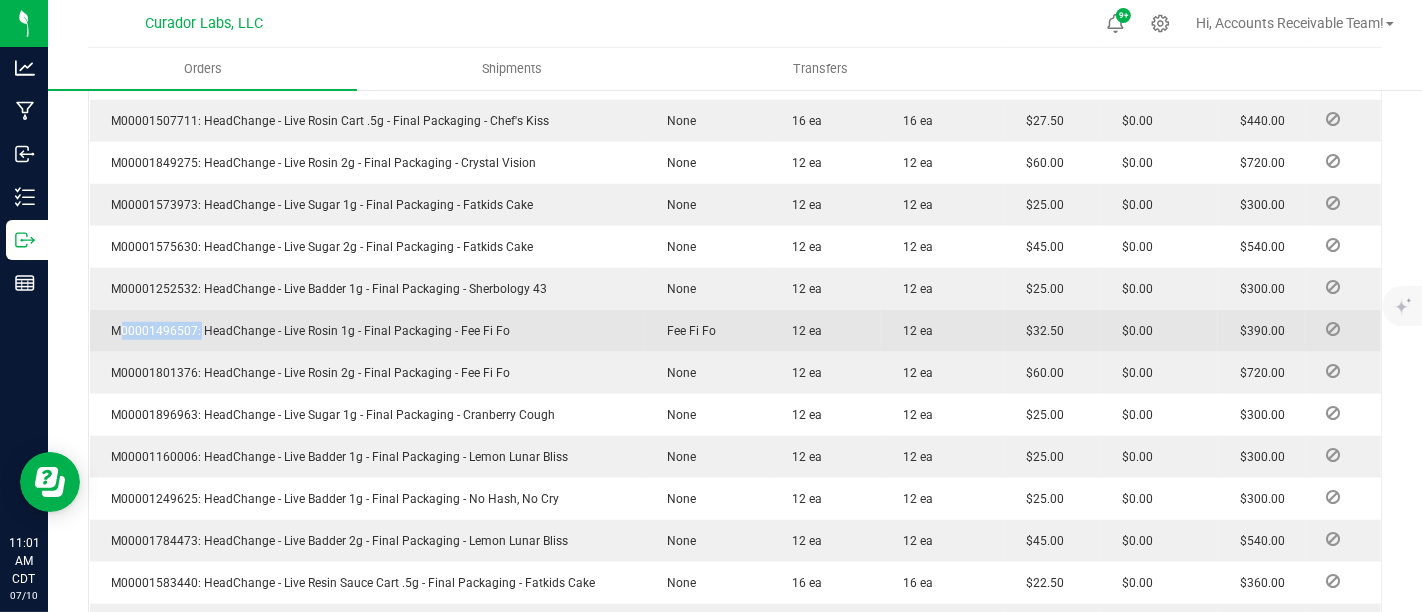 click on "M00001496507: HeadChange - Live Rosin 1g - Final Packaging - Fee Fi Fo" at bounding box center (306, 331) 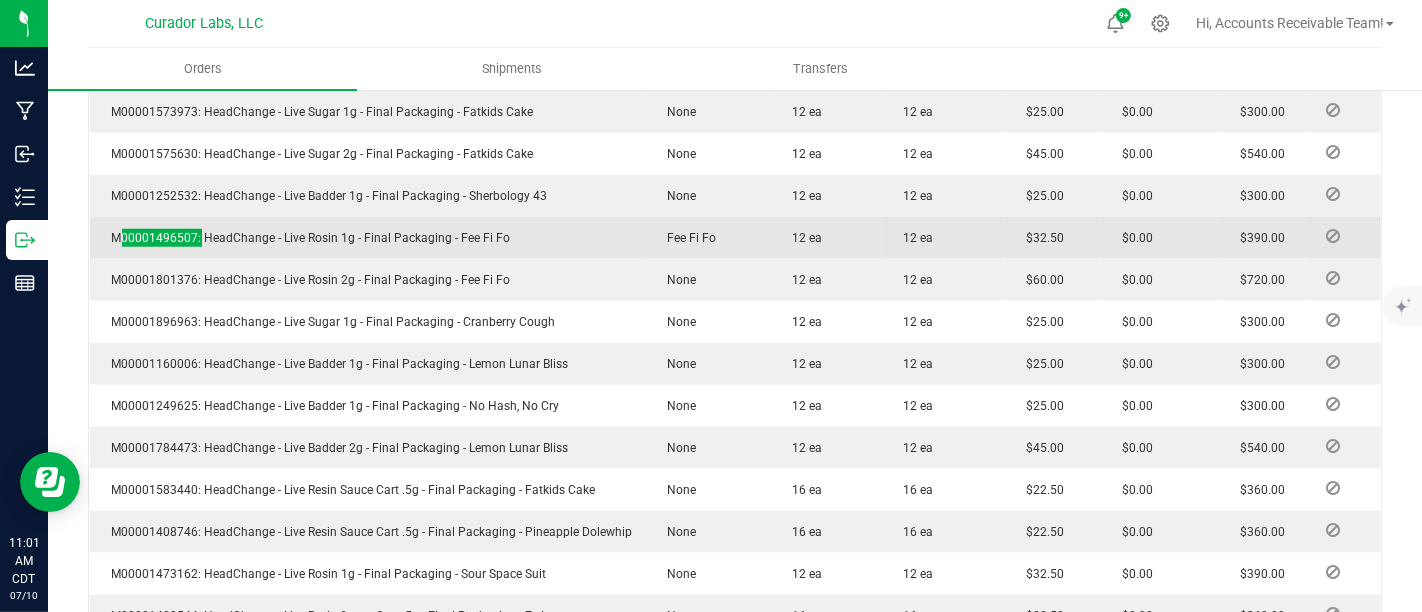 scroll, scrollTop: 1666, scrollLeft: 0, axis: vertical 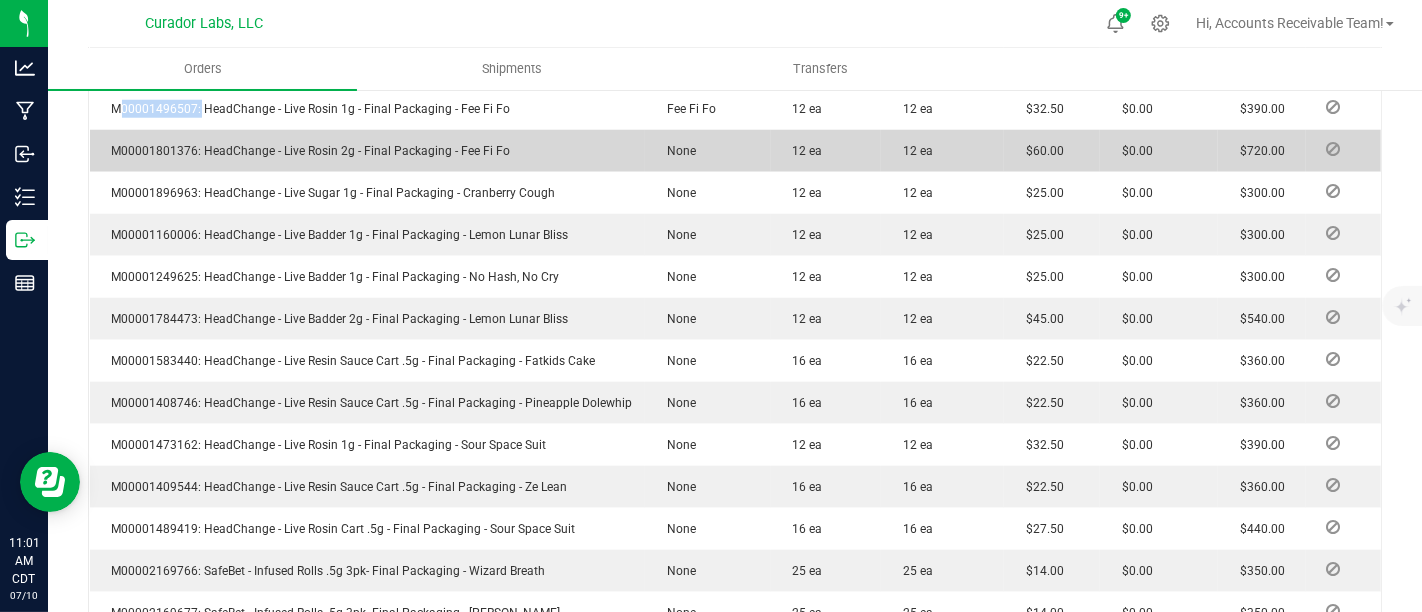 click on "M00001801376: HeadChange - Live Rosin 2g - Final Packaging - Fee Fi Fo" at bounding box center (306, 151) 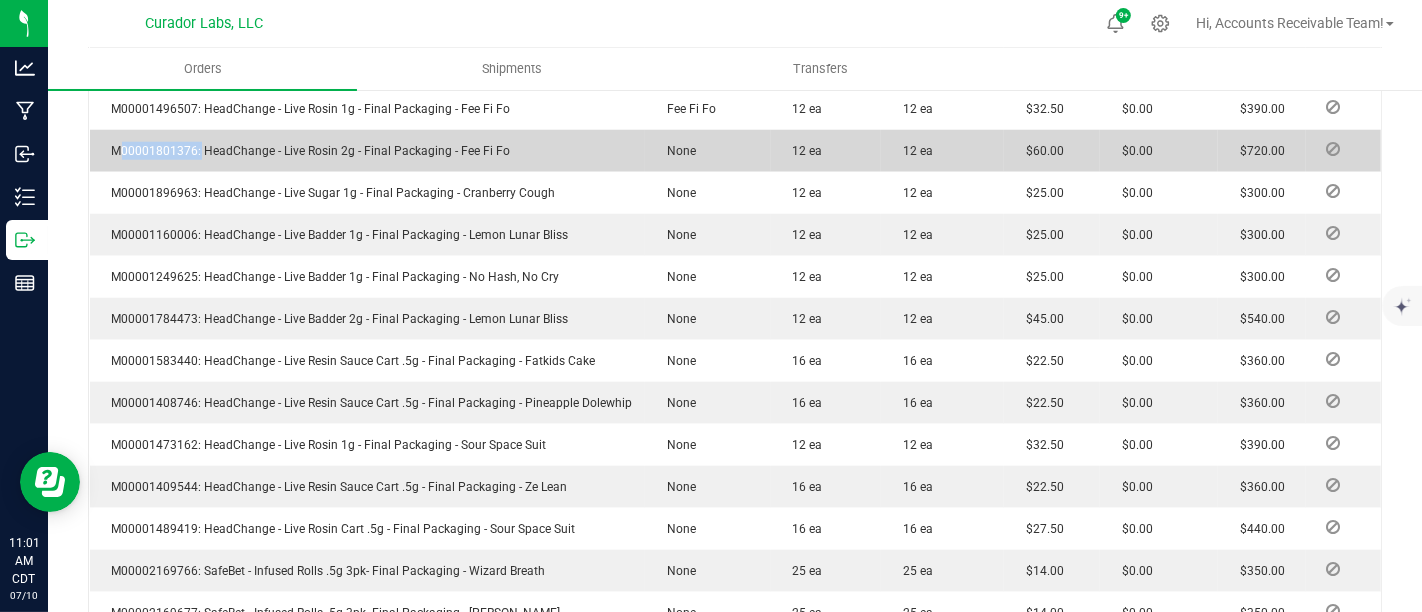 click on "M00001801376: HeadChange - Live Rosin 2g - Final Packaging - Fee Fi Fo" at bounding box center (306, 151) 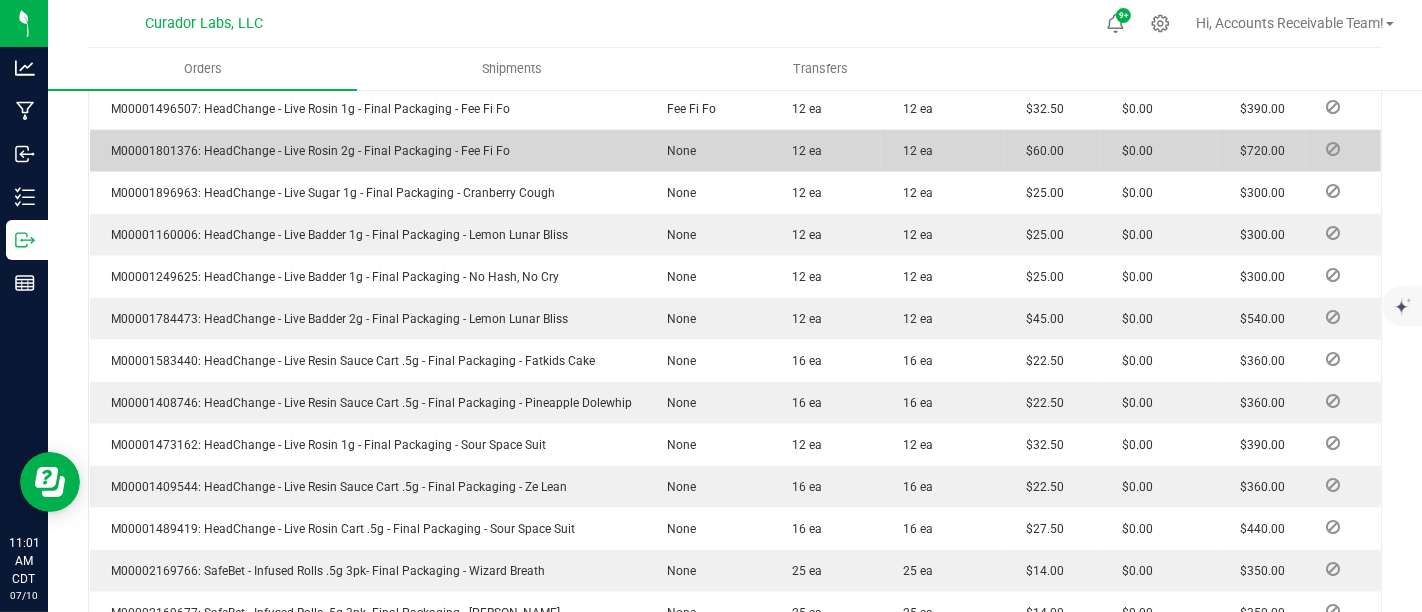 drag, startPoint x: 150, startPoint y: 146, endPoint x: 139, endPoint y: 144, distance: 11.18034 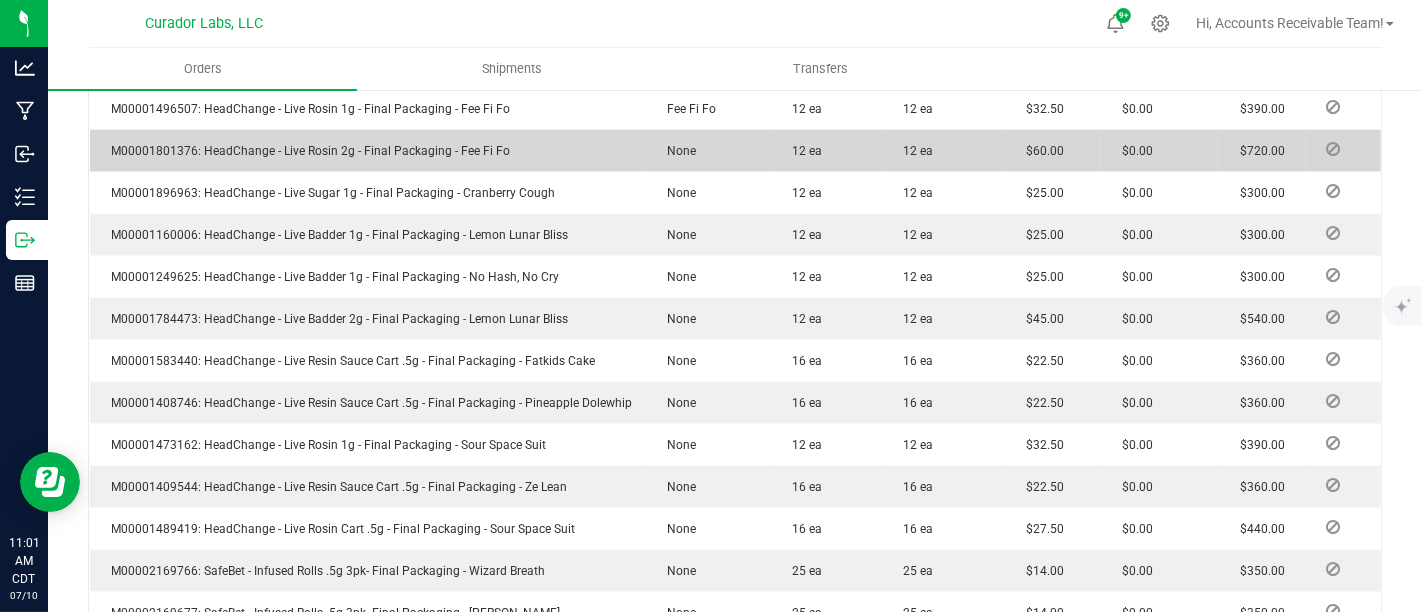 click on "M00001801376: HeadChange - Live Rosin 2g - Final Packaging - Fee Fi Fo" at bounding box center [306, 151] 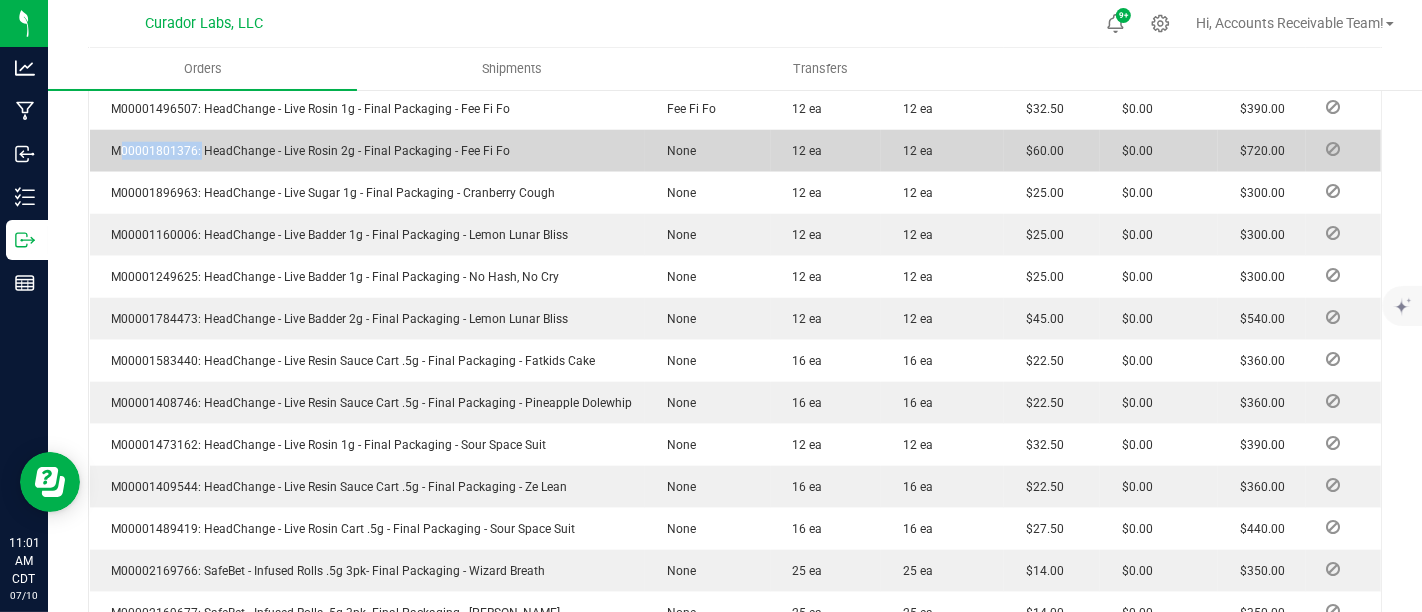 click on "M00001801376: HeadChange - Live Rosin 2g - Final Packaging - Fee Fi Fo" at bounding box center (306, 151) 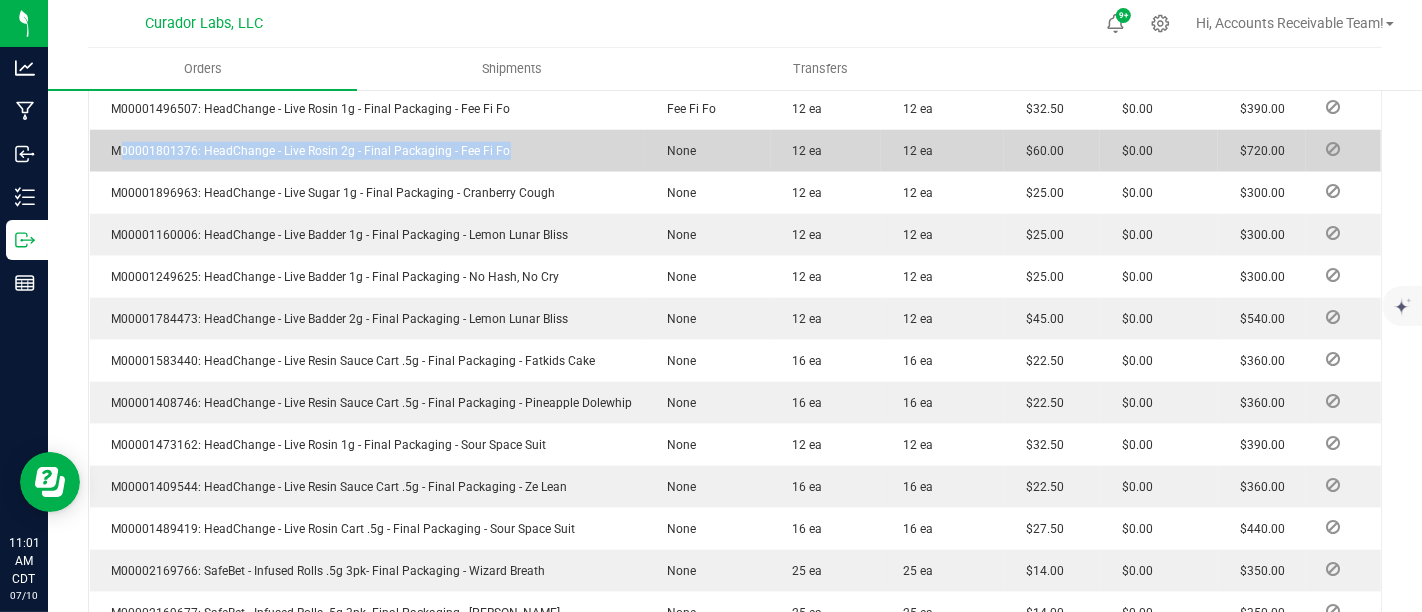 click on "M00001801376: HeadChange - Live Rosin 2g - Final Packaging - Fee Fi Fo" at bounding box center (306, 151) 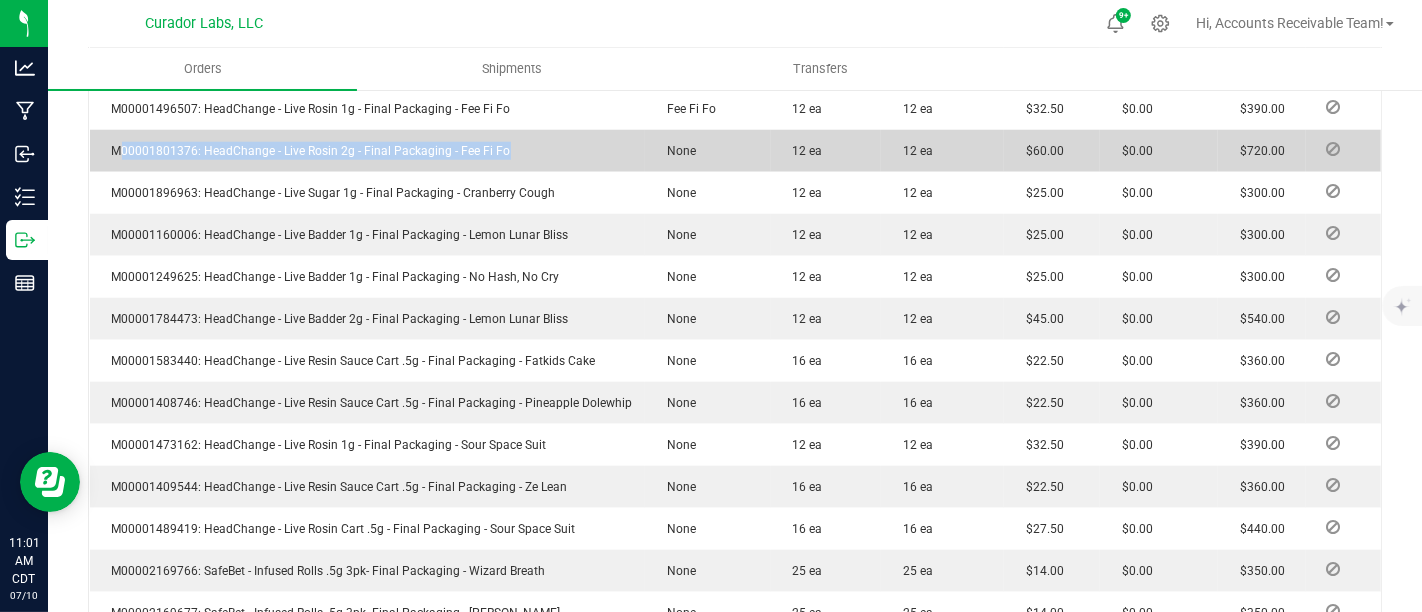 click on "M00001801376: HeadChange - Live Rosin 2g - Final Packaging - Fee Fi Fo" at bounding box center [306, 151] 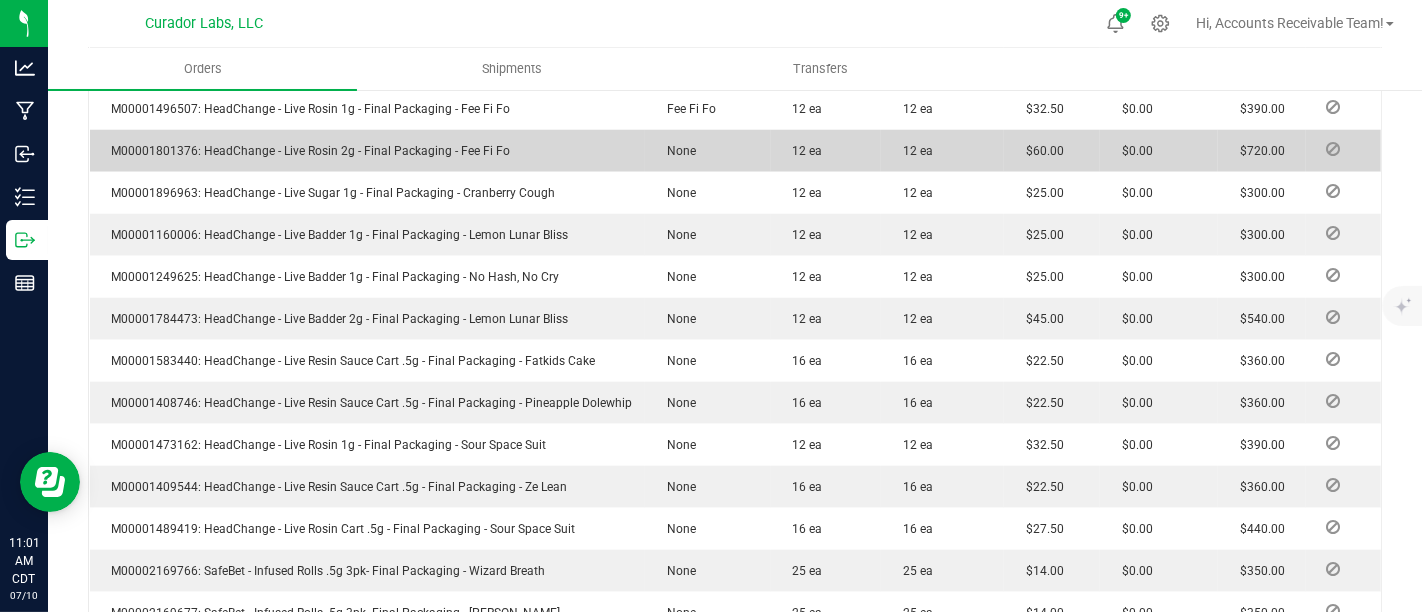 click on "M00001801376: HeadChange - Live Rosin 2g - Final Packaging - Fee Fi Fo" at bounding box center (306, 151) 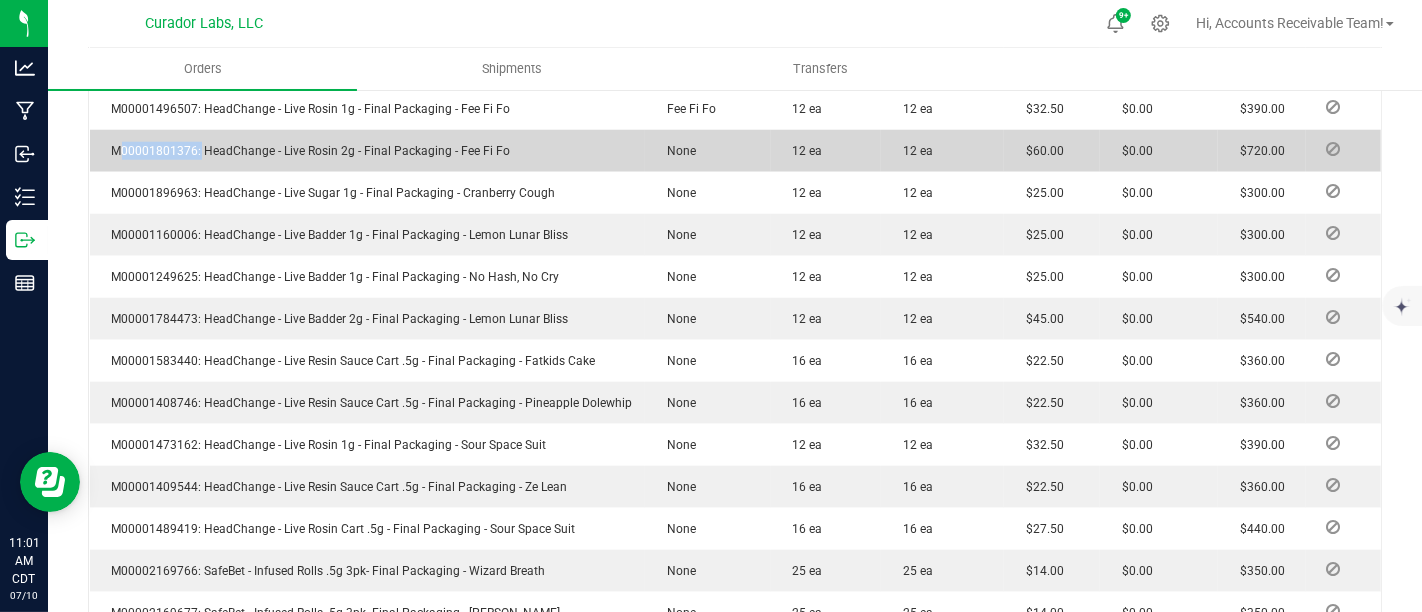 click on "M00001801376: HeadChange - Live Rosin 2g - Final Packaging - Fee Fi Fo" at bounding box center [306, 151] 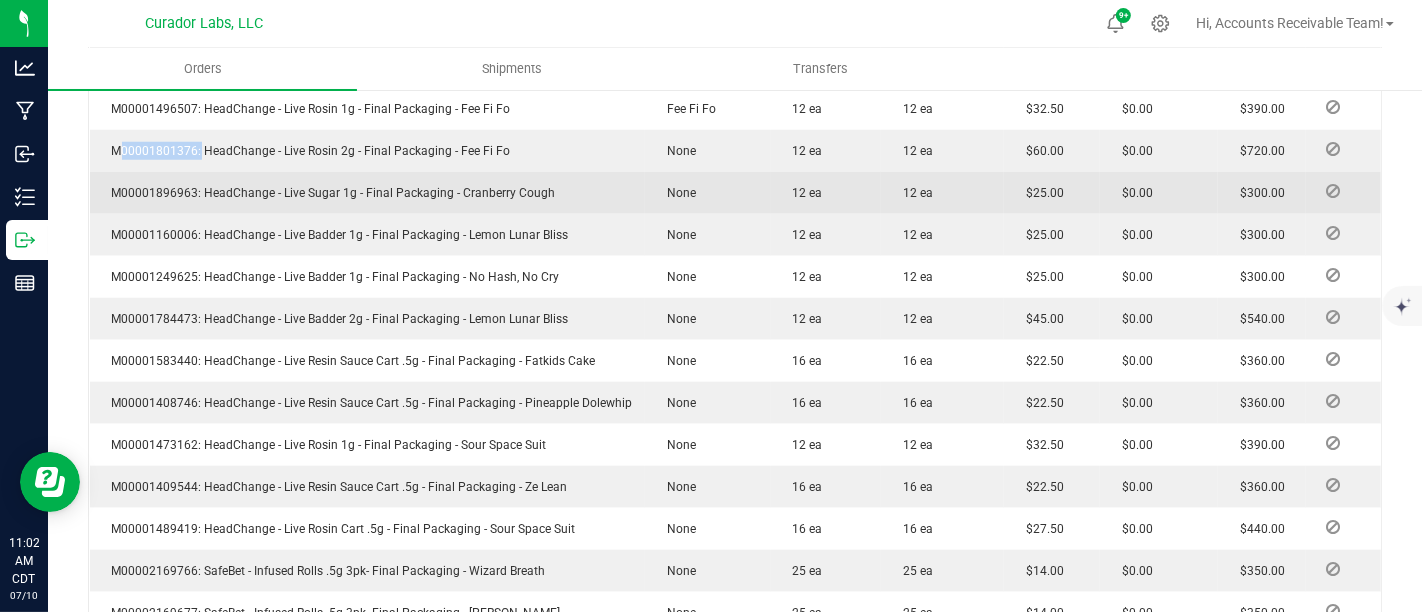 click on "M00001896963: HeadChange - Live Sugar 1g - Final Packaging - Cranberry Cough" at bounding box center (329, 193) 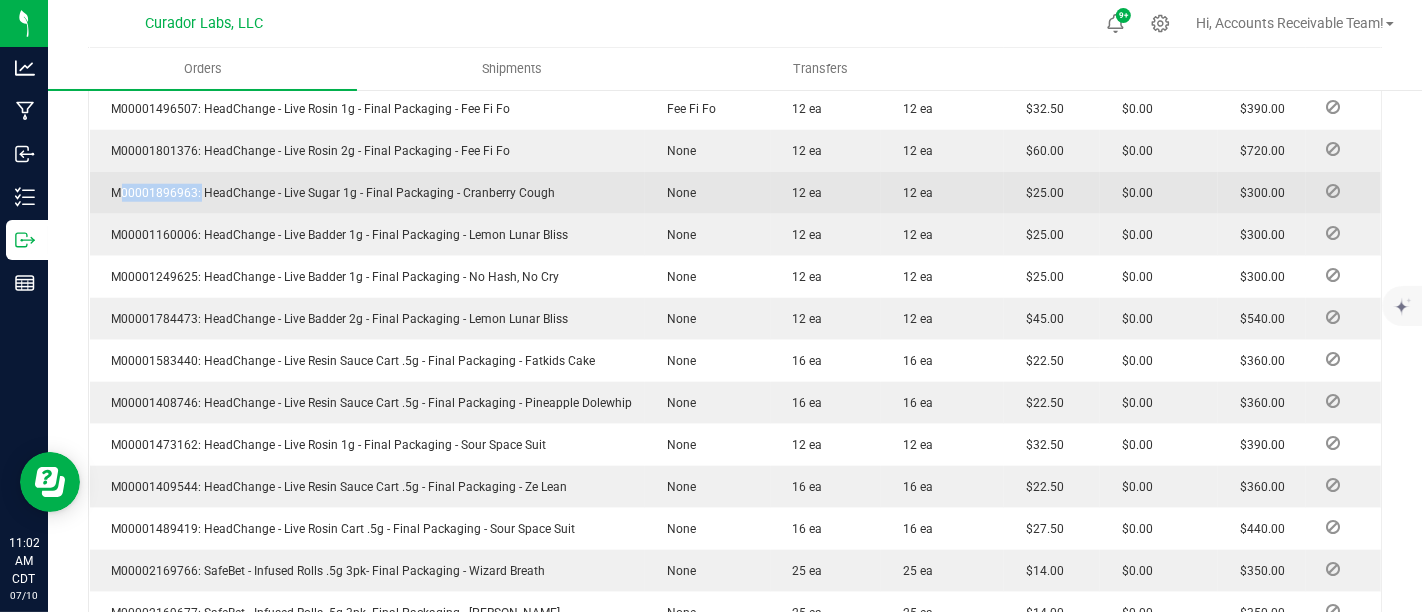 click on "M00001896963: HeadChange - Live Sugar 1g - Final Packaging - Cranberry Cough" at bounding box center [329, 193] 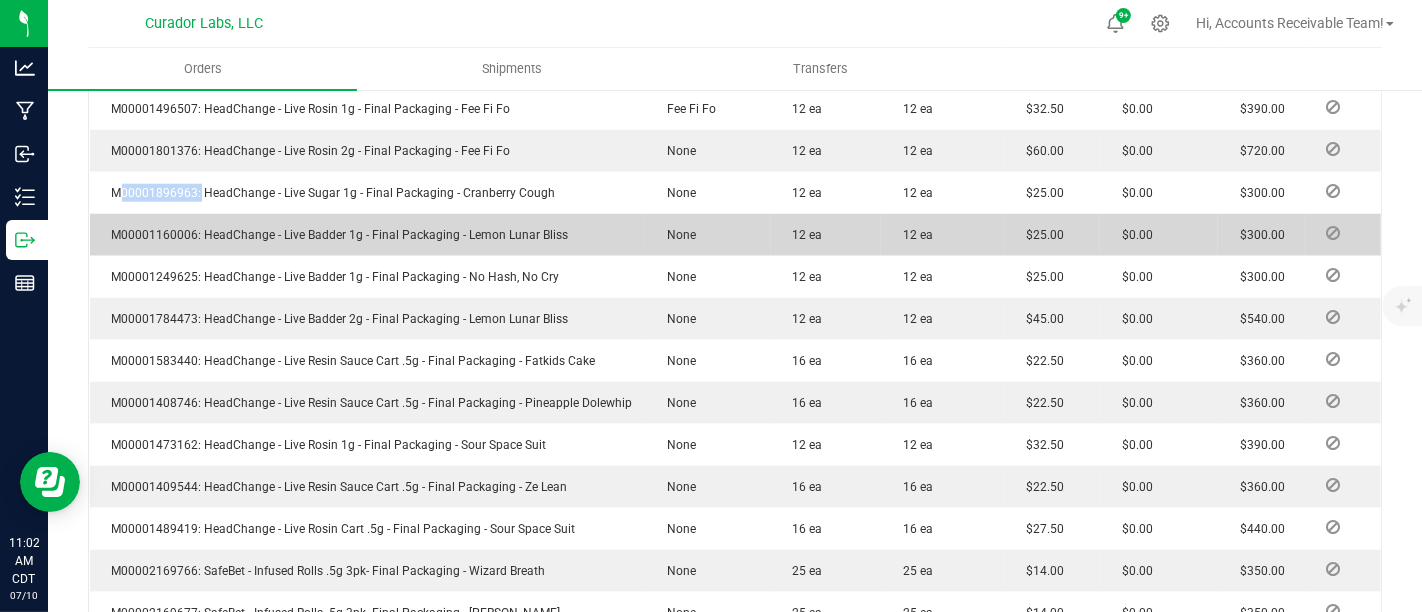 click on "M00001160006: HeadChange - Live Badder 1g - Final Packaging - Lemon Lunar Bliss" at bounding box center (335, 235) 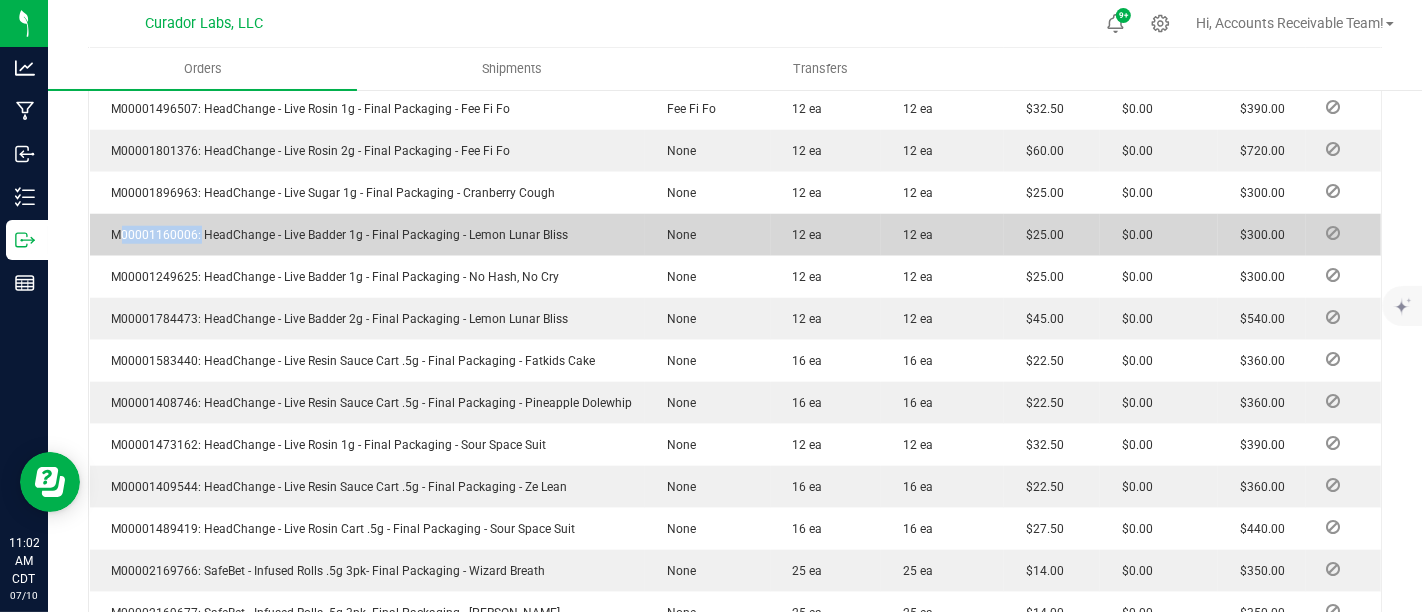 click on "M00001160006: HeadChange - Live Badder 1g - Final Packaging - Lemon Lunar Bliss" at bounding box center (335, 235) 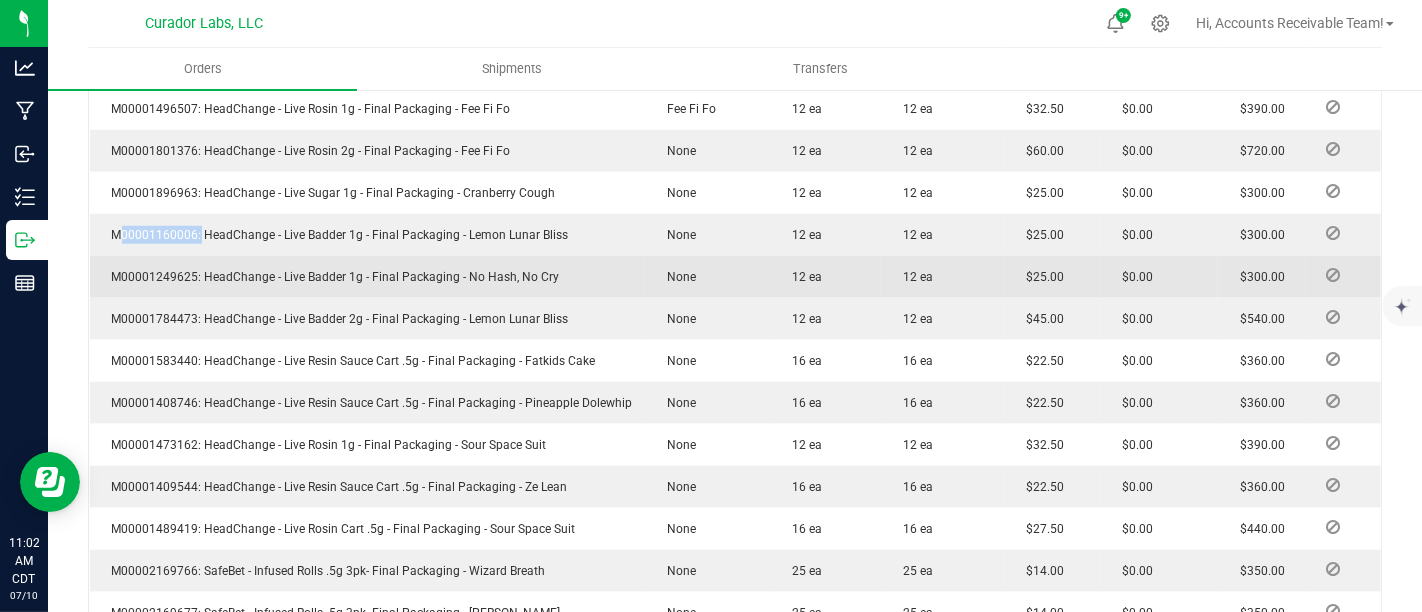 click on "M00001249625: HeadChange - Live Badder 1g - Final Packaging - No Hash, No Cry" at bounding box center (331, 277) 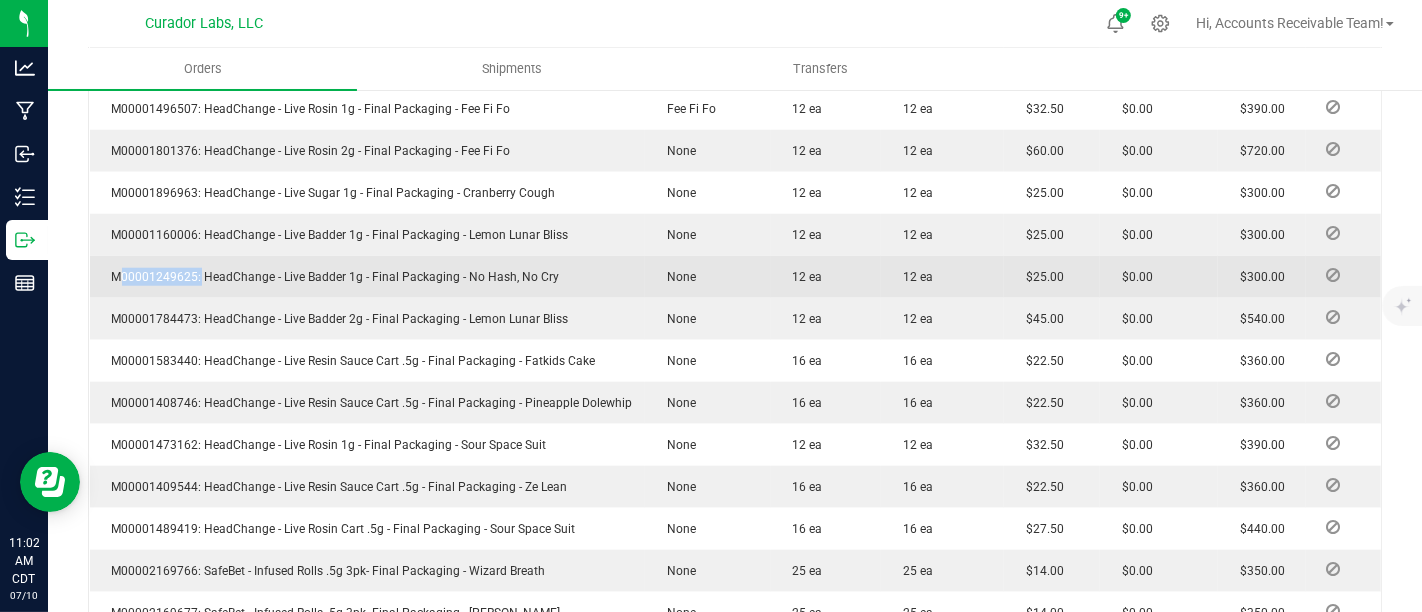 click on "M00001249625: HeadChange - Live Badder 1g - Final Packaging - No Hash, No Cry" at bounding box center [331, 277] 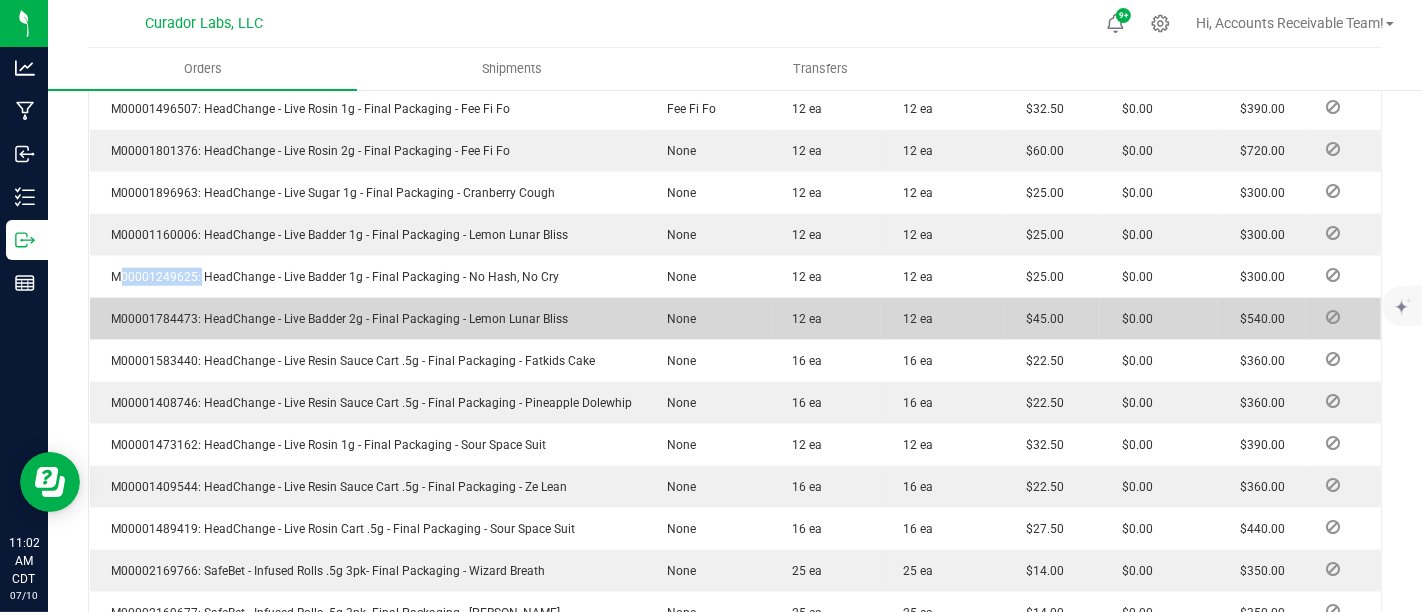 click on "M00001784473: HeadChange - Live Badder 2g - Final Packaging - Lemon Lunar Bliss" at bounding box center [335, 319] 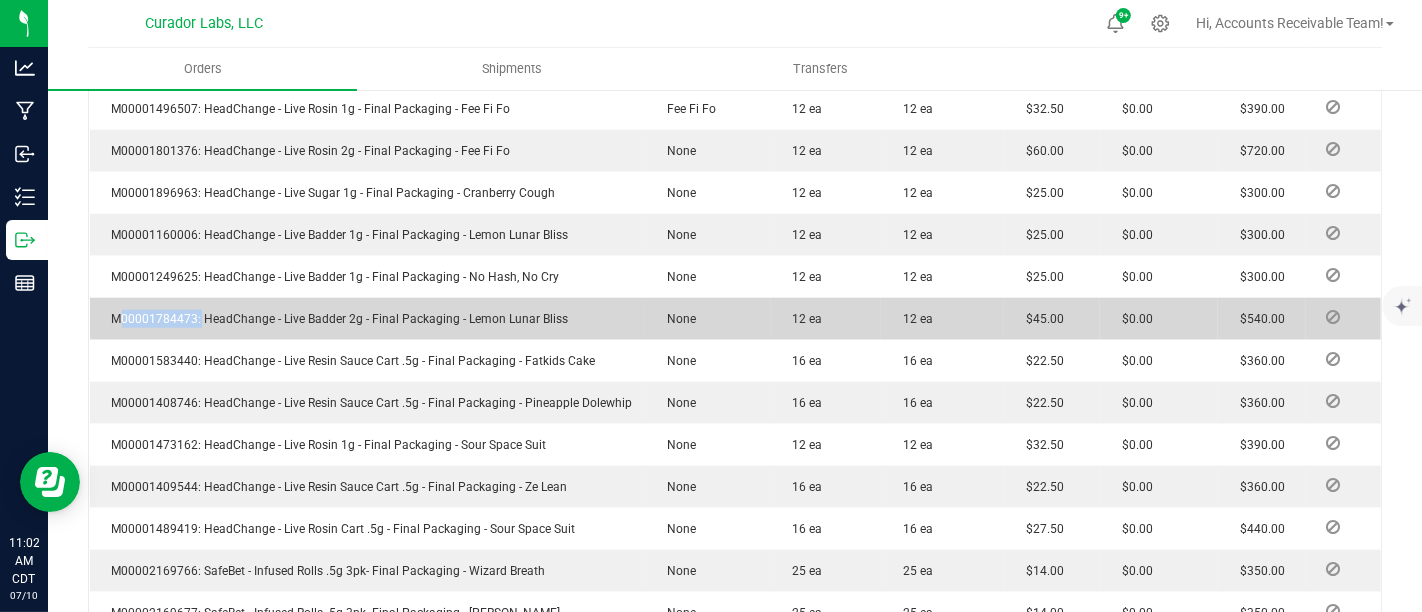 click on "M00001784473: HeadChange - Live Badder 2g - Final Packaging - Lemon Lunar Bliss" at bounding box center [335, 319] 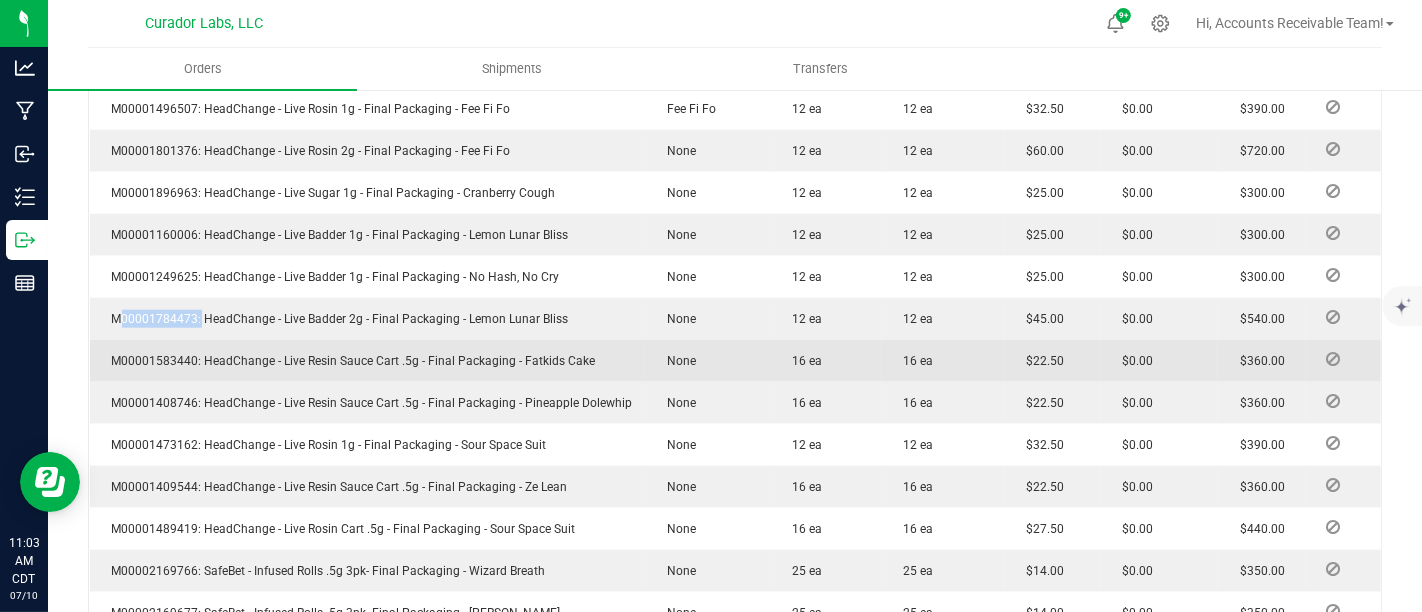 click on "M00001583440: HeadChange - Live Resin Sauce Cart .5g - Final Packaging - Fatkids Cake" at bounding box center [349, 361] 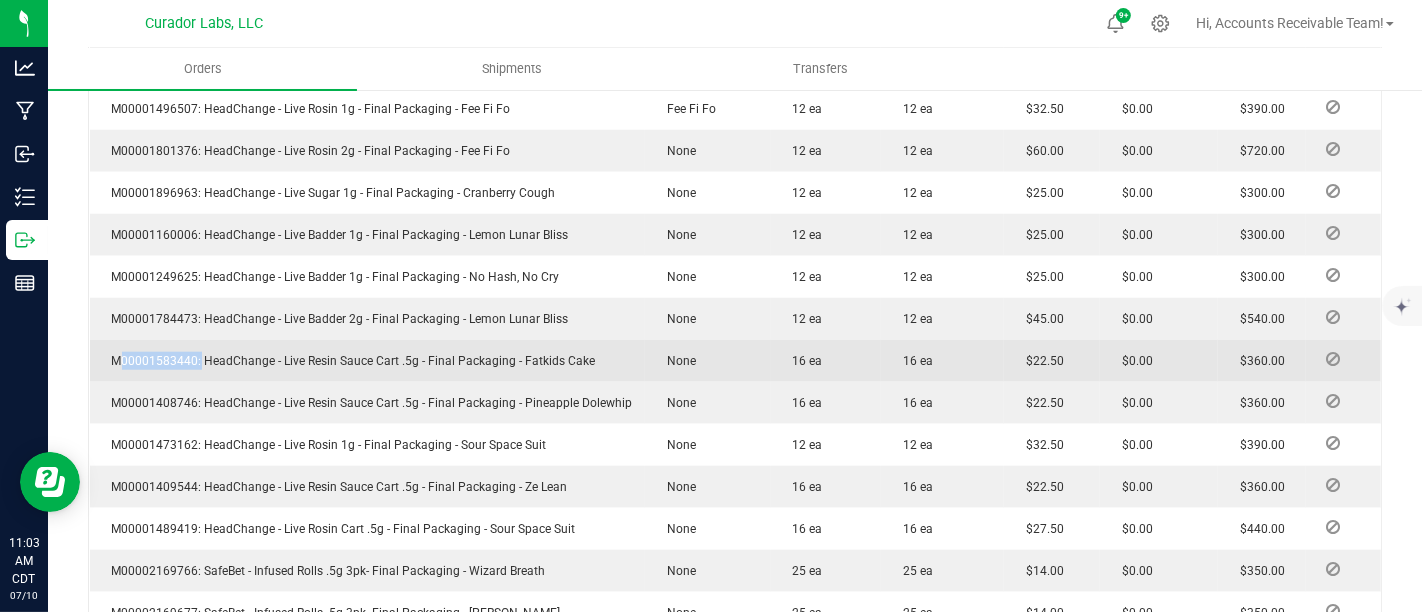 click on "M00001583440: HeadChange - Live Resin Sauce Cart .5g - Final Packaging - Fatkids Cake" at bounding box center (349, 361) 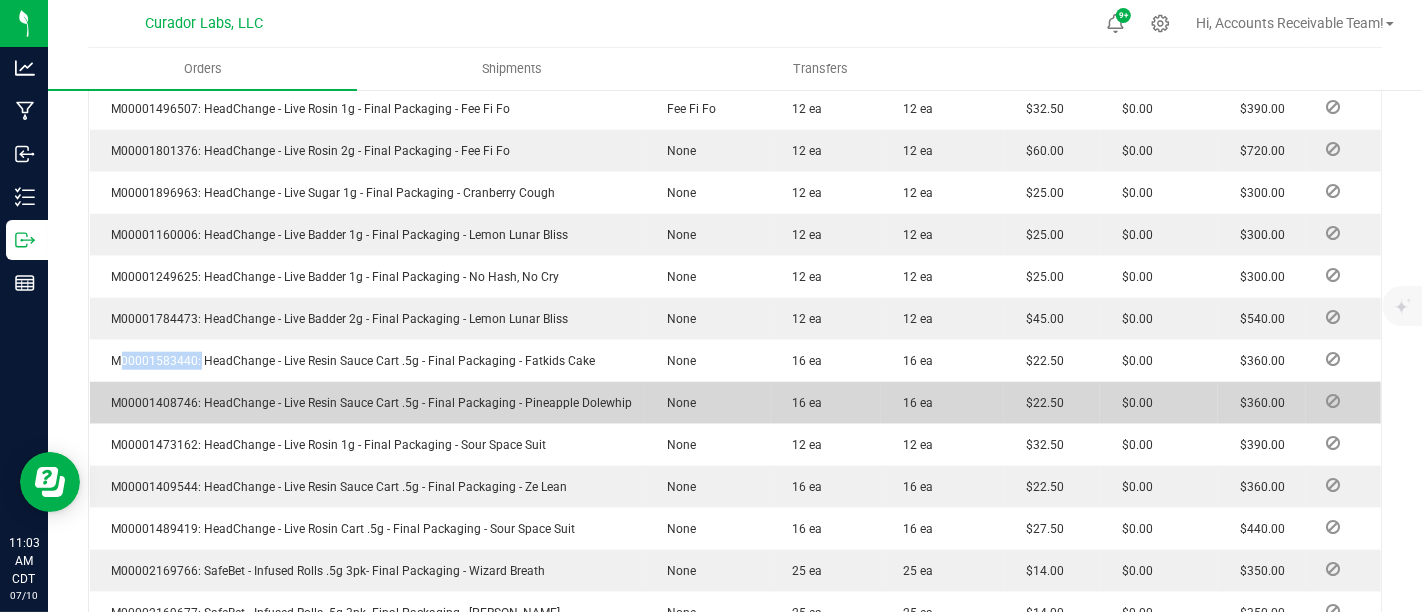 click on "M00001408746: HeadChange - Live Resin Sauce Cart .5g - Final Packaging - Pineapple Dolewhip" at bounding box center (367, 403) 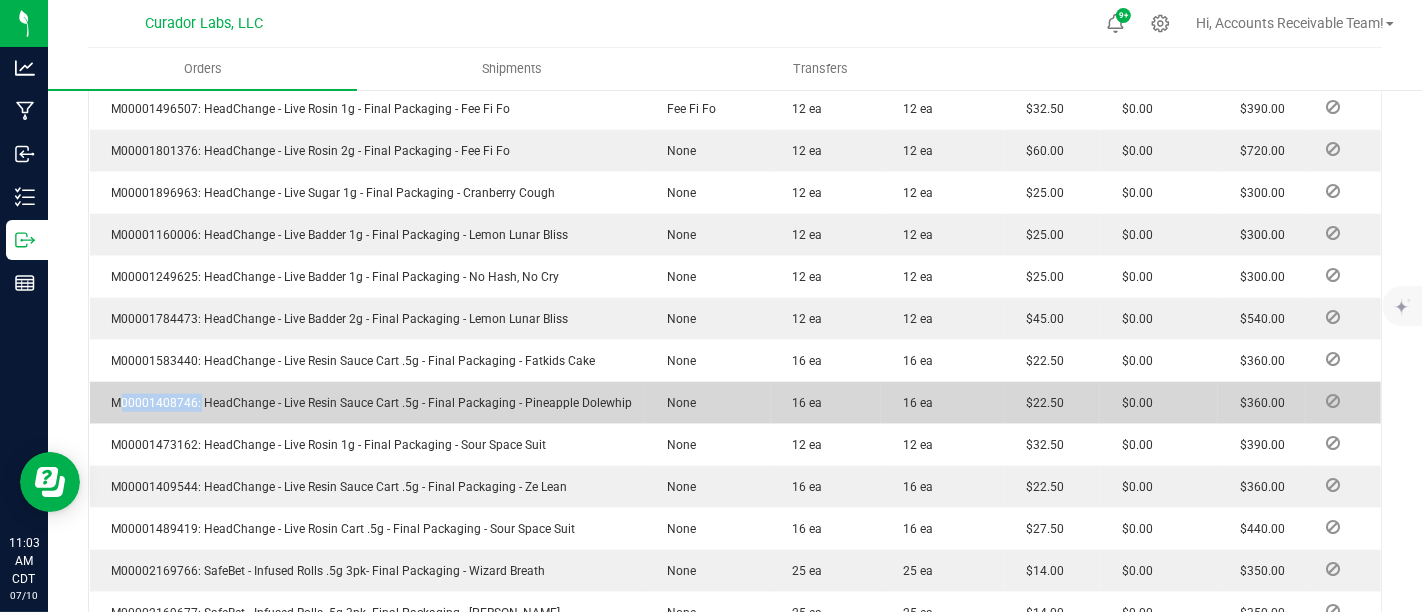 click on "M00001408746: HeadChange - Live Resin Sauce Cart .5g - Final Packaging - Pineapple Dolewhip" at bounding box center (367, 403) 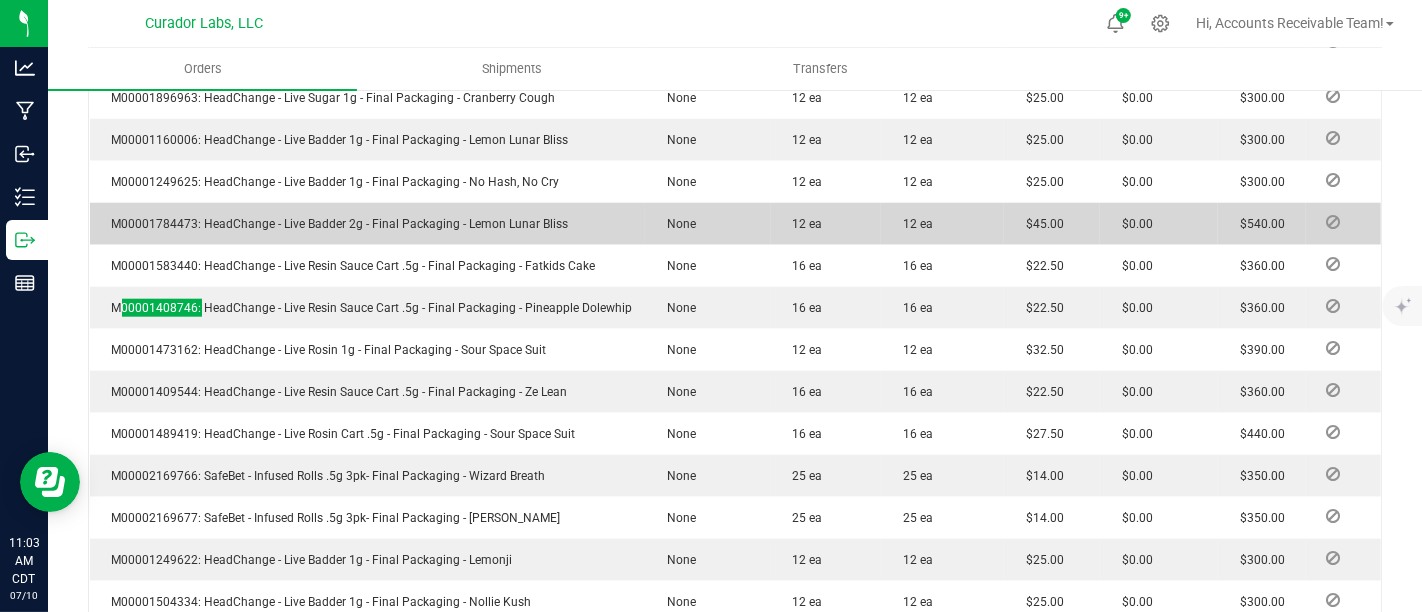 scroll, scrollTop: 1888, scrollLeft: 0, axis: vertical 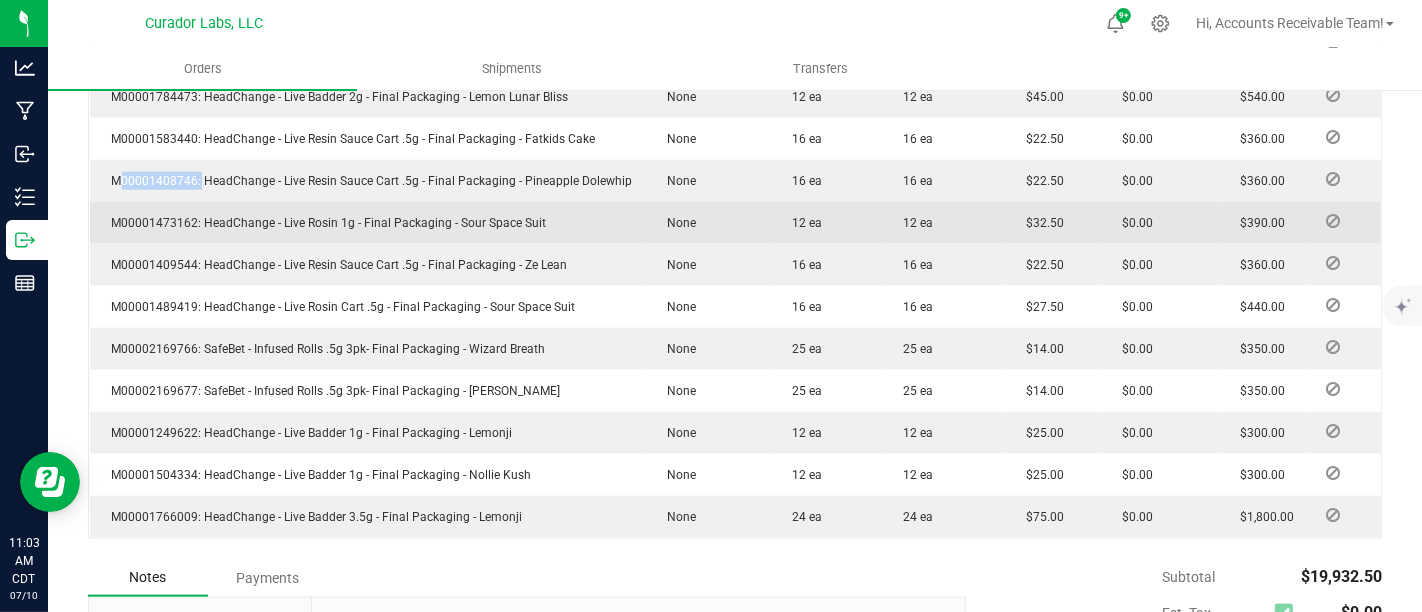 click on "M00001473162: HeadChange - Live Rosin 1g - Final Packaging - Sour Space Suit" at bounding box center [324, 223] 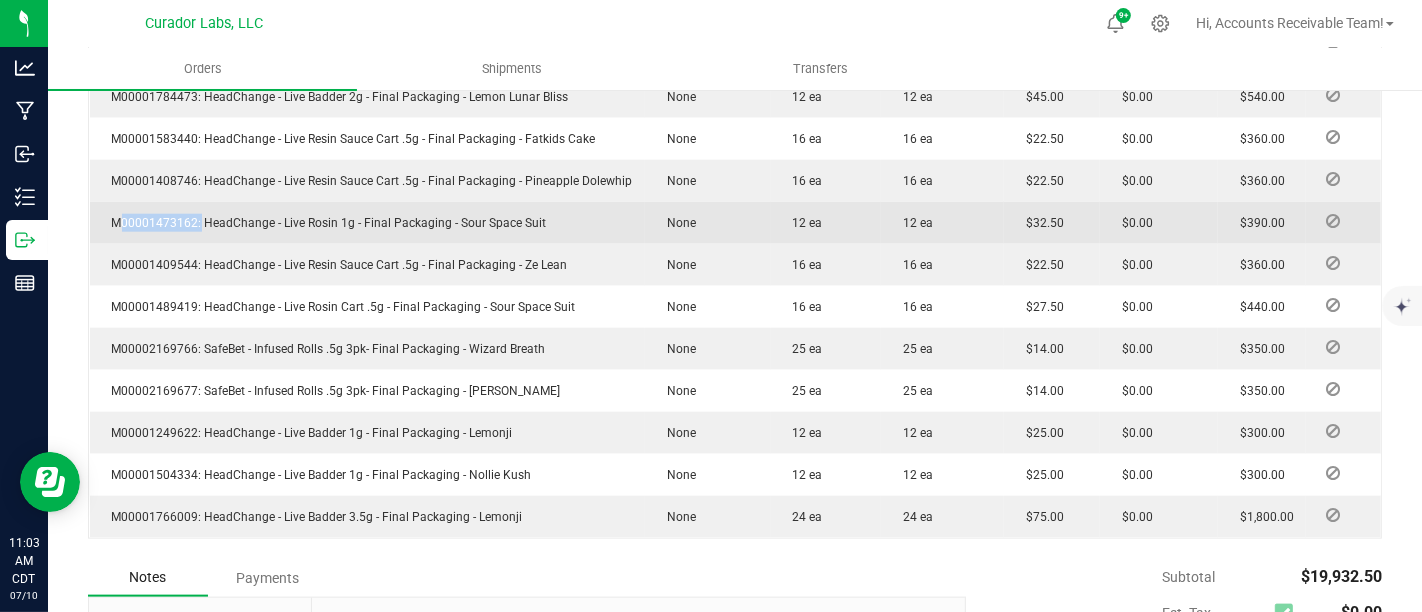 click on "M00001473162: HeadChange - Live Rosin 1g - Final Packaging - Sour Space Suit" at bounding box center [324, 223] 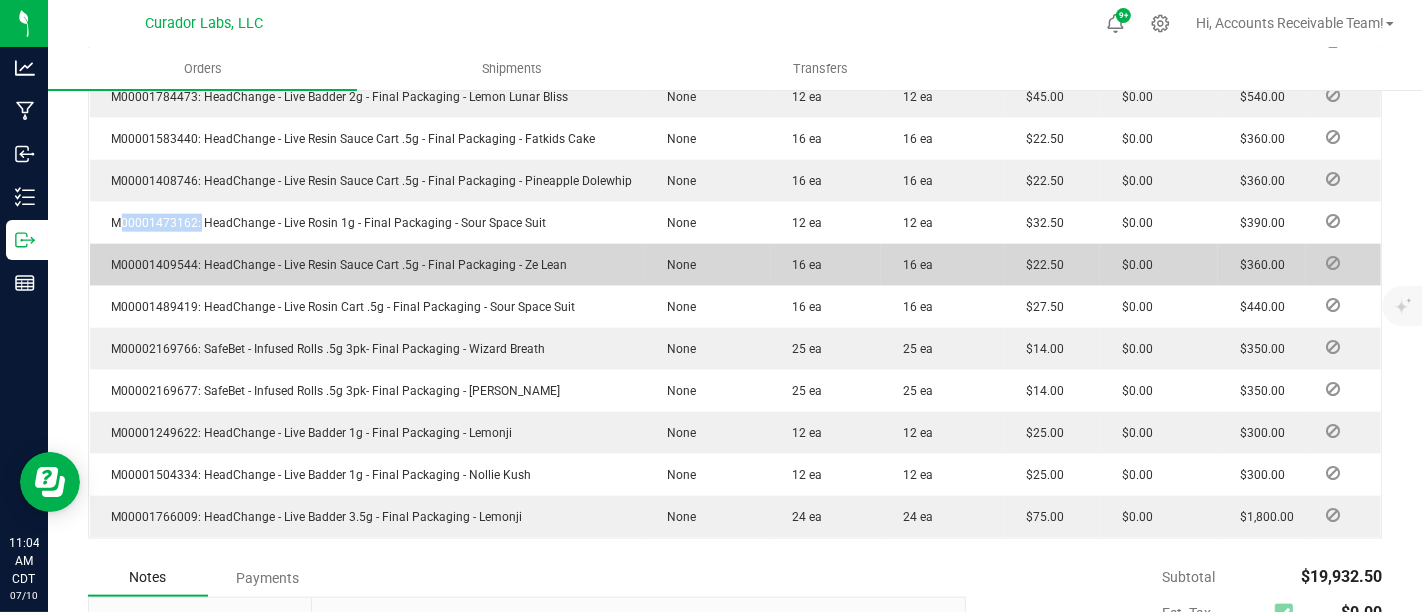 click on "M00001409544: HeadChange - Live Resin Sauce Cart .5g - Final Packaging - Ze Lean" at bounding box center [335, 265] 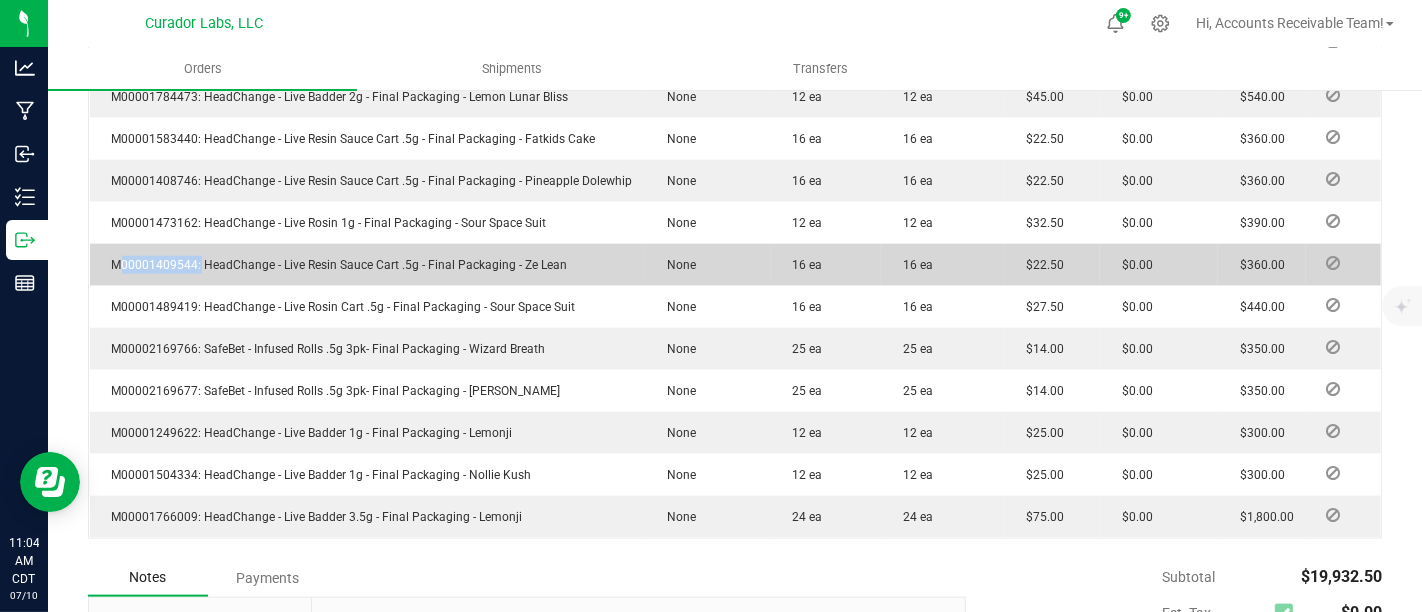 click on "M00001409544: HeadChange - Live Resin Sauce Cart .5g - Final Packaging - Ze Lean" at bounding box center [335, 265] 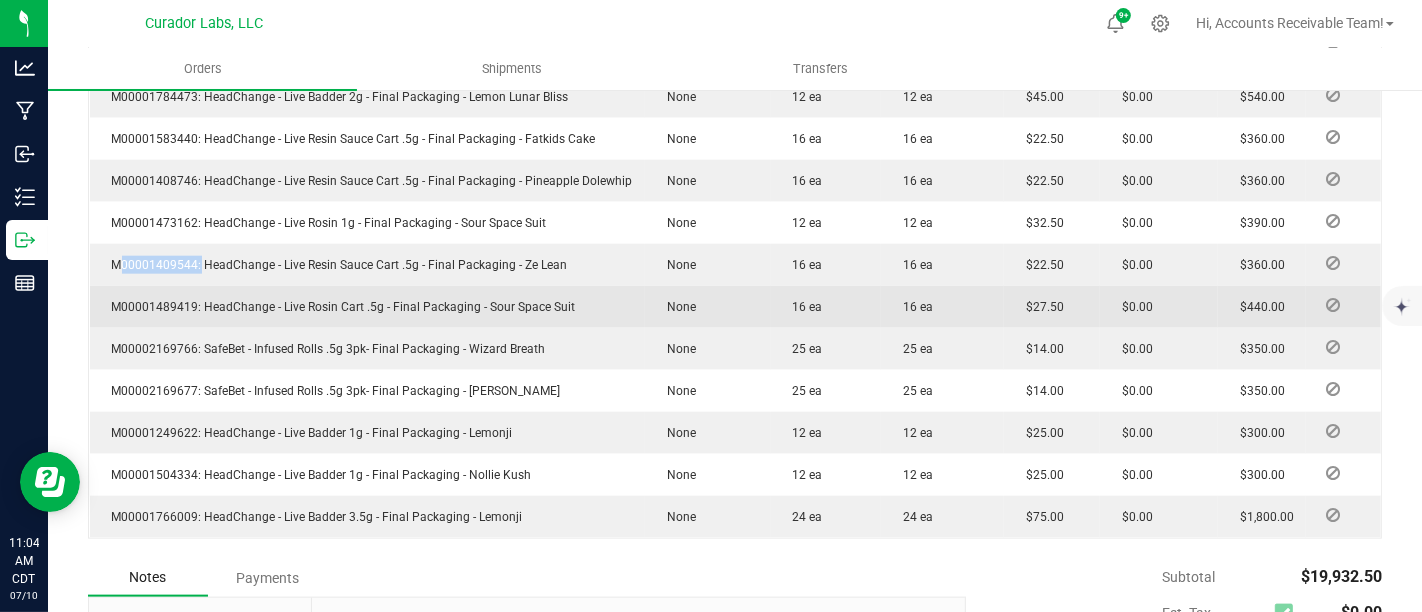 click on "M00001489419: HeadChange - Live Rosin Cart .5g - Final Packaging - Sour Space Suit" at bounding box center (339, 307) 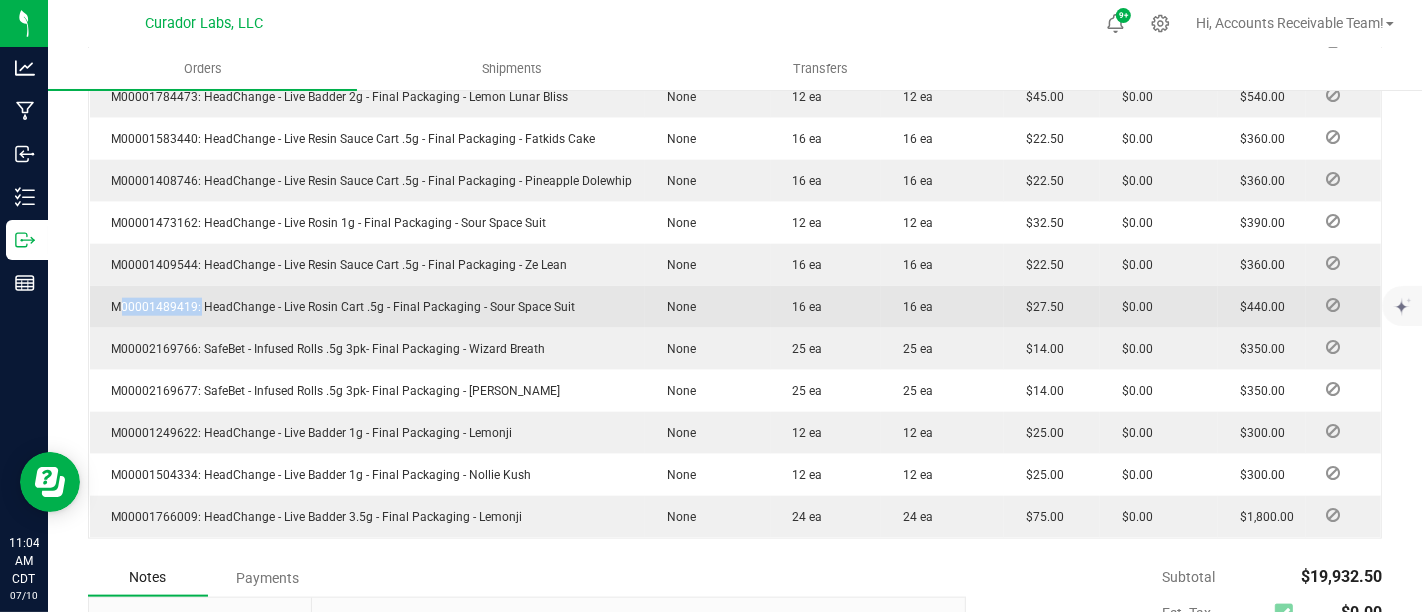 click on "M00001489419: HeadChange - Live Rosin Cart .5g - Final Packaging - Sour Space Suit" at bounding box center (339, 307) 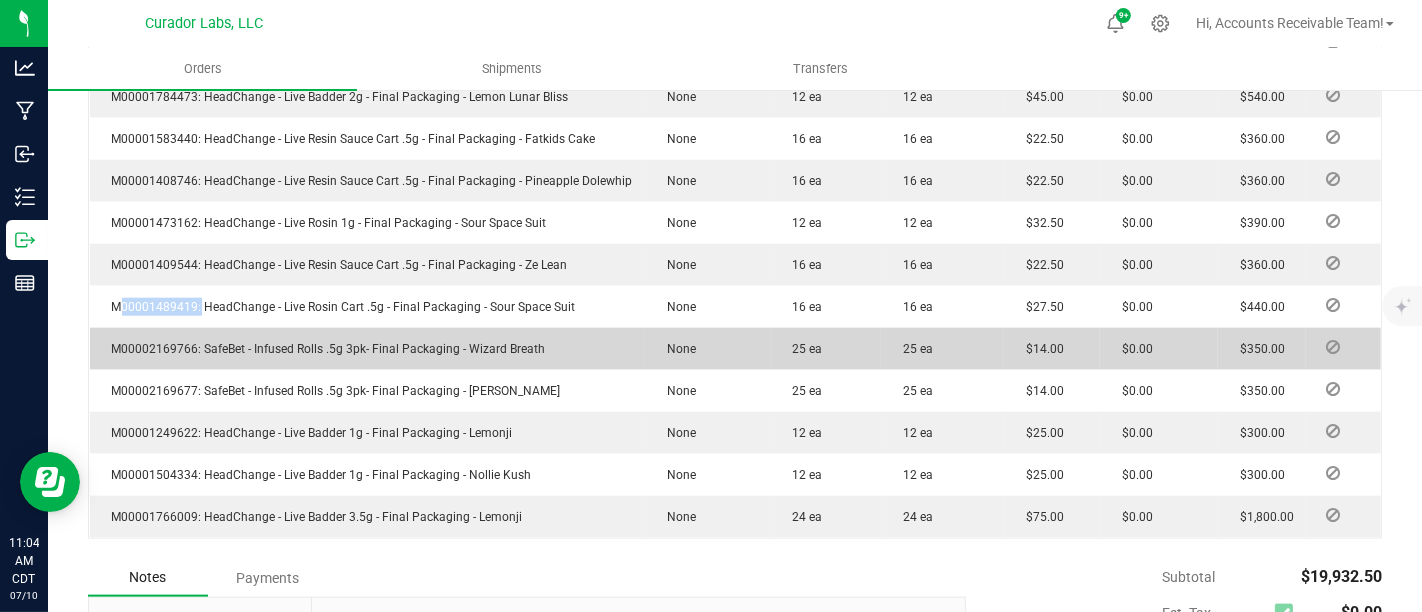 click on "M00002169766: SafeBet - Infused Rolls .5g 3pk- Final Packaging - Wizard Breath" at bounding box center [324, 349] 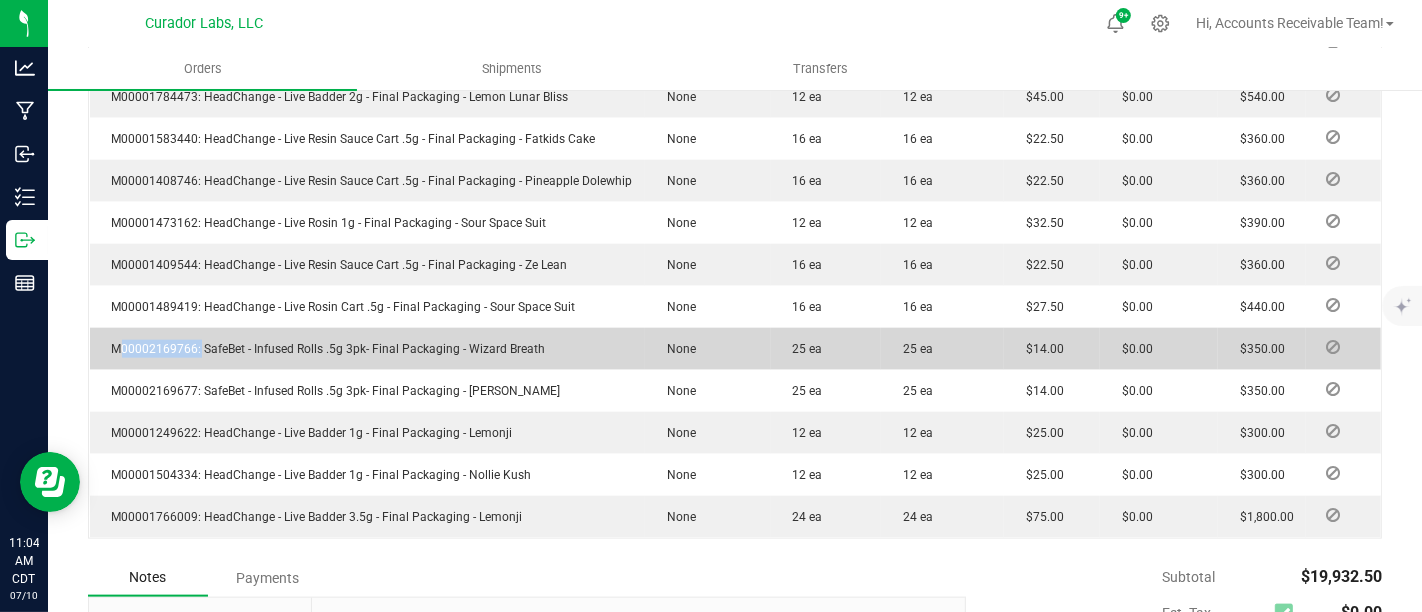 click on "M00002169766: SafeBet - Infused Rolls .5g 3pk- Final Packaging - Wizard Breath" at bounding box center (324, 349) 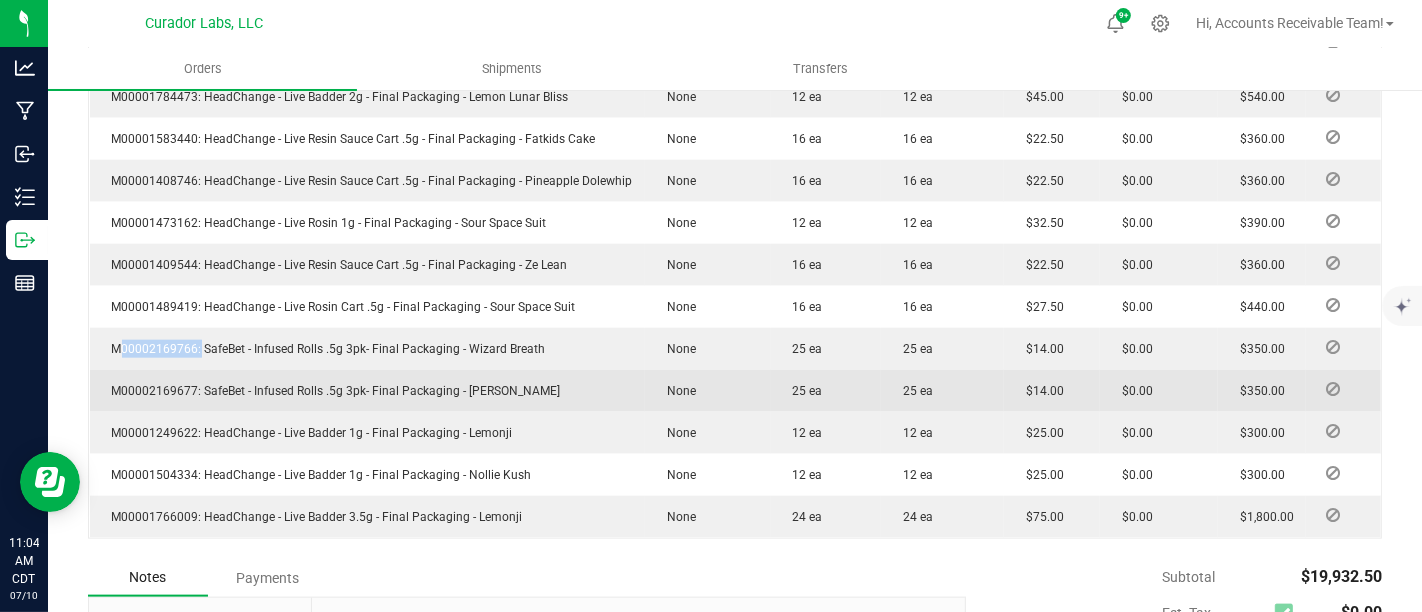 click on "M00002169677: SafeBet - Infused Rolls .5g 3pk- Final Packaging - [PERSON_NAME]" at bounding box center [331, 391] 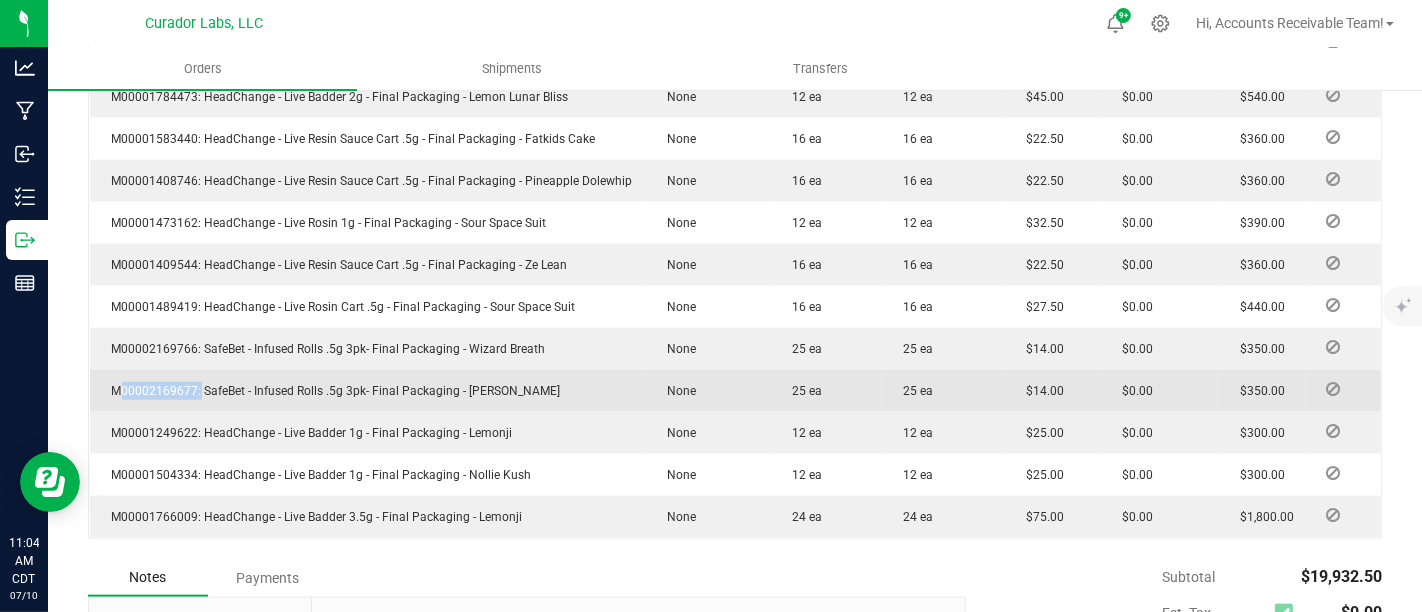 click on "M00002169677: SafeBet - Infused Rolls .5g 3pk- Final Packaging - [PERSON_NAME]" at bounding box center [331, 391] 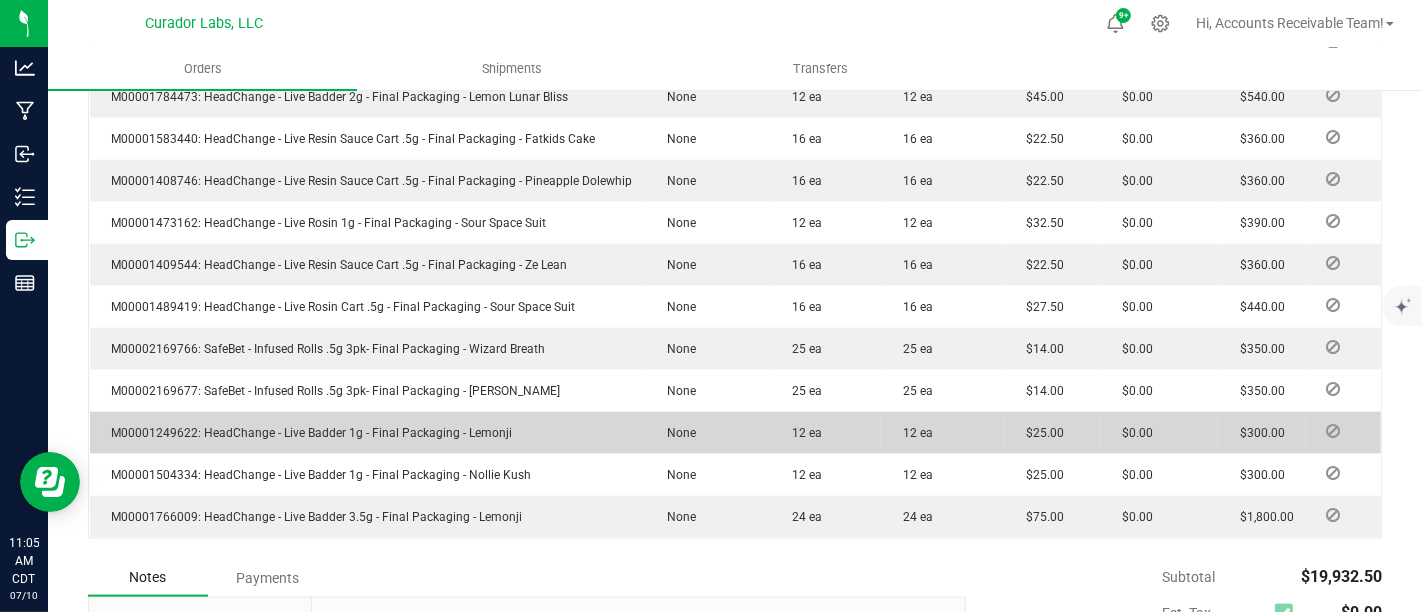 click on "M00001249622: HeadChange - Live Badder 1g - Final Packaging - Lemonji" at bounding box center [307, 433] 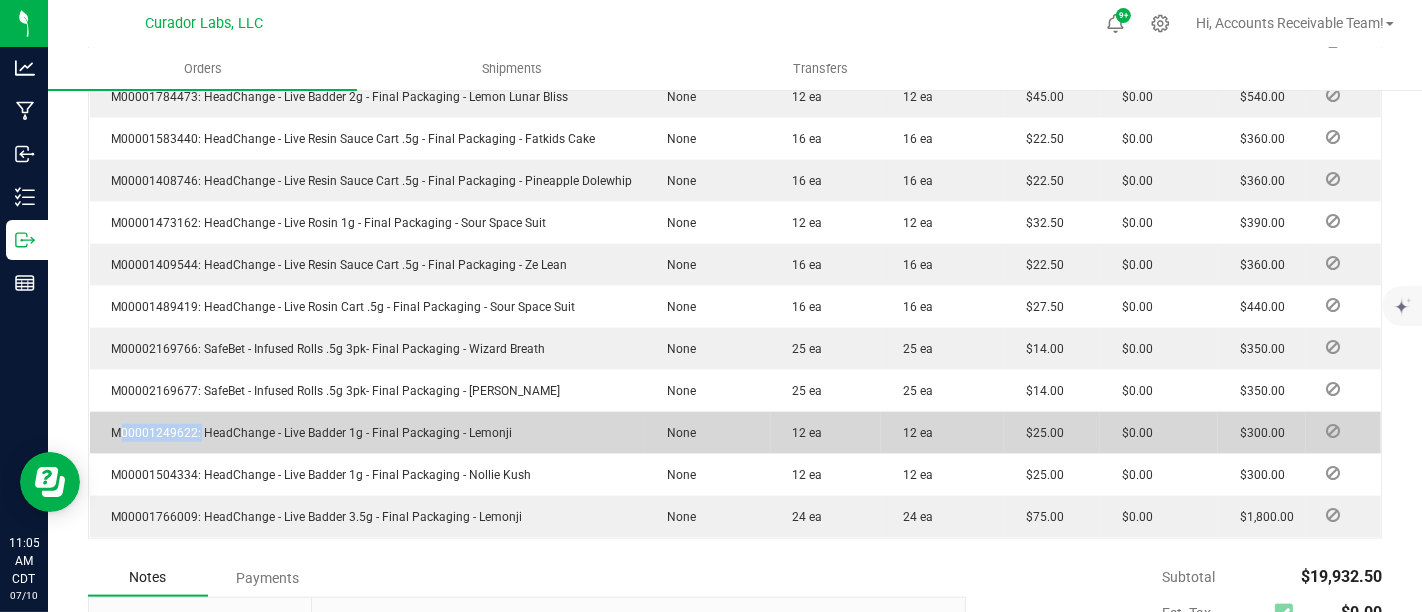 click on "M00001249622: HeadChange - Live Badder 1g - Final Packaging - Lemonji" at bounding box center (307, 433) 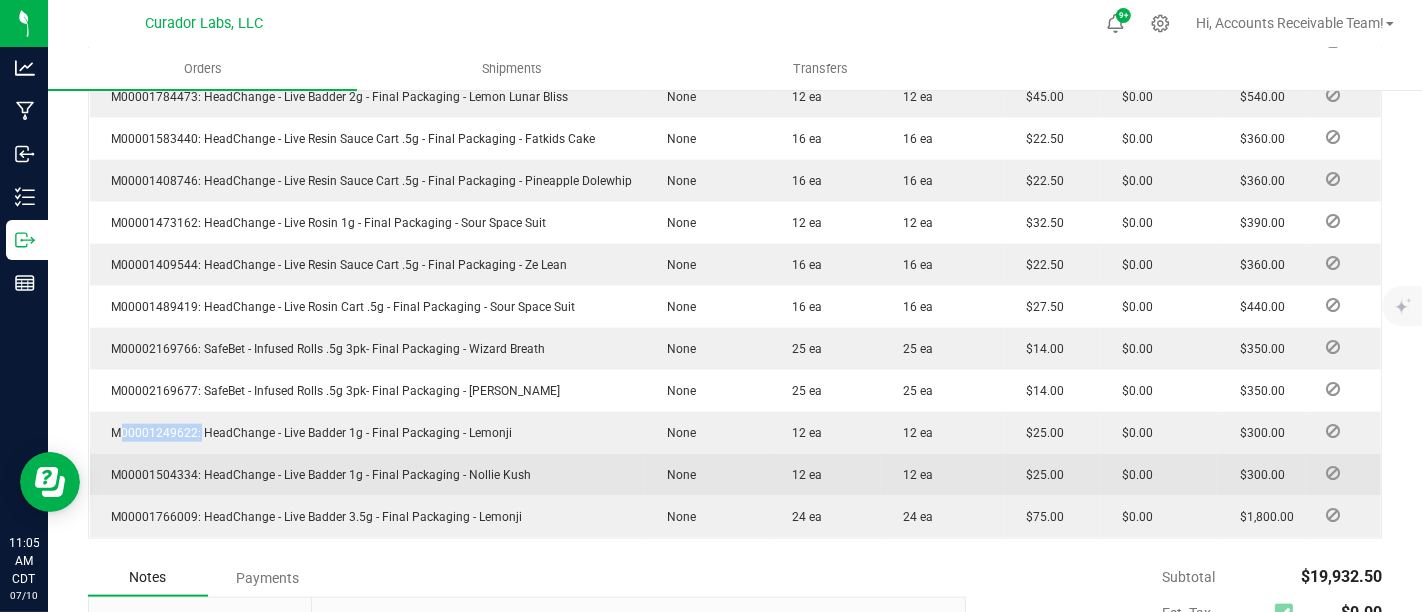 click on "M00001504334: HeadChange - Live Badder 1g - Final Packaging - Nollie Kush" at bounding box center [317, 475] 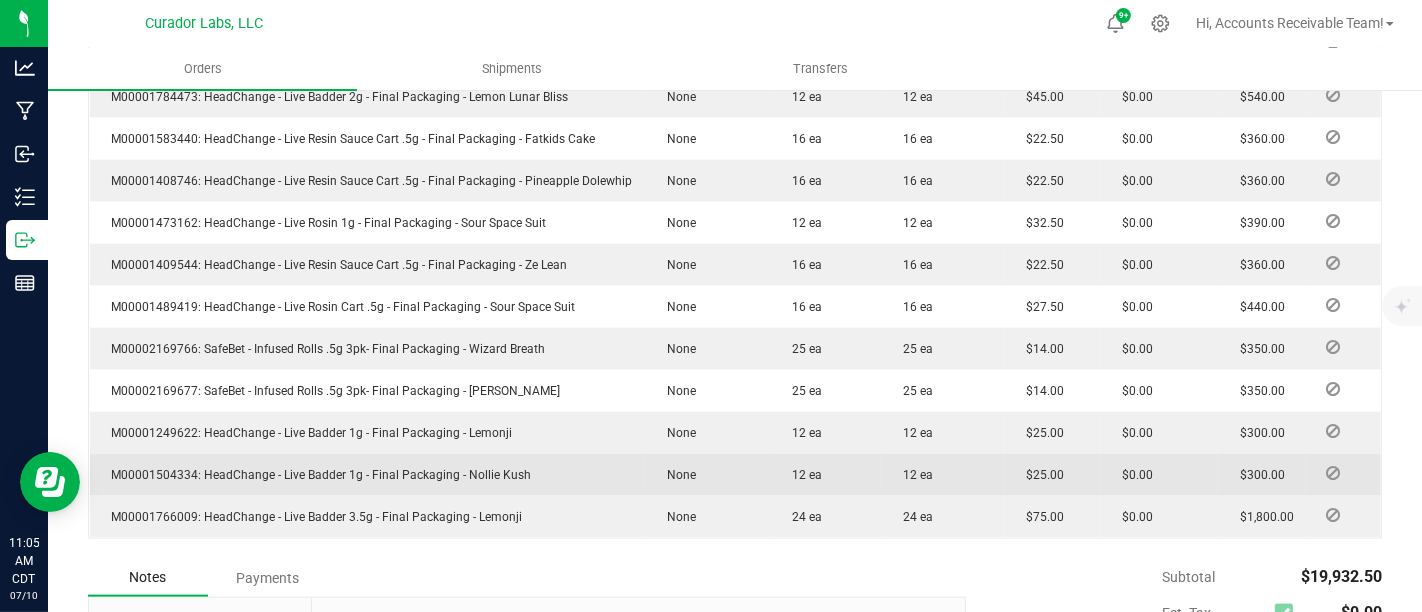 click on "M00001504334: HeadChange - Live Badder 1g - Final Packaging - Nollie Kush" at bounding box center (317, 475) 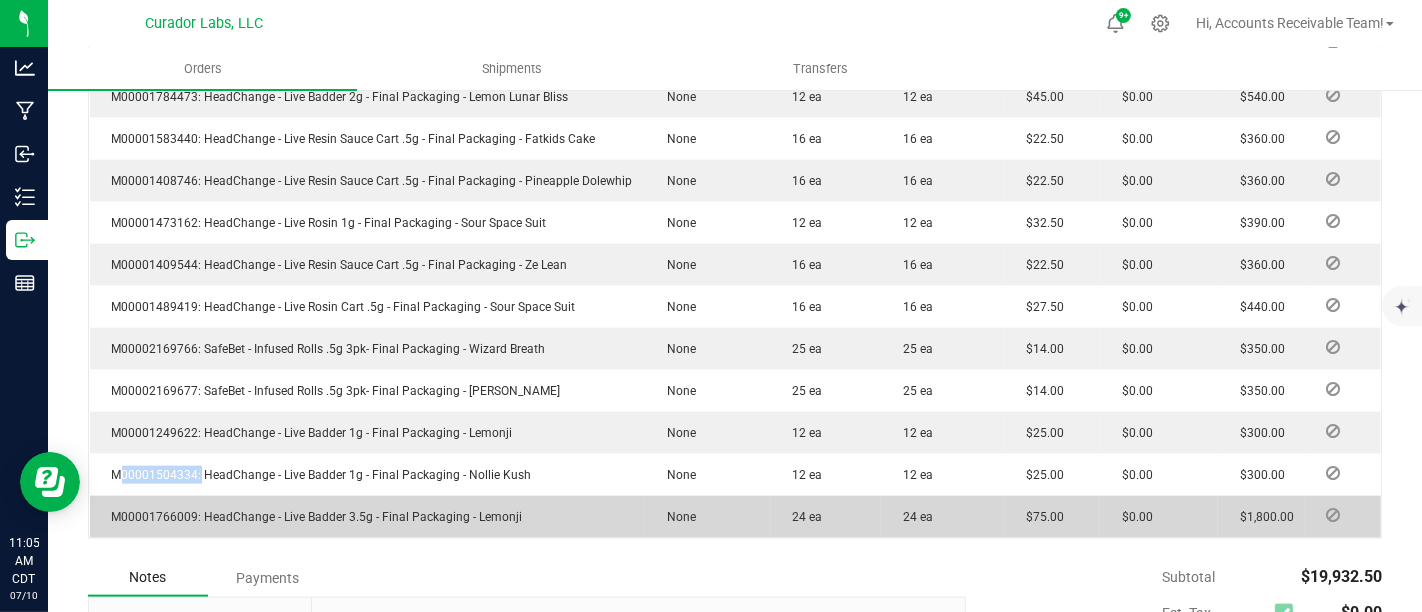 click on "M00001766009: HeadChange - Live Badder 3.5g - Final Packaging - Lemonji" at bounding box center (312, 517) 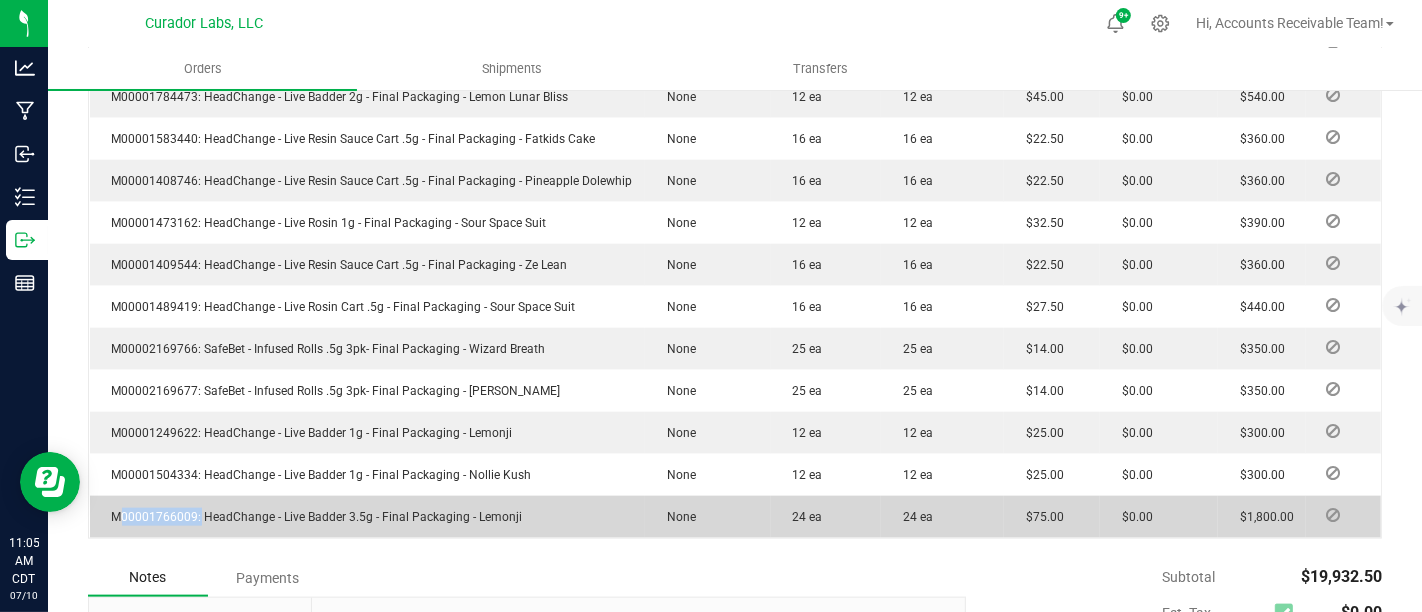 click on "M00001766009: HeadChange - Live Badder 3.5g - Final Packaging - Lemonji" at bounding box center (312, 517) 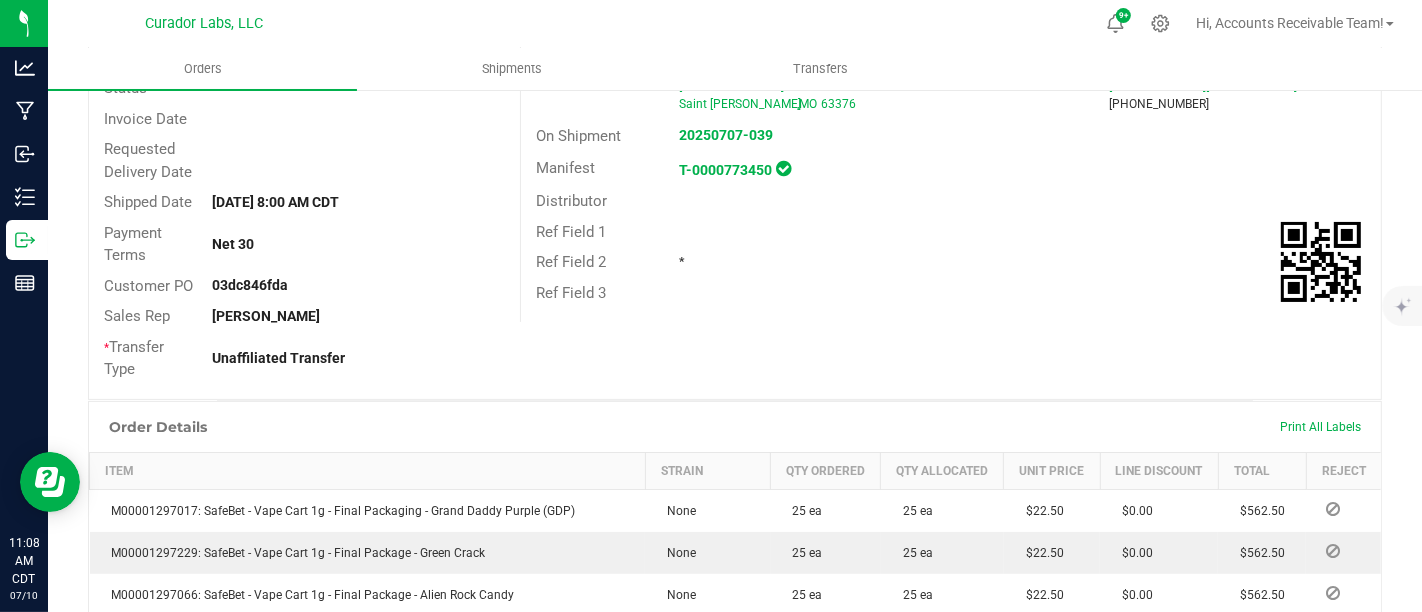 scroll, scrollTop: 0, scrollLeft: 0, axis: both 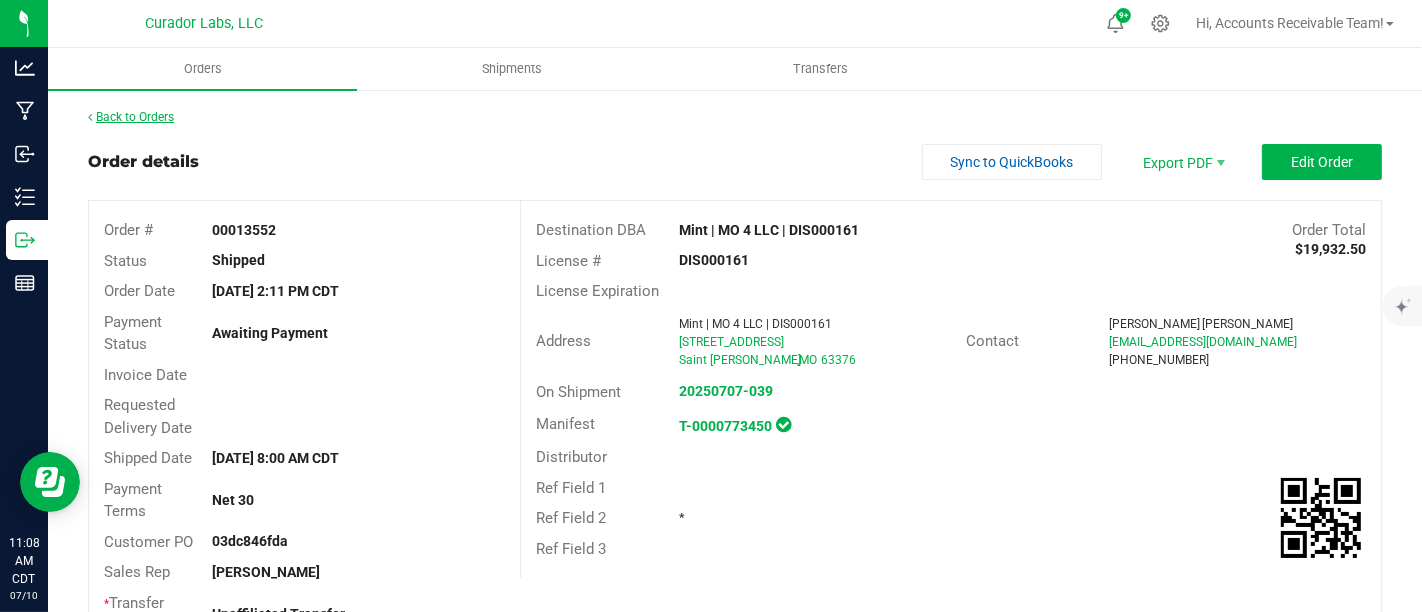click on "Back to Orders" at bounding box center (131, 117) 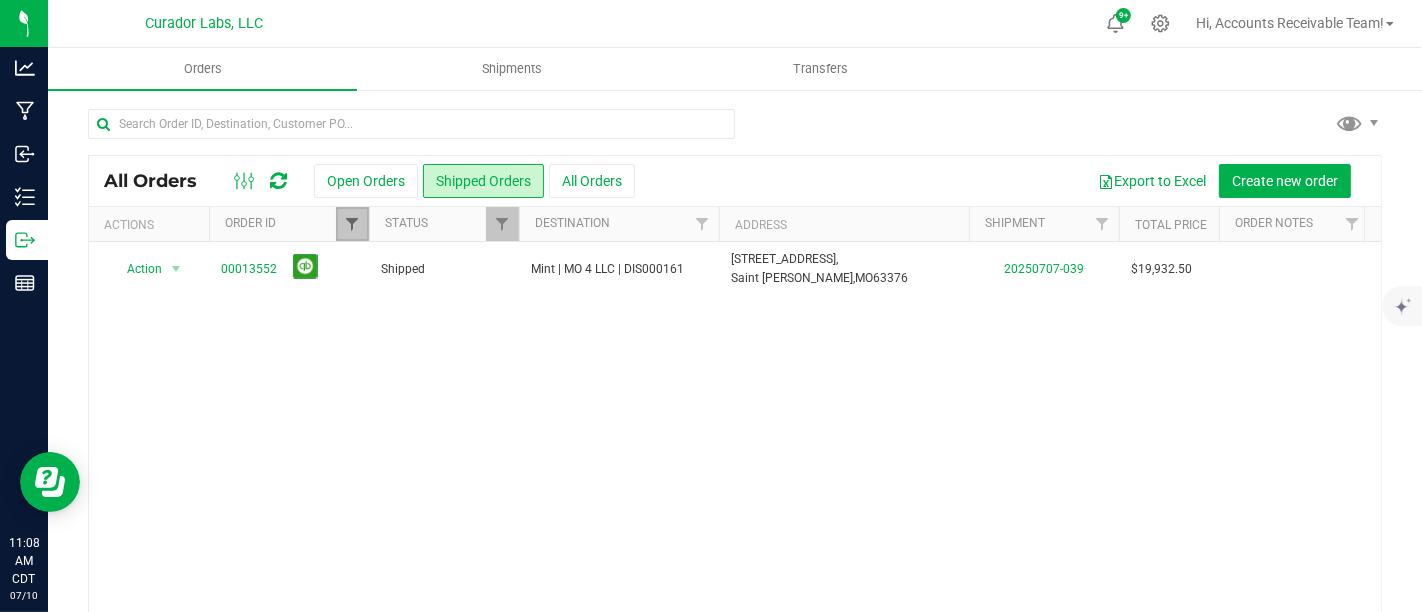 click at bounding box center (352, 224) 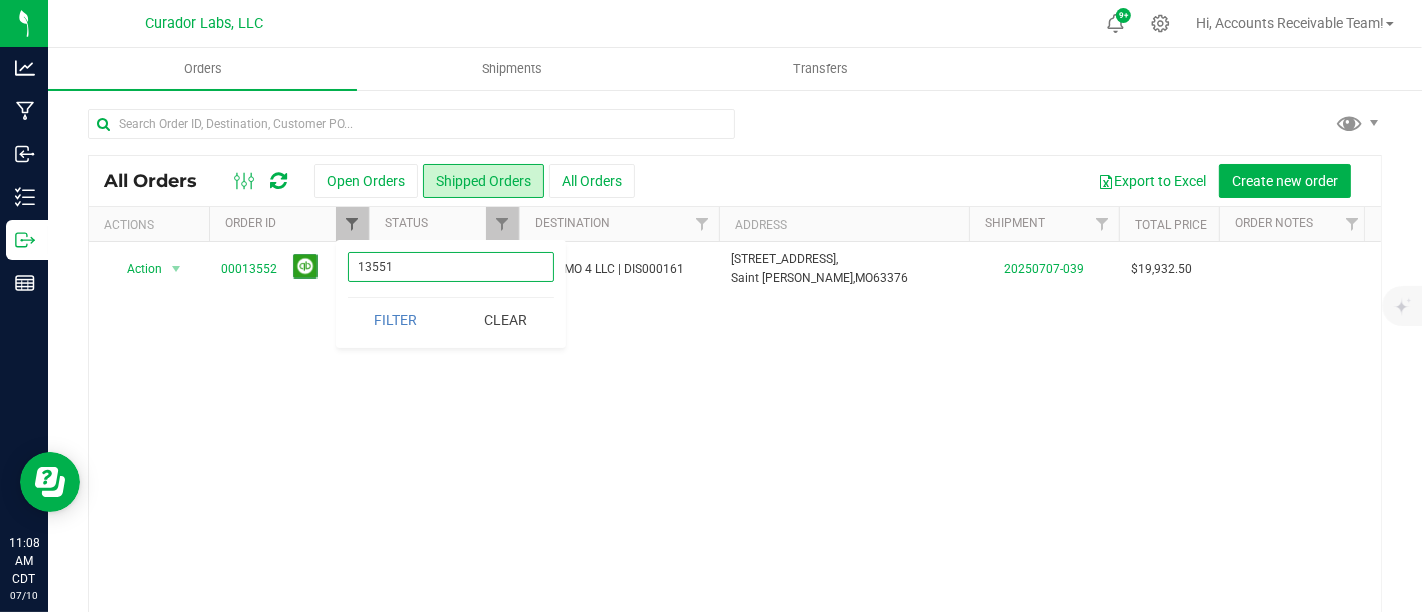 type on "13551" 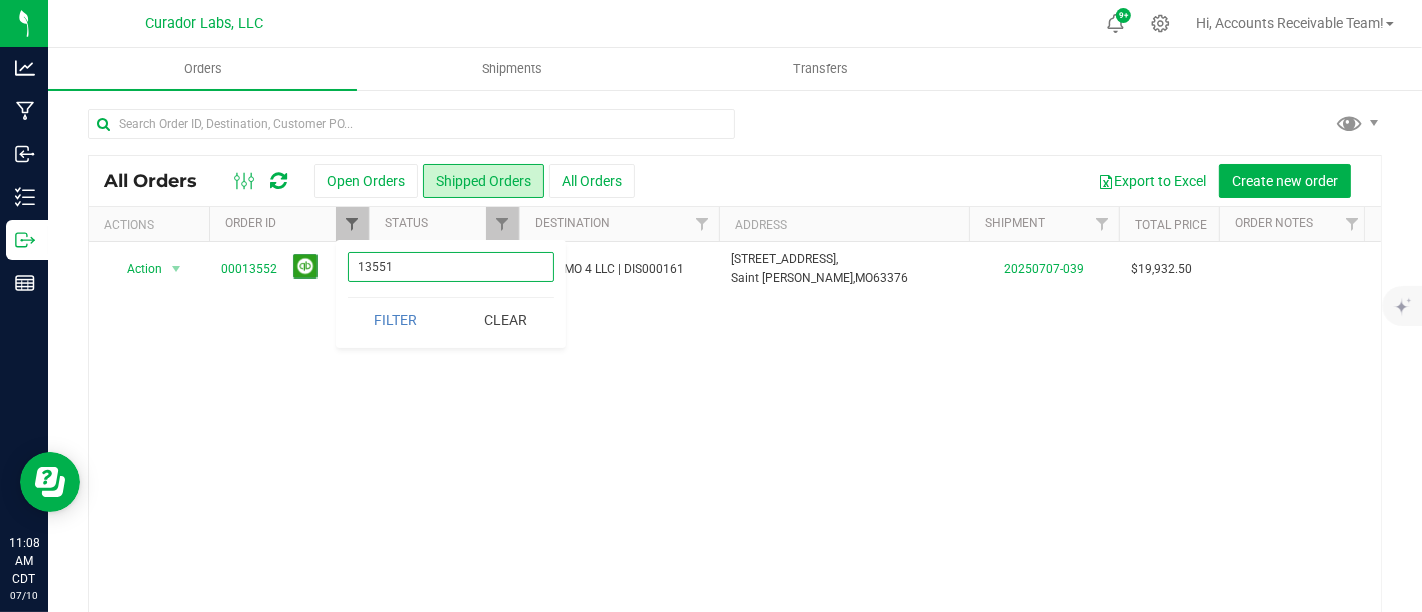 click on "Filter" at bounding box center (396, 320) 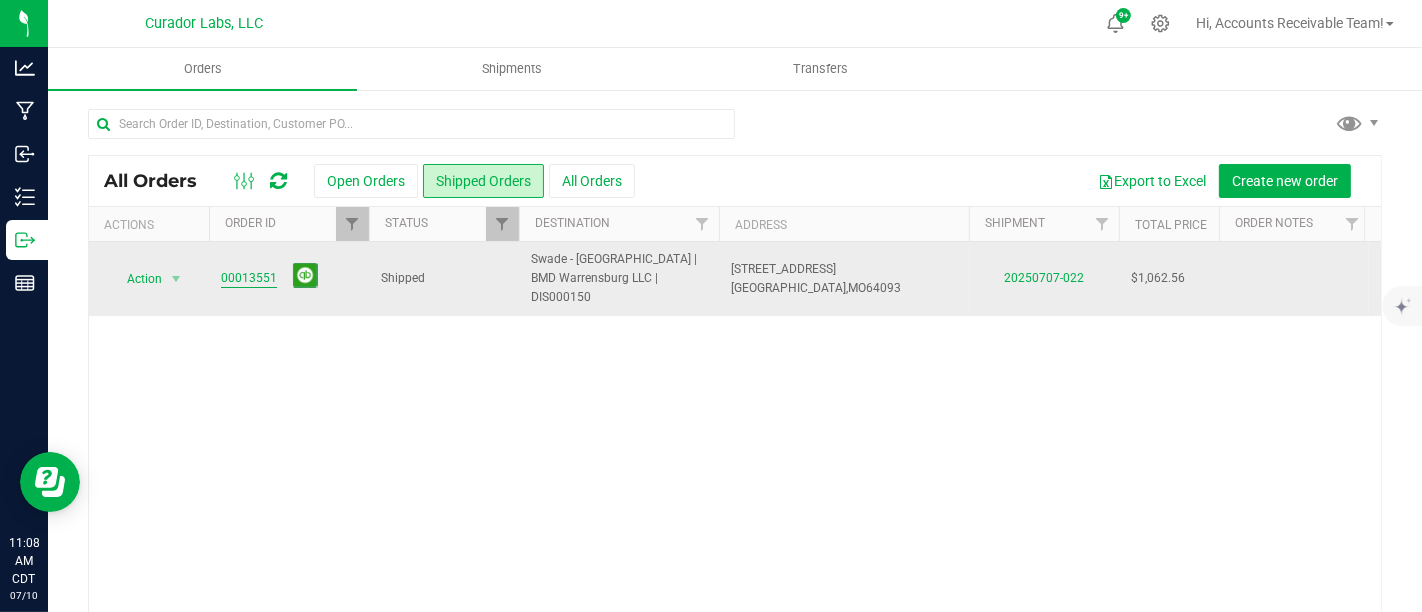 click on "00013551" at bounding box center (249, 278) 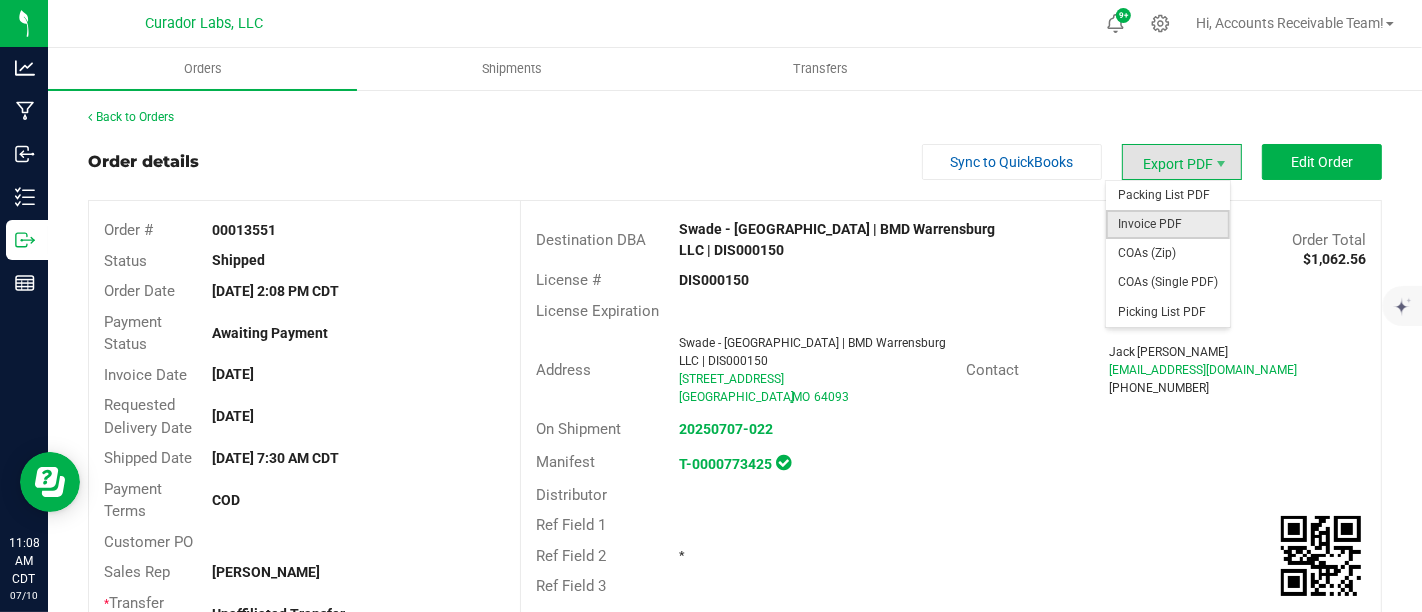 click on "Invoice PDF" at bounding box center [1168, 224] 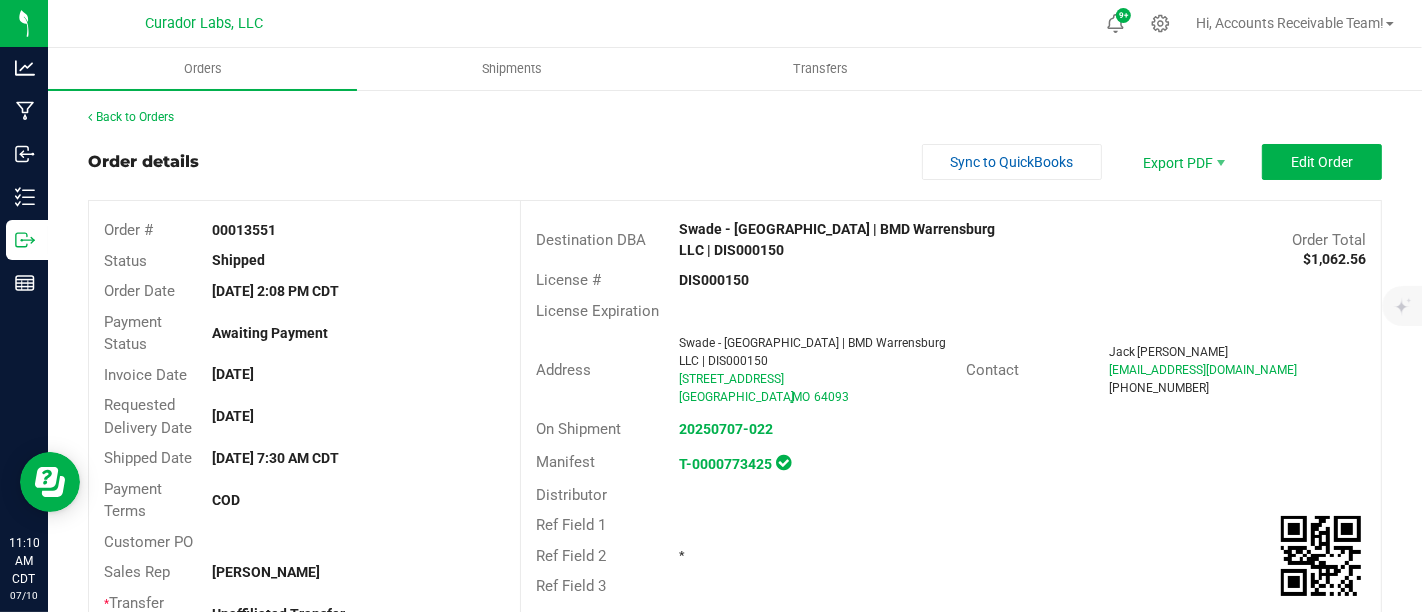 click on "Order details   Sync to QuickBooks   Export PDF   Edit Order" at bounding box center [735, 162] 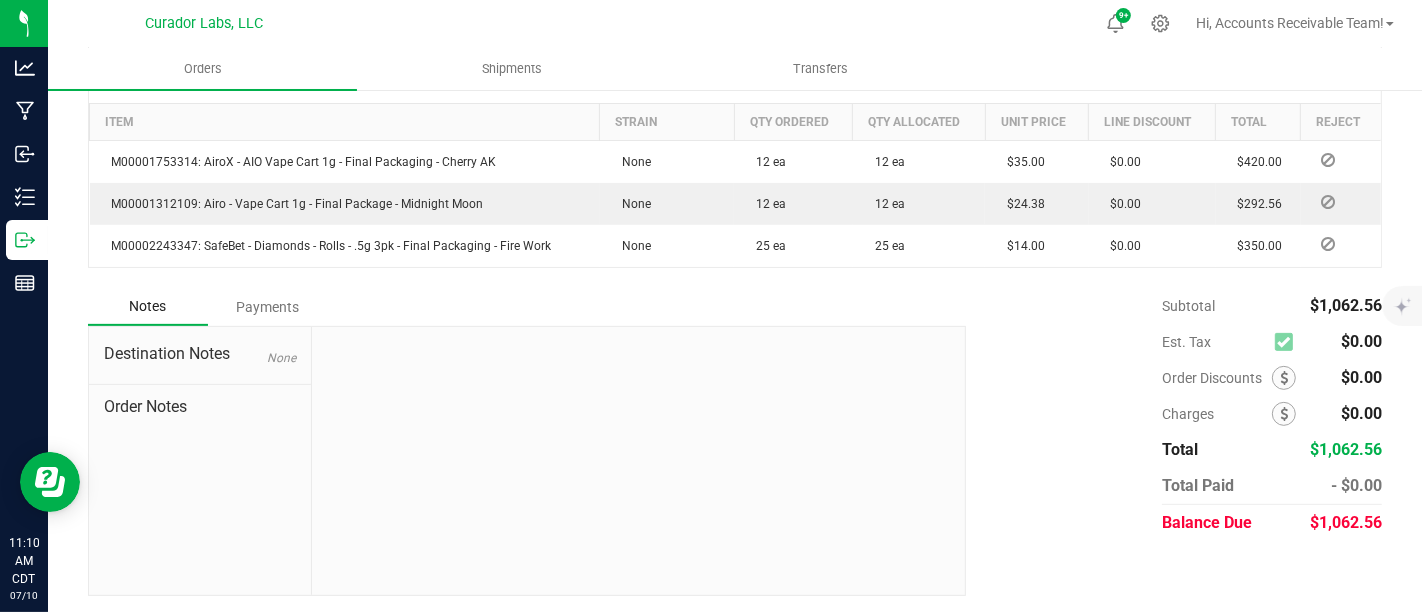 scroll, scrollTop: 0, scrollLeft: 0, axis: both 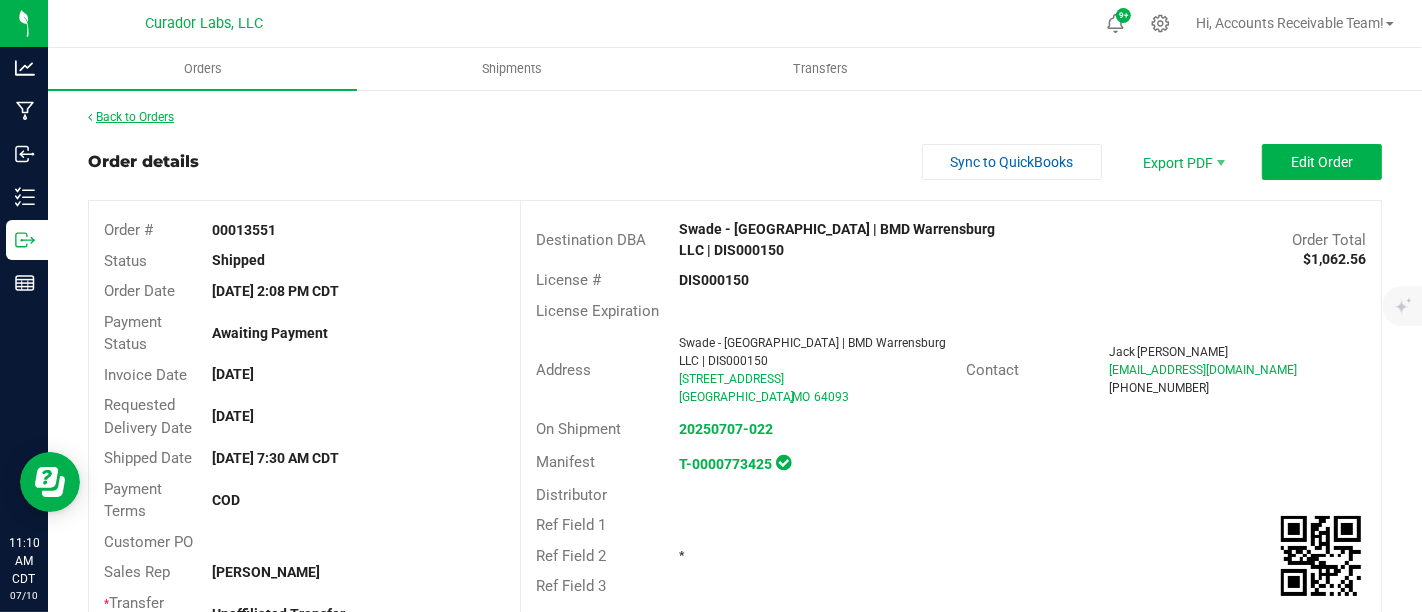 click on "Back to Orders" at bounding box center [131, 117] 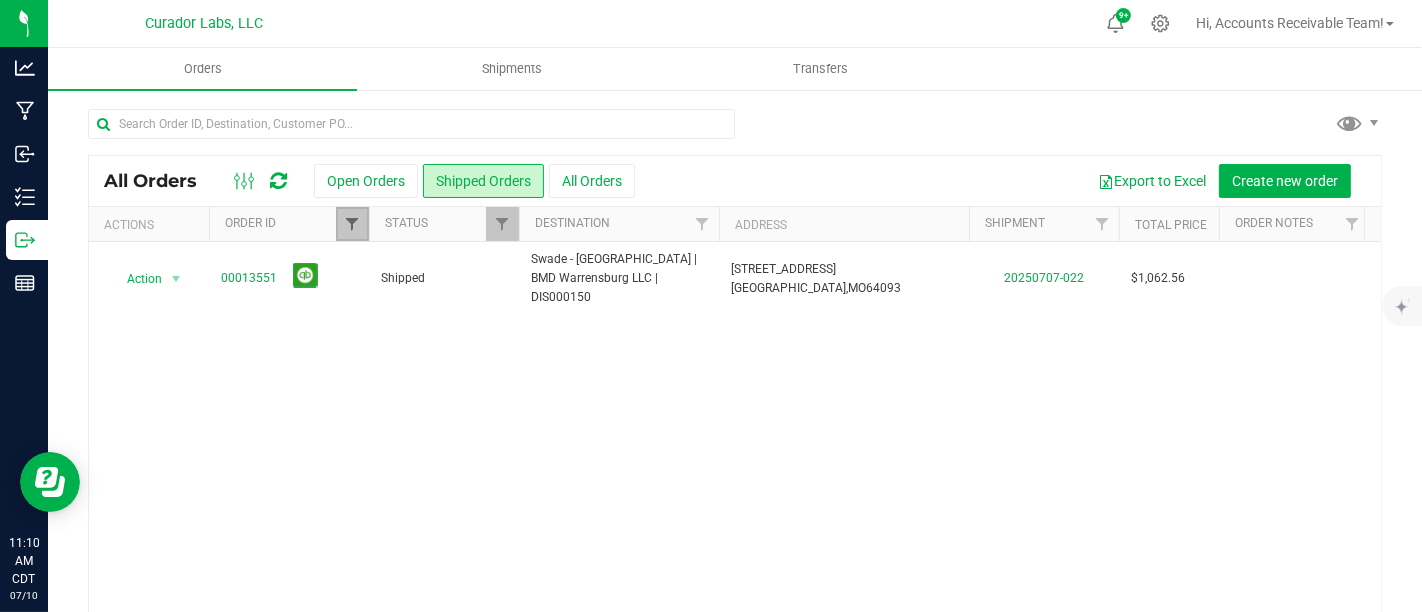 click at bounding box center (352, 224) 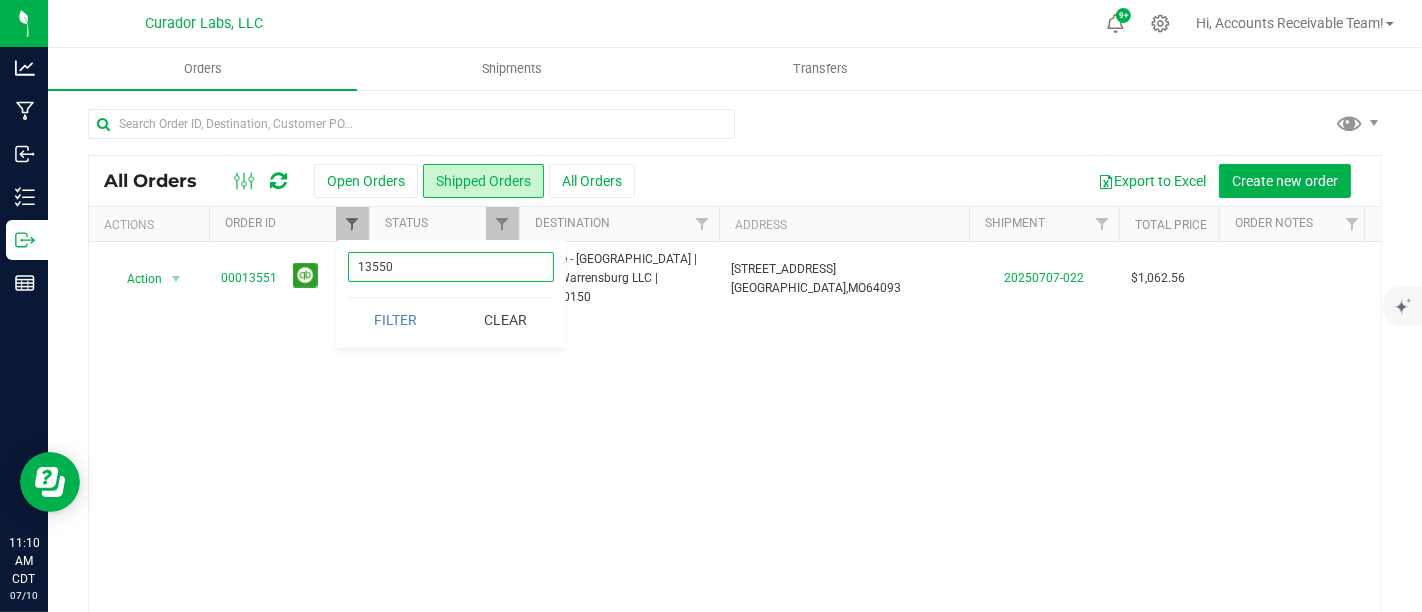 type on "13550" 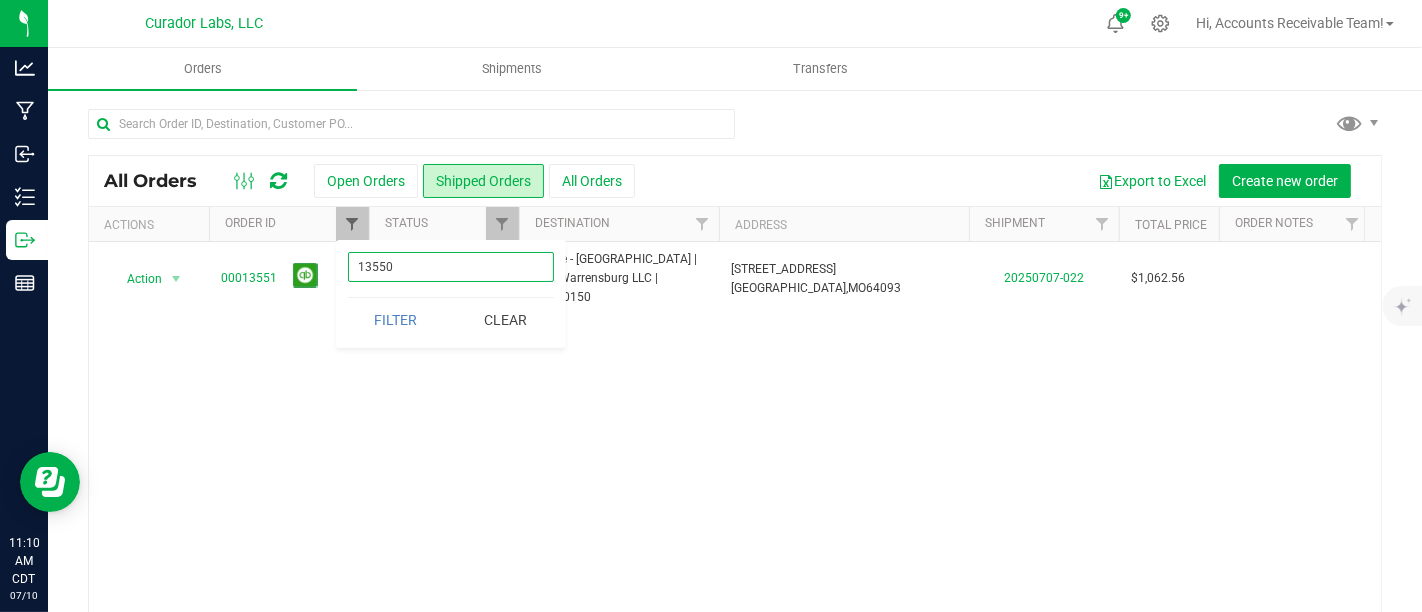 click on "Filter" at bounding box center (396, 320) 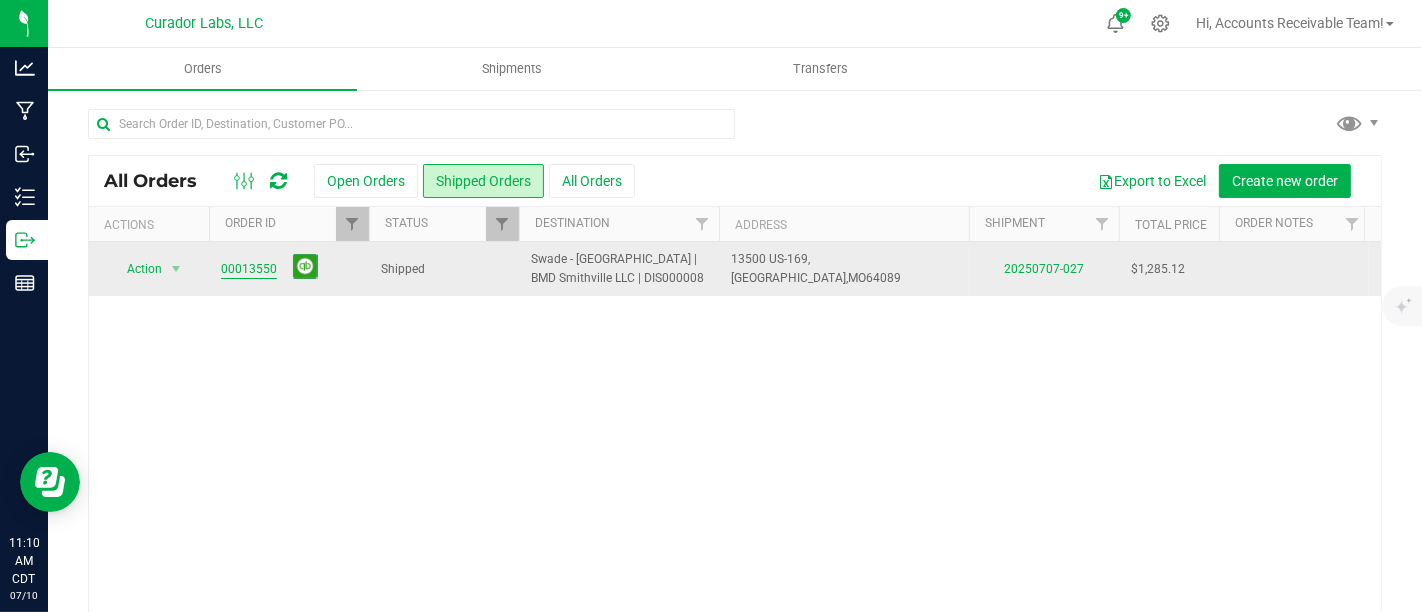 click on "00013550" at bounding box center [249, 269] 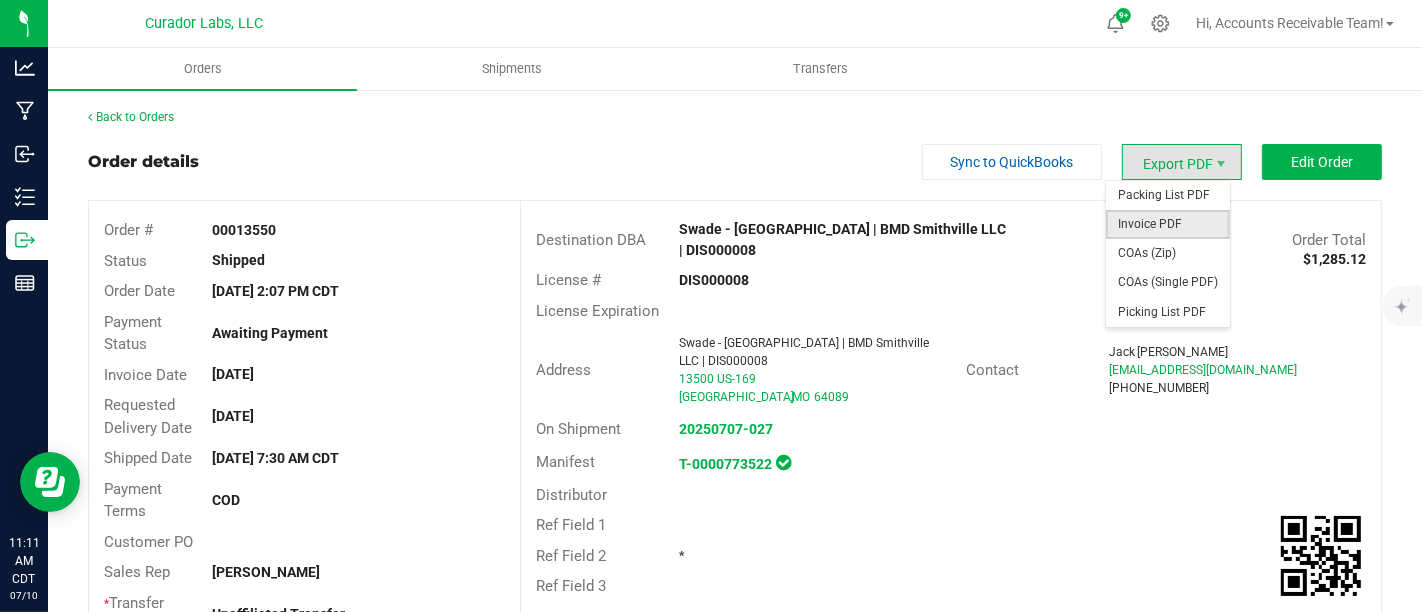 click on "Invoice PDF" at bounding box center [1168, 224] 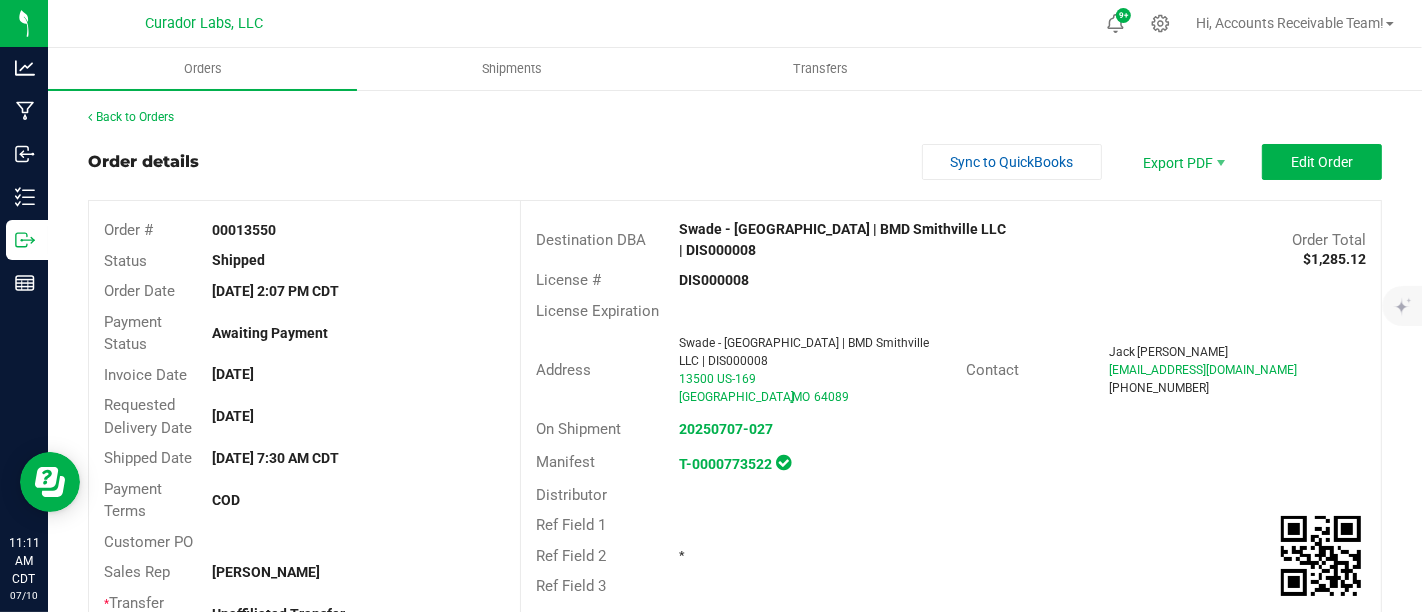 click on "Back to Orders" at bounding box center (735, 117) 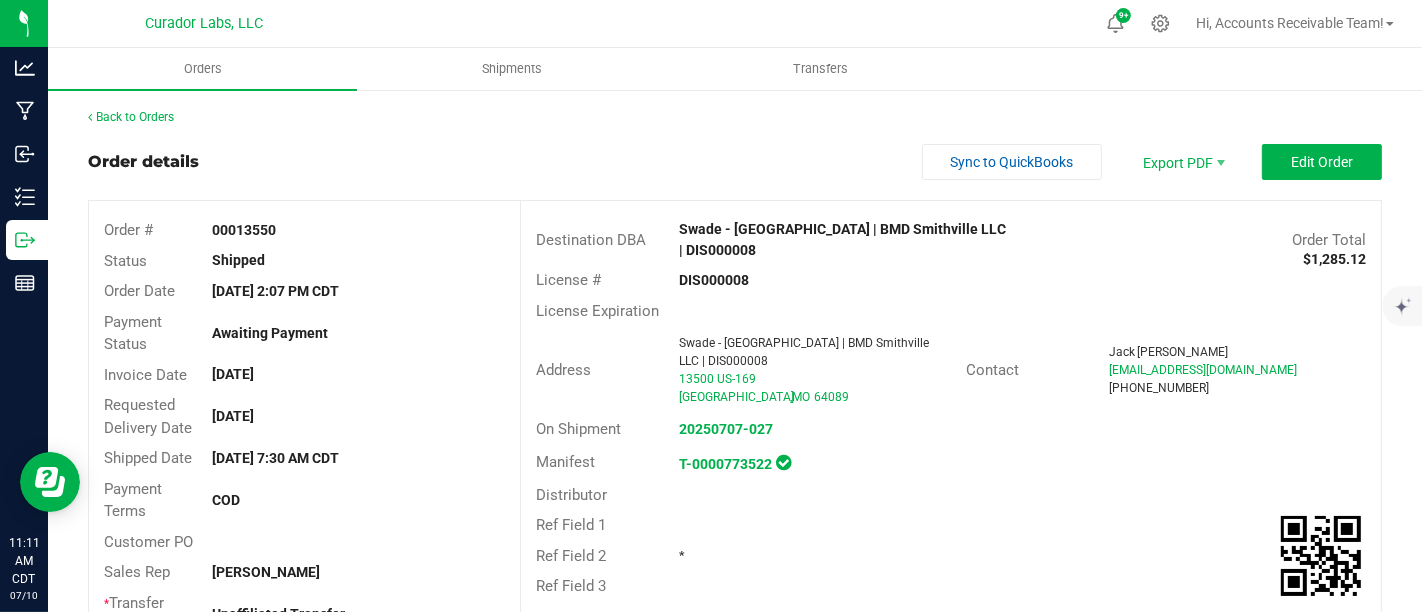 click on "Order details   Sync to QuickBooks   Export PDF   Edit Order" at bounding box center (735, 162) 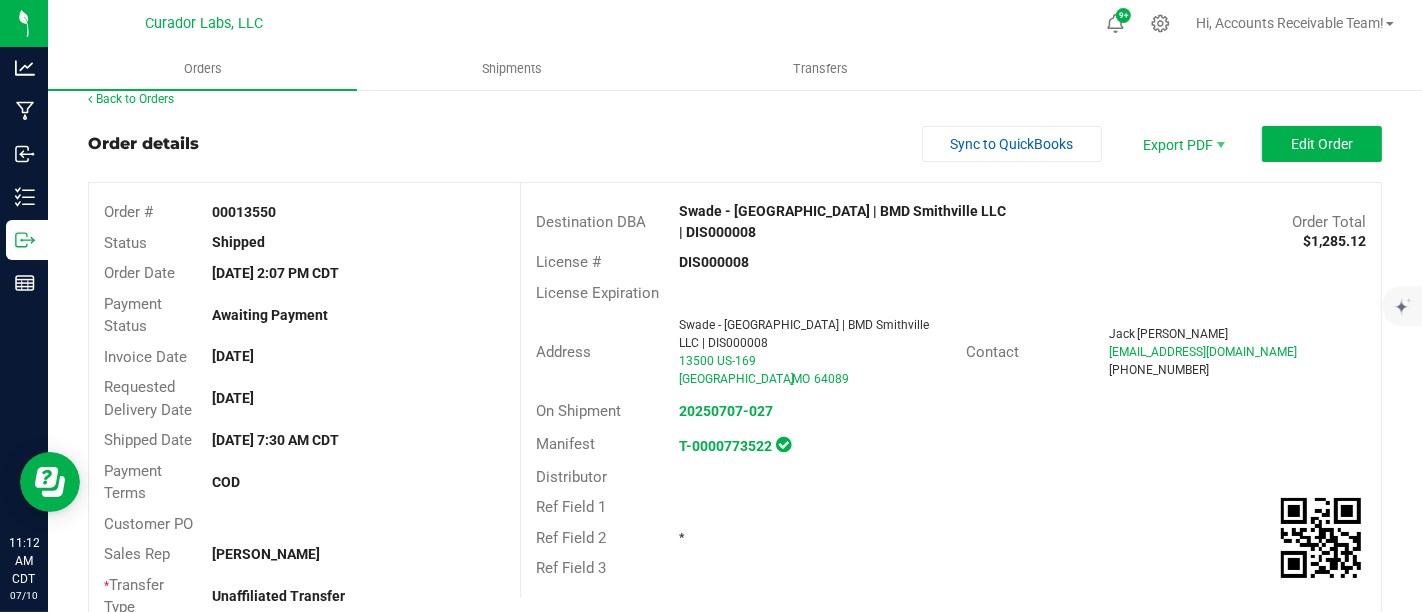 scroll, scrollTop: 0, scrollLeft: 0, axis: both 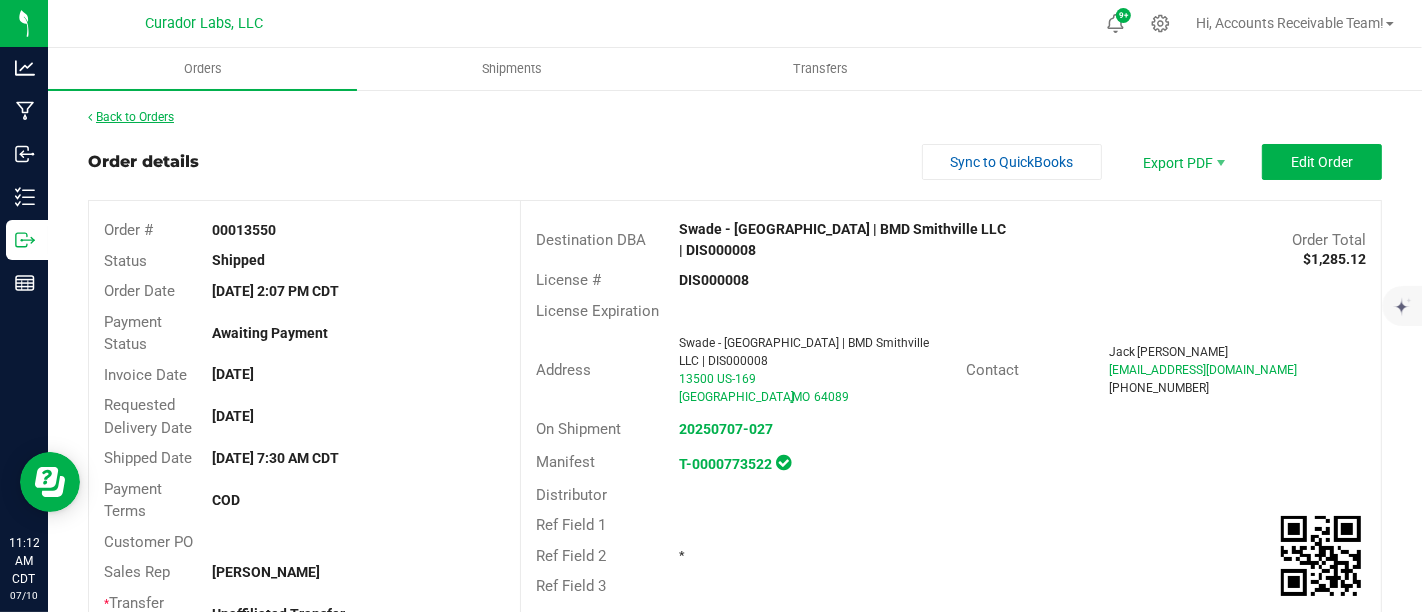 click on "Back to Orders" at bounding box center [131, 117] 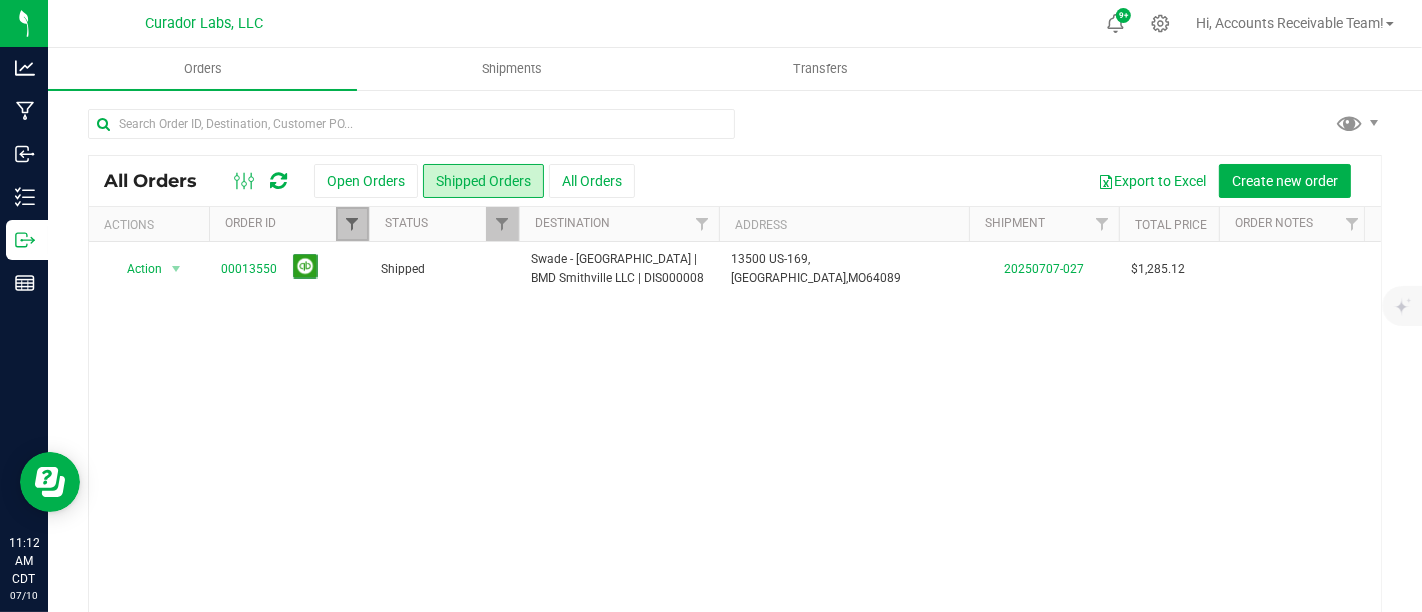 click at bounding box center [352, 224] 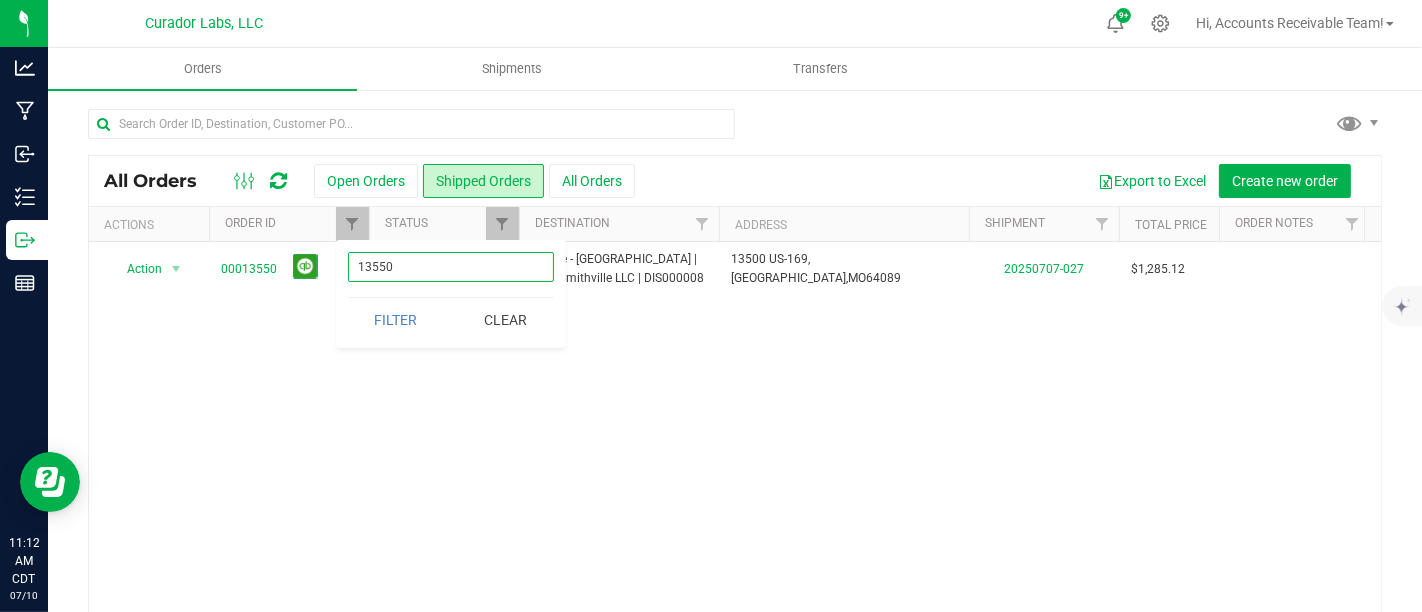 click on "13550" at bounding box center (451, 267) 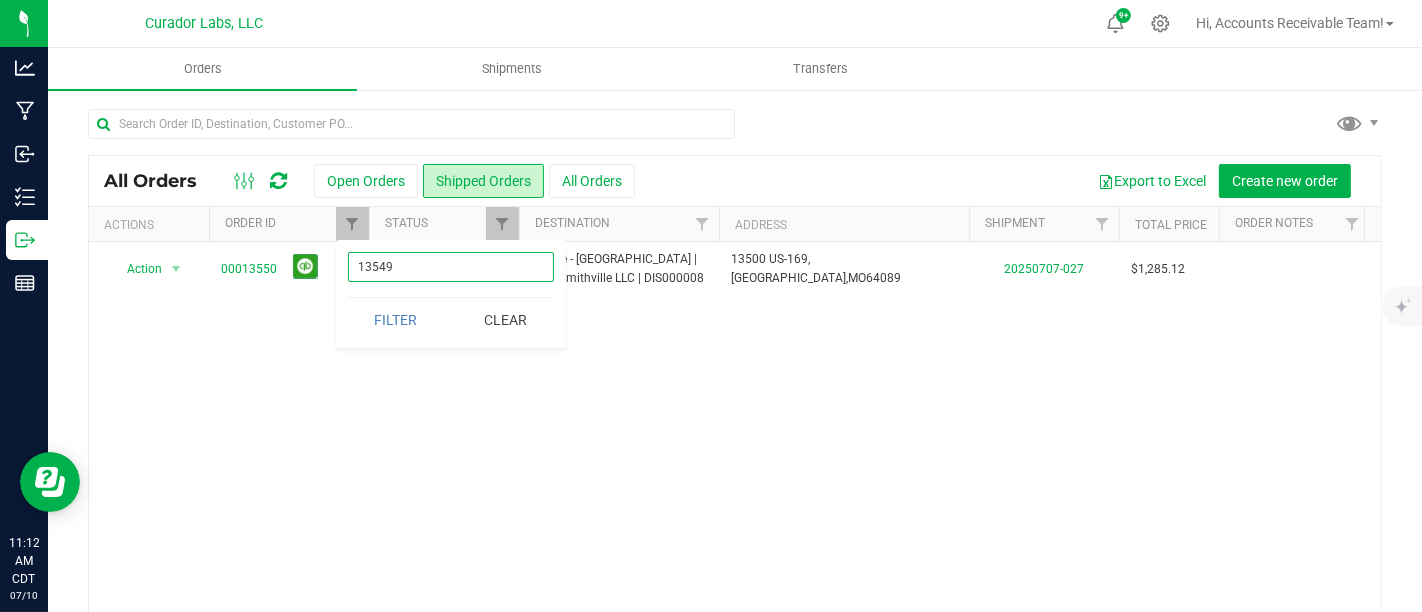 type on "13549" 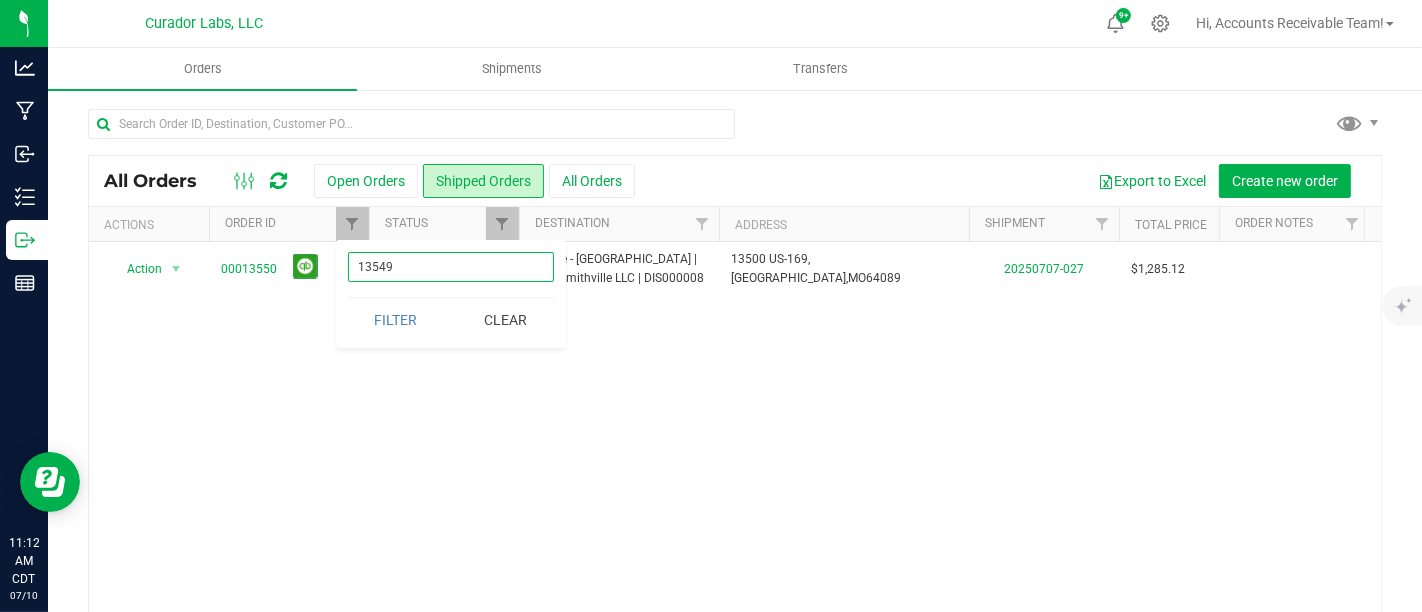 click on "Filter" at bounding box center (396, 320) 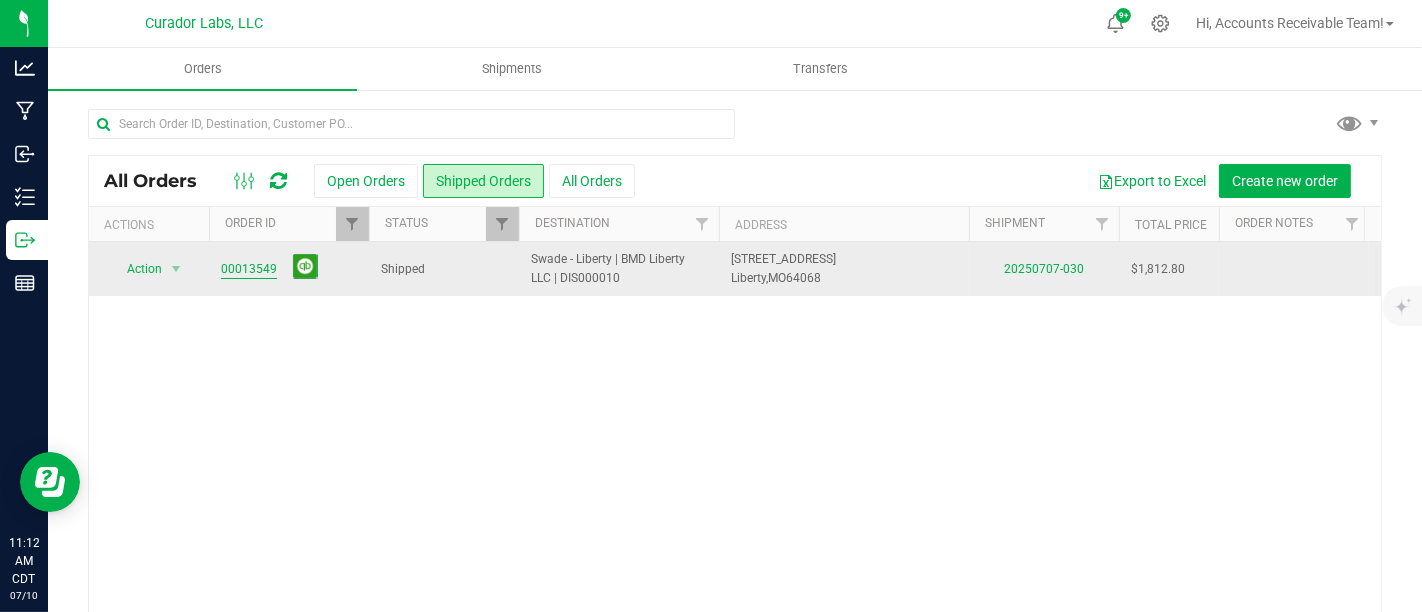 click on "00013549" at bounding box center (249, 269) 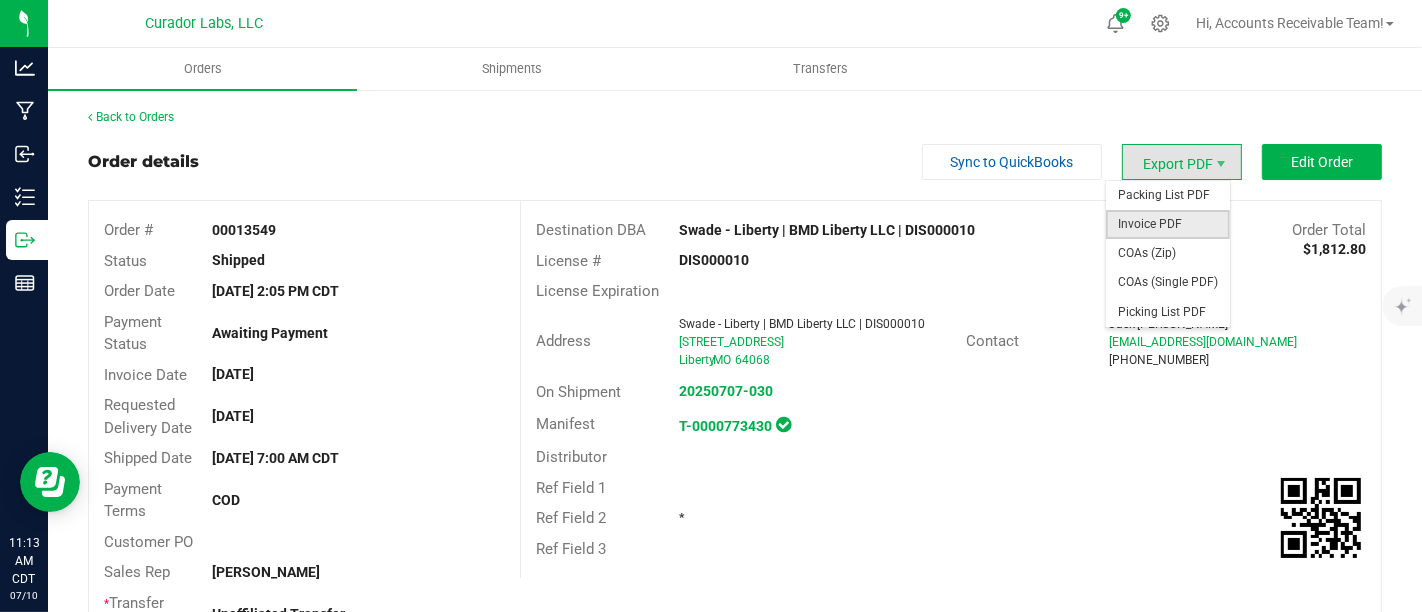 click on "Invoice PDF" at bounding box center [1168, 224] 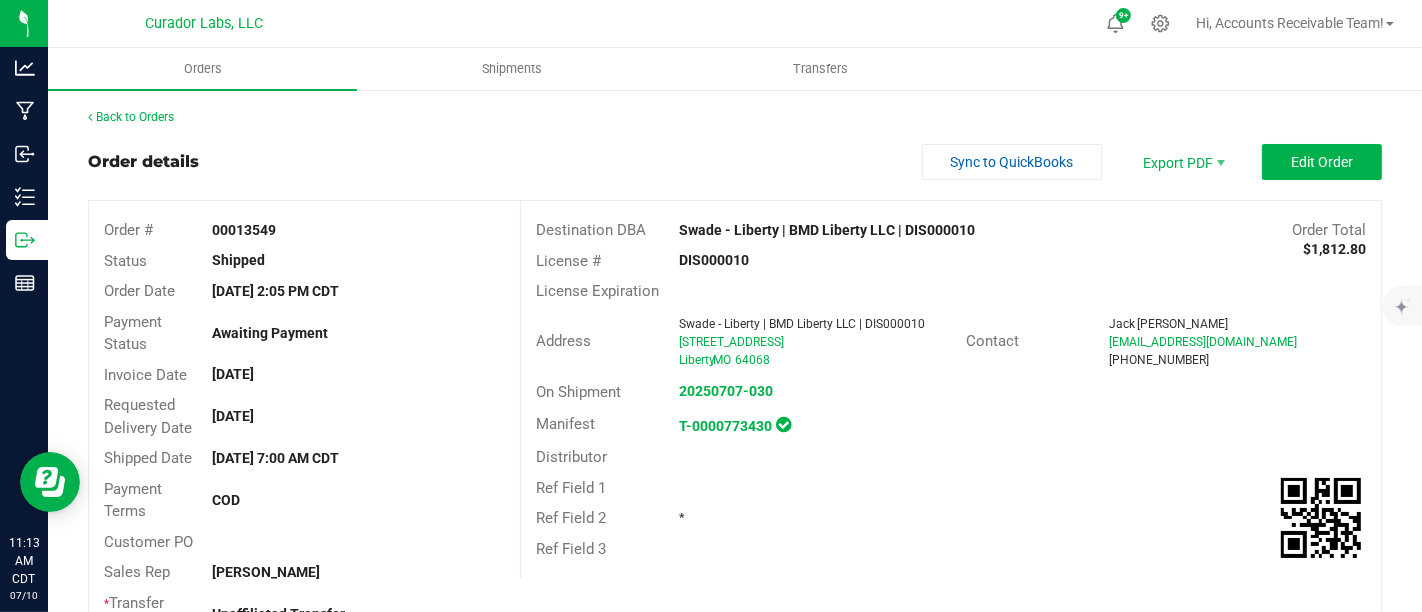 click on "Back to Orders
Order details   Sync to QuickBooks   Export PDF   Edit Order   Order #   00013549   Status   Shipped   Order Date   [DATE] 2:05 PM CDT   Payment Status   Awaiting Payment   Invoice Date   [DATE]   Requested Delivery Date   [DATE]   Shipped Date   [DATE] 7:00 AM CDT   Payment Terms   COD   Customer PO      Sales Rep   [PERSON_NAME]  *  Transfer Type   Unaffiliated Transfer   Destination DBA   Swade - Liberty | BMD Liberty LLC | DIS000010   Order Total   $1,812.80   License #   DIS000010   License Expiration   Address  Swade - Liberty | BMD Liberty LLC | DIS000010 [STREET_ADDRESS][PERSON_NAME]  Contact  [PERSON_NAME] [EMAIL_ADDRESS][DOMAIN_NAME]  [PHONE_NUMBER]   On Shipment   20250707-030   Manifest   T-0000773430
Distributor      Ref Field 1      Ref Field 2   *   Ref Field 3
Item" at bounding box center (735, 675) 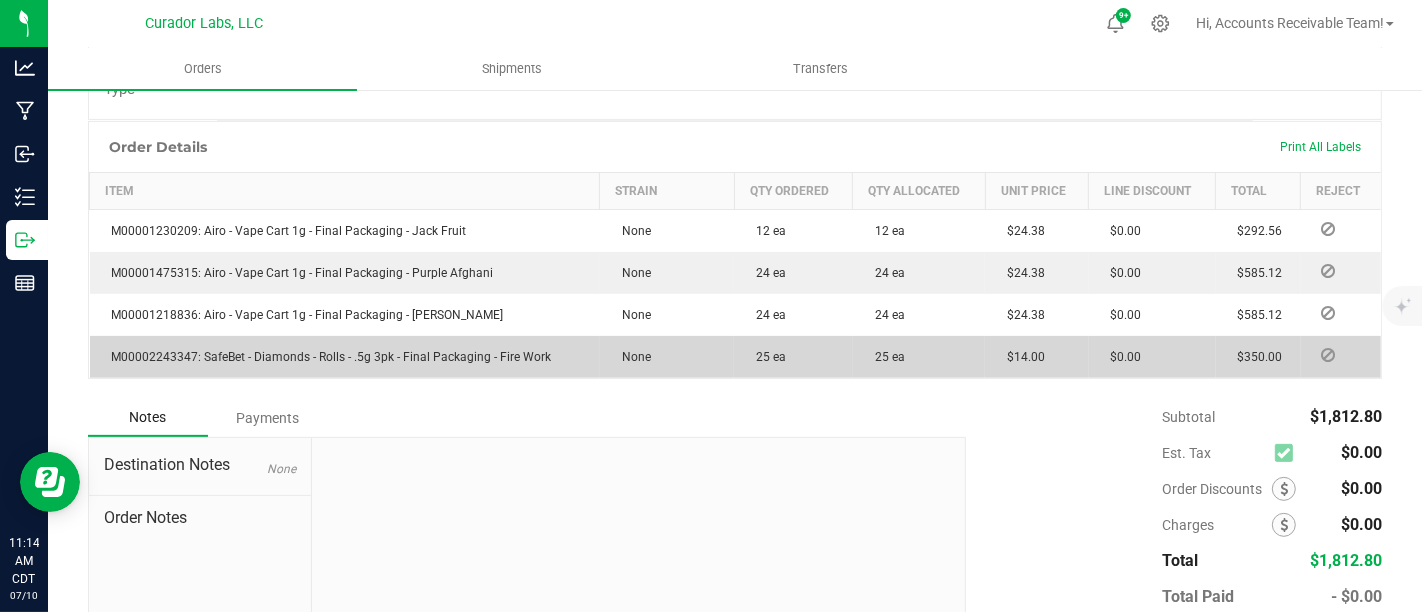 scroll, scrollTop: 0, scrollLeft: 0, axis: both 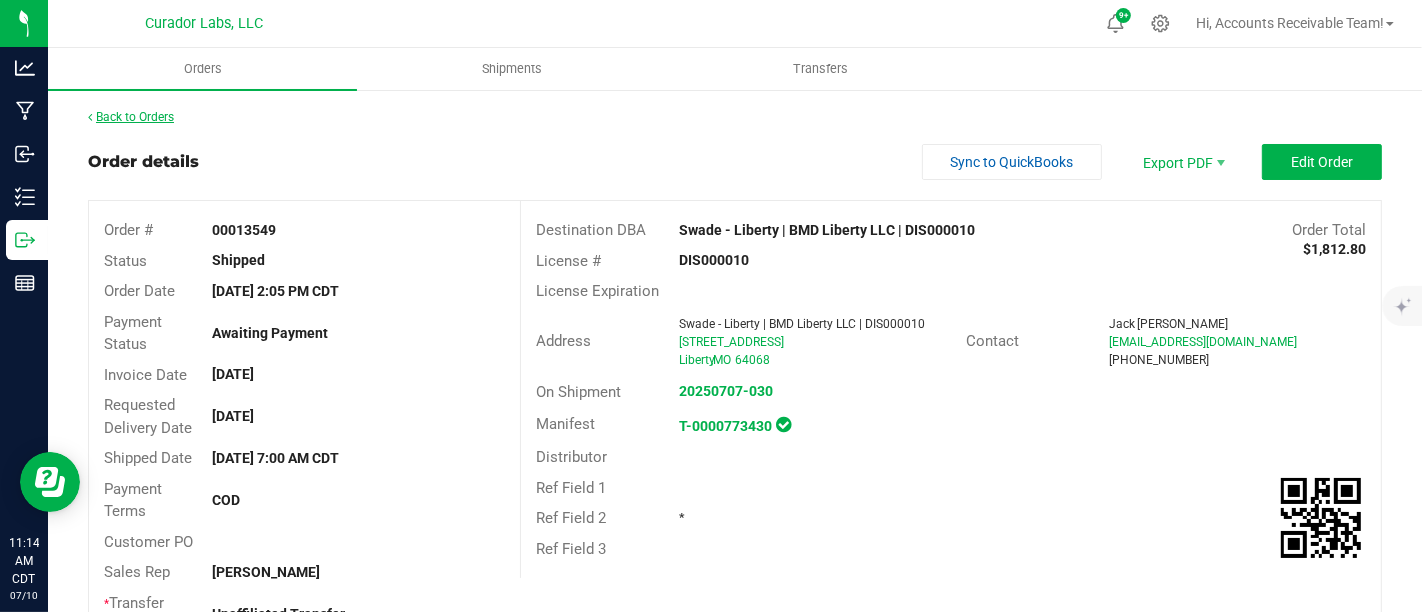 click on "Back to Orders" at bounding box center [131, 117] 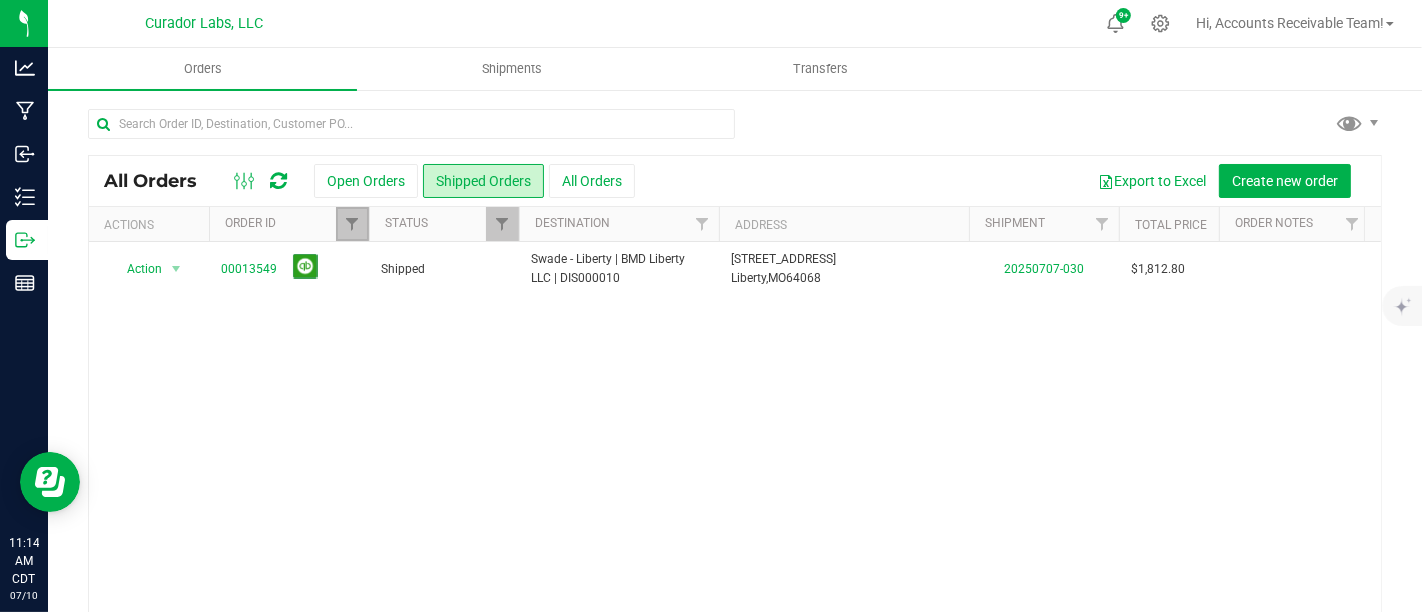 click at bounding box center [352, 224] 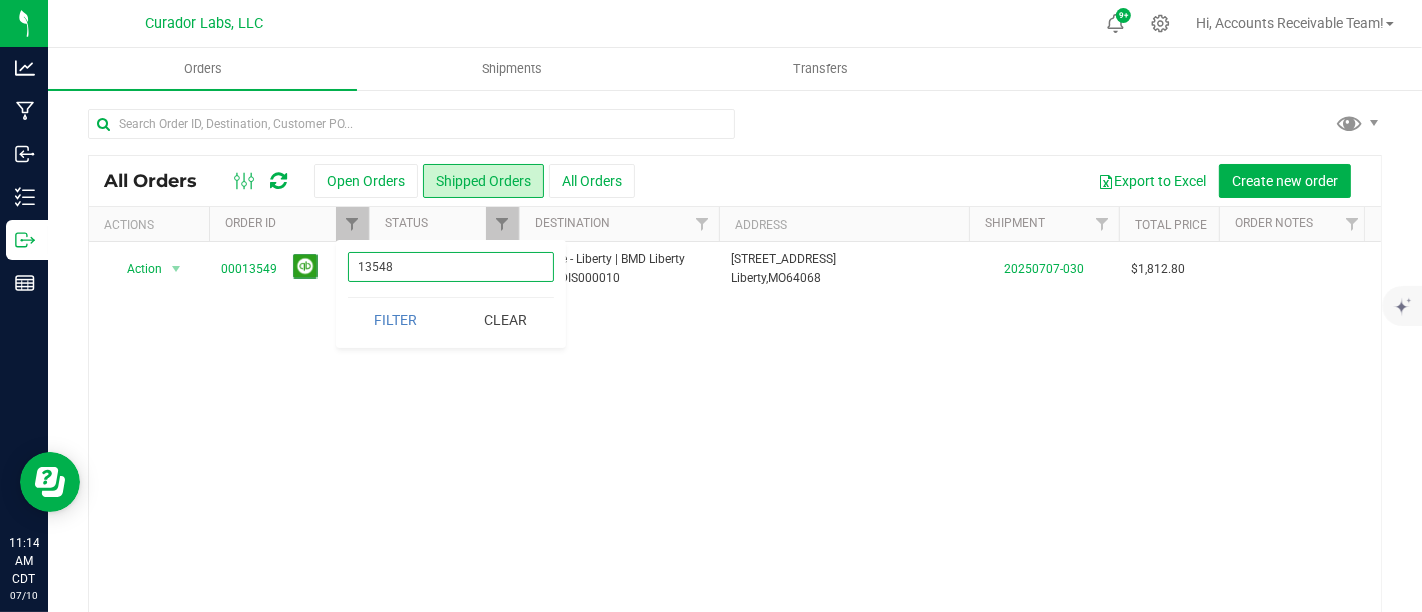 click on "Filter" at bounding box center [396, 320] 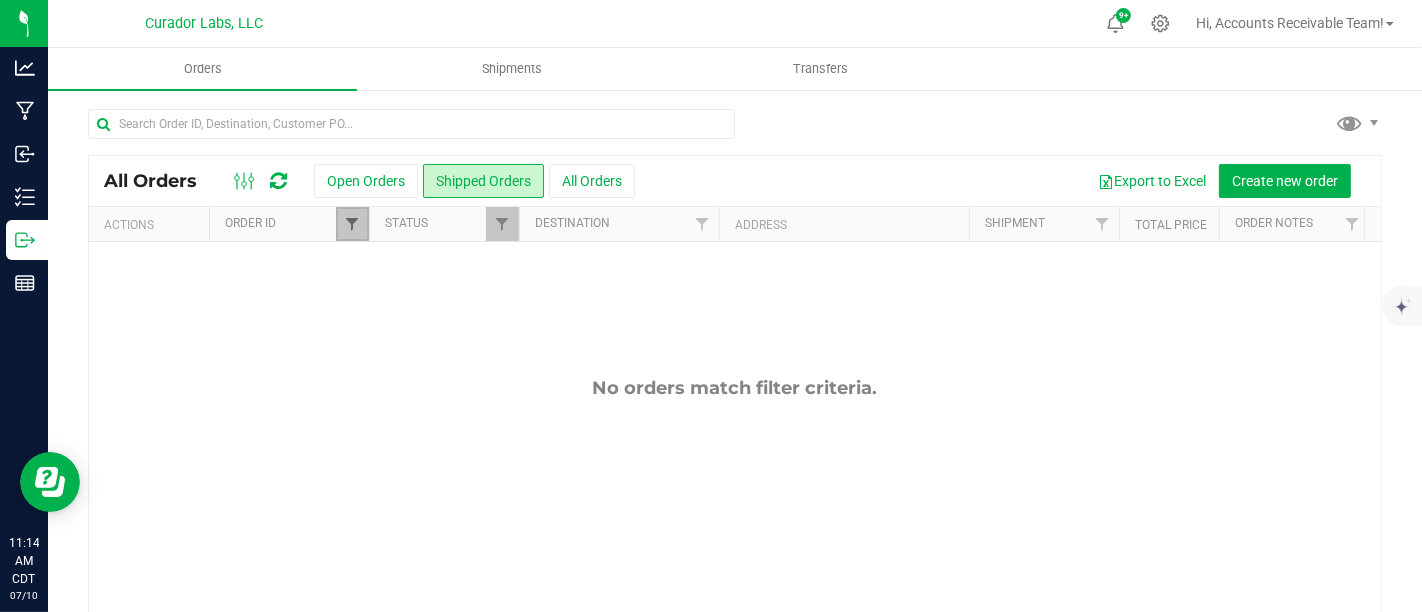 click at bounding box center [352, 224] 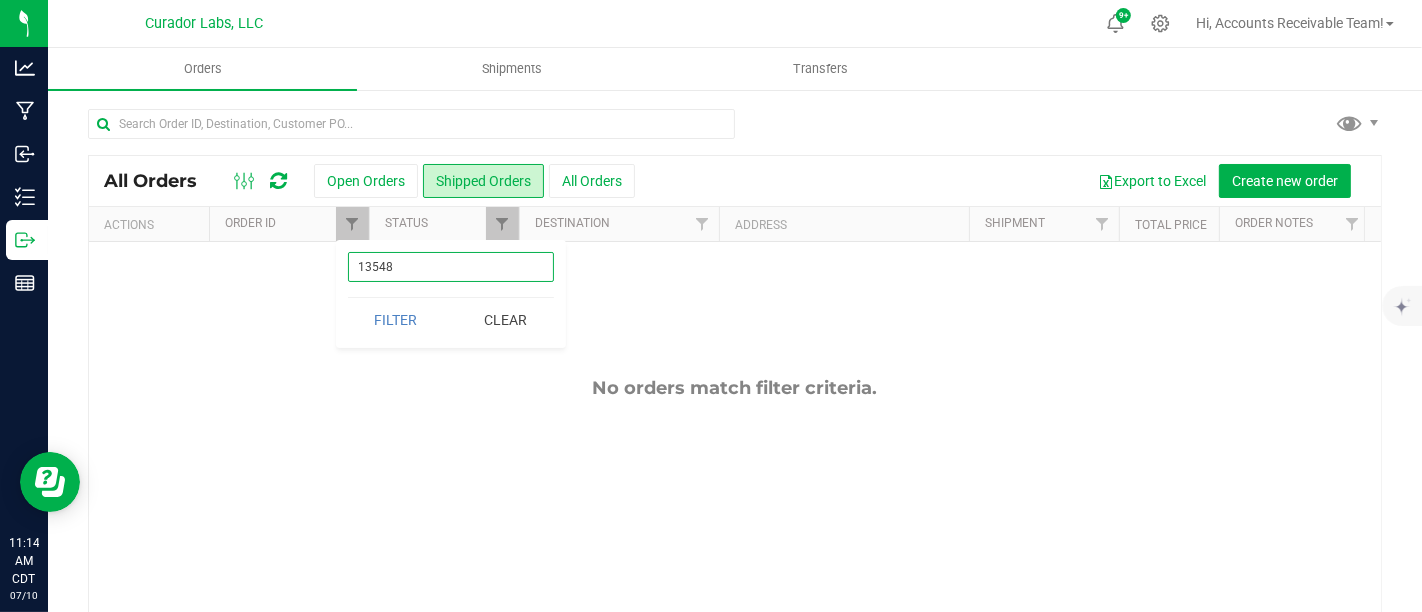 click on "13548" at bounding box center (451, 267) 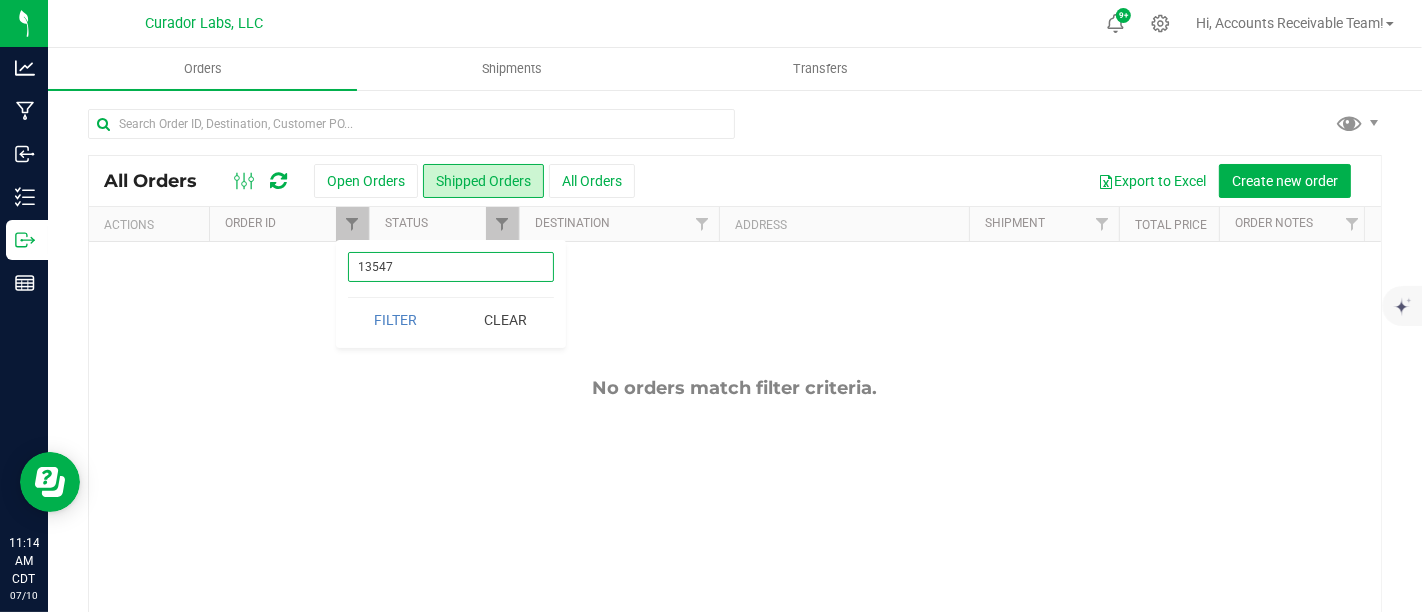 type on "13547" 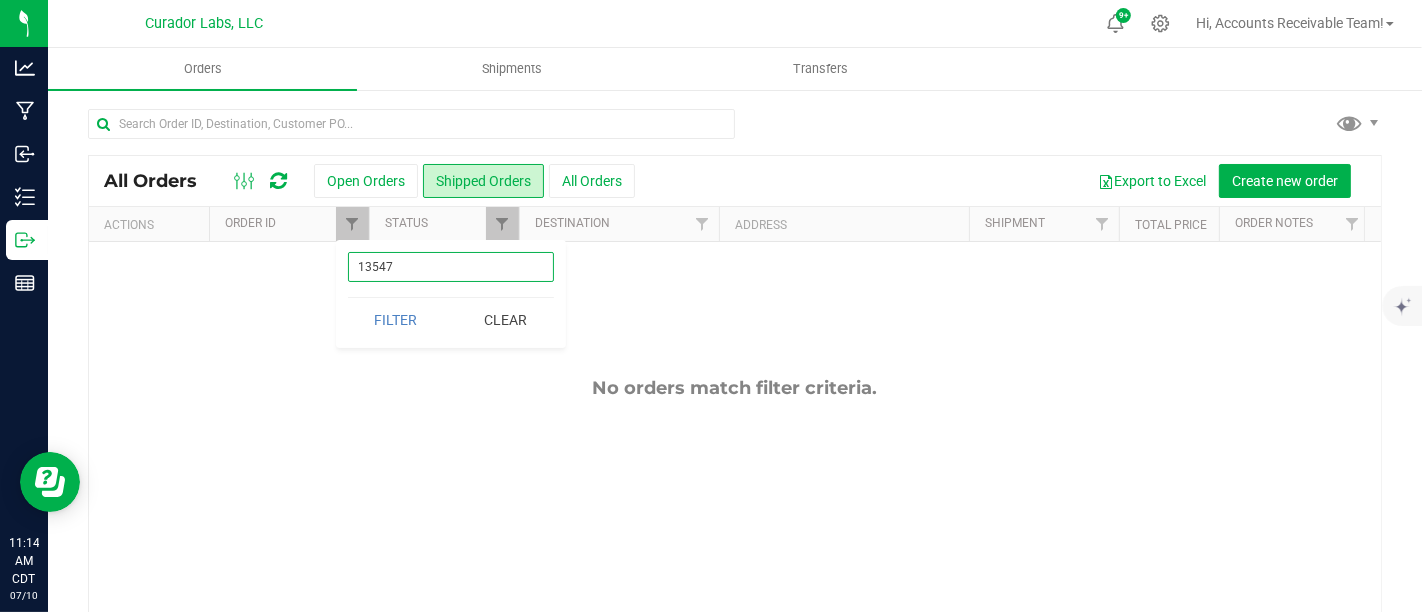click on "Filter" at bounding box center (396, 320) 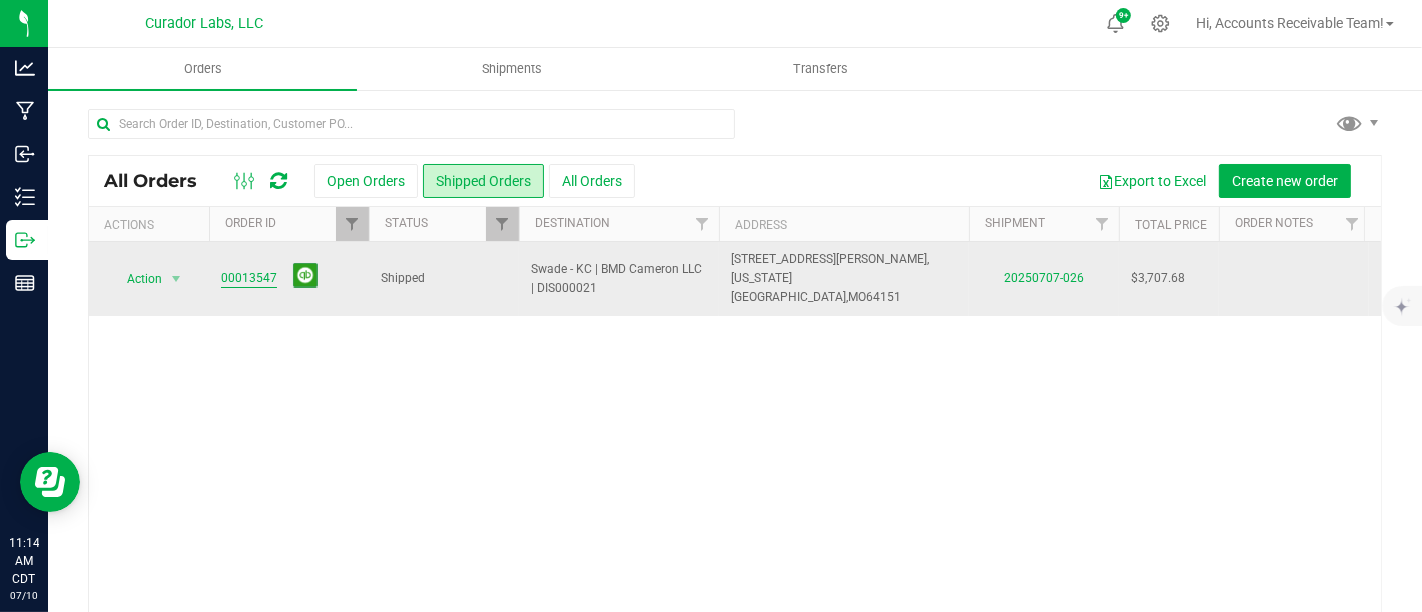 click on "00013547" at bounding box center [249, 278] 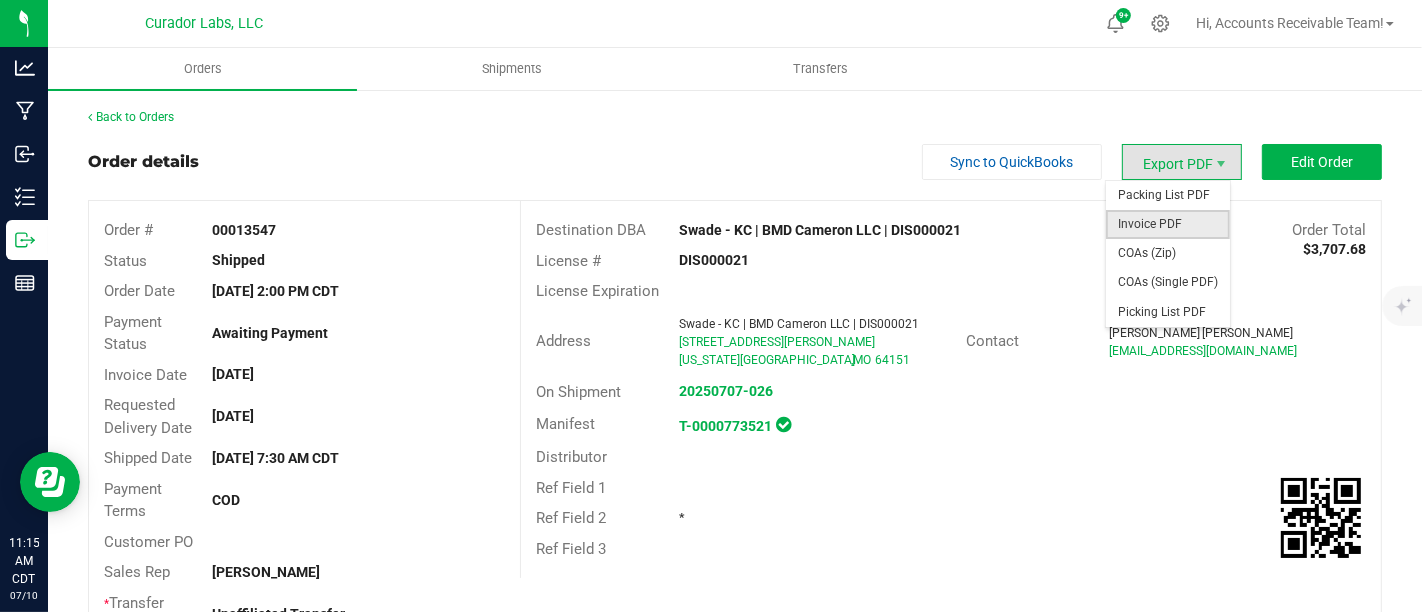 click on "Invoice PDF" at bounding box center (1168, 224) 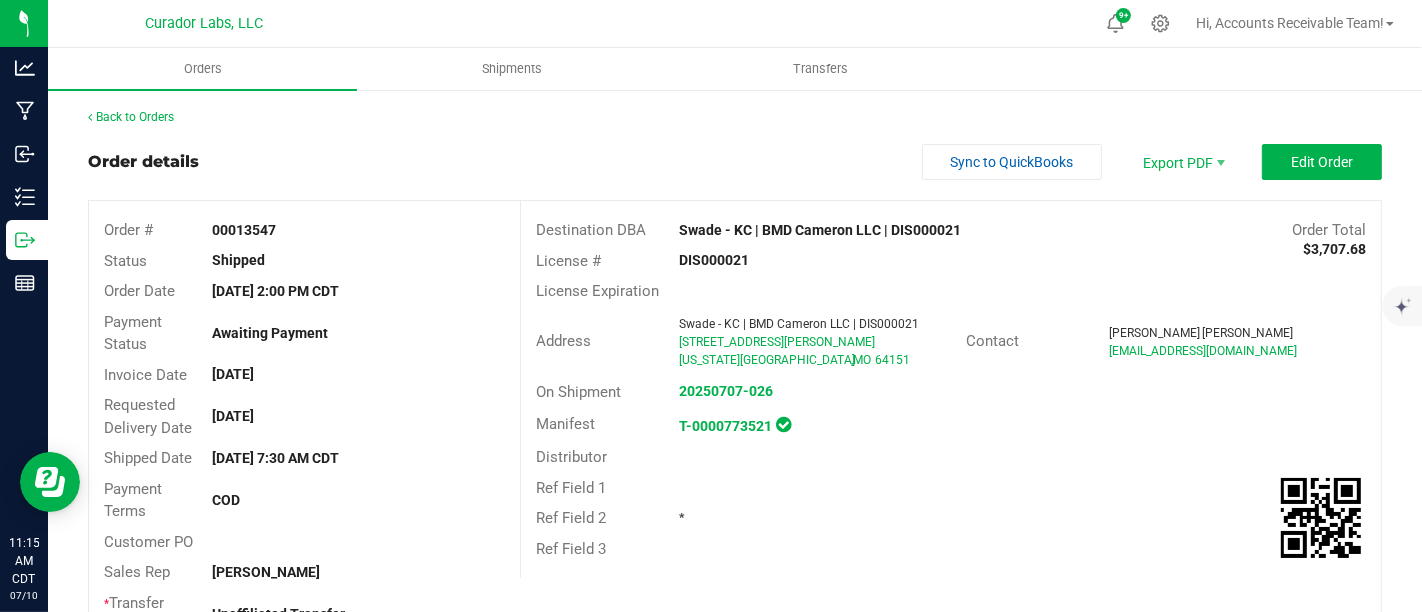 click on "Order details   Sync to QuickBooks   Export PDF   Edit Order" at bounding box center (735, 162) 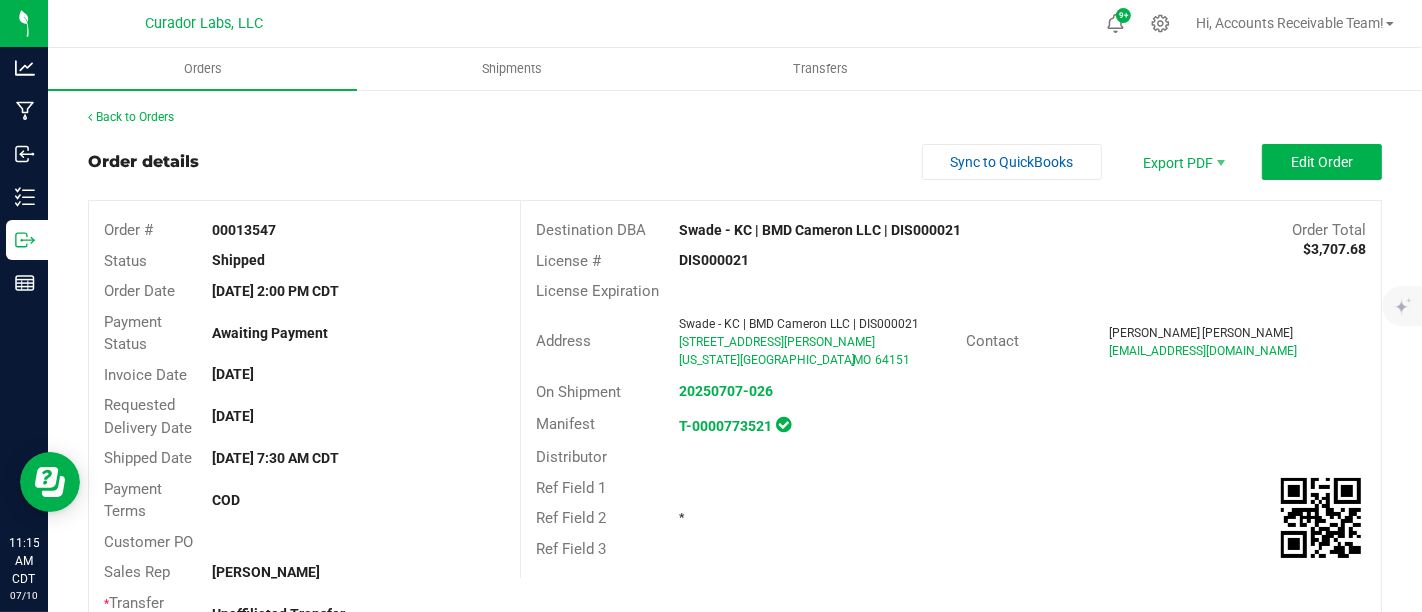 click on "Back to Orders
Order details   Sync to QuickBooks   Export PDF   Edit Order   Order #   00013547   Status   Shipped   Order Date   [DATE] 2:00 PM CDT   Payment Status   Awaiting Payment   Invoice Date   [DATE]   Requested Delivery Date   [DATE]   Shipped Date   [DATE] 7:30 AM CDT   Payment Terms   COD   Customer PO      Sales Rep   [PERSON_NAME]  *  Transfer Type   Unaffiliated Transfer   Destination DBA   Swade - KC | BMD Cameron LLC | DIS000021   Order Total   $3,707.68   License #   DIS000021   License Expiration   Address  Swade - KC | BMD Cameron LLC | DIS000021 [STREET_ADDRESS][PERSON_NAME][US_STATE]  Contact  [PERSON_NAME] [EMAIL_ADDRESS][DOMAIN_NAME]  On Shipment   20250707-026   Manifest   T-0000773521
Distributor      Ref Field 1      Ref Field 2   *   Ref Field 3
Item" at bounding box center (735, 801) 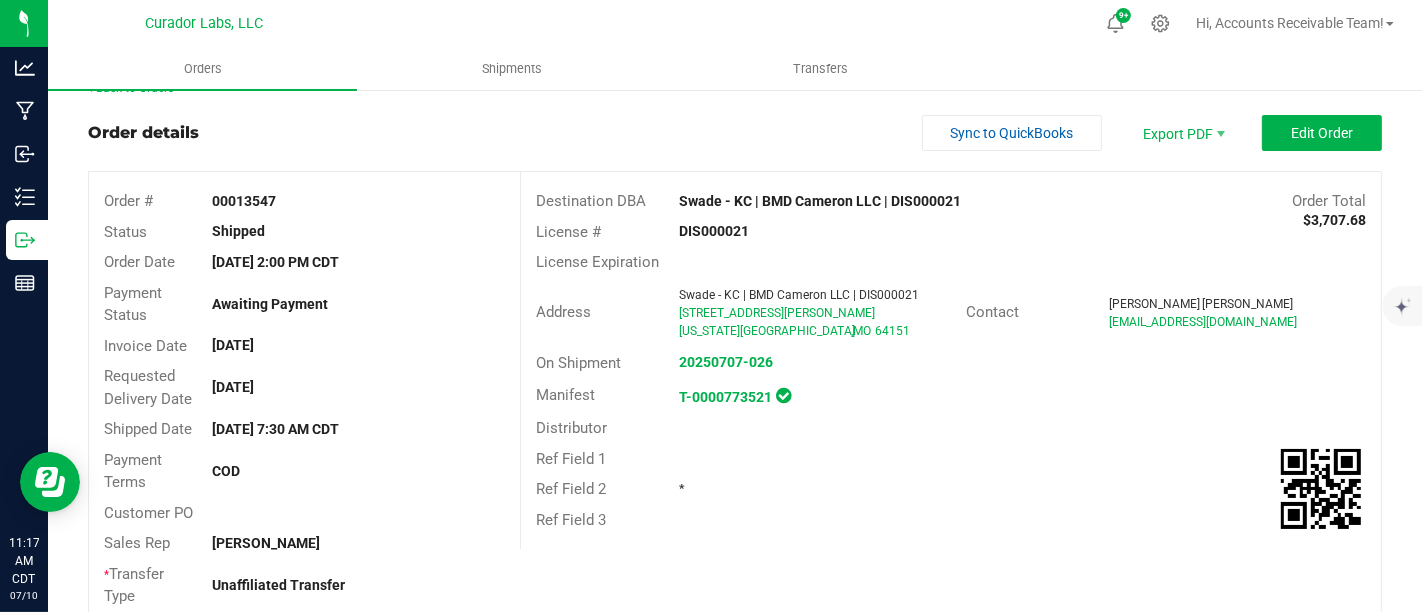 scroll, scrollTop: 0, scrollLeft: 0, axis: both 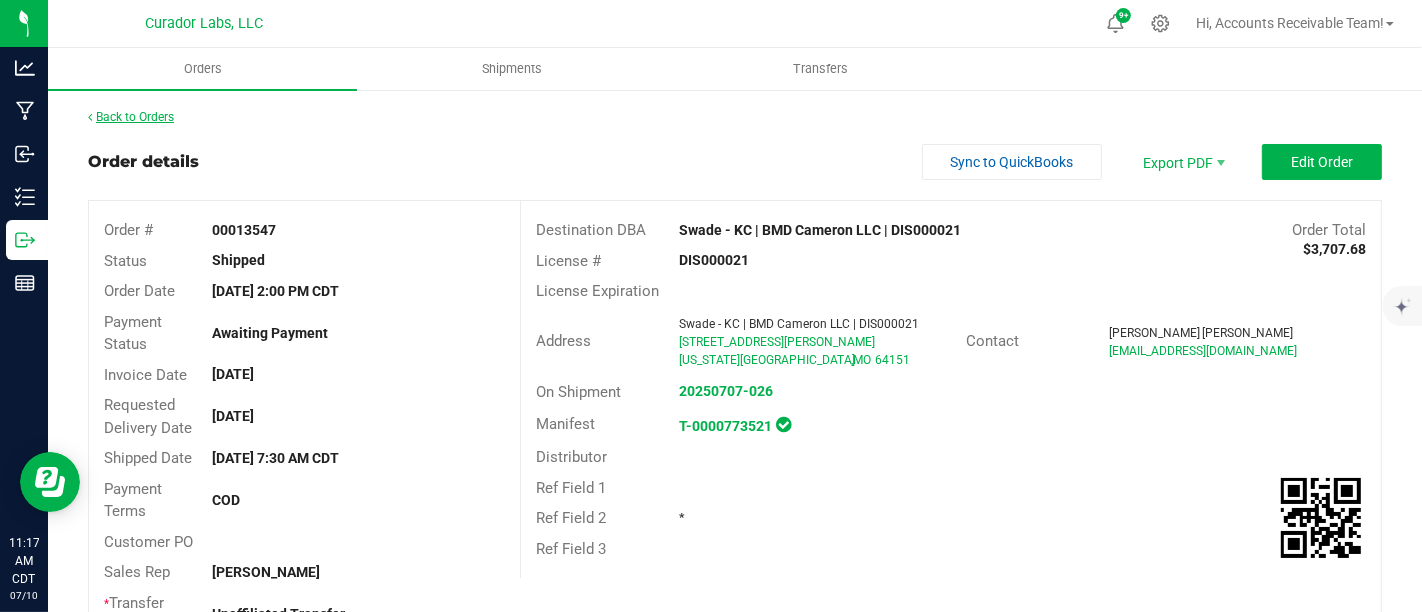 click on "Back to Orders" at bounding box center [131, 117] 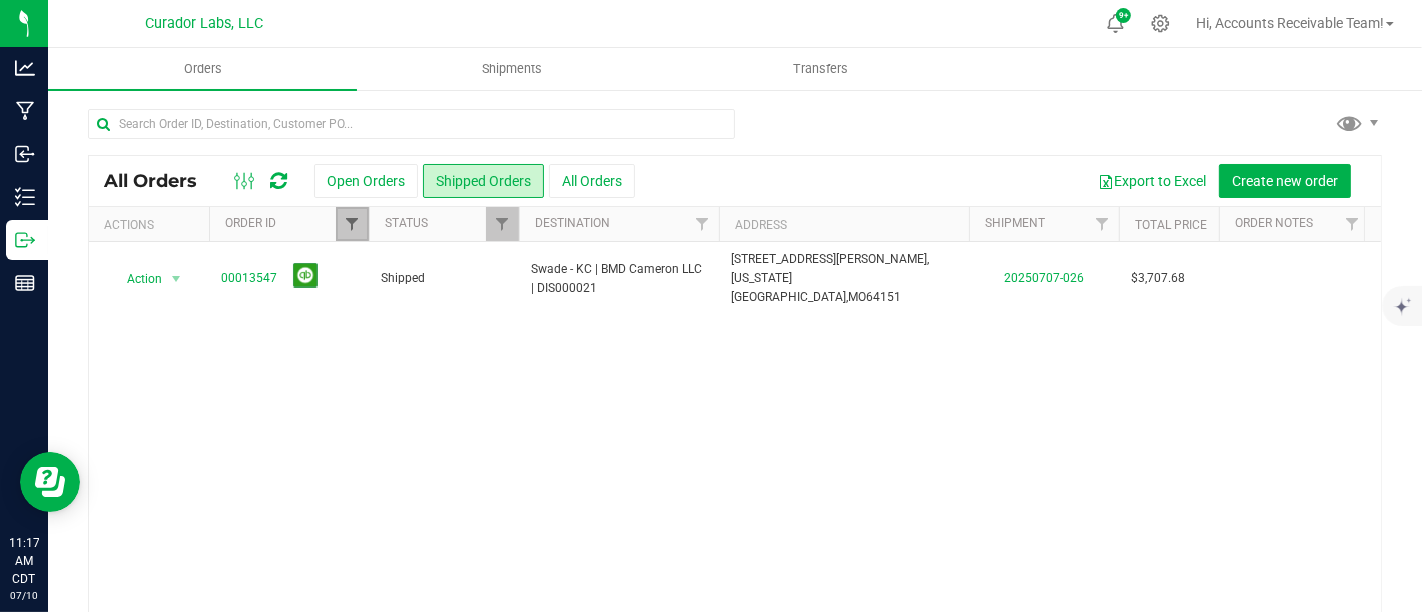click at bounding box center [352, 224] 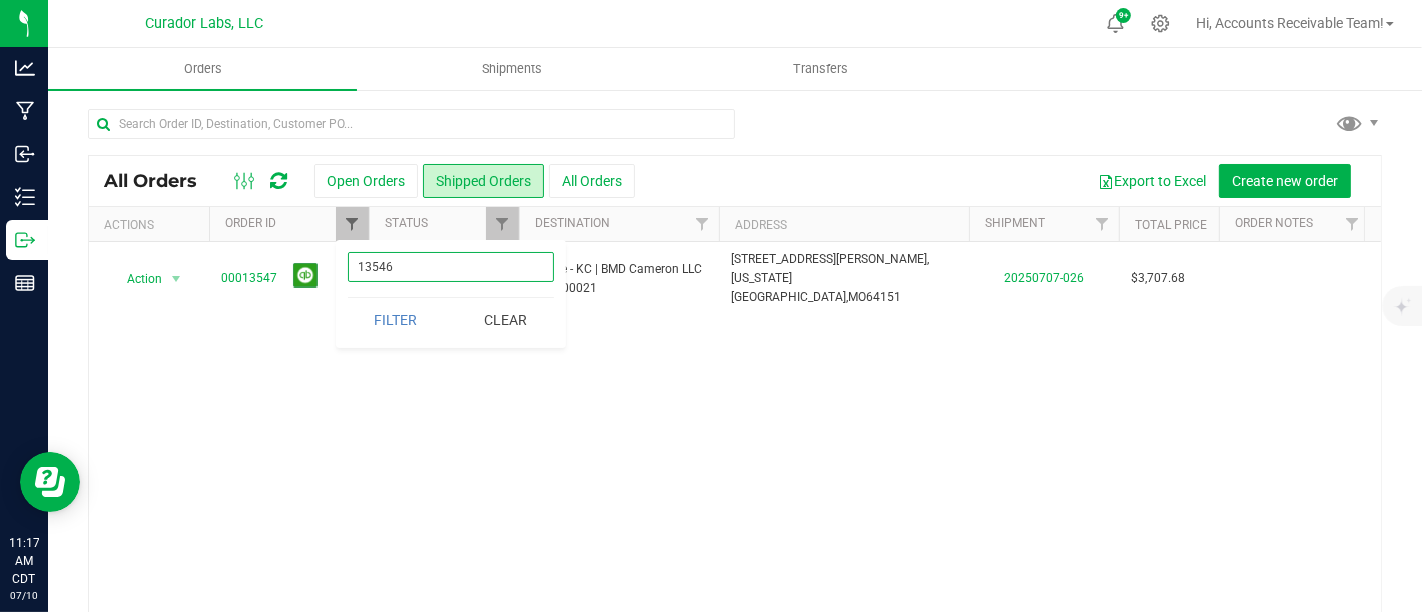 type on "13546" 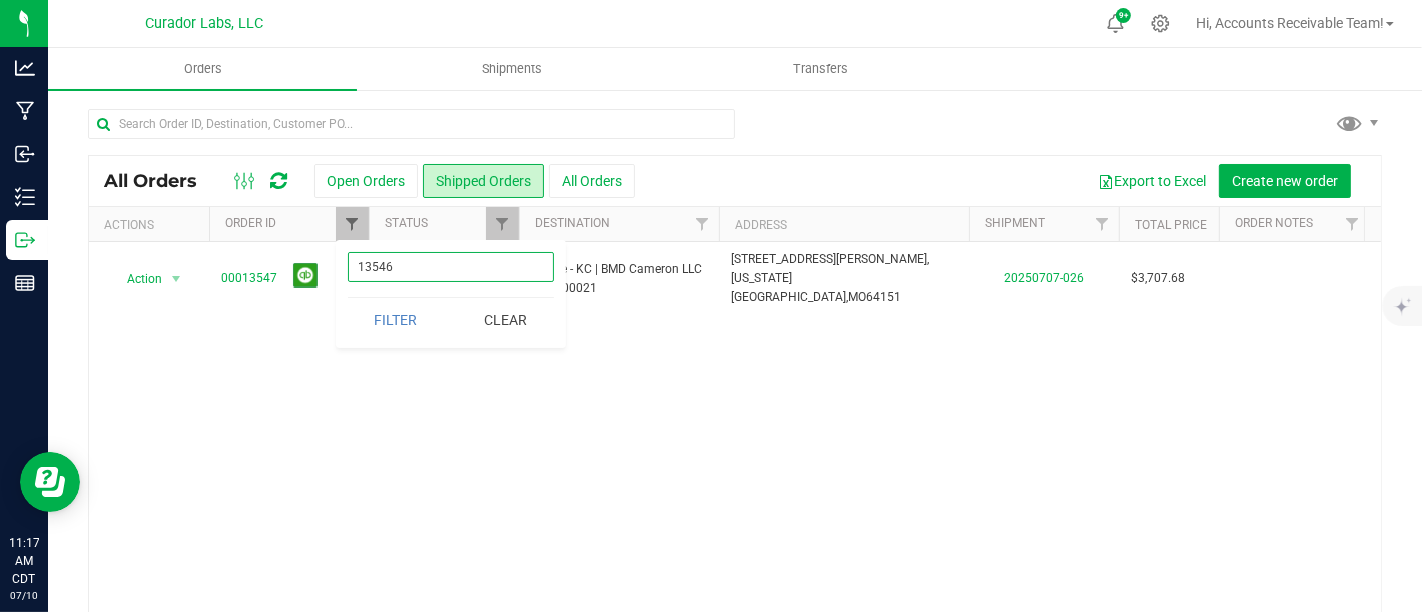 click on "Filter" at bounding box center (396, 320) 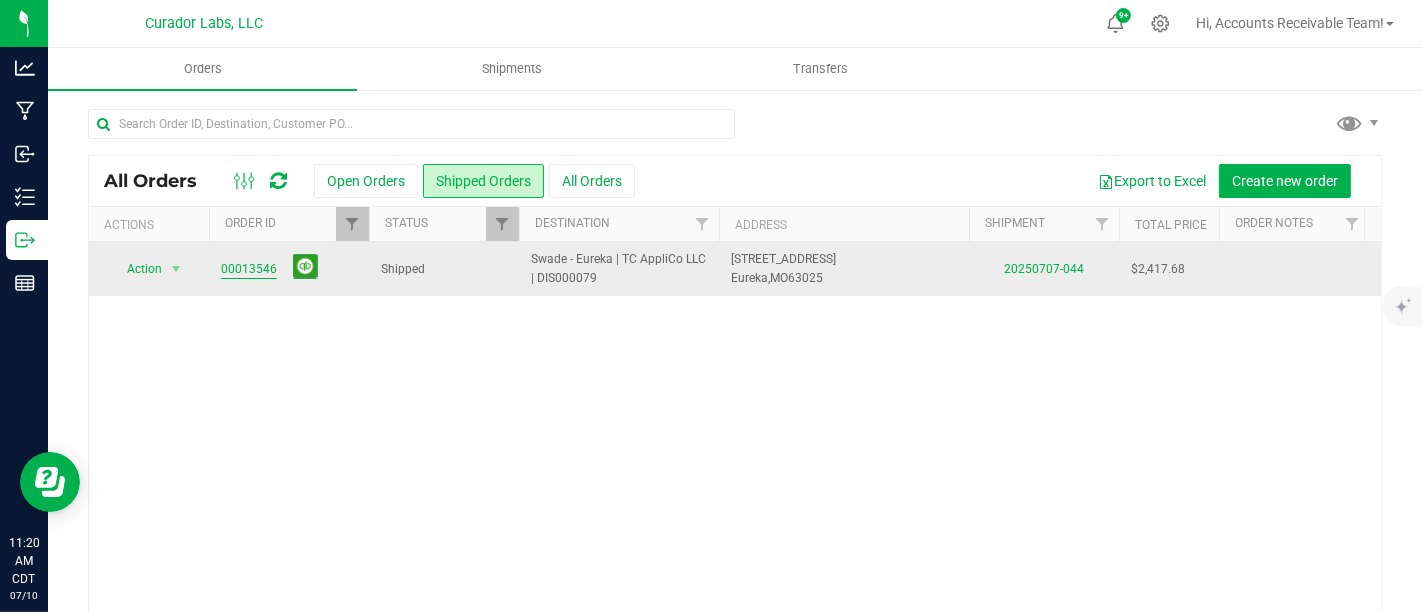 click on "00013546" at bounding box center [249, 269] 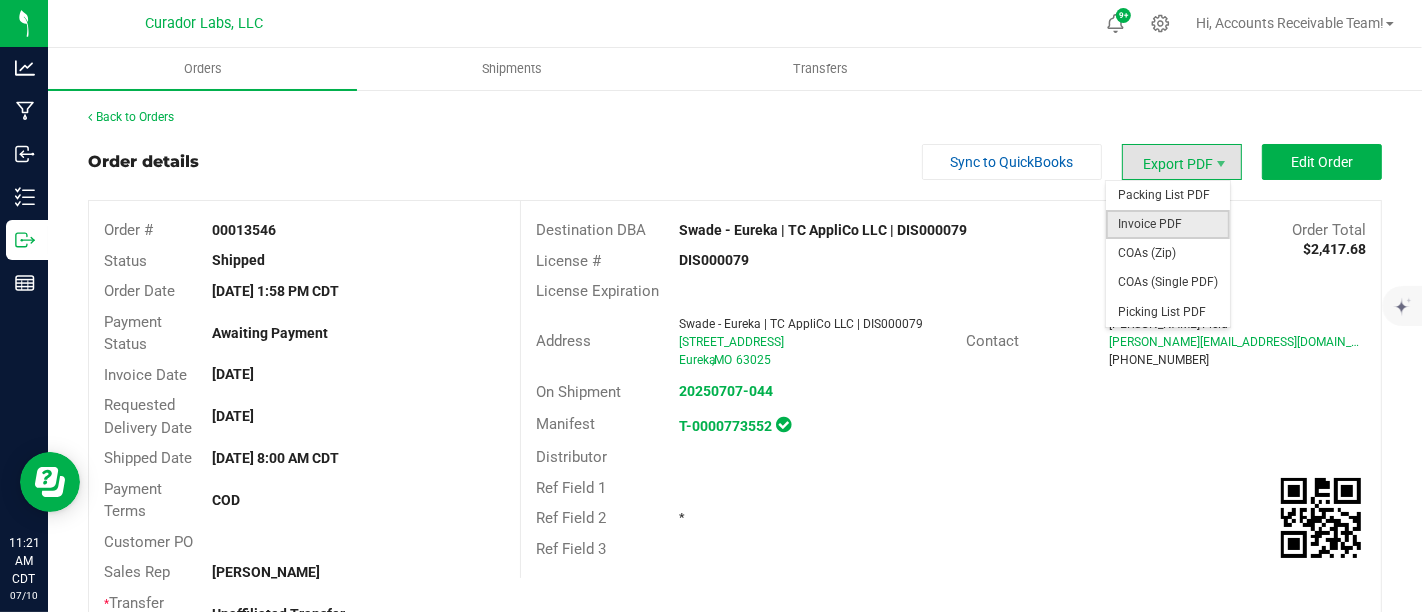 click on "Invoice PDF" at bounding box center (1168, 224) 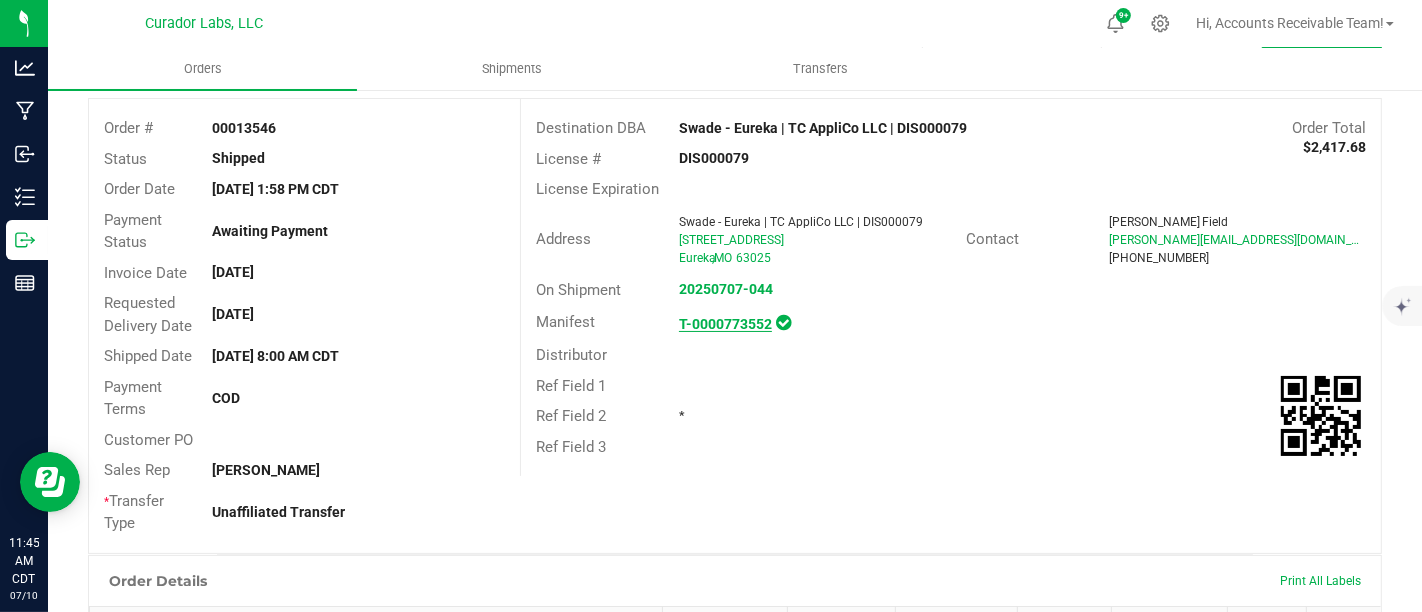 scroll, scrollTop: 0, scrollLeft: 0, axis: both 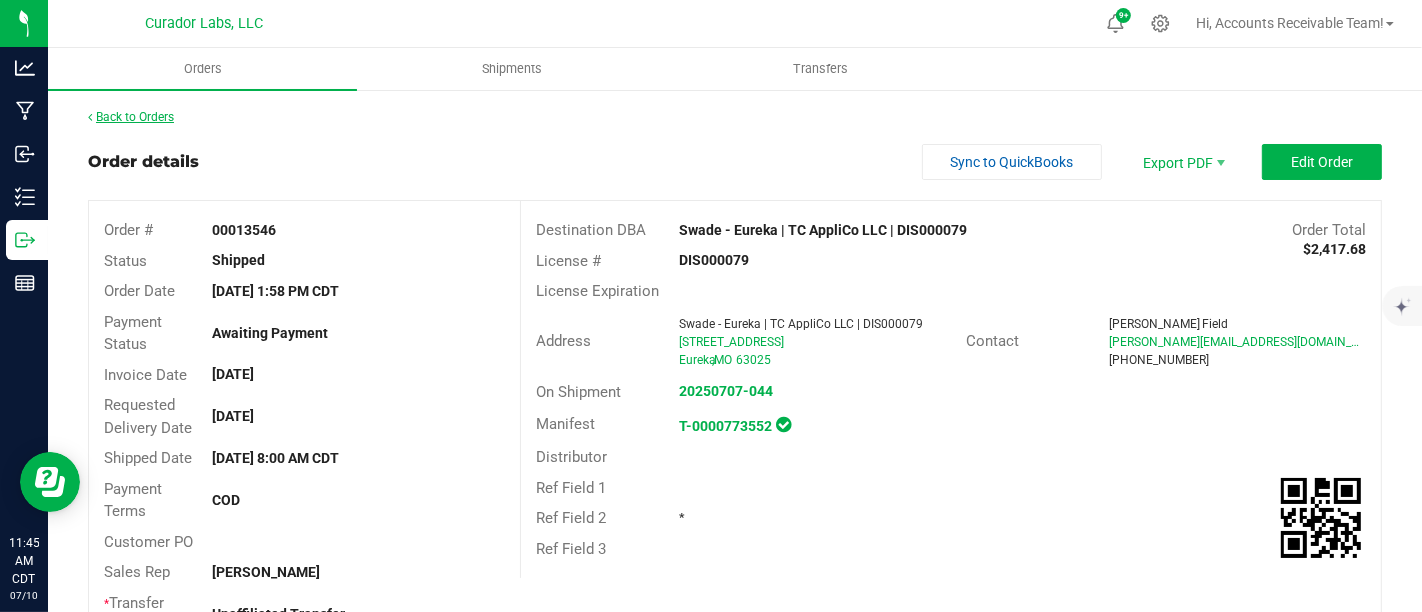 click on "Back to Orders" at bounding box center [131, 117] 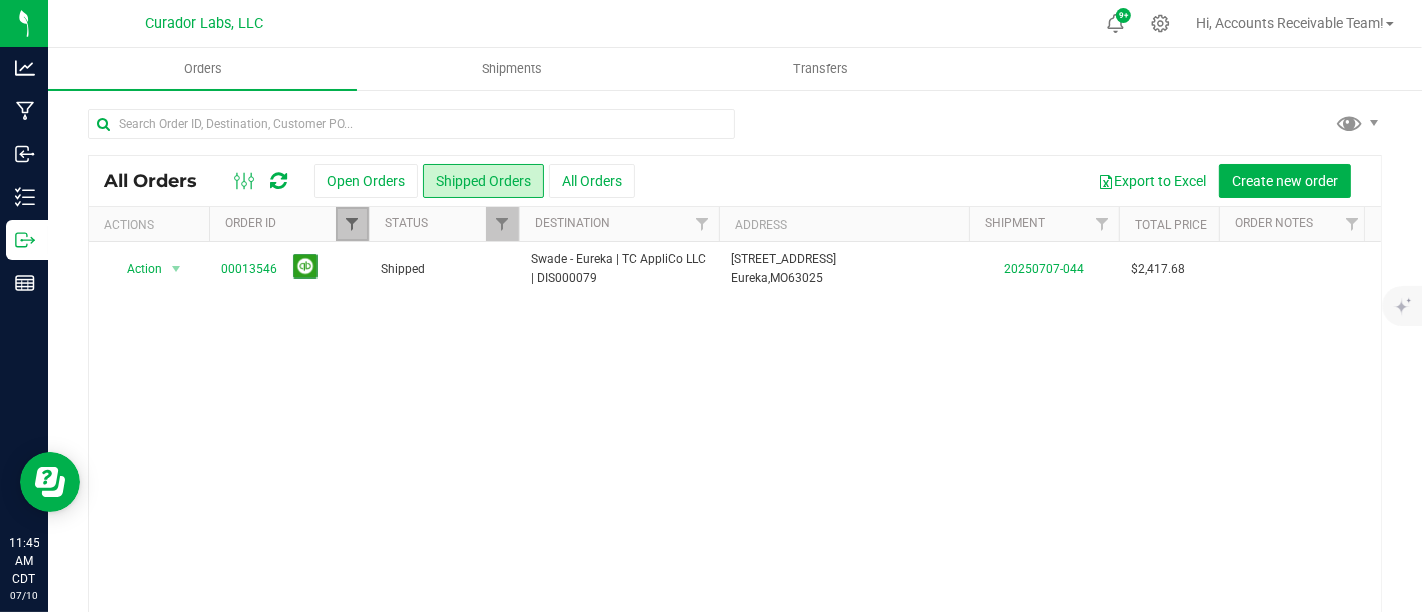 click at bounding box center [352, 224] 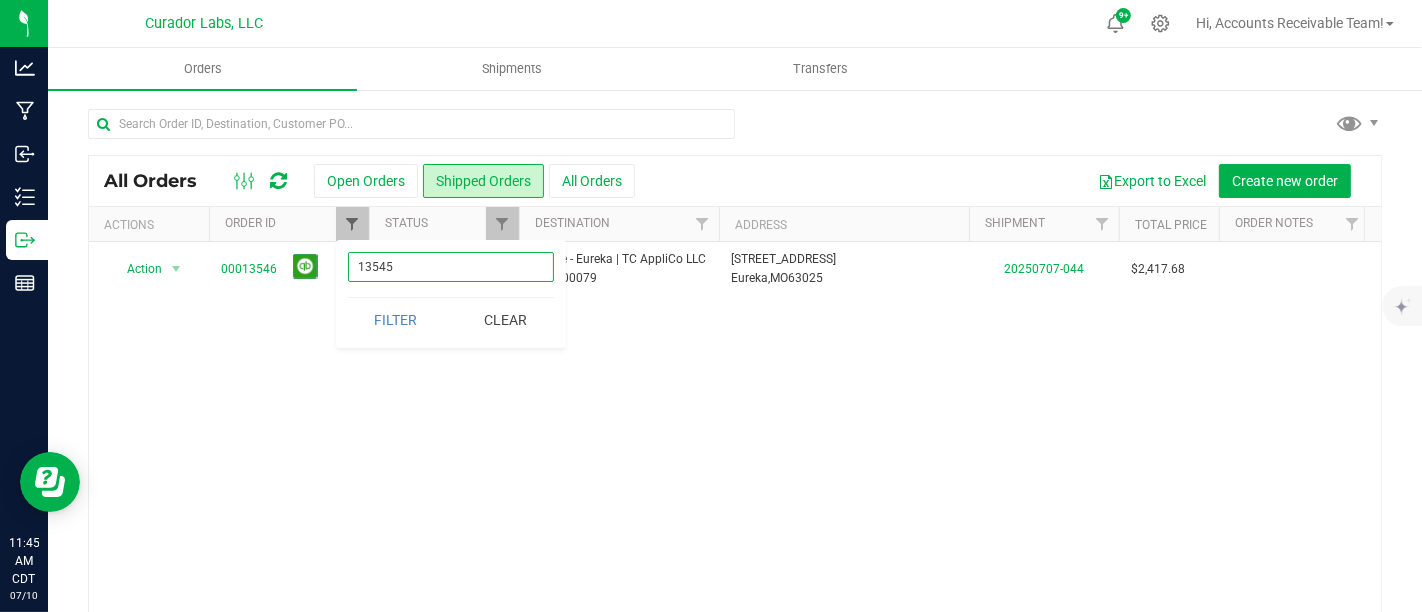 type on "13545" 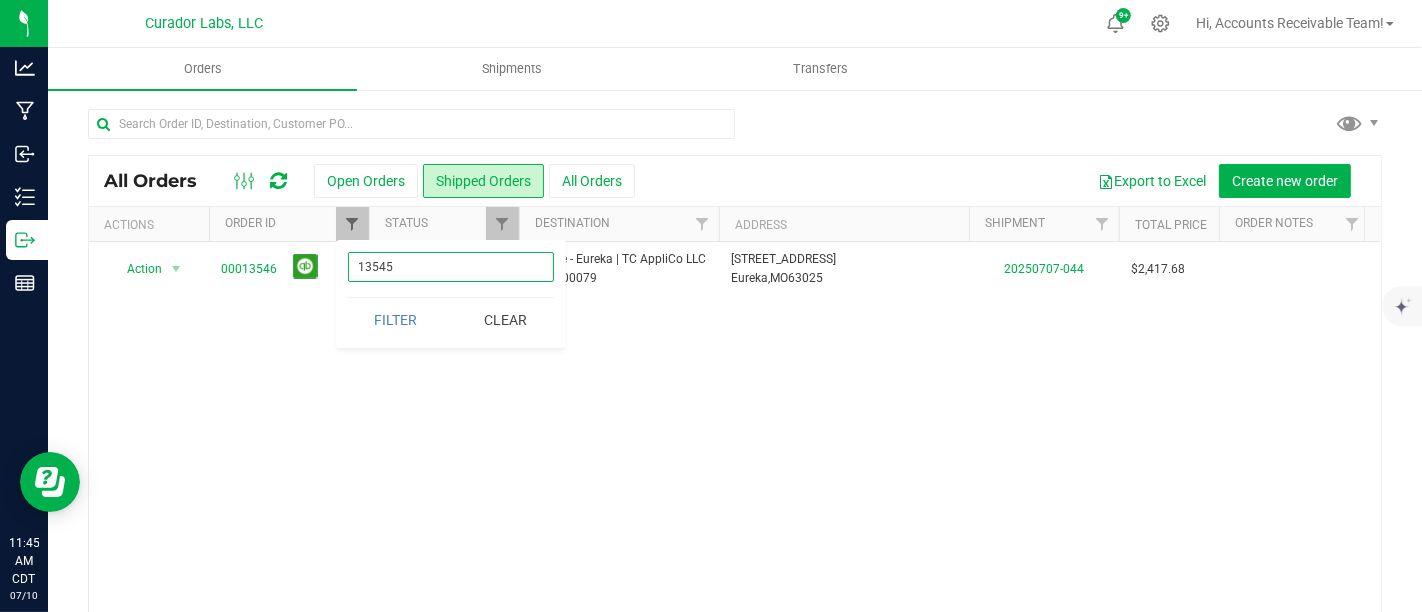 click on "Filter" at bounding box center (396, 320) 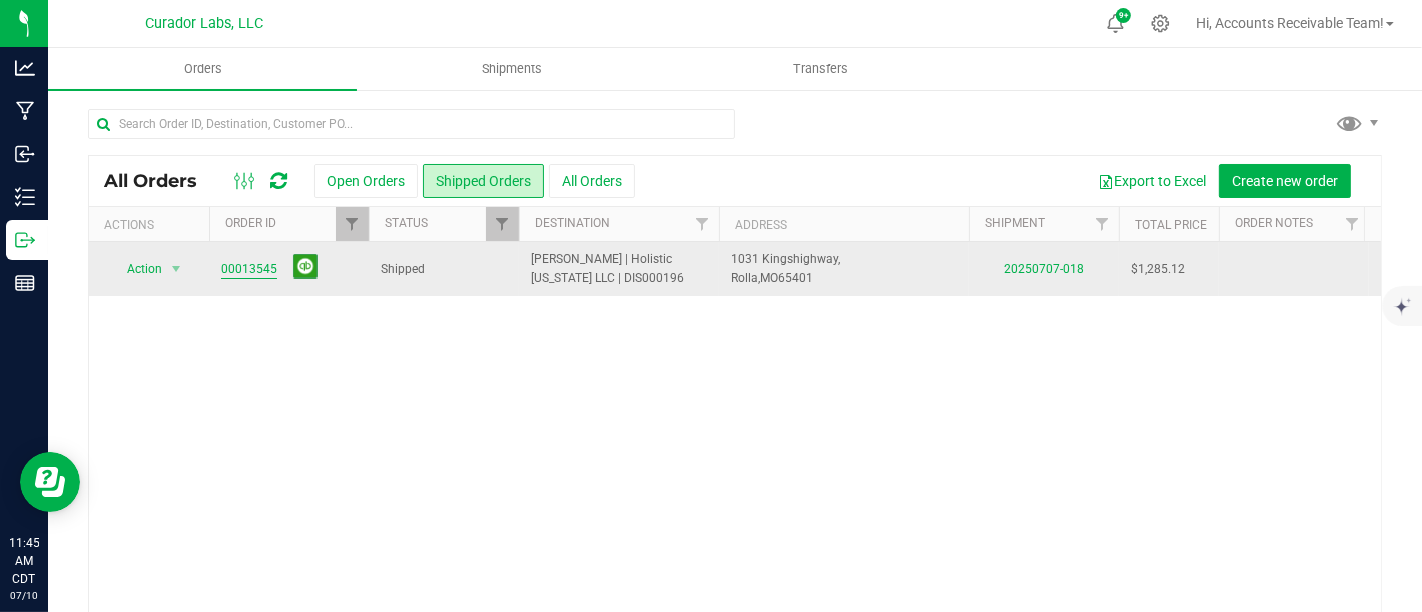 click on "00013545" at bounding box center [249, 269] 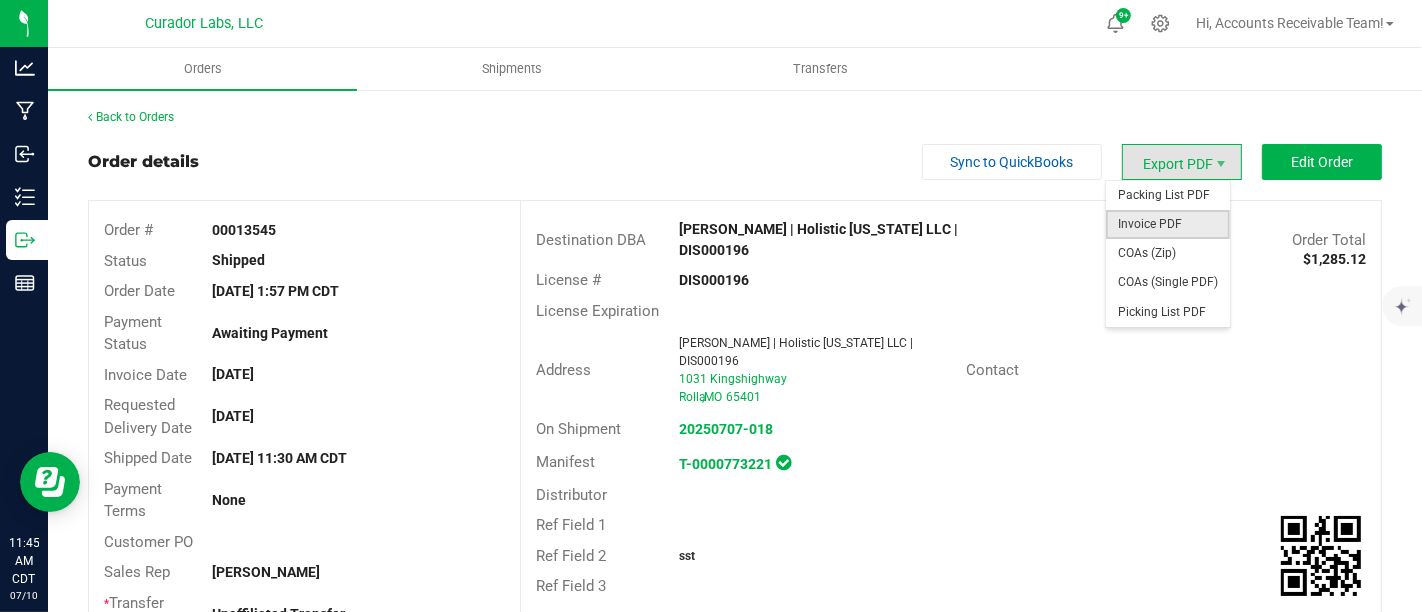 click on "Invoice PDF" at bounding box center (1168, 224) 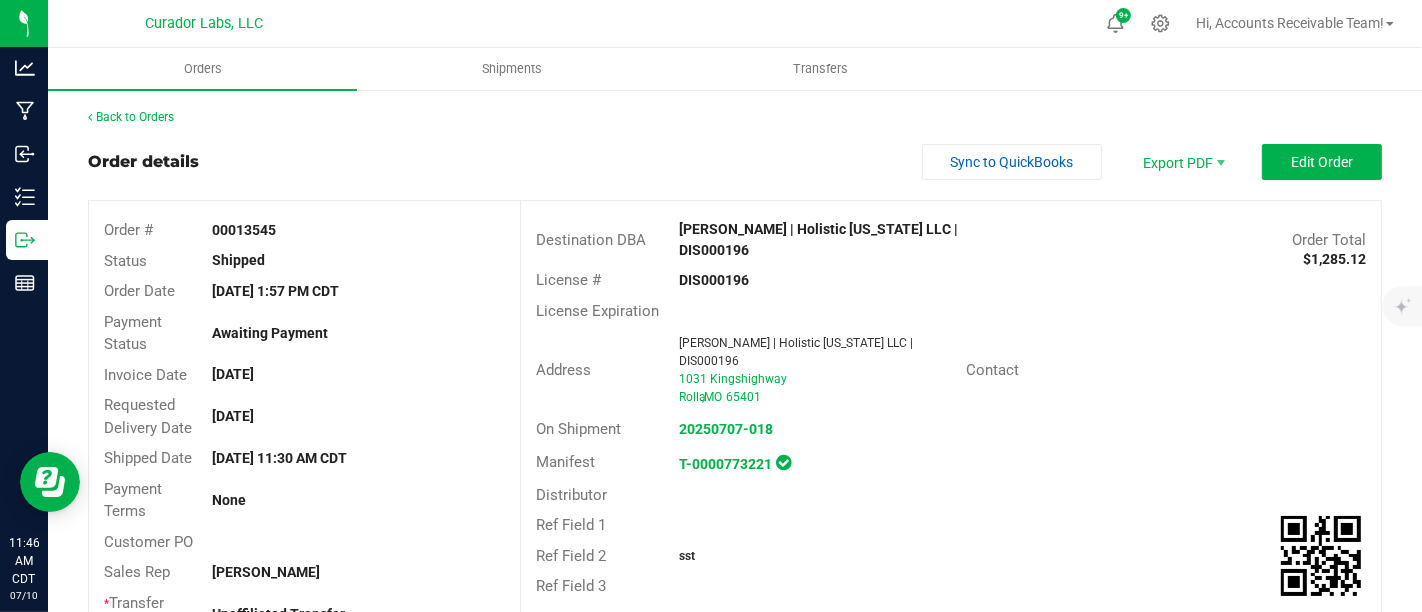 click on "Order details   Sync to QuickBooks   Export PDF   Edit Order" at bounding box center [735, 162] 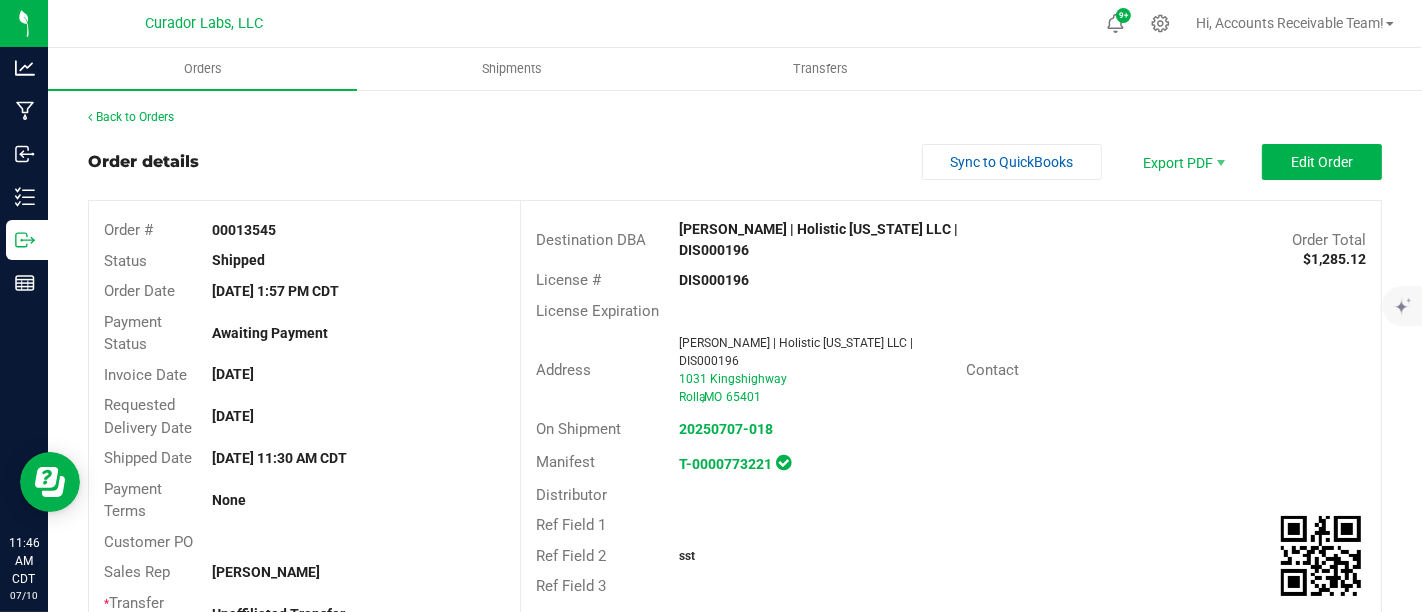 click on "Order details   Sync to QuickBooks   Export PDF   Edit Order" at bounding box center [735, 162] 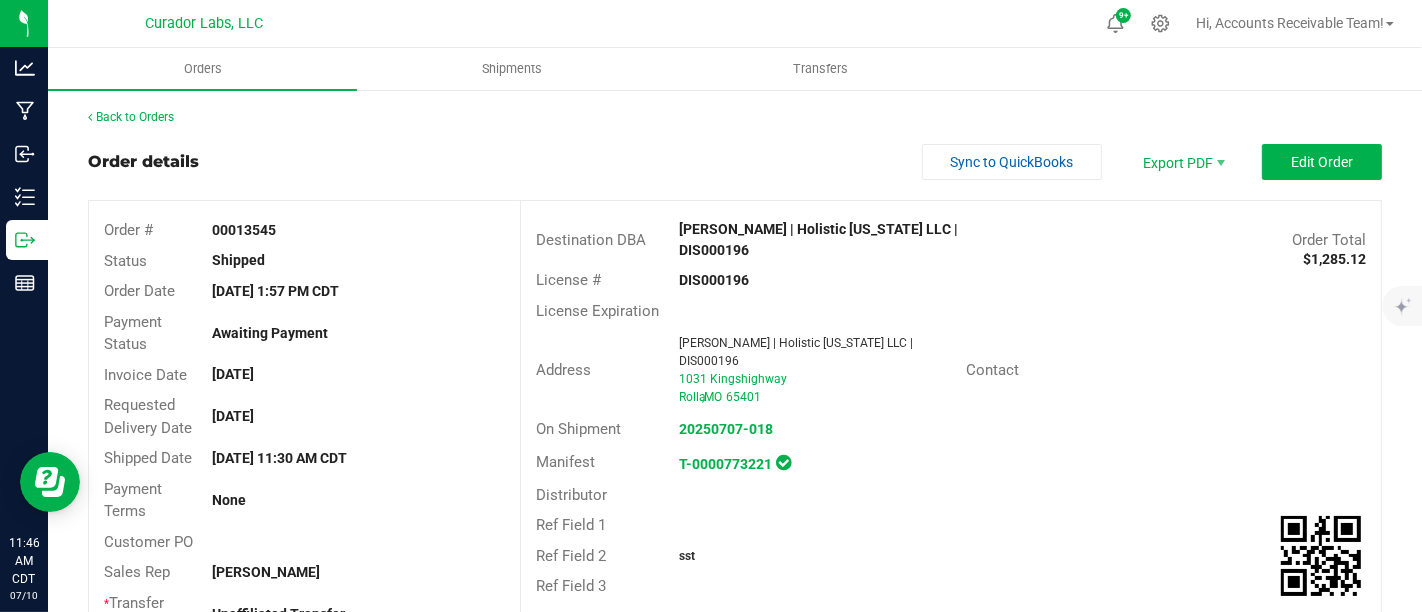 click on "Order details   Sync to QuickBooks   Export PDF   Edit Order" at bounding box center [735, 162] 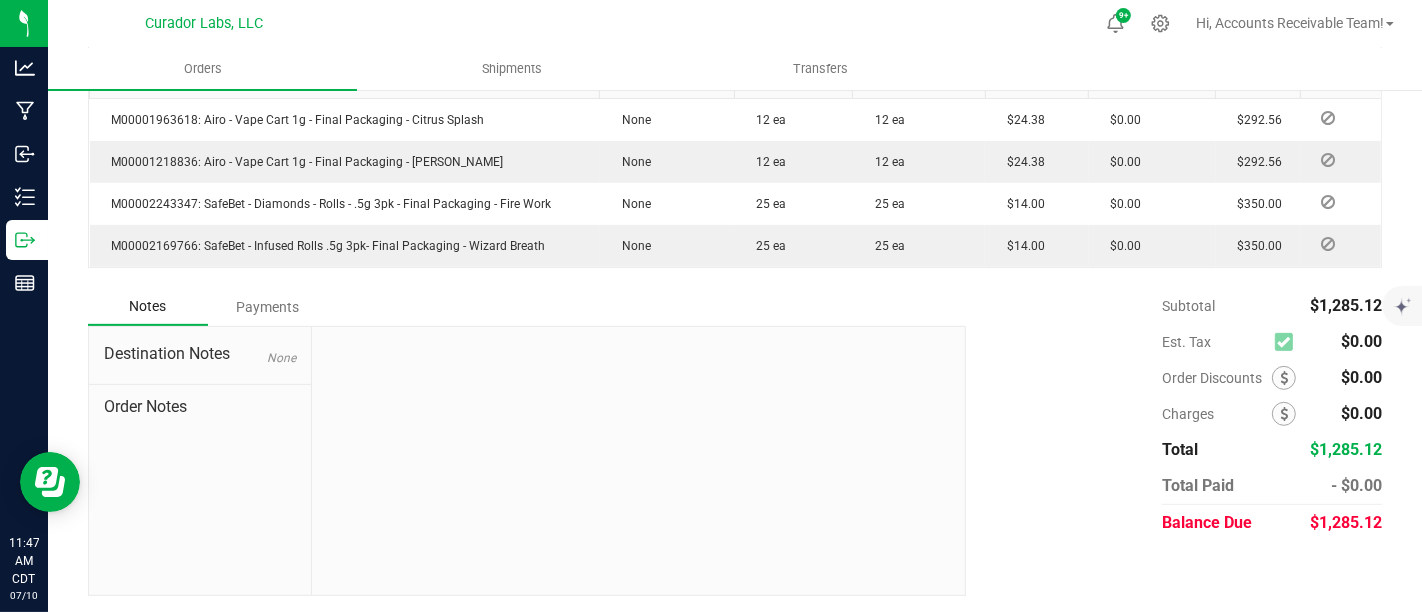 scroll, scrollTop: 0, scrollLeft: 0, axis: both 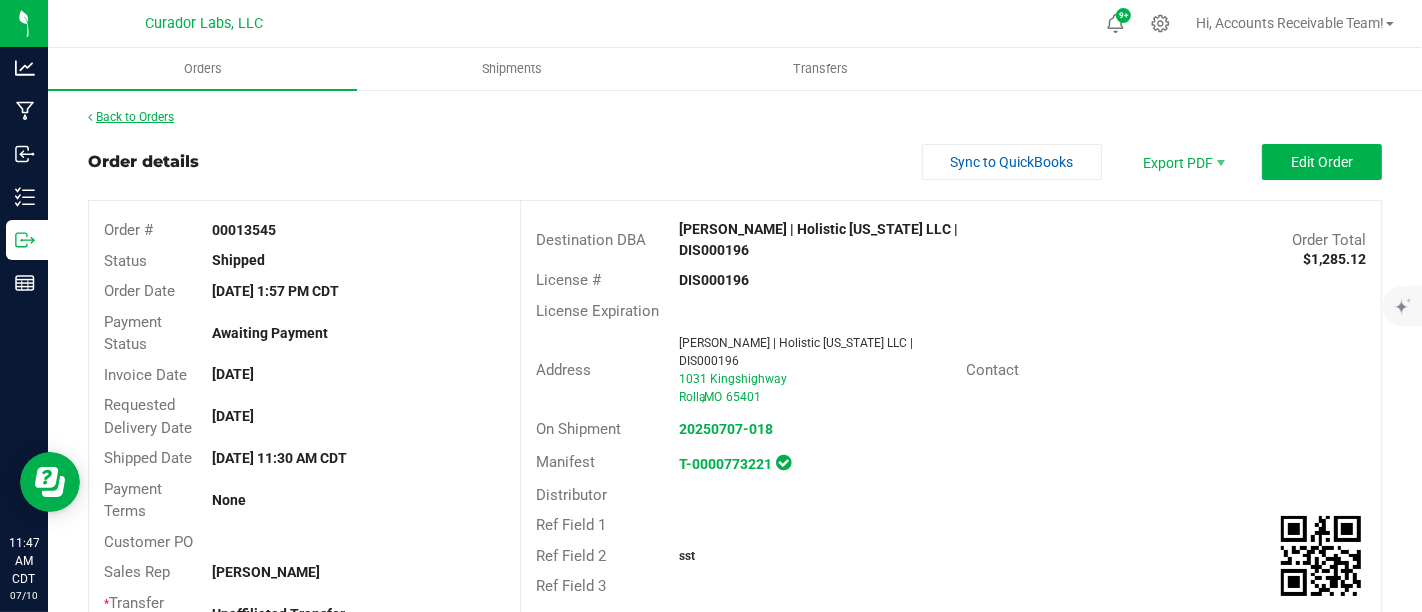 click on "Back to Orders" at bounding box center (131, 117) 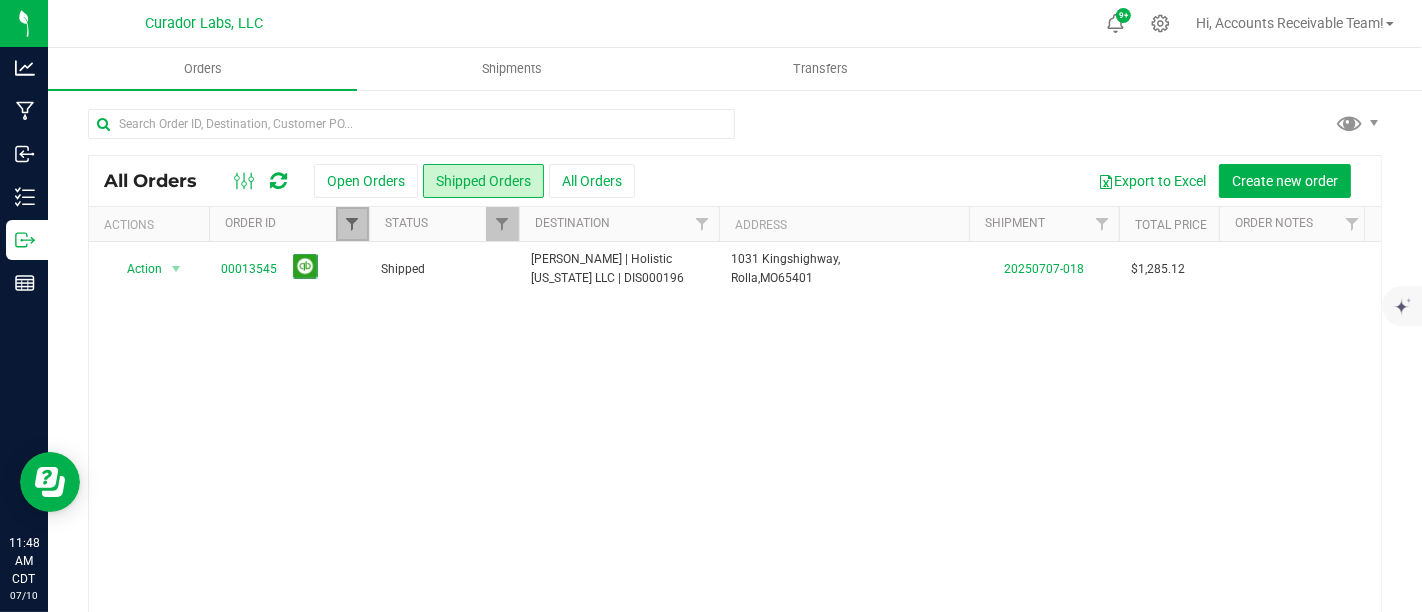 click at bounding box center (352, 224) 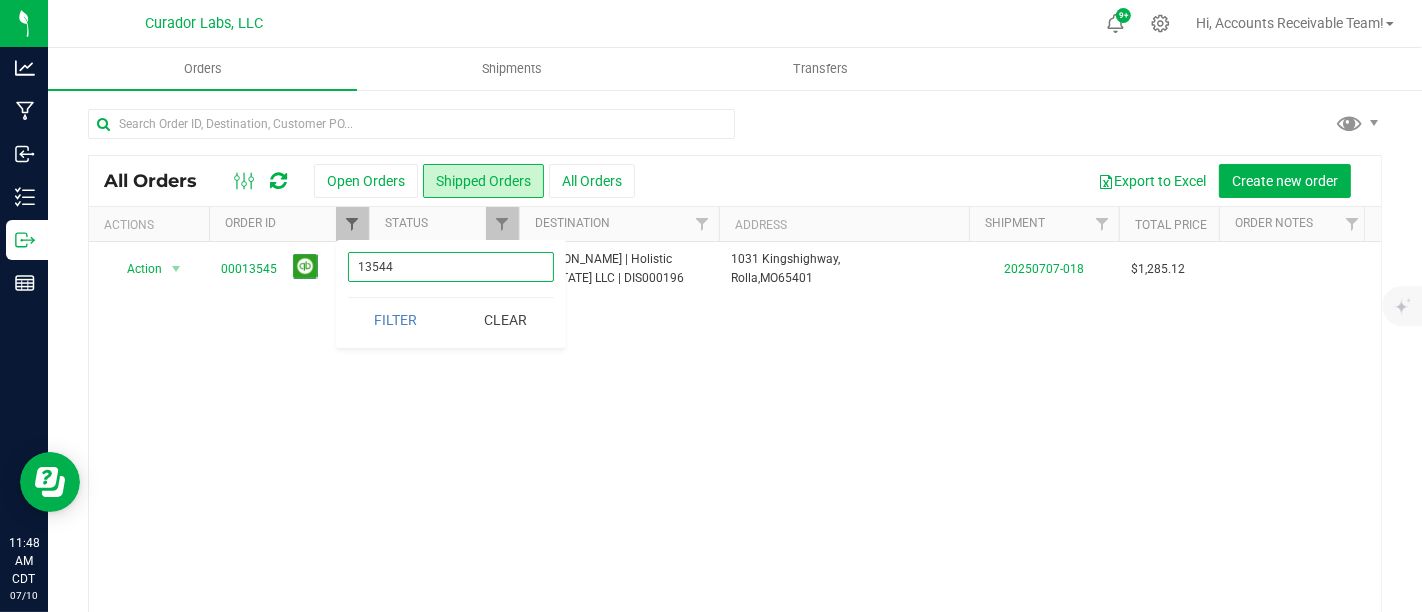 type on "13544" 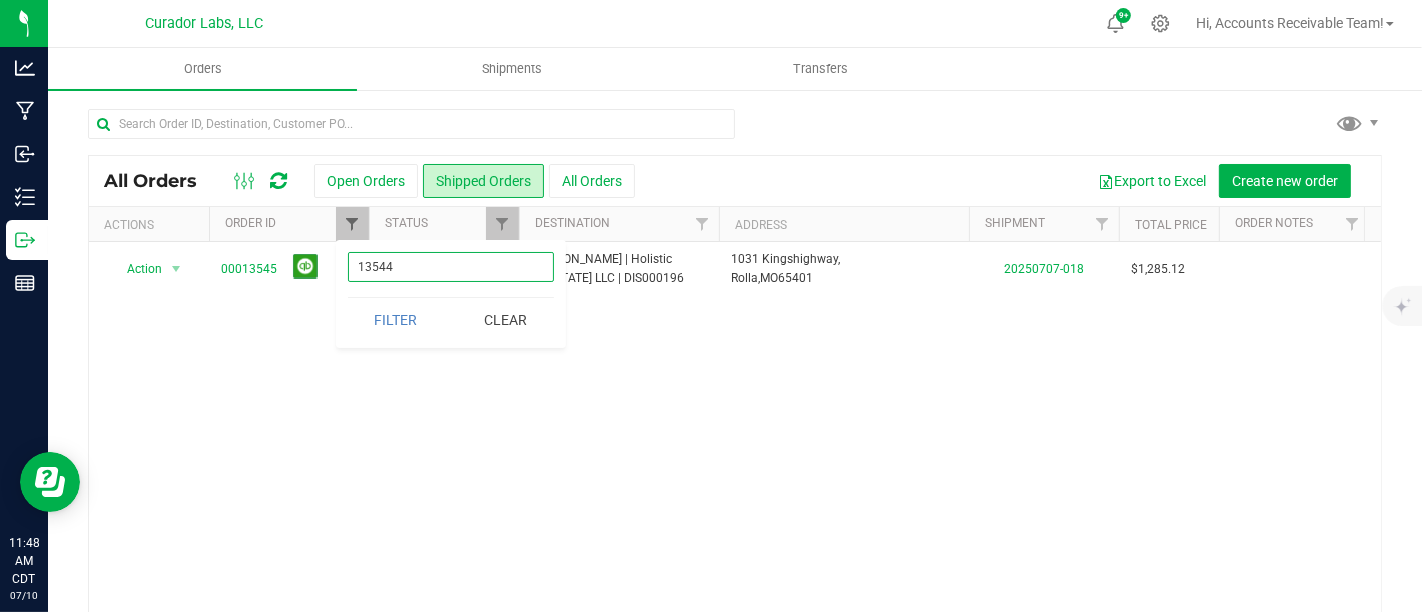 click on "Filter" at bounding box center (396, 320) 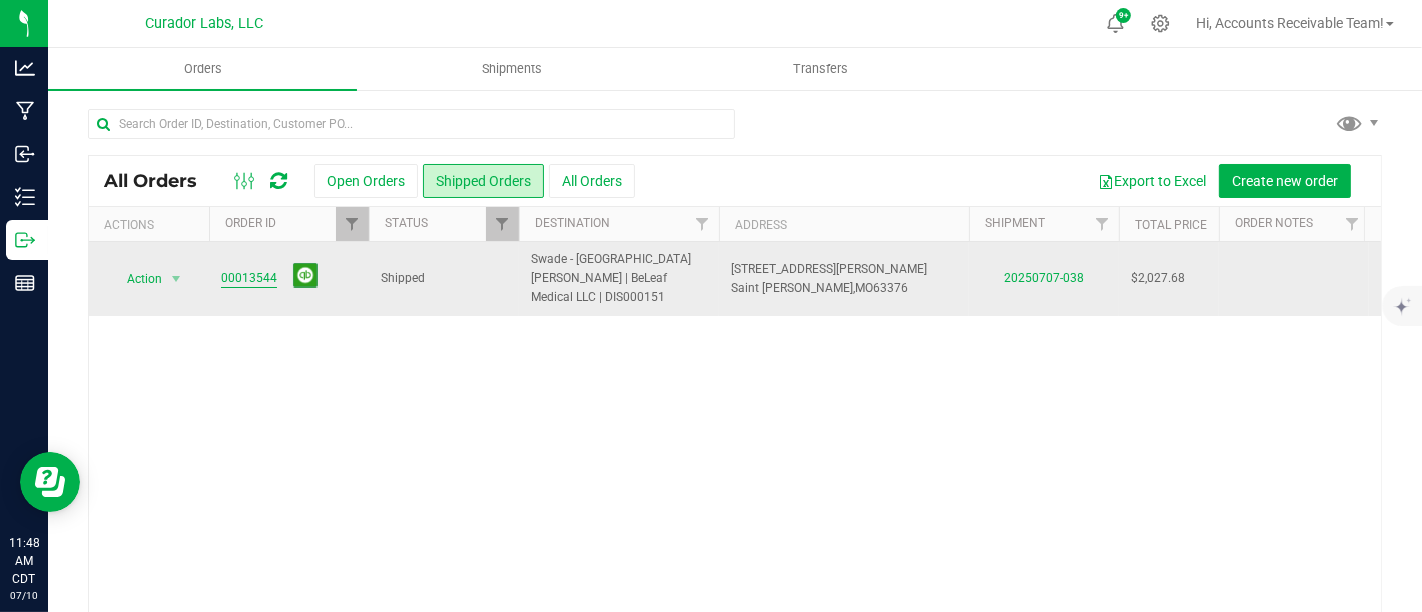 click on "00013544" at bounding box center [249, 278] 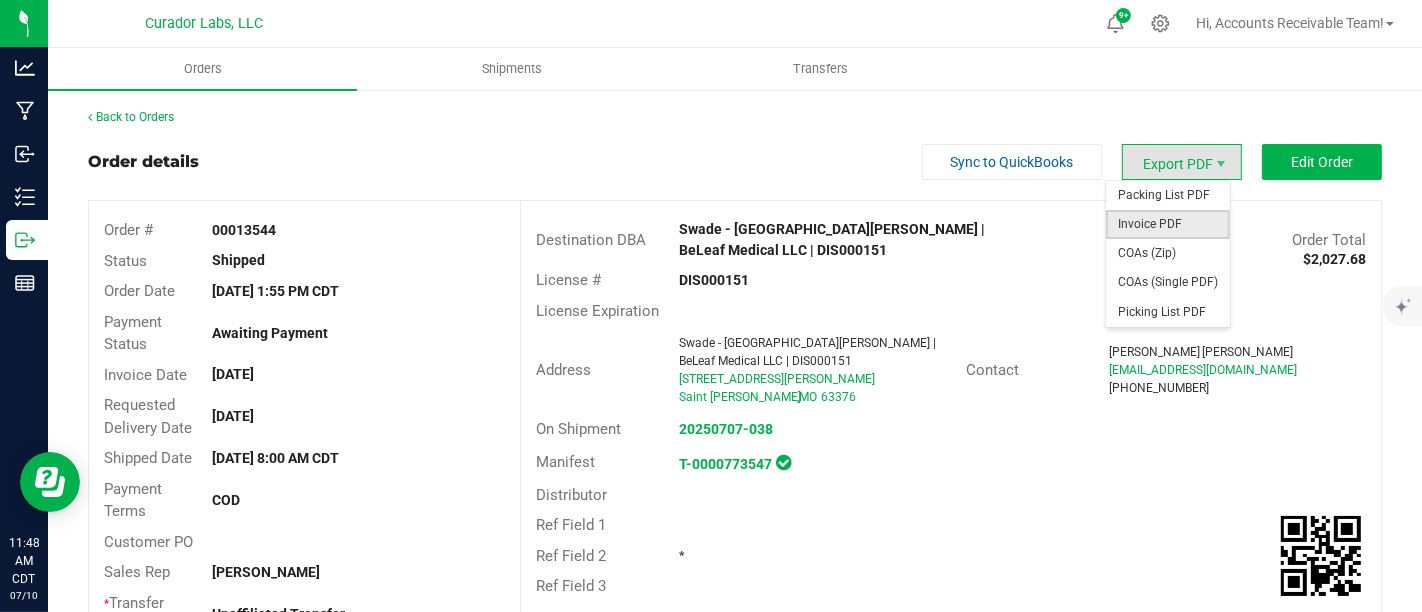 click on "Invoice PDF" at bounding box center [1168, 224] 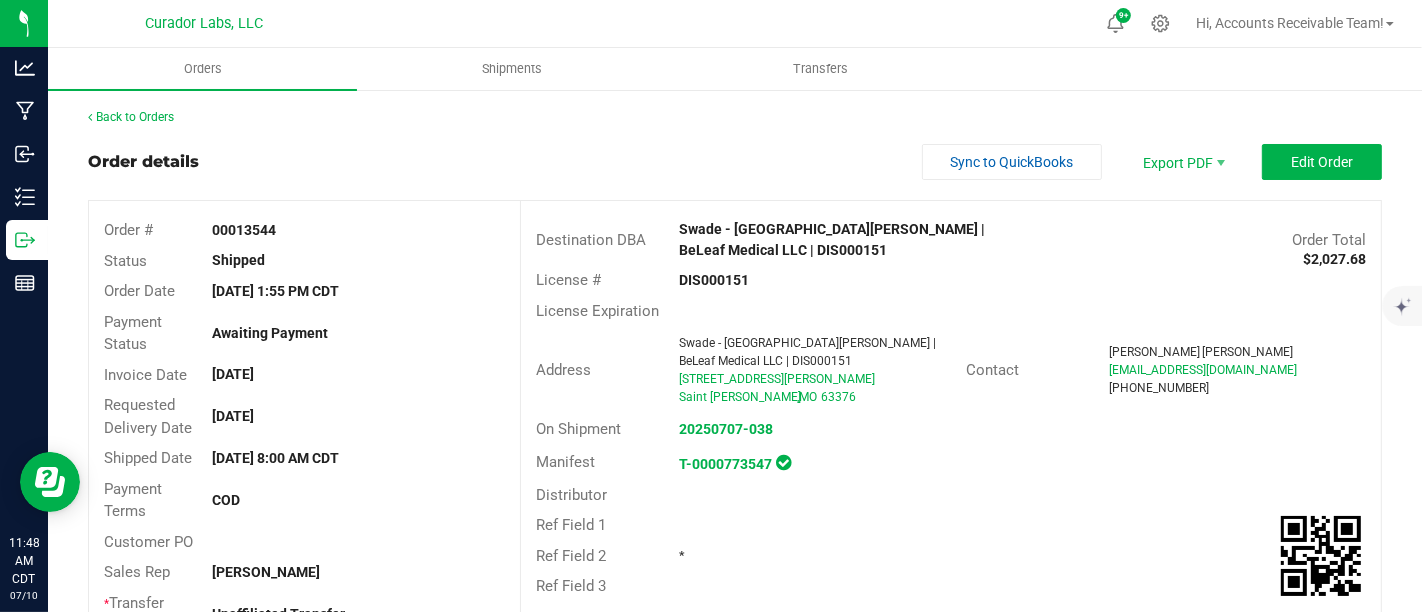 click on "Order details   Sync to QuickBooks   Export PDF   Edit Order" at bounding box center (735, 162) 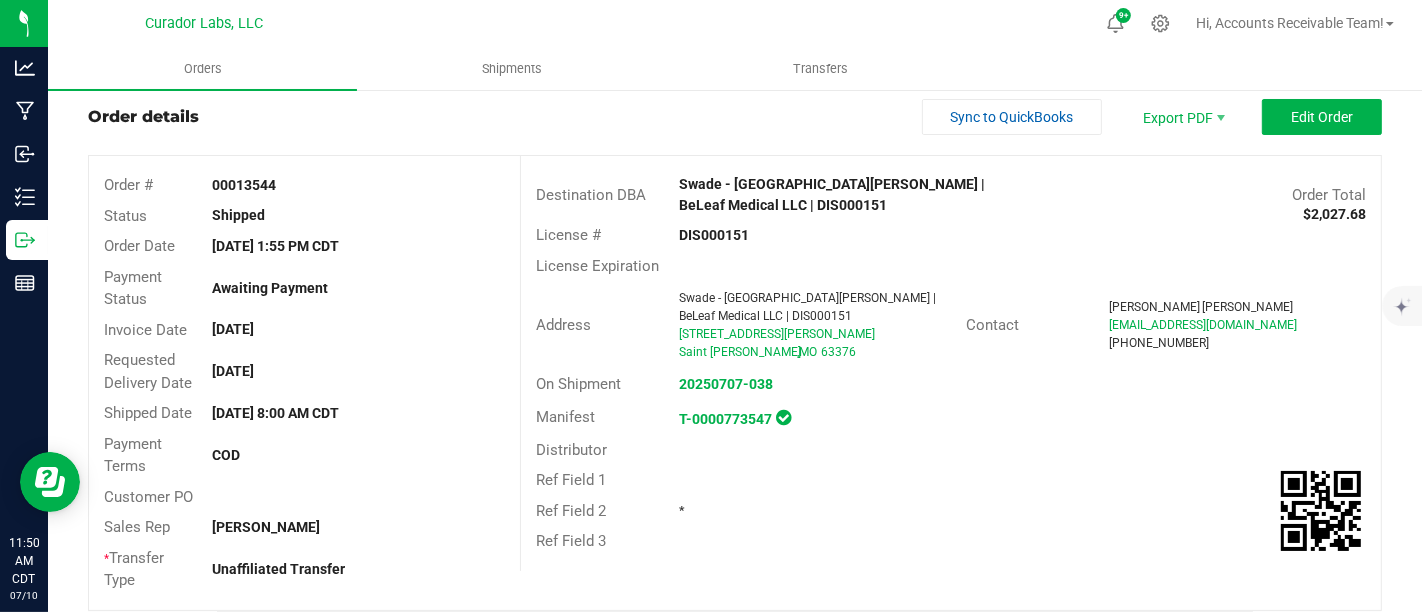scroll, scrollTop: 0, scrollLeft: 0, axis: both 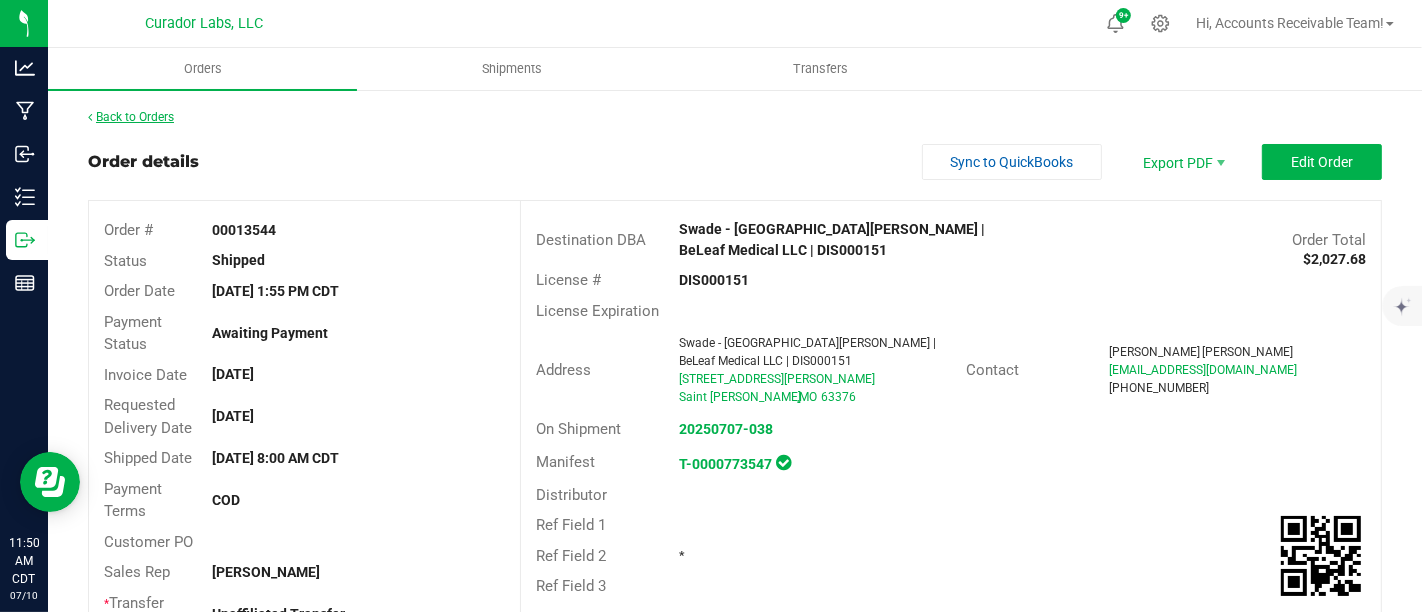 click on "Back to Orders" at bounding box center [131, 117] 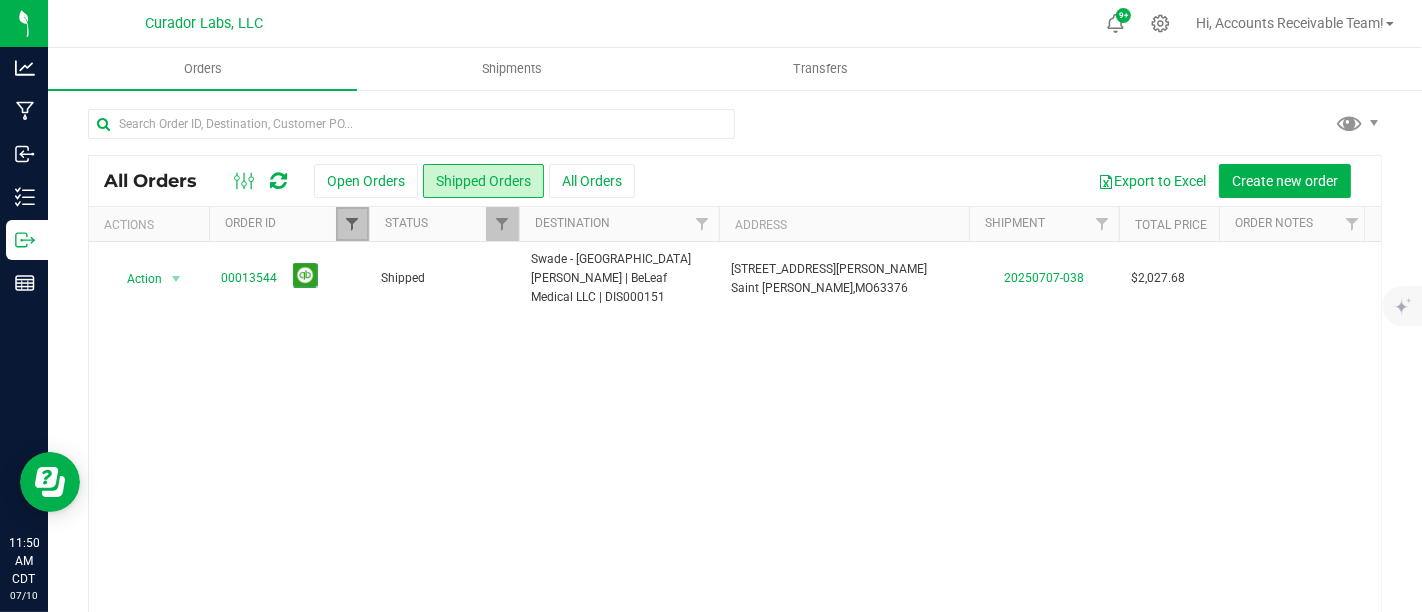 click at bounding box center [352, 224] 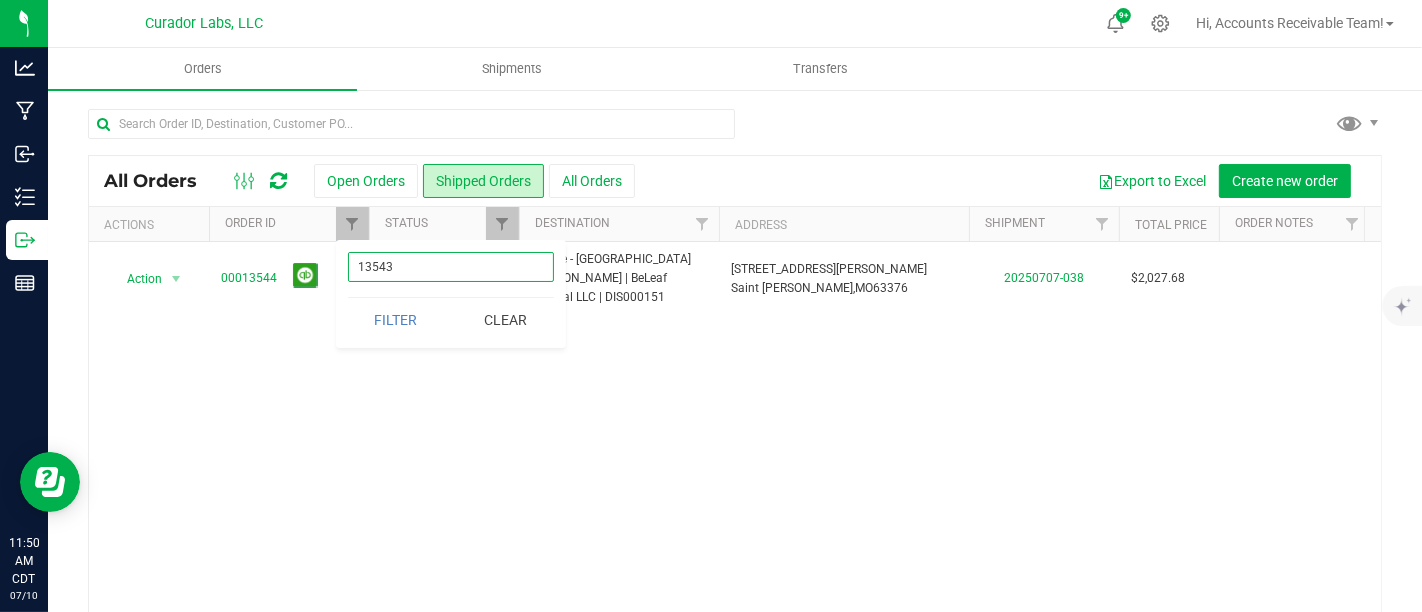 type on "13543" 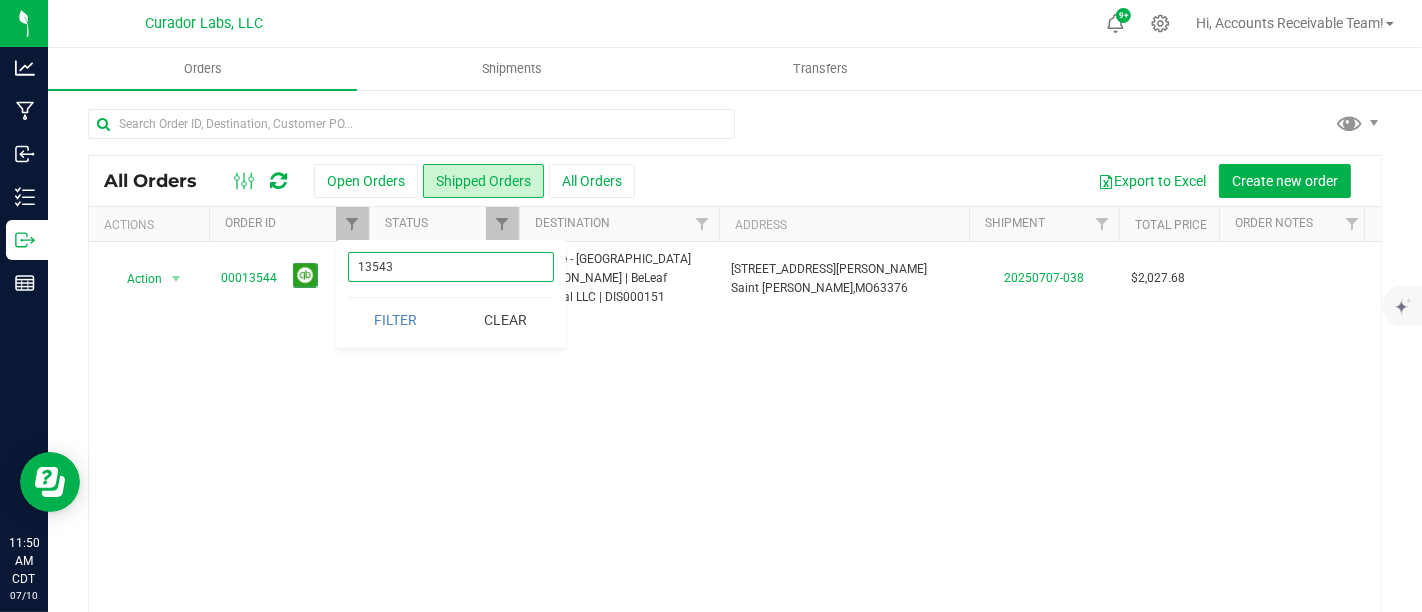 click on "Filter" at bounding box center (396, 320) 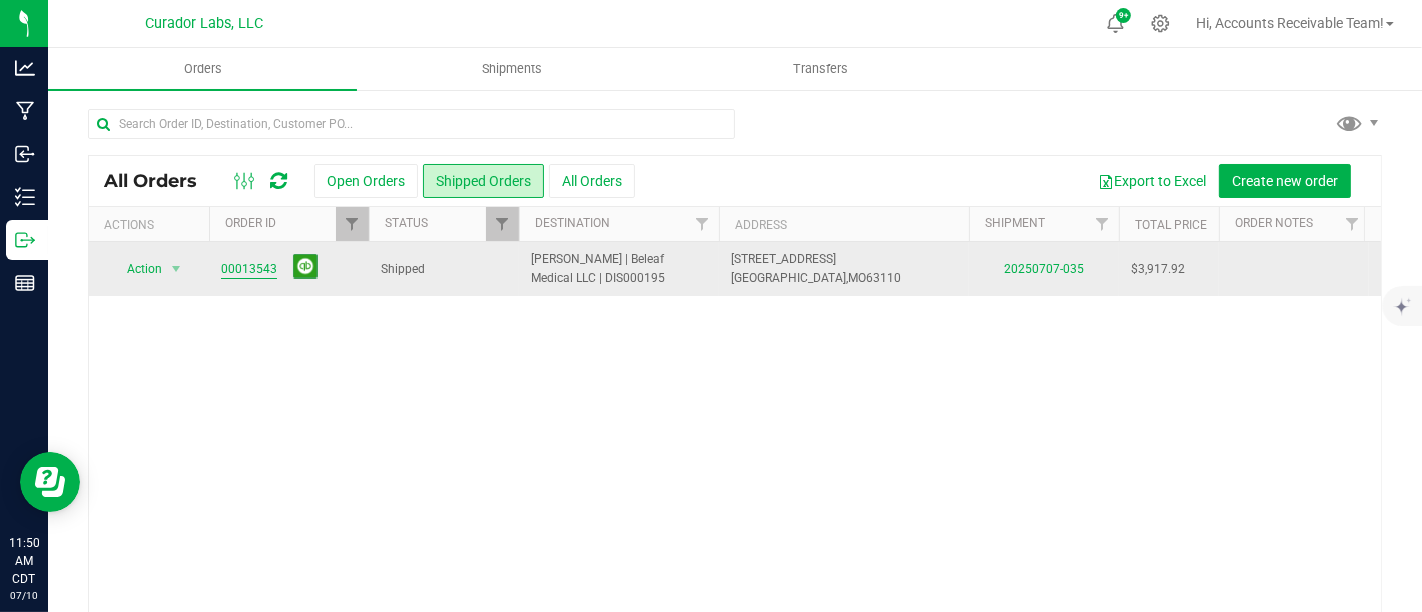 click on "00013543" at bounding box center [249, 269] 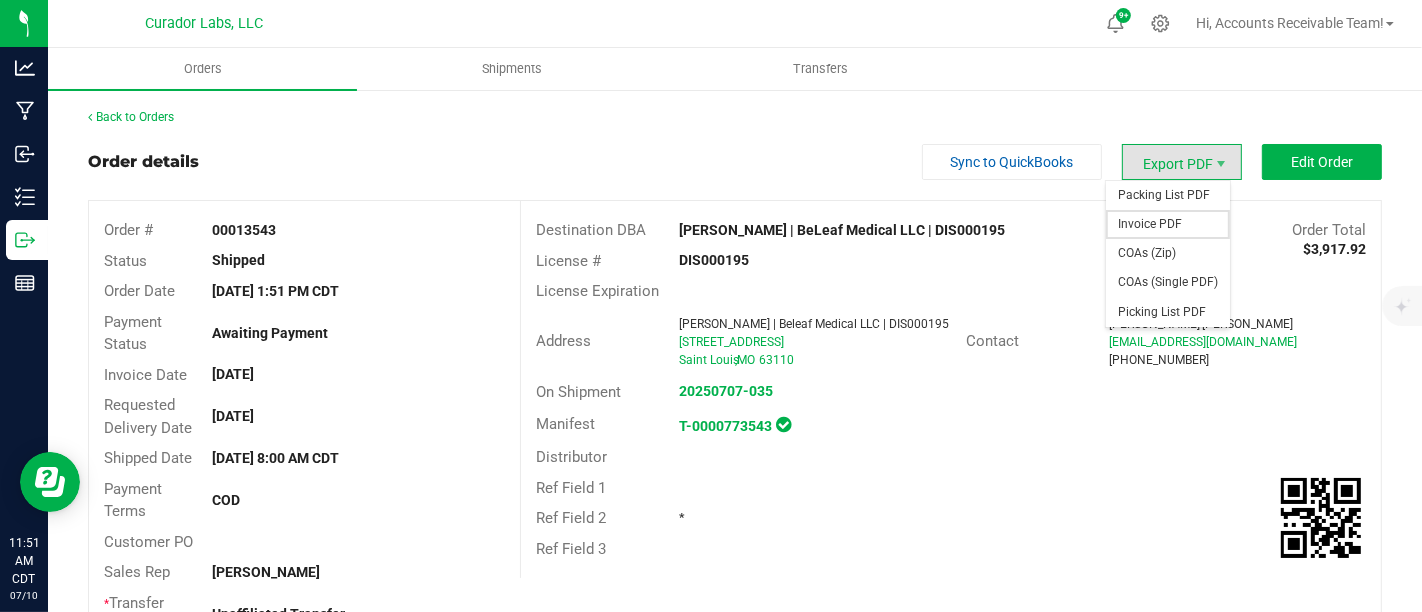 click on "Invoice PDF" at bounding box center (1168, 224) 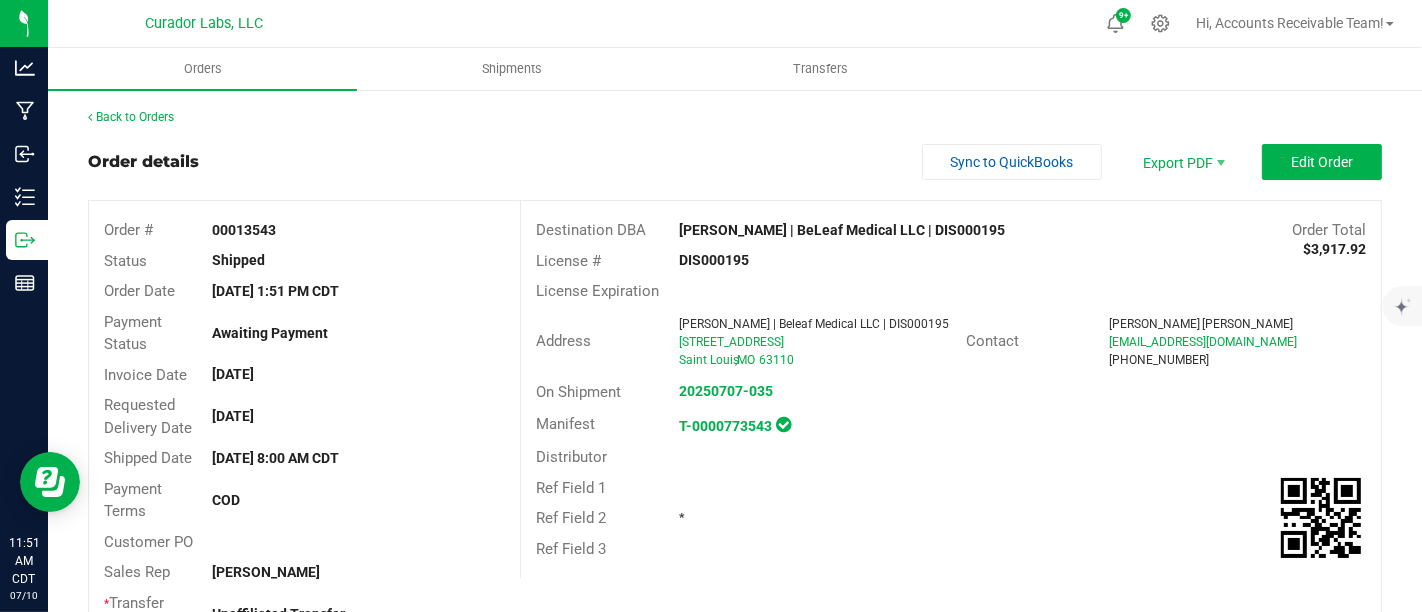 click on "Order details   Sync to QuickBooks   Export PDF   Edit Order" at bounding box center [735, 162] 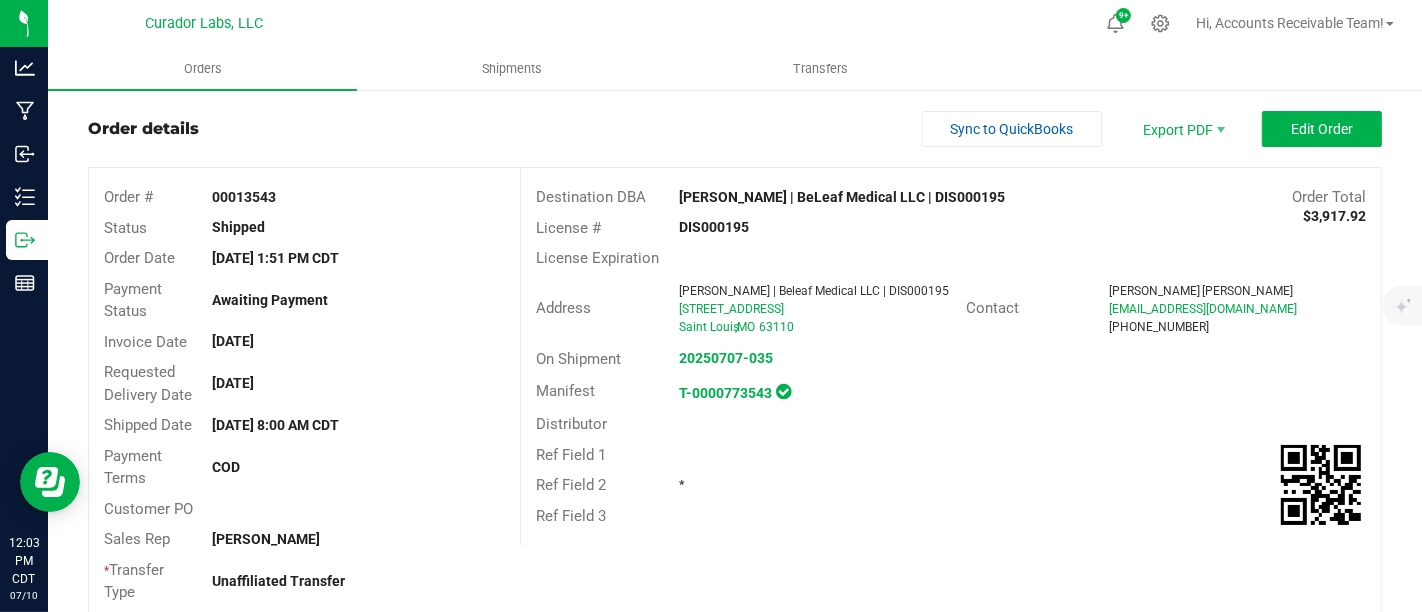 scroll, scrollTop: 0, scrollLeft: 0, axis: both 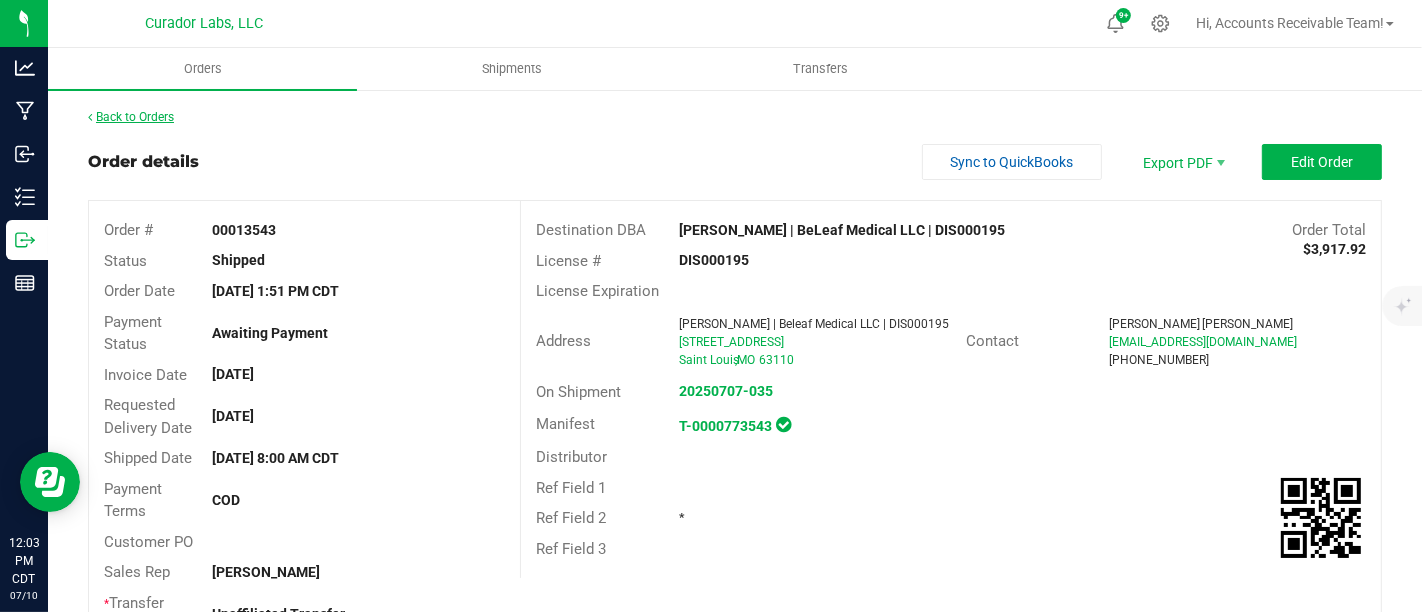 click on "Back to Orders" at bounding box center [131, 117] 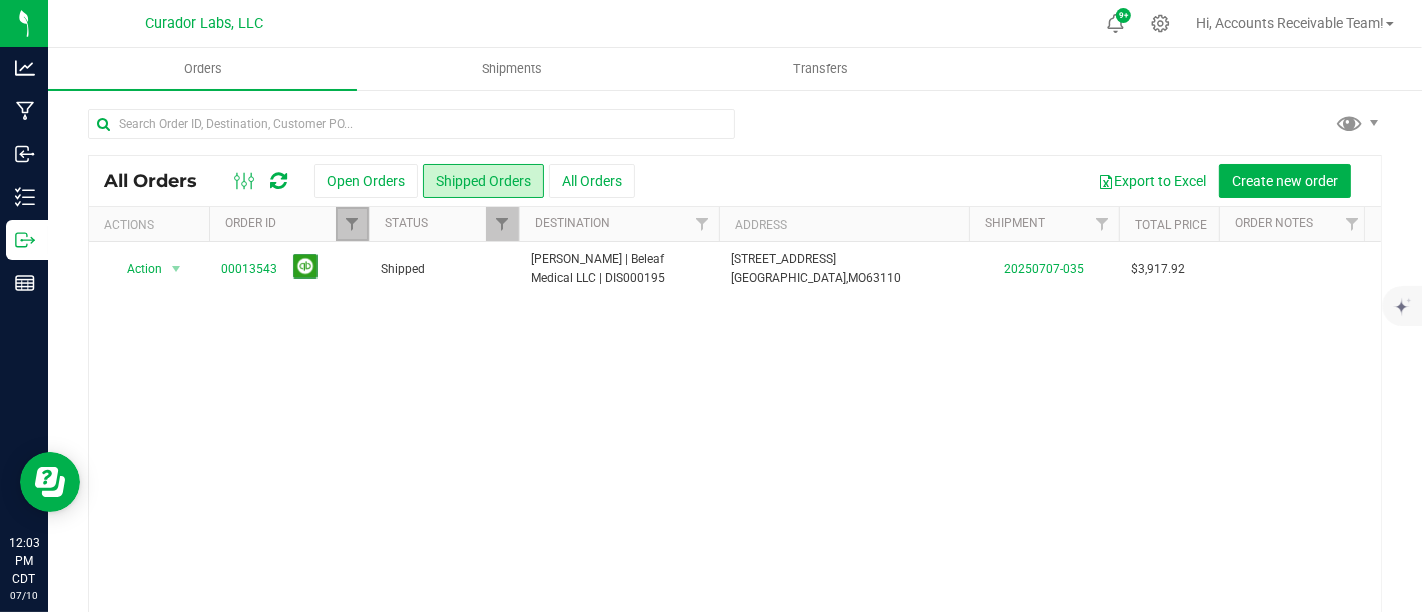 click at bounding box center (352, 224) 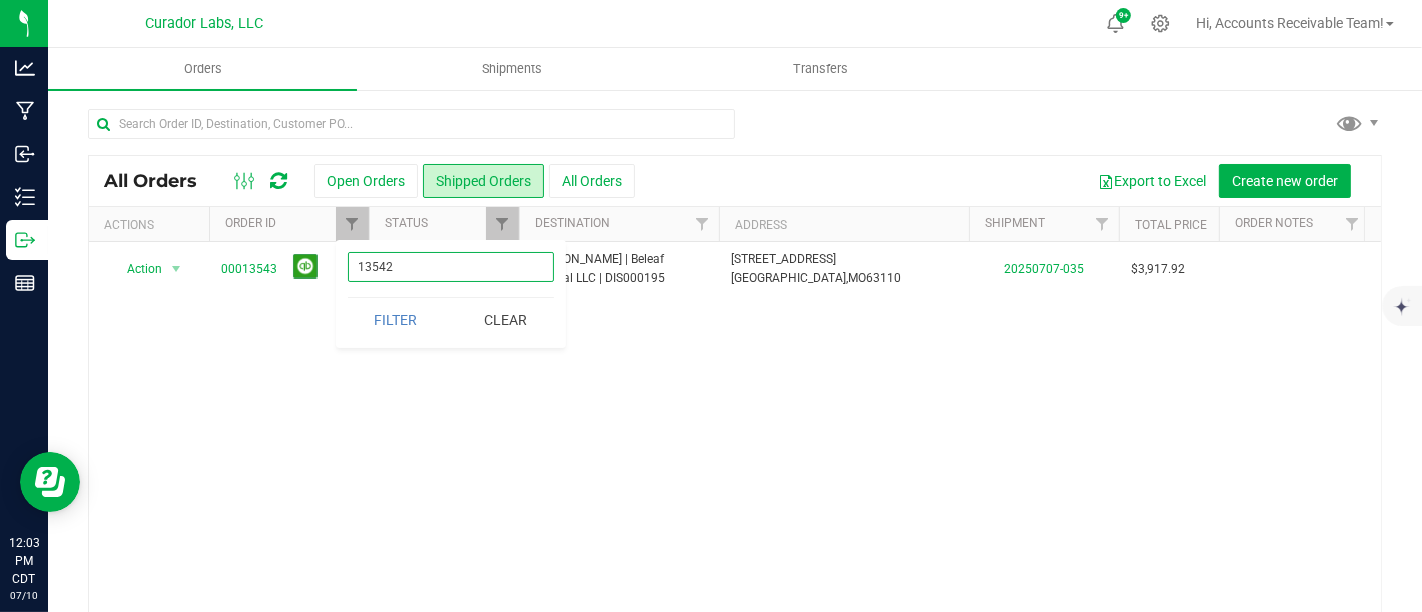 type on "13542" 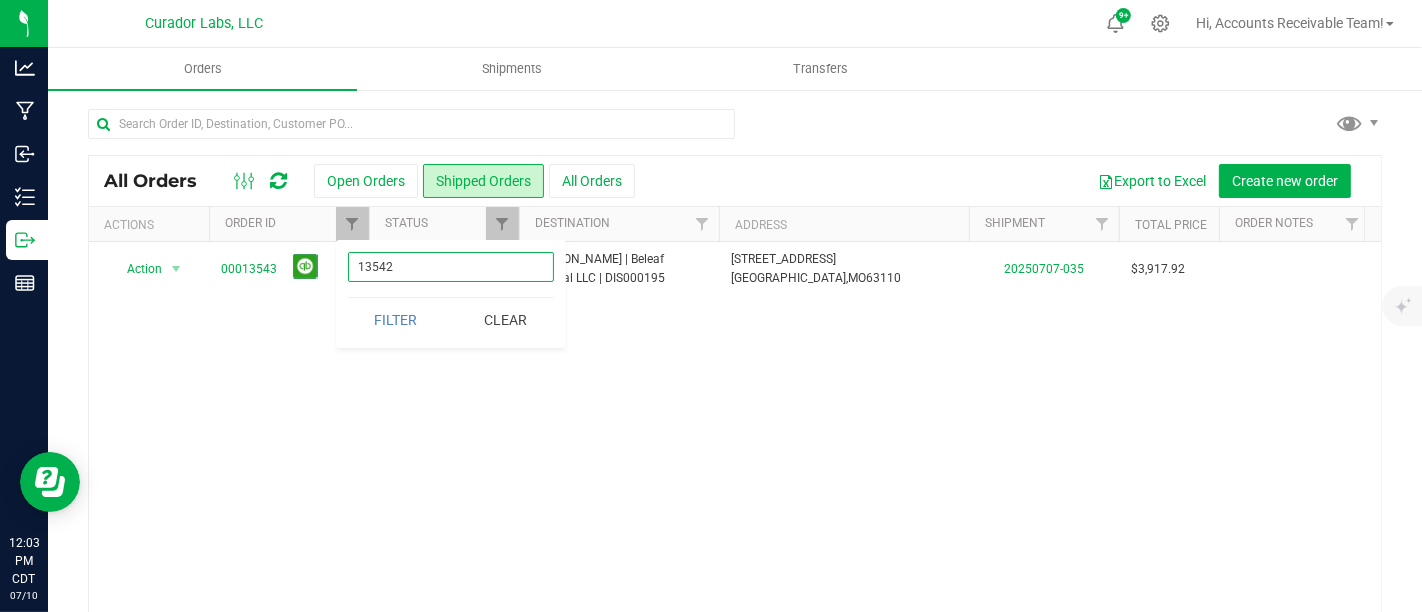 click on "Filter" at bounding box center (396, 320) 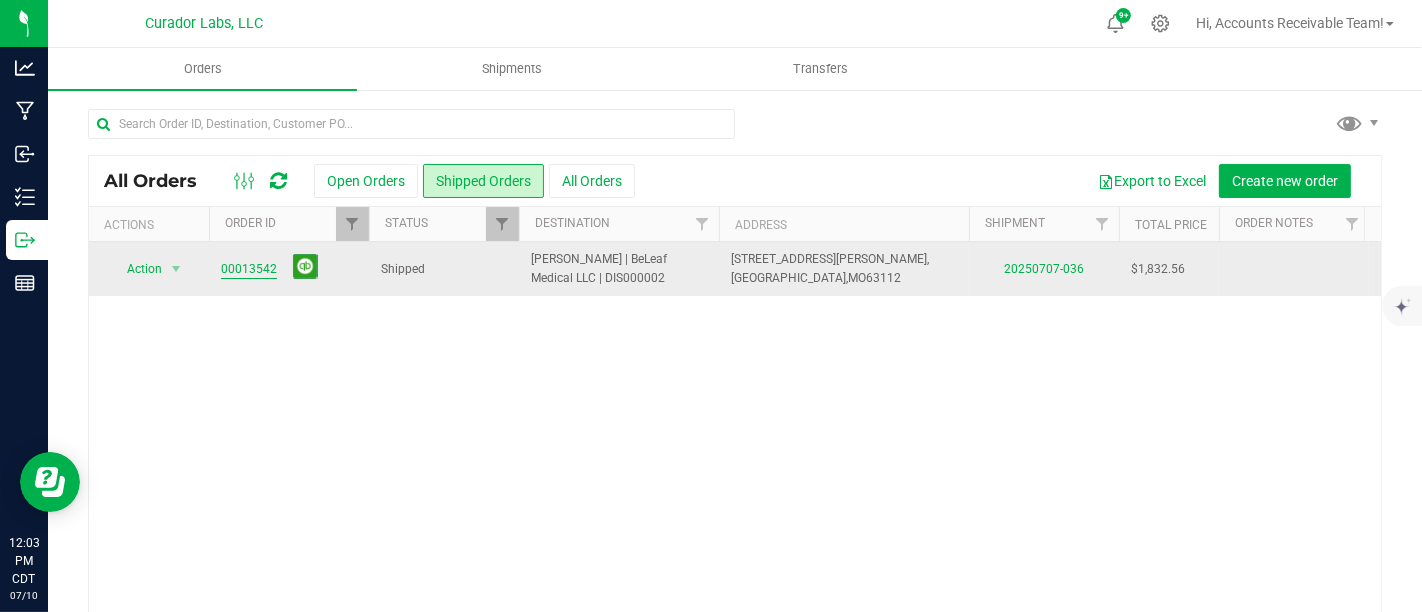 click on "00013542" at bounding box center (249, 269) 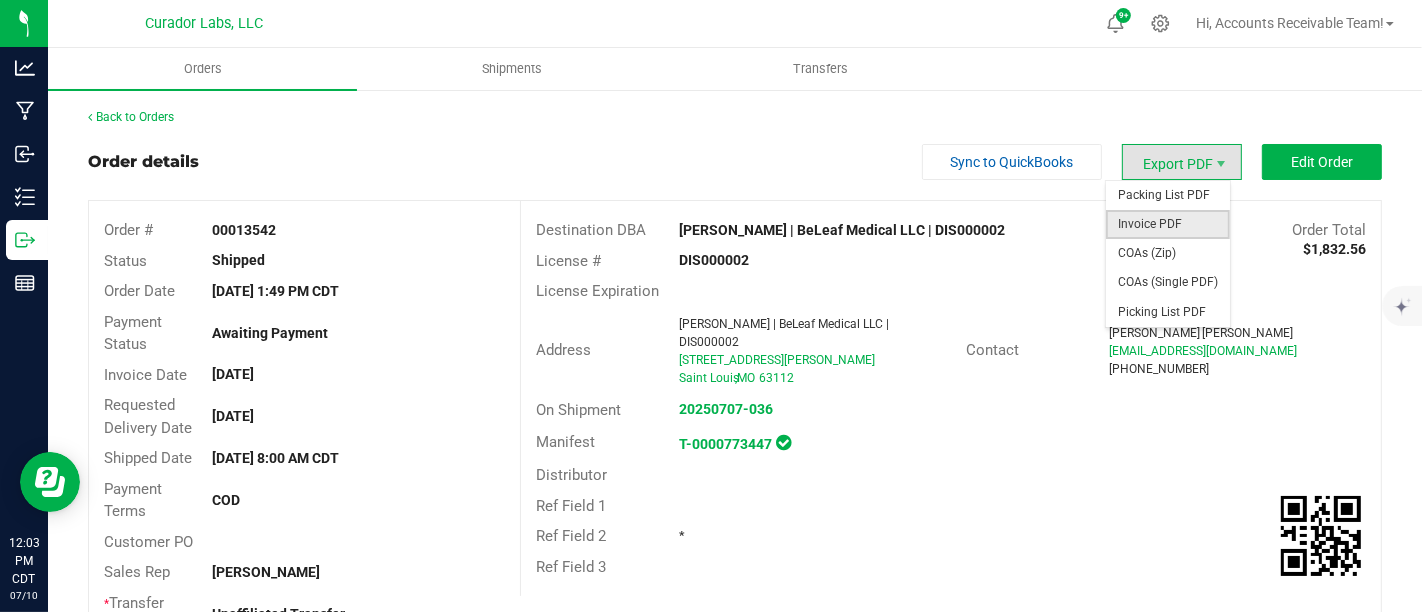 click on "Invoice PDF" at bounding box center [1168, 224] 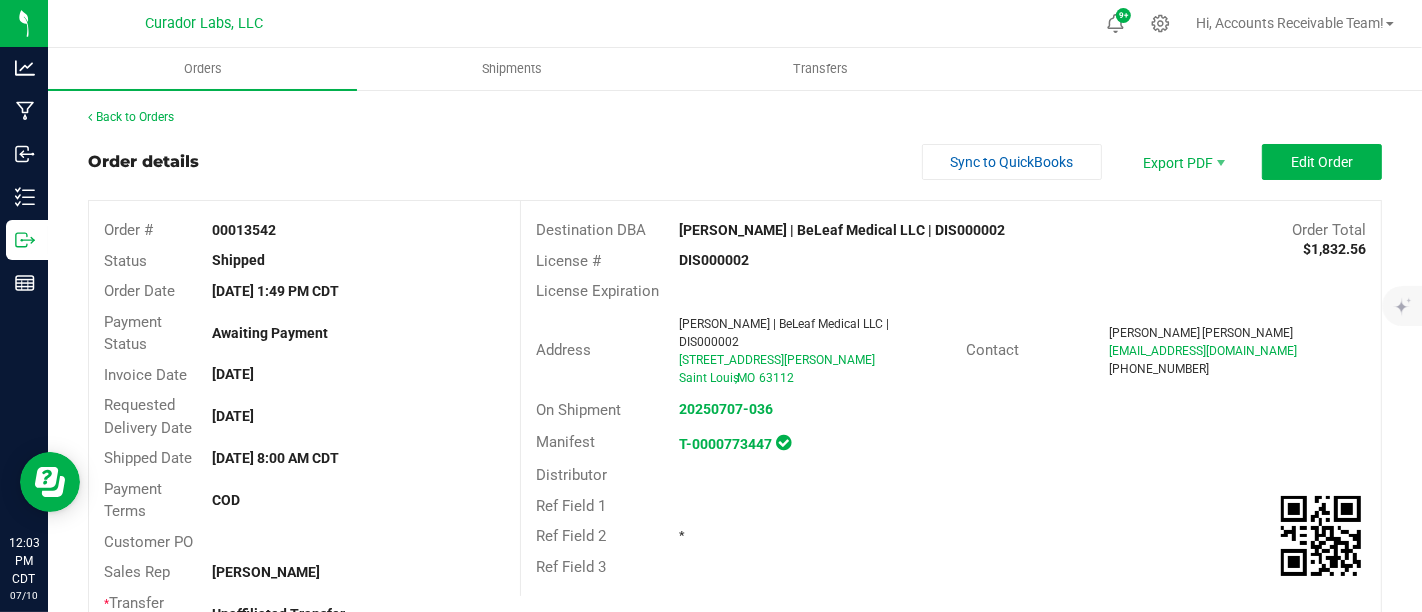 click on "Order details   Sync to QuickBooks   Export PDF   Edit Order" at bounding box center (735, 162) 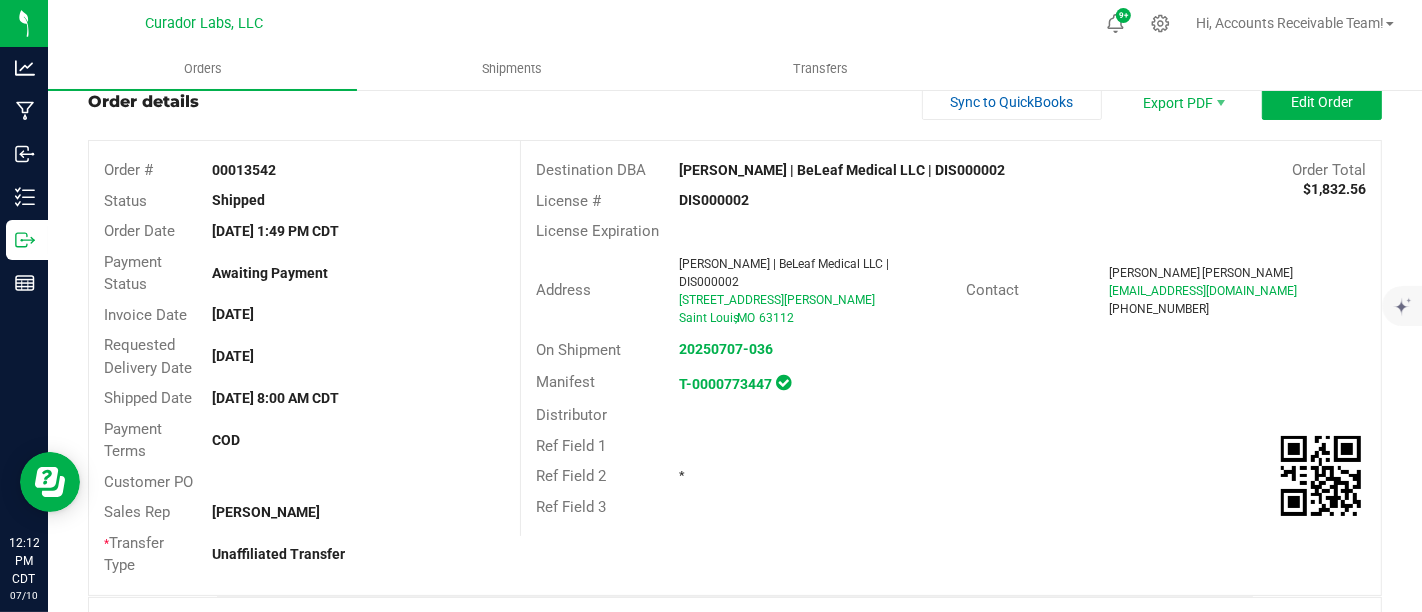 scroll, scrollTop: 0, scrollLeft: 0, axis: both 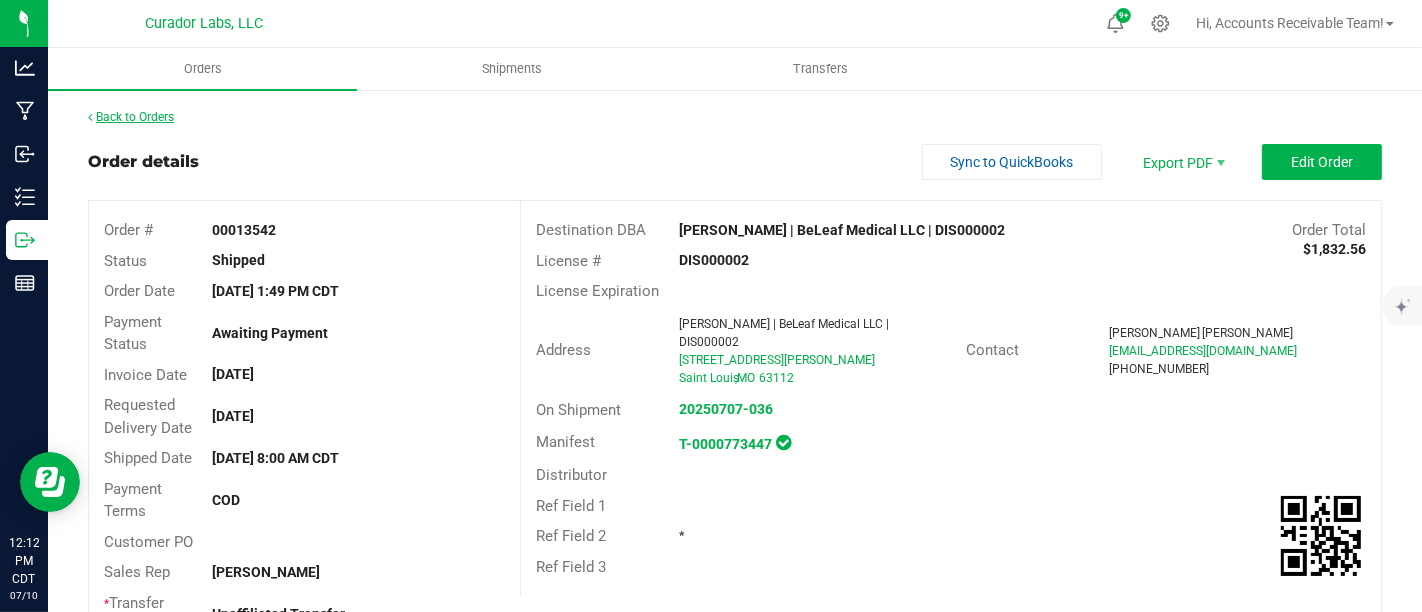 click on "Back to Orders" at bounding box center [131, 117] 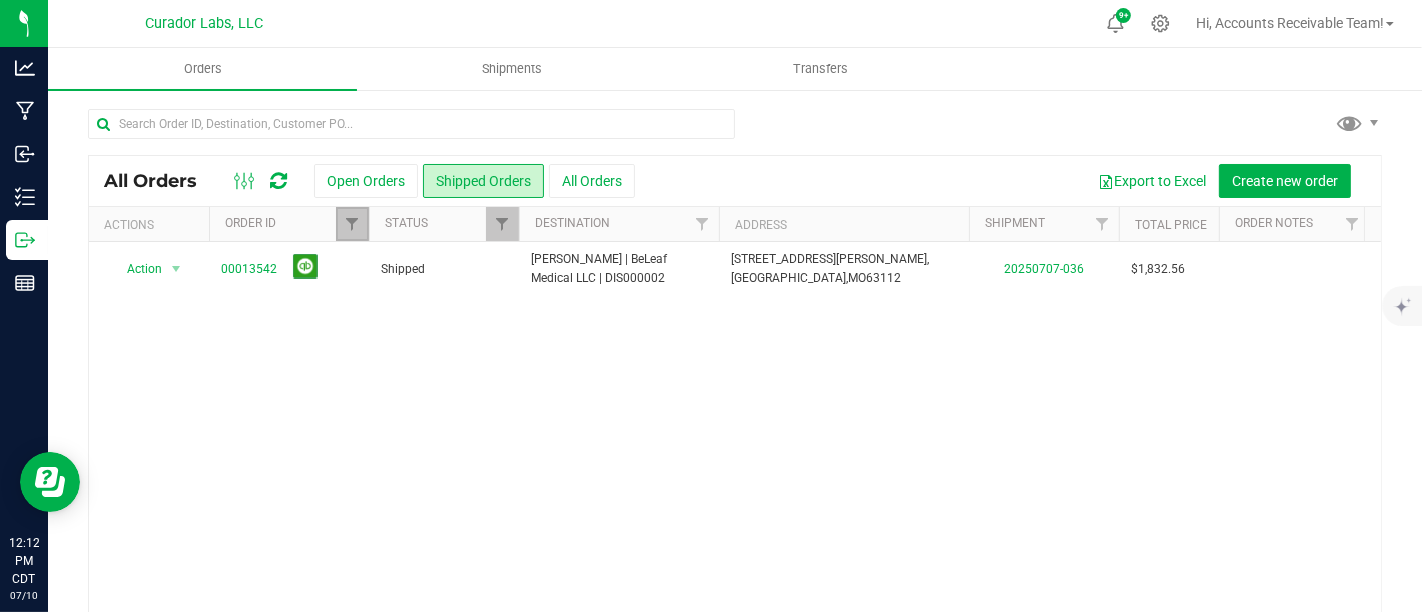 click at bounding box center (352, 224) 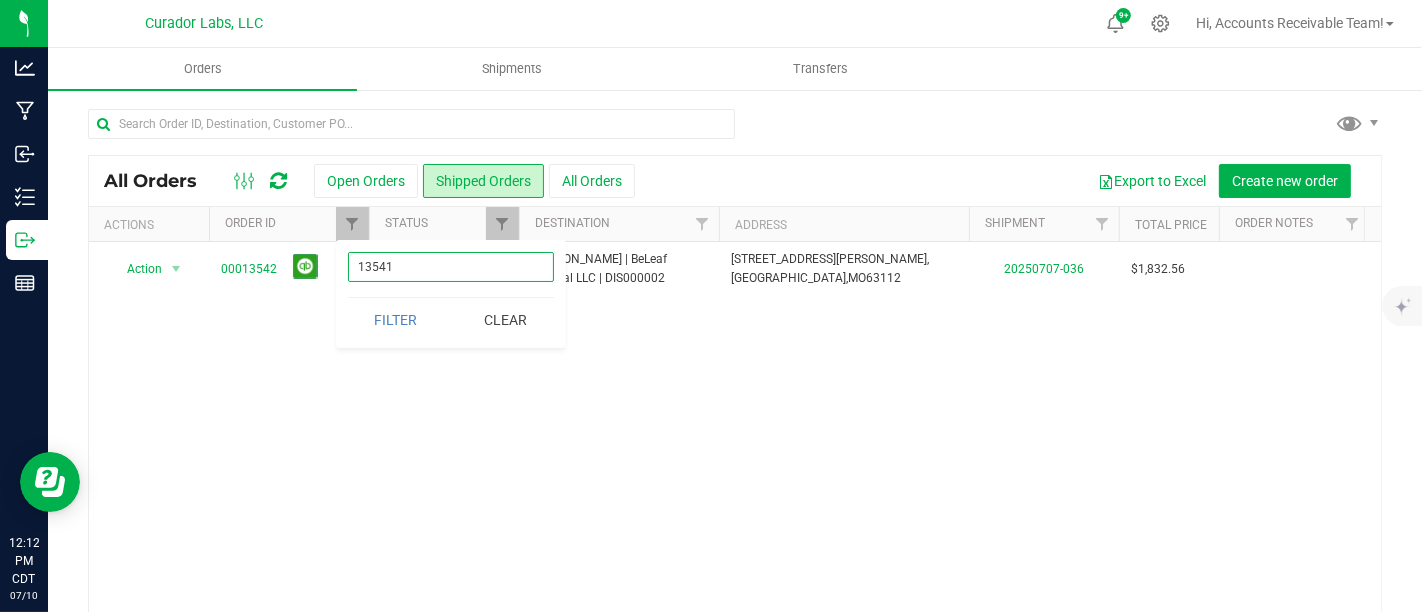 type on "13541" 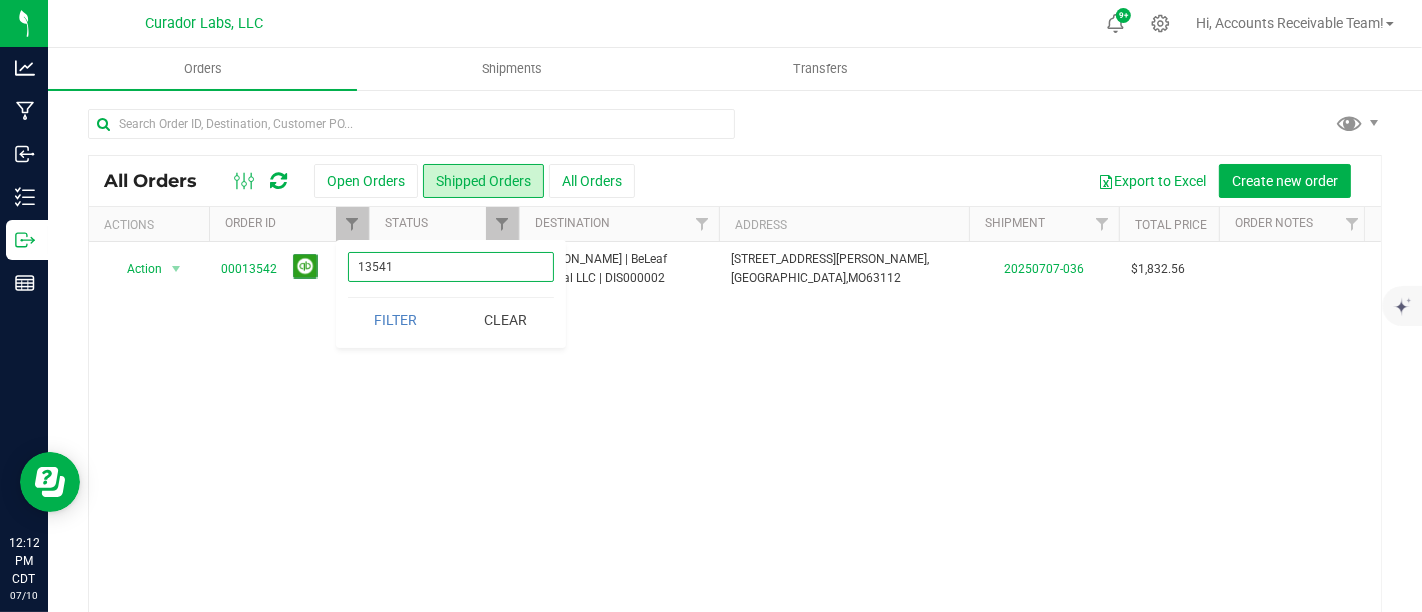 click on "Filter" at bounding box center (396, 320) 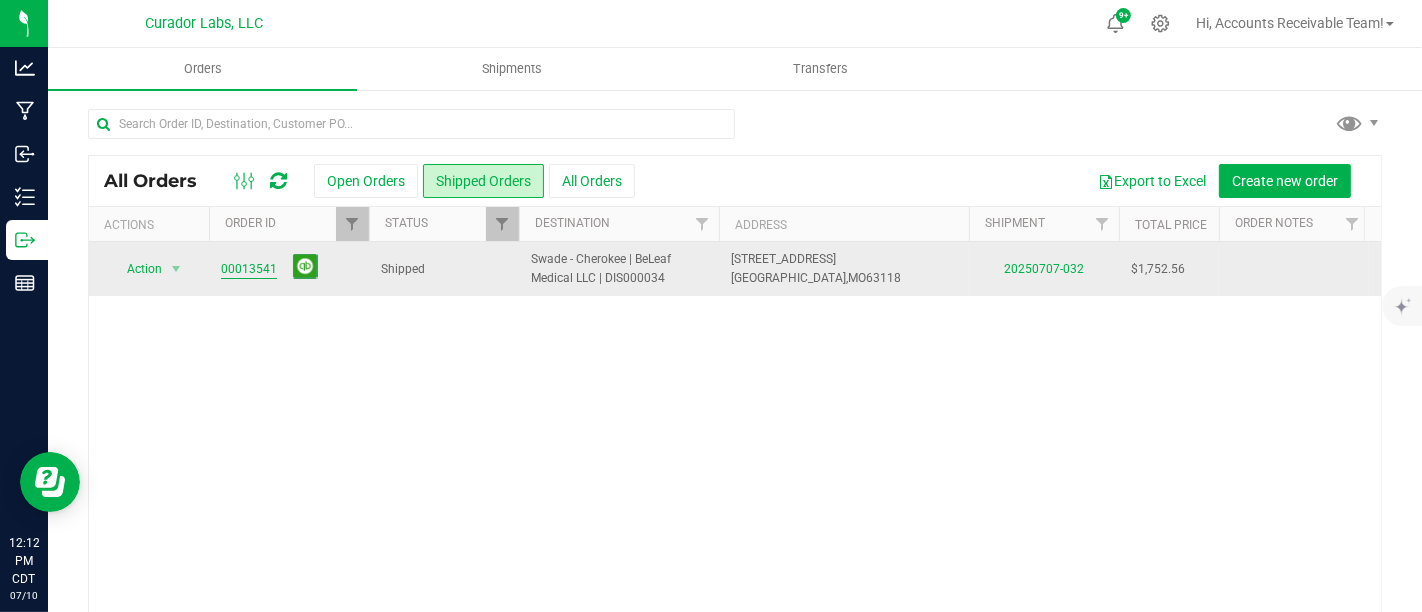 click on "00013541" at bounding box center (249, 269) 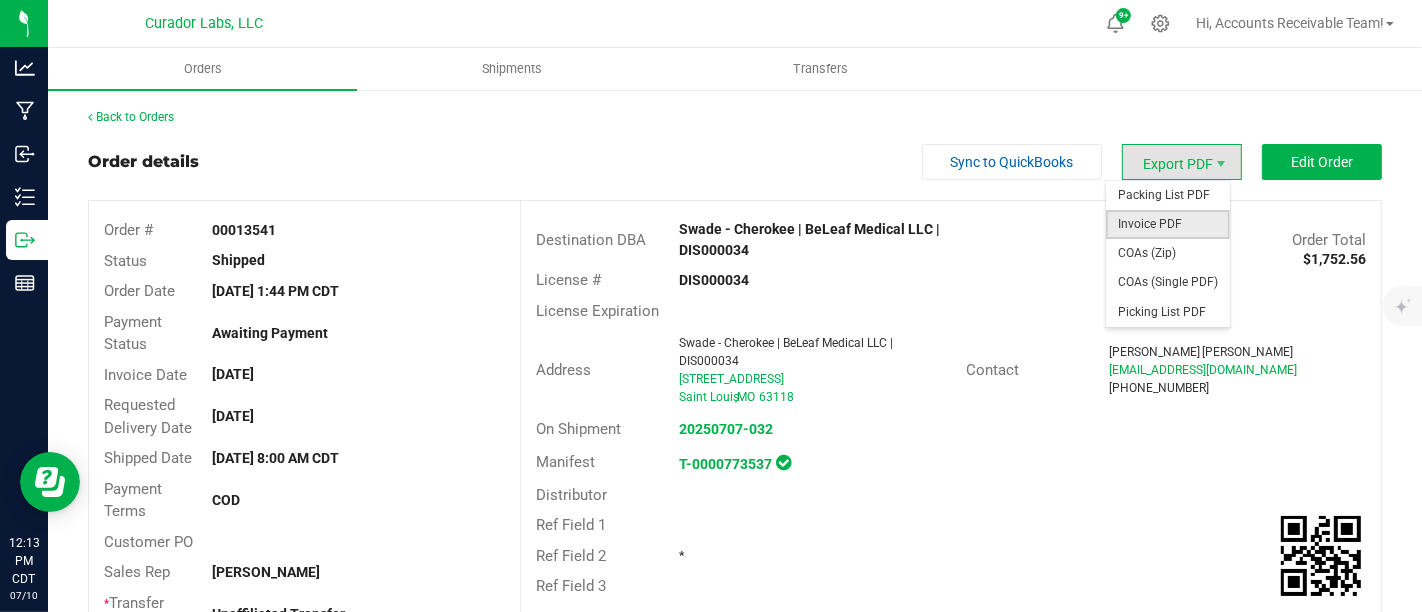 click on "Invoice PDF" at bounding box center (1168, 224) 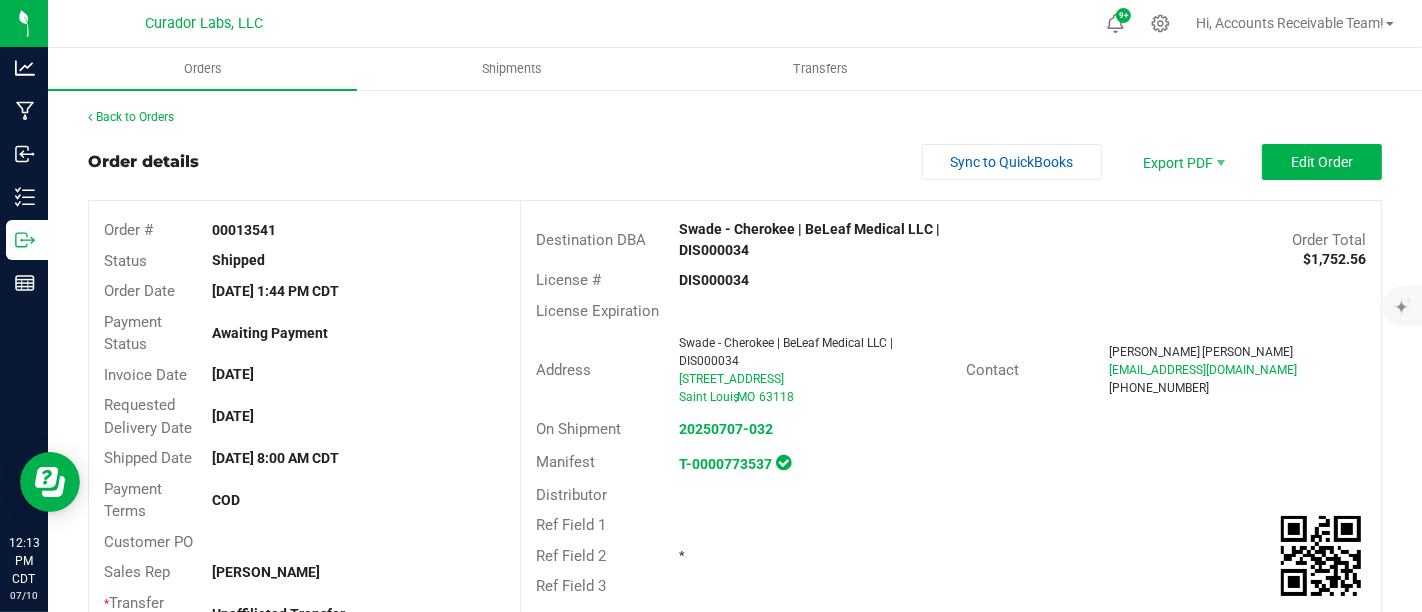 click on "Order details   Sync to QuickBooks   Export PDF   Edit Order" at bounding box center (735, 162) 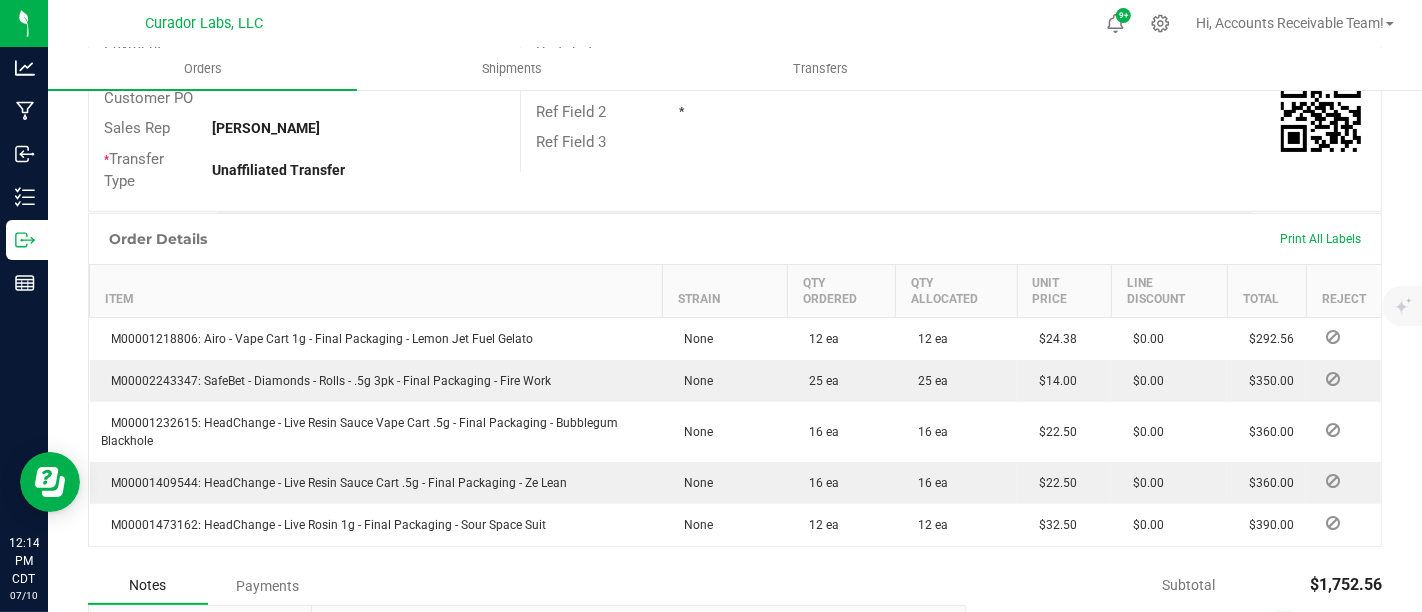 scroll, scrollTop: 0, scrollLeft: 0, axis: both 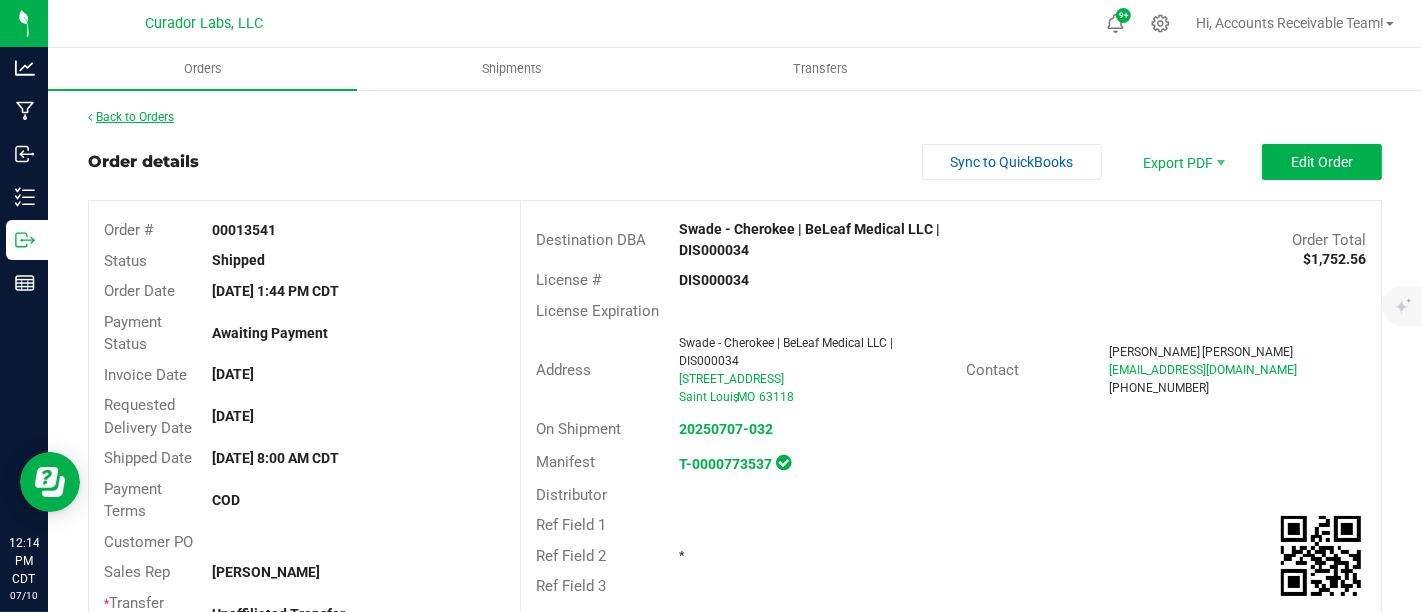 click on "Back to Orders" at bounding box center [131, 117] 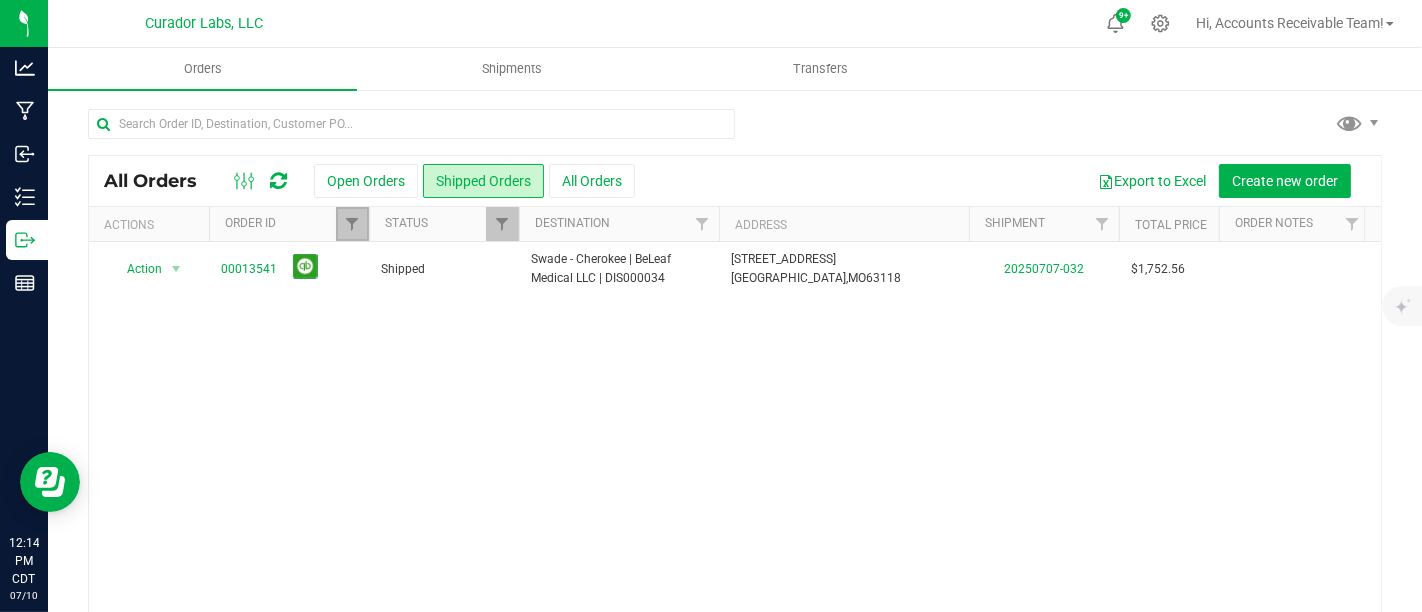 click at bounding box center [352, 224] 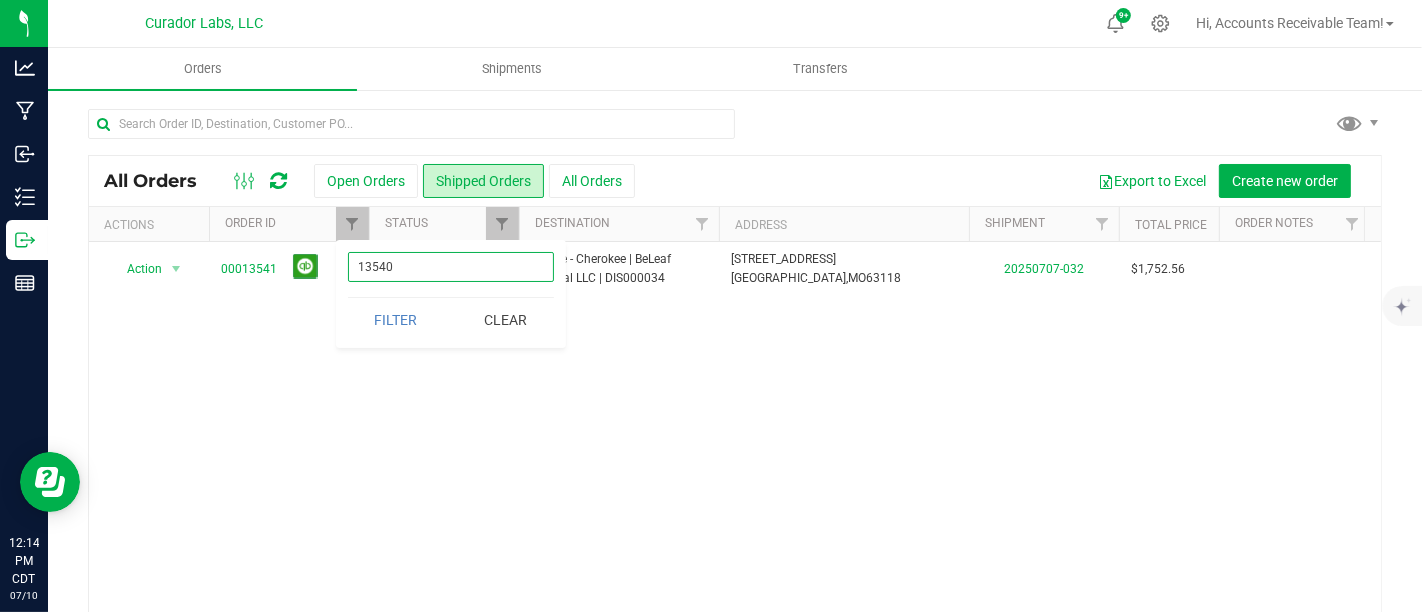 type on "13540" 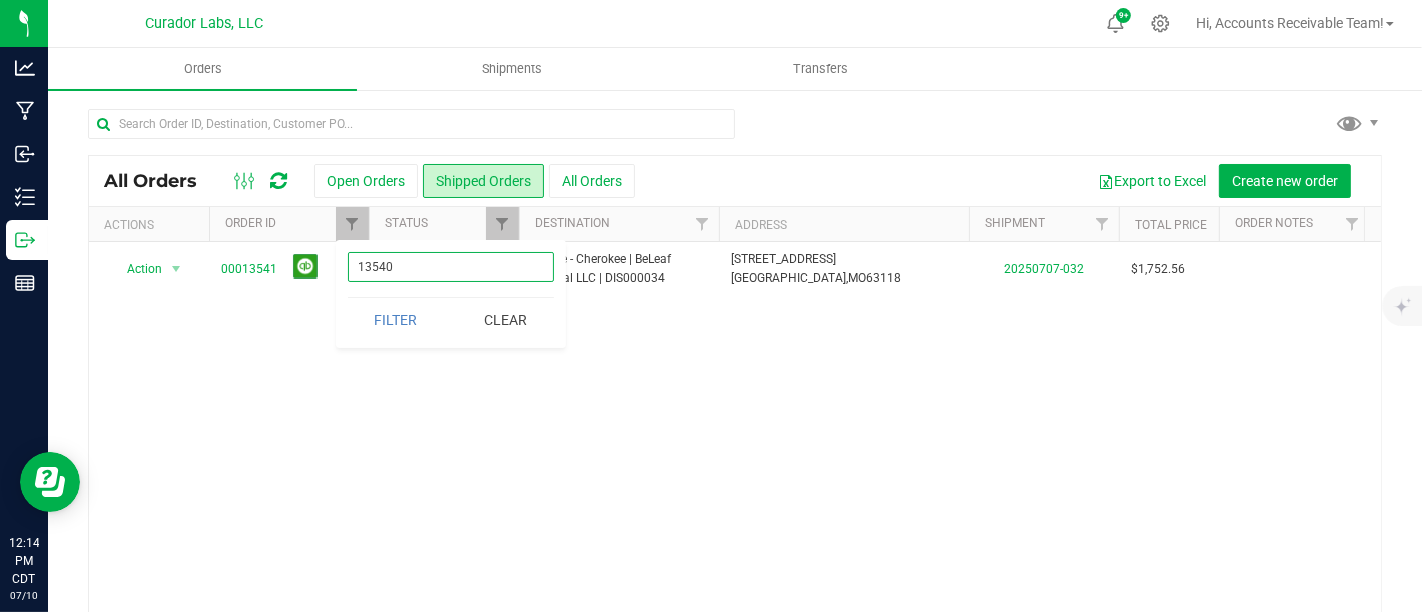 click on "Filter" at bounding box center (396, 320) 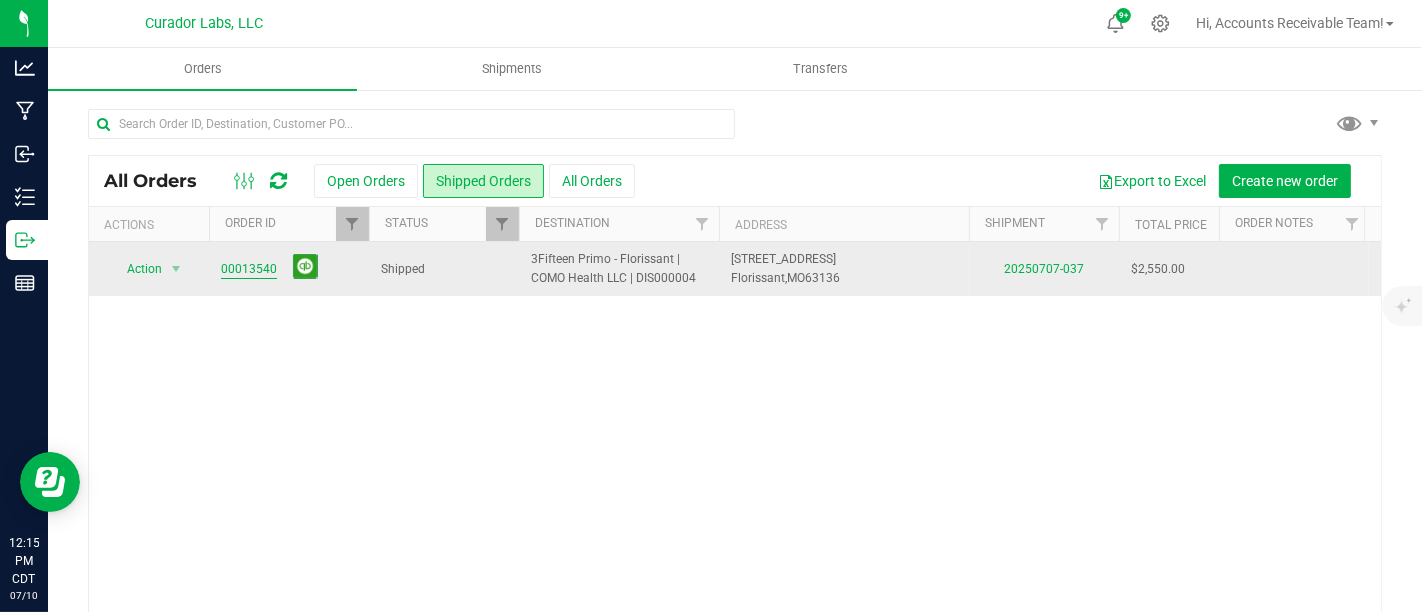 click on "00013540" at bounding box center [249, 269] 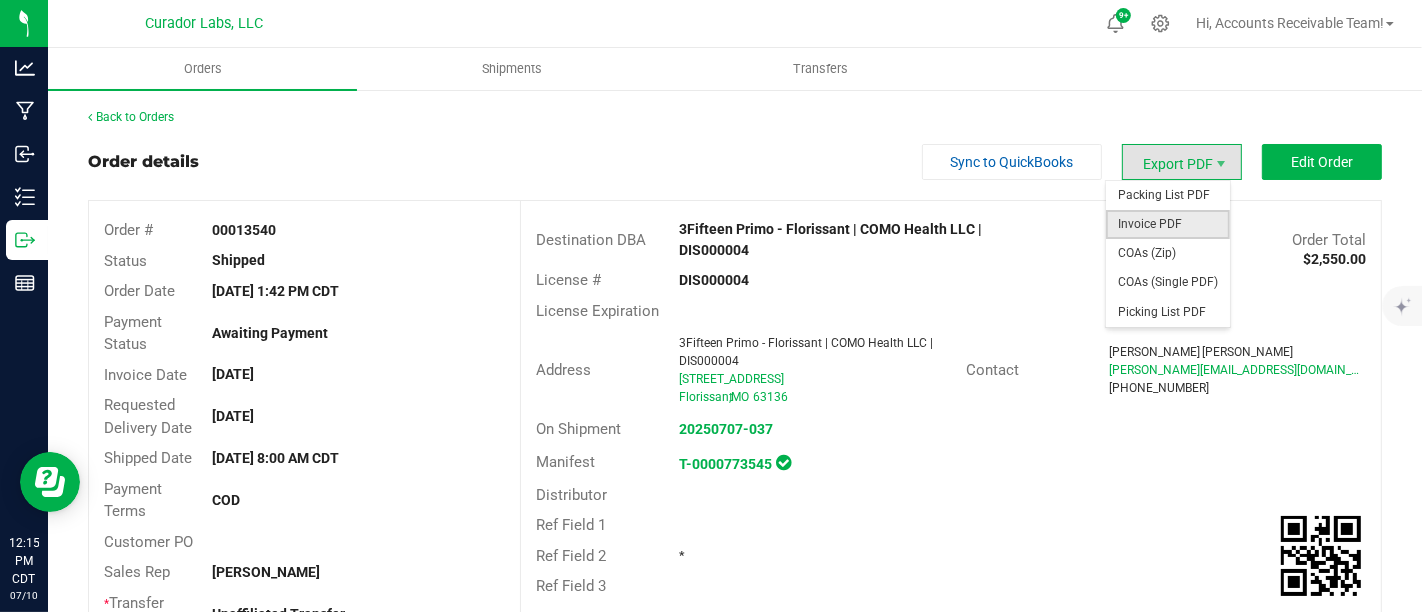 click on "Invoice PDF" at bounding box center [1168, 224] 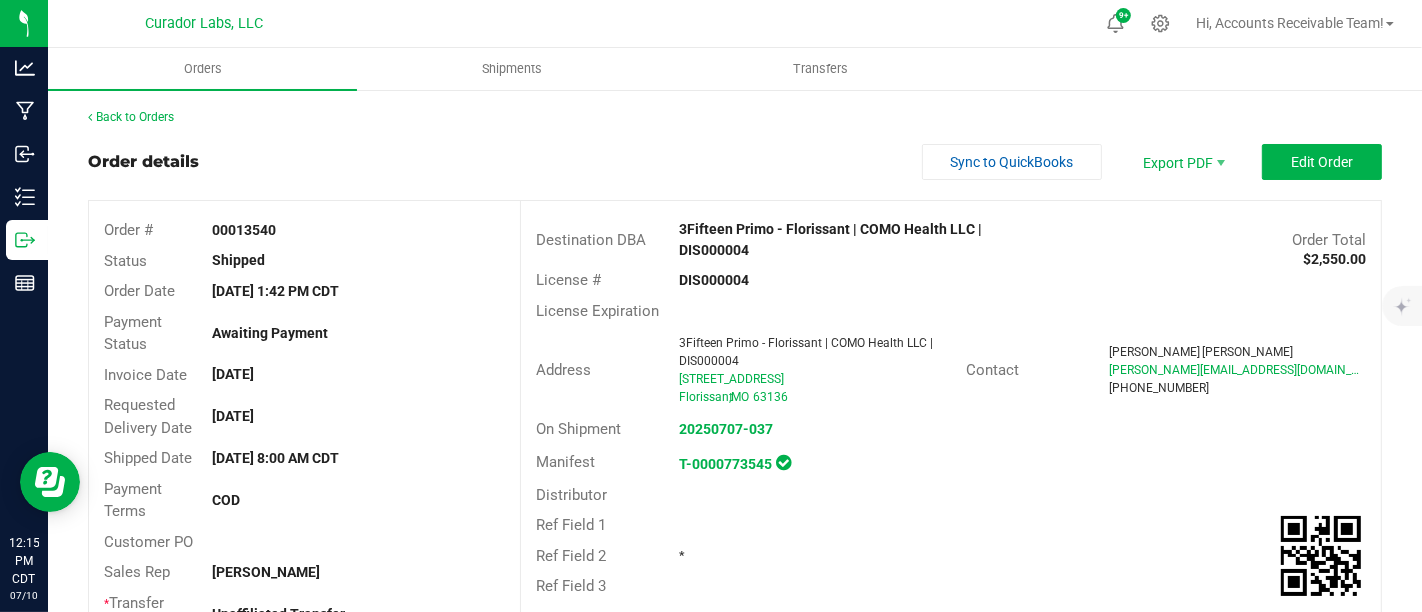 click on "Back to Orders
Order details   Sync to QuickBooks   Export PDF   Edit Order   Order #   00013540   Status   Shipped   Order Date   [DATE] 1:42 PM CDT   Payment Status   Awaiting Payment   Invoice Date   [DATE]   Requested Delivery Date   [DATE]   Shipped Date   [DATE] 8:00 AM CDT   Payment Terms   COD   Customer PO      Sales Rep   [PERSON_NAME]  *  Transfer Type   Unaffiliated Transfer   Destination DBA   3Fifteen Primo - Florissant | COMO Health LLC | DIS000004   Order Total   $2,550.00   License #   DIS000004   License Expiration   Address  3Fifteen Primo - Florissant | COMO Health LLC | DIS000004 [STREET_ADDRESS]  Contact  [PERSON_NAME] [PERSON_NAME][EMAIL_ADDRESS][DOMAIN_NAME]  [PHONE_NUMBER]   On Shipment   20250707-037   Manifest   T-0000773545
Distributor      Ref Field 1      Ref Field 2   *   Ref Field 3
Item Total" at bounding box center [735, 738] 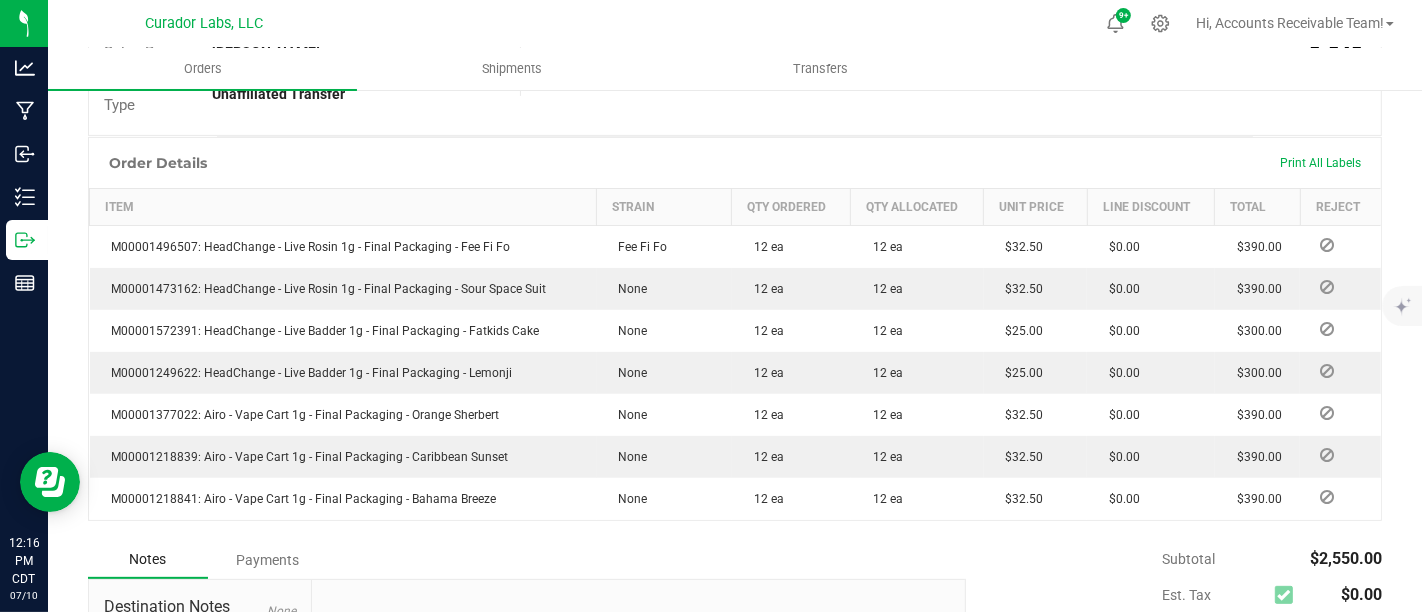 scroll, scrollTop: 555, scrollLeft: 0, axis: vertical 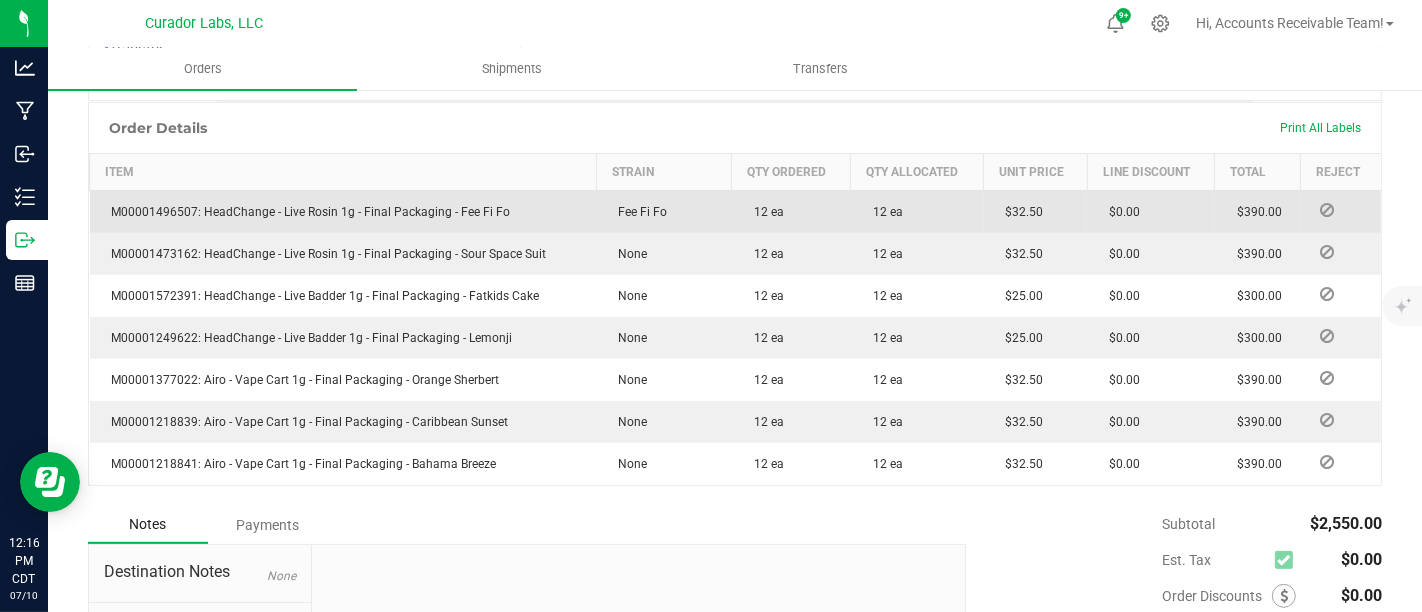 click on "M00001496507: HeadChange - Live Rosin 1g - Final Packaging - Fee Fi Fo" at bounding box center [306, 212] 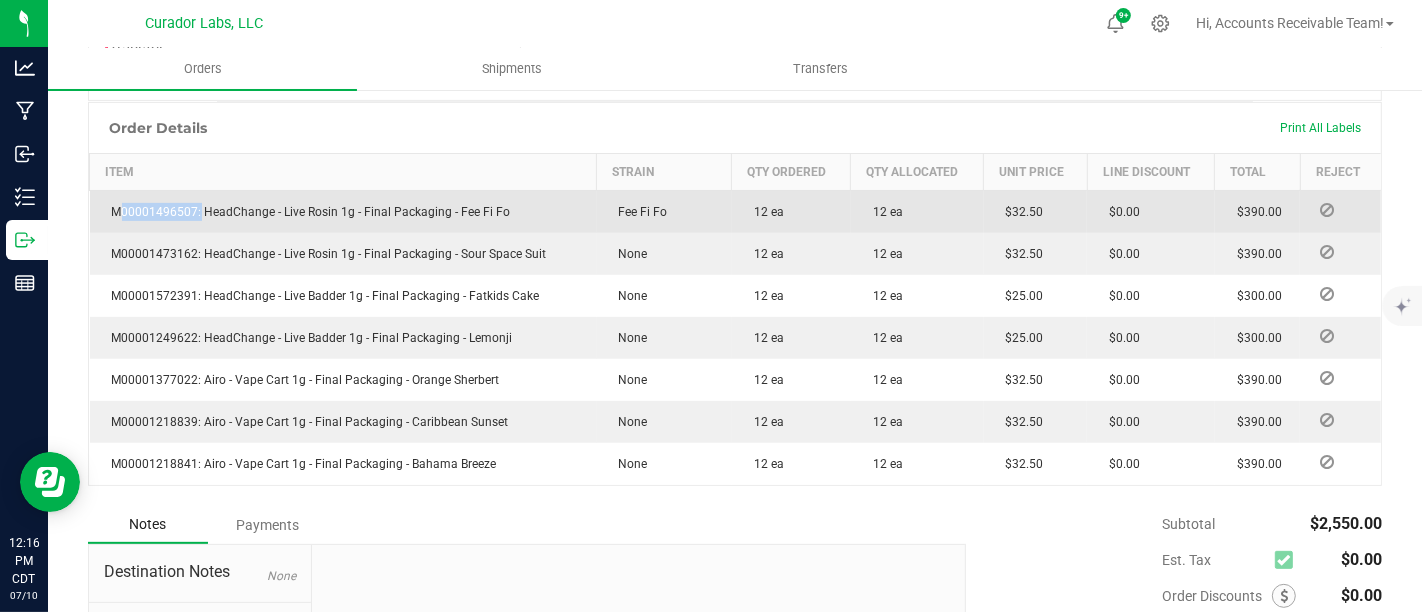 click on "M00001496507: HeadChange - Live Rosin 1g - Final Packaging - Fee Fi Fo" at bounding box center (306, 212) 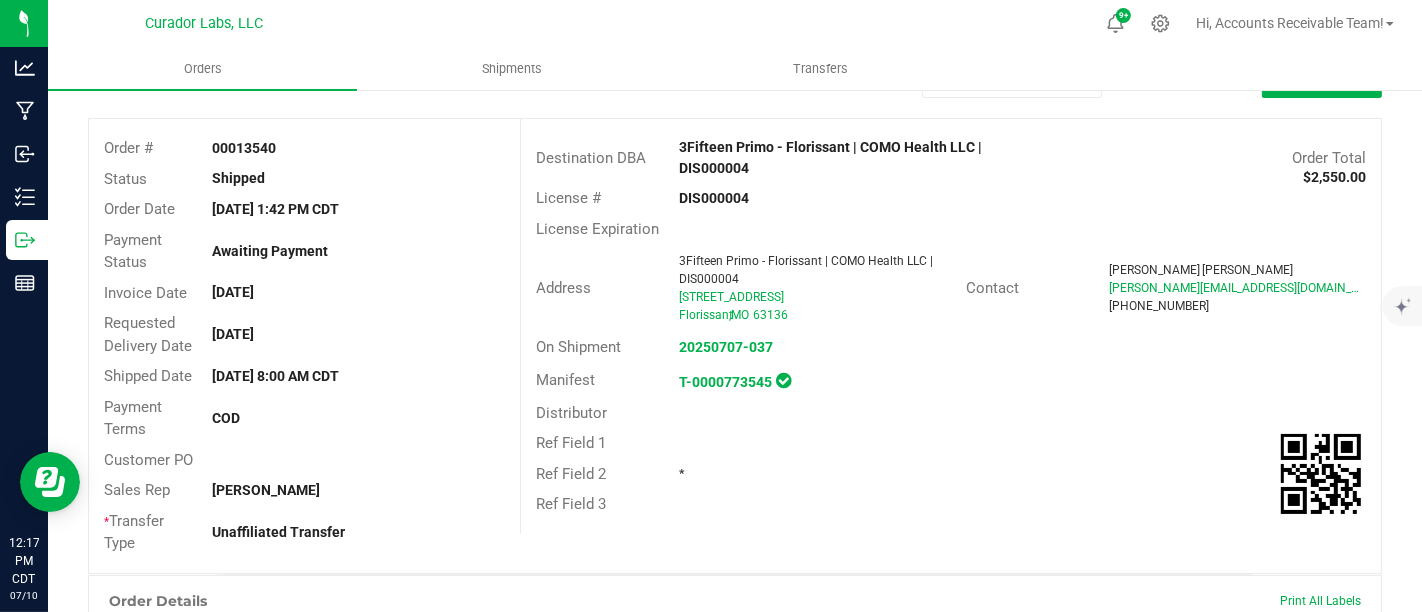 scroll, scrollTop: 0, scrollLeft: 0, axis: both 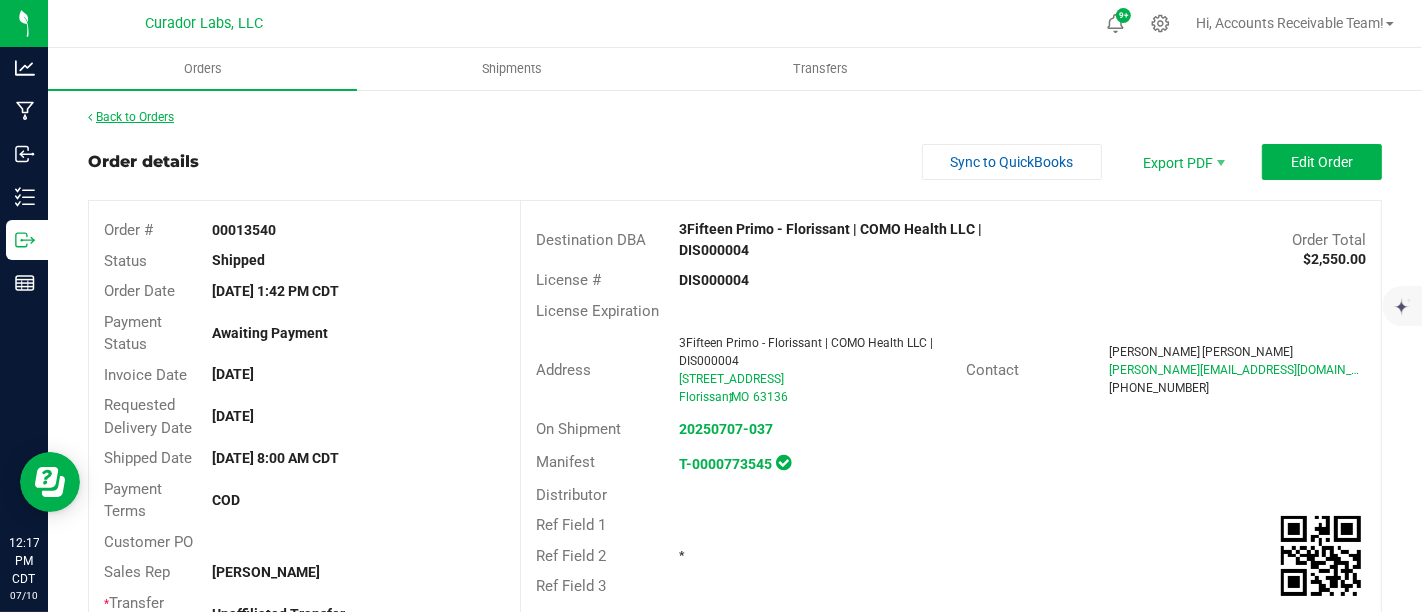click on "Back to Orders" at bounding box center (131, 117) 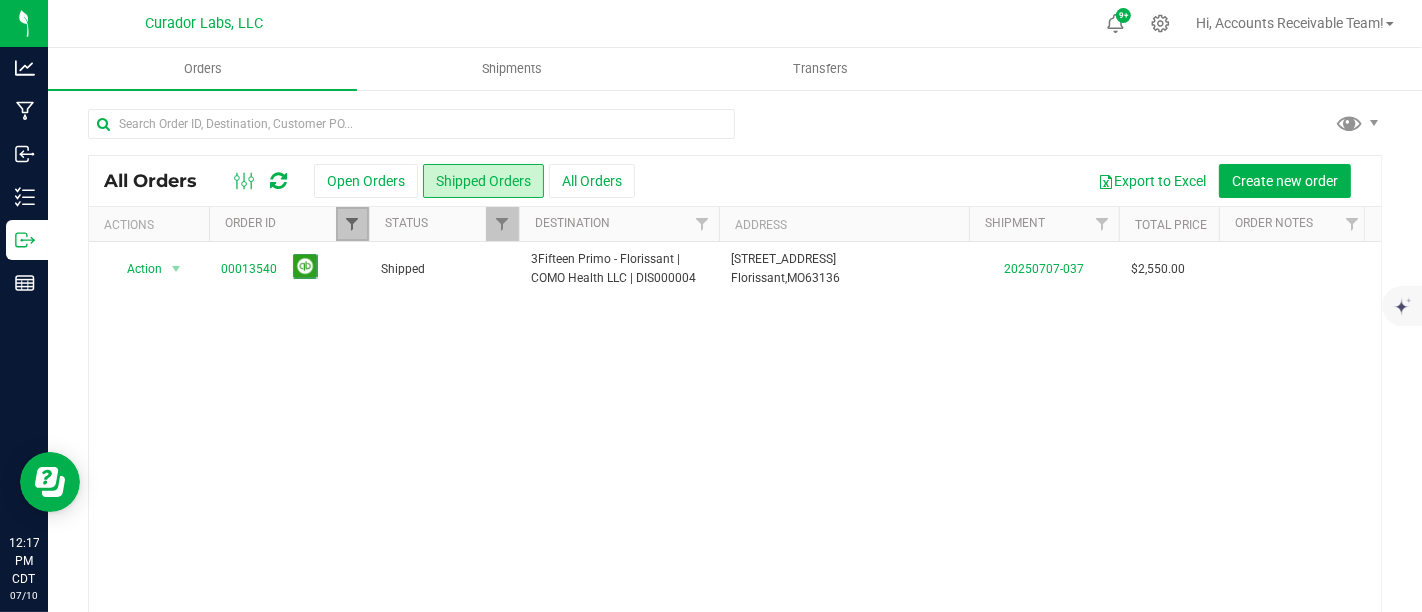 click at bounding box center [352, 224] 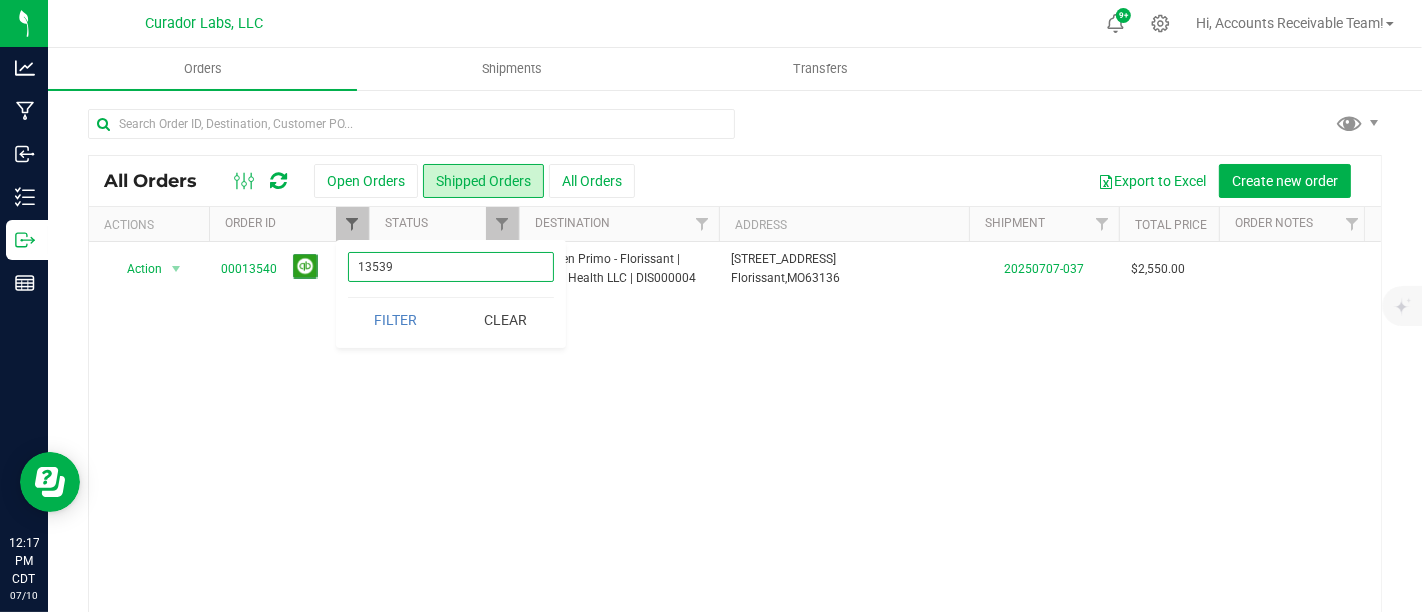 type on "13539" 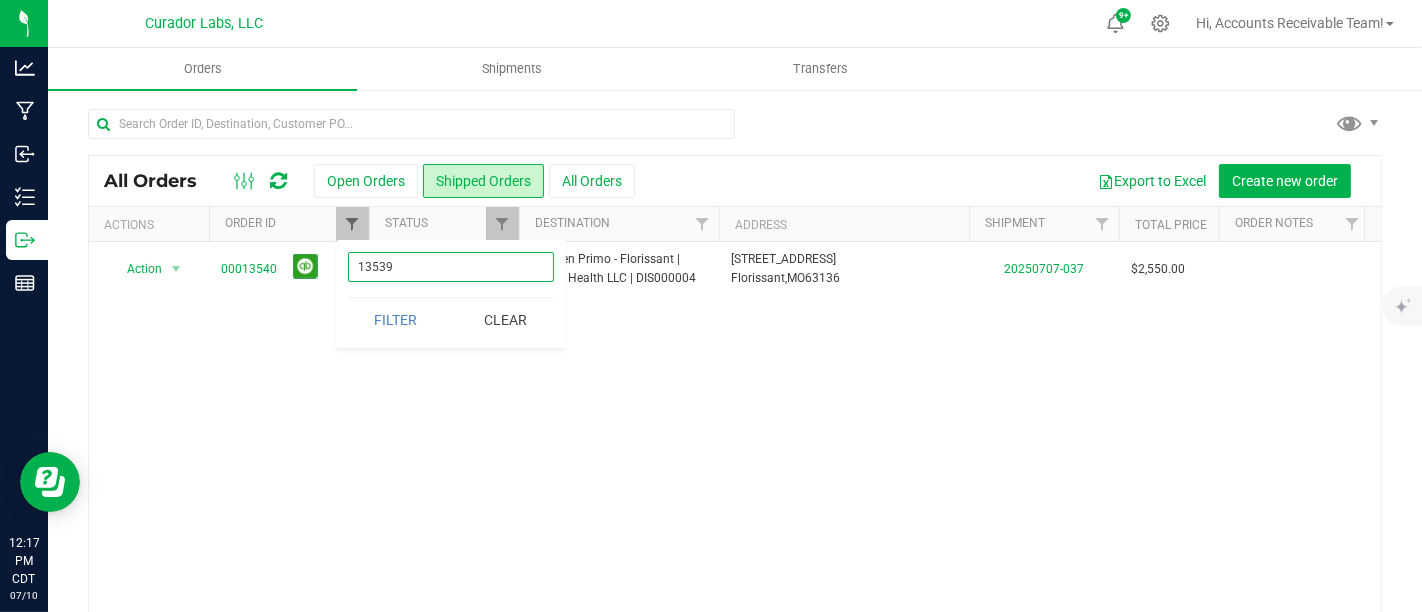 click on "Filter" at bounding box center [396, 320] 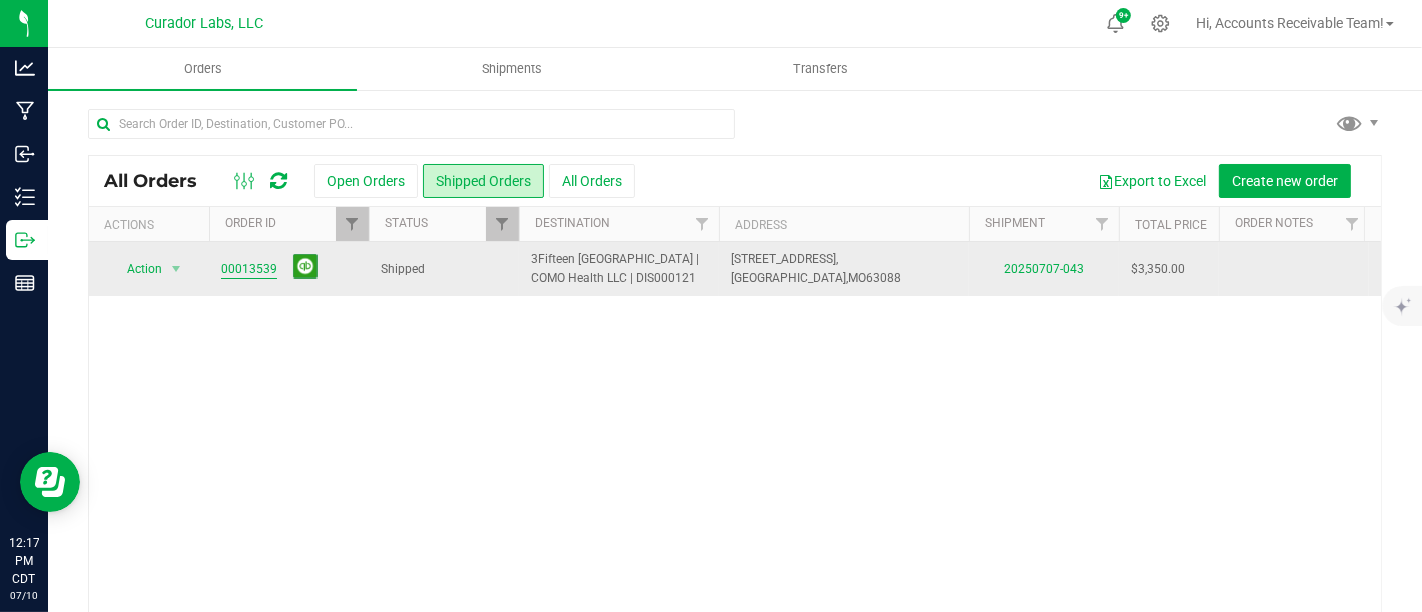 click on "00013539" at bounding box center (249, 269) 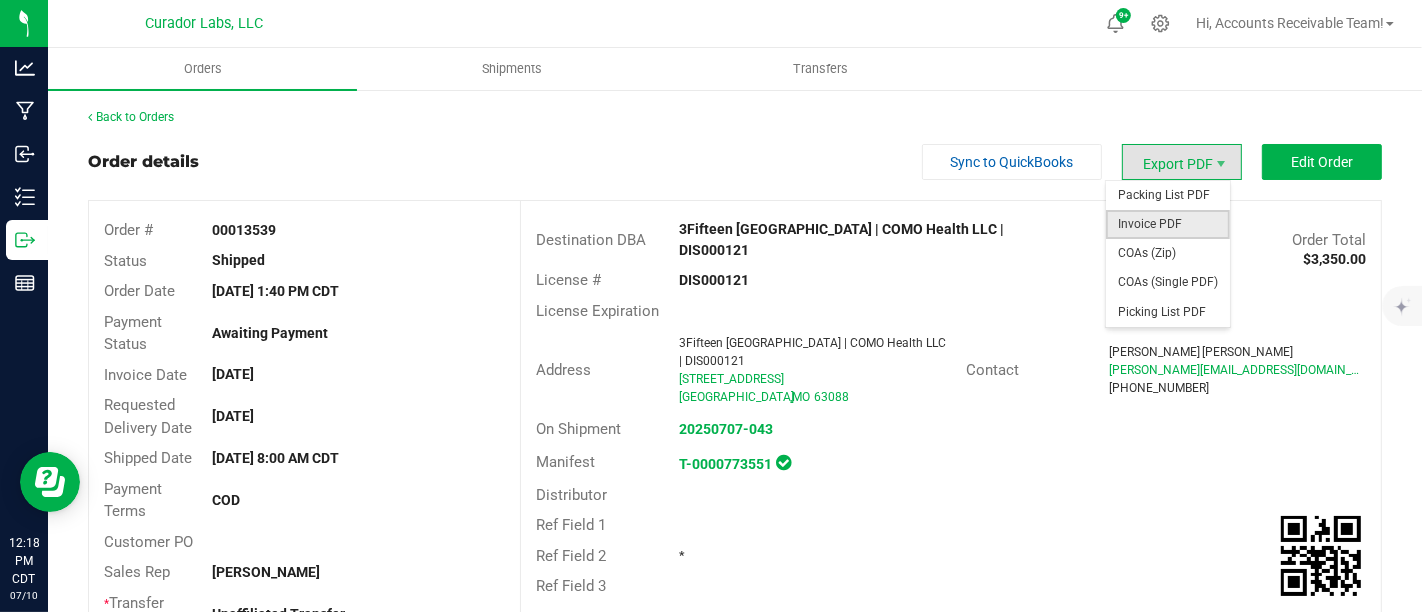 click on "Invoice PDF" at bounding box center [1168, 224] 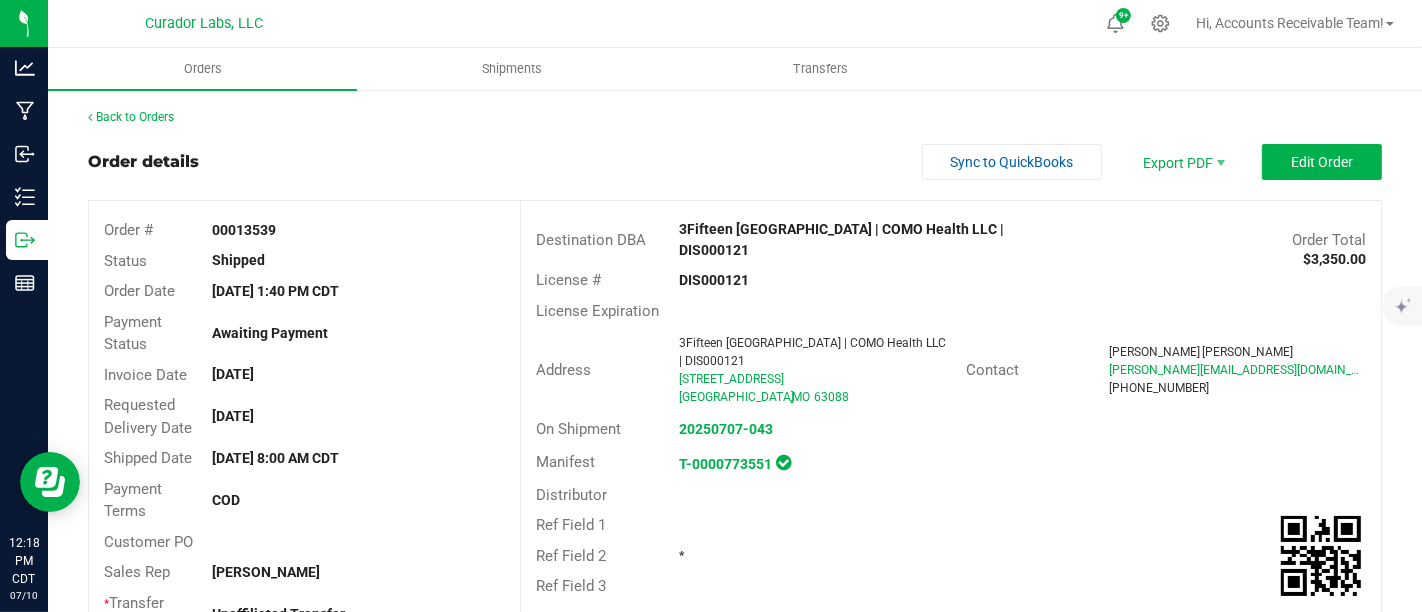 click on "Order details   Sync to QuickBooks   Export PDF   Edit Order" at bounding box center (735, 162) 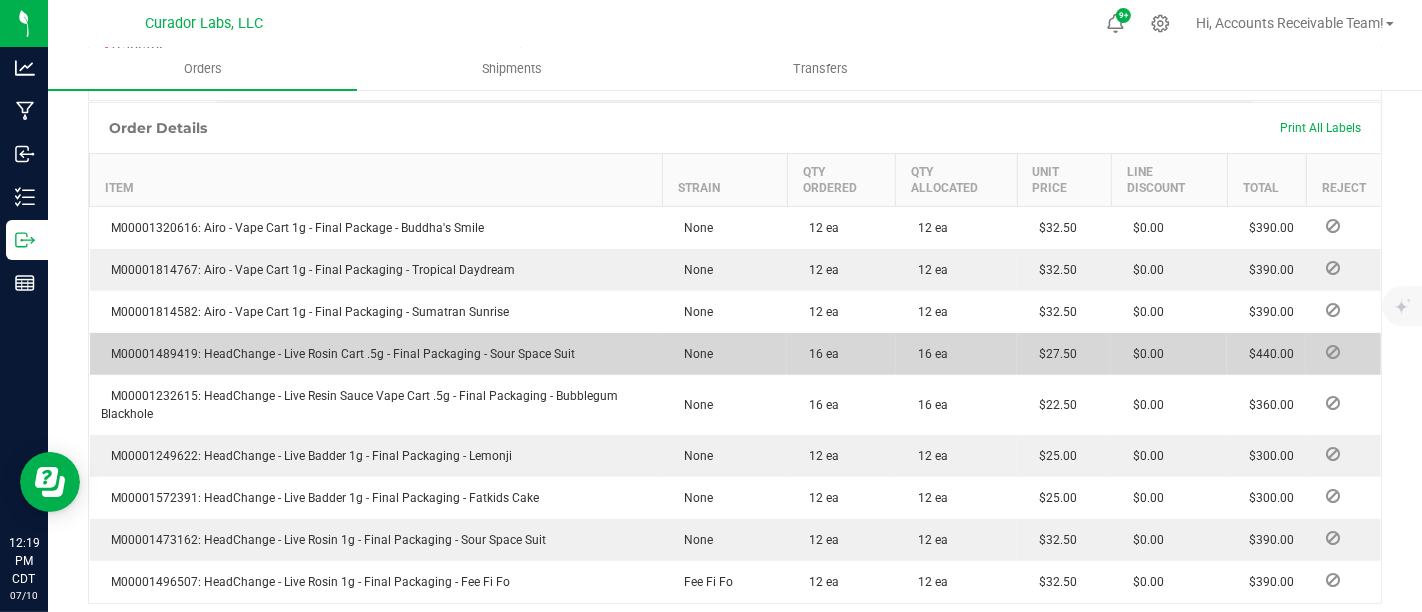 scroll, scrollTop: 666, scrollLeft: 0, axis: vertical 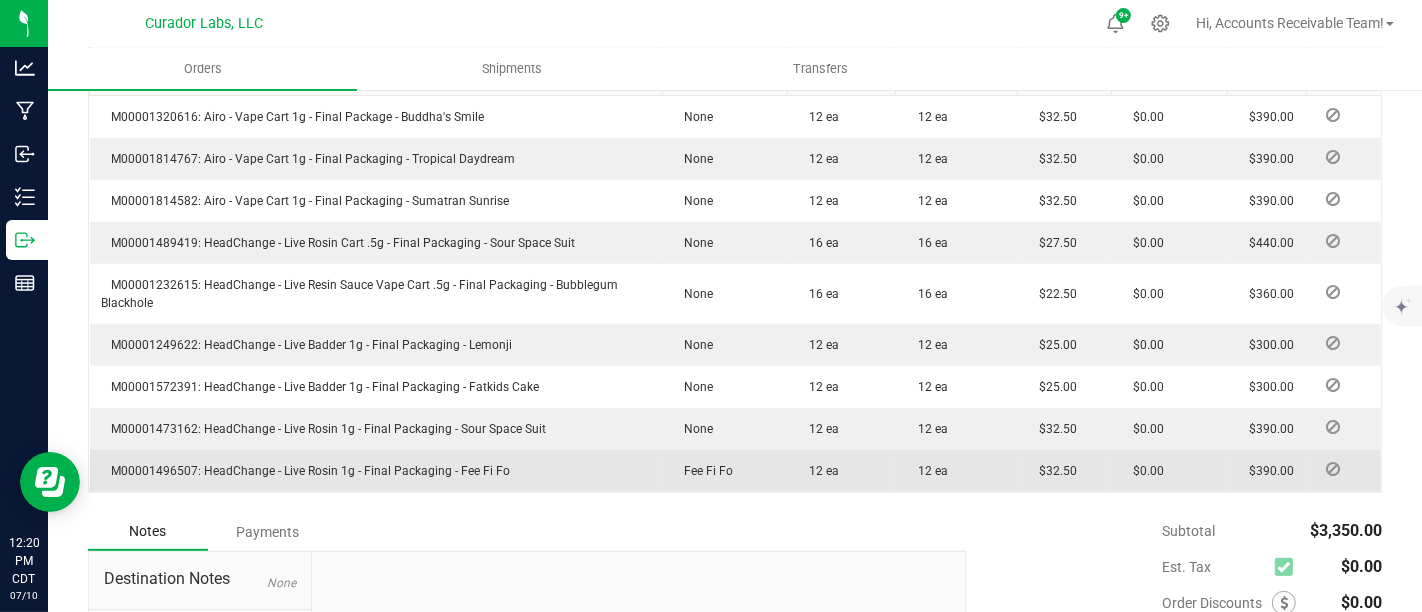 click on "M00001496507: HeadChange - Live Rosin 1g - Final Packaging - Fee Fi Fo" at bounding box center (306, 471) 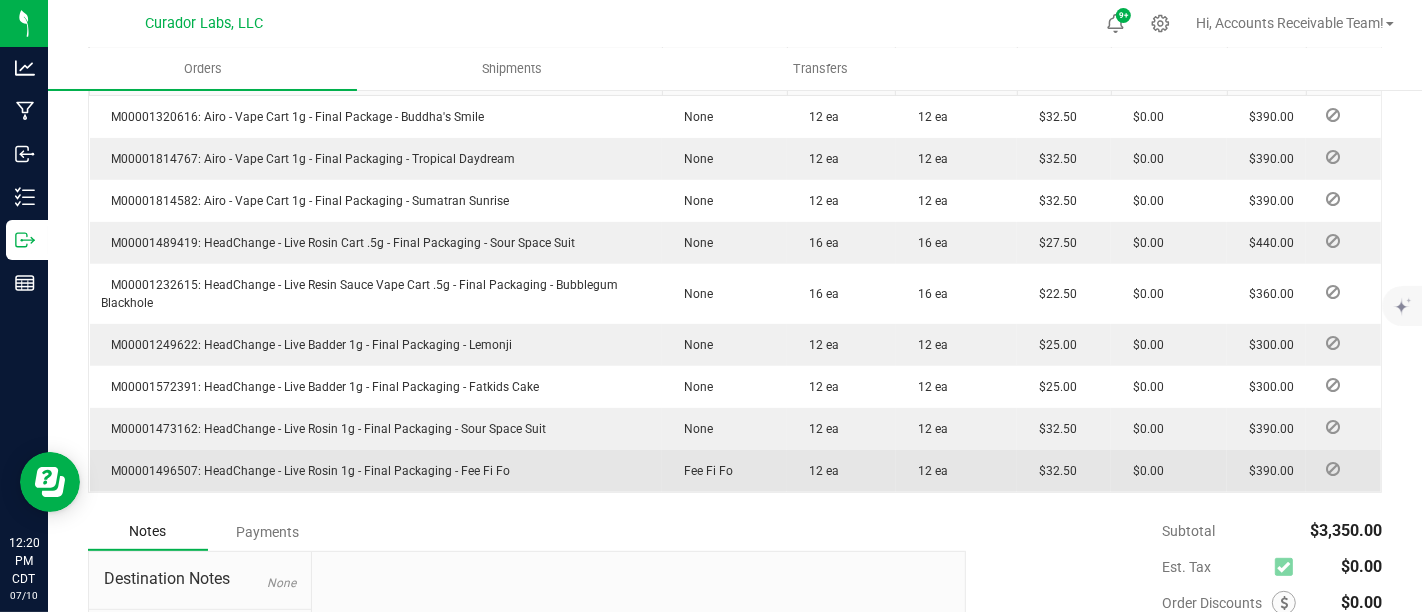 click on "M00001496507: HeadChange - Live Rosin 1g - Final Packaging - Fee Fi Fo" at bounding box center (306, 471) 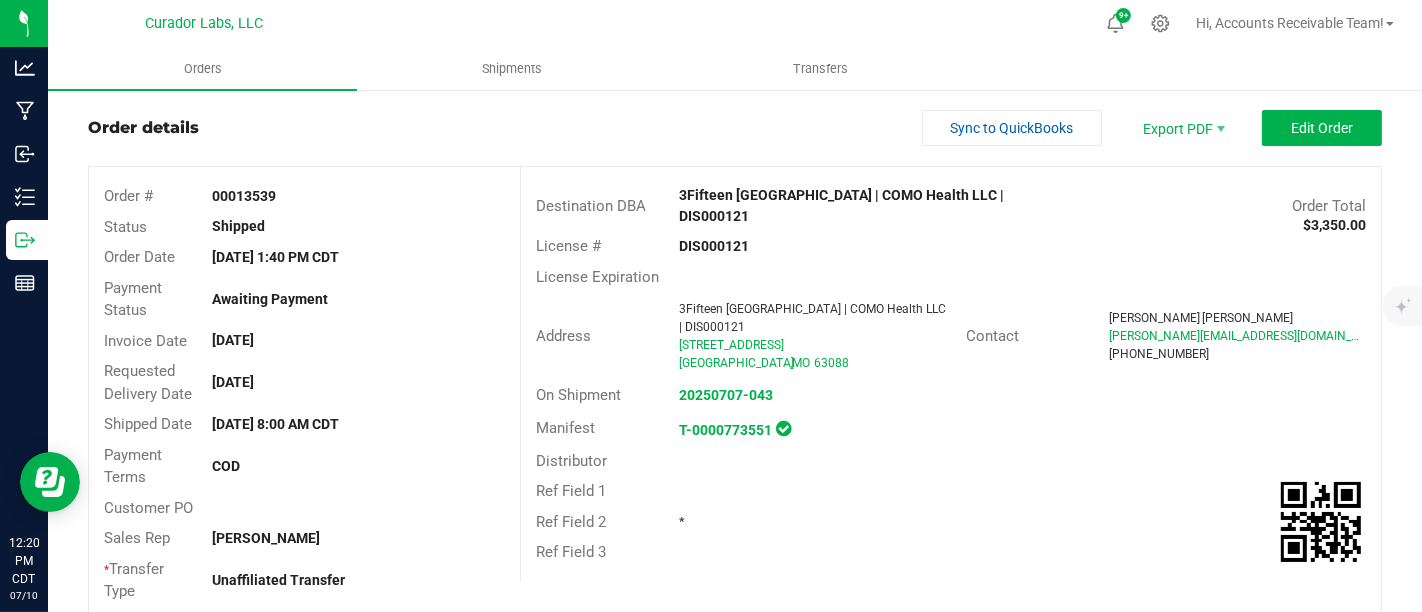 scroll, scrollTop: 0, scrollLeft: 0, axis: both 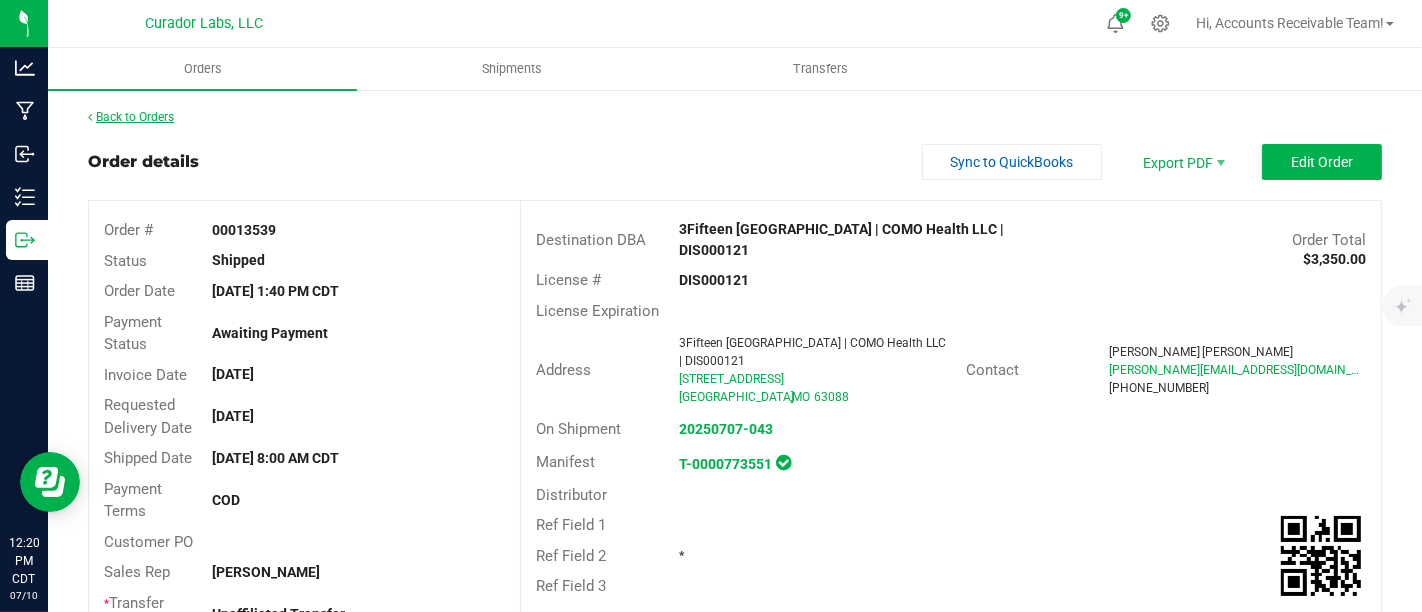 click on "Back to Orders" at bounding box center [131, 117] 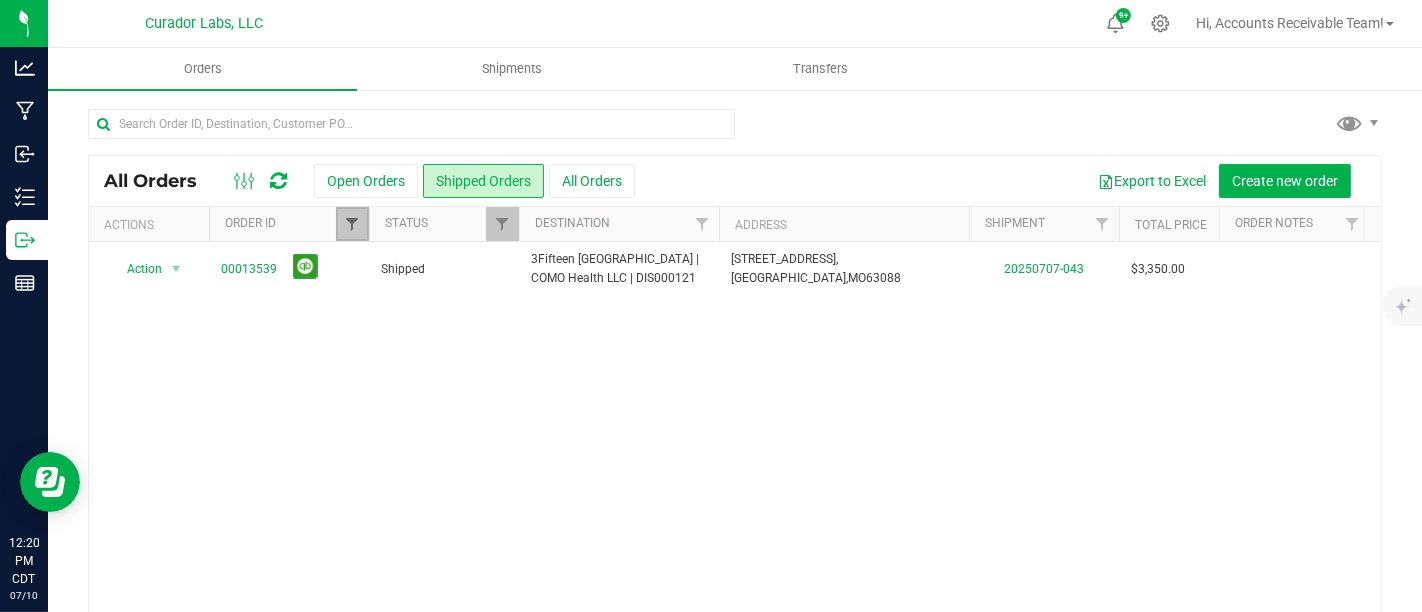 click at bounding box center (352, 224) 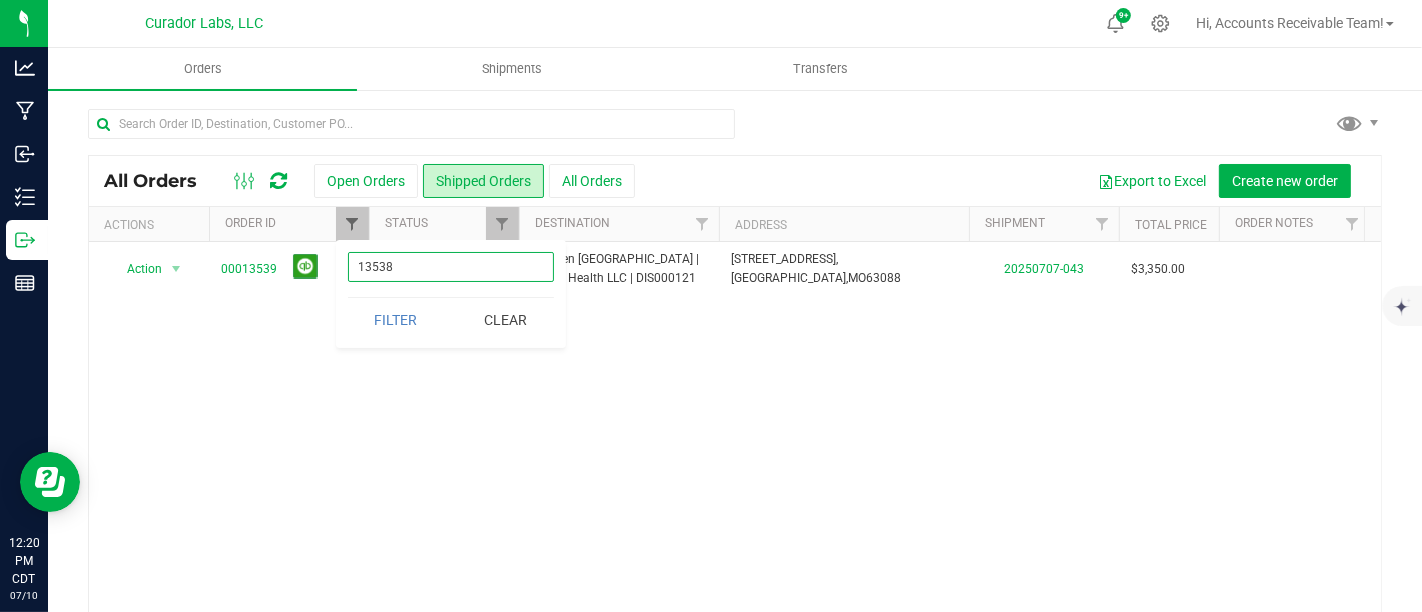 type on "13538" 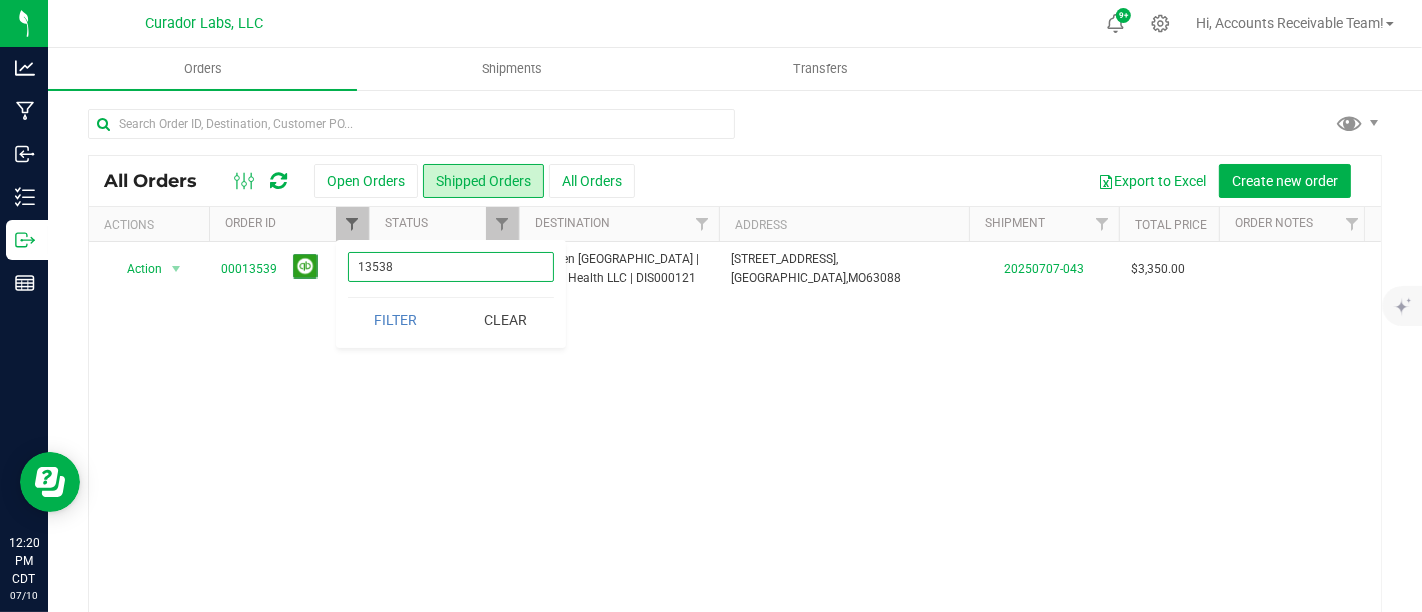 click on "Filter" at bounding box center [396, 320] 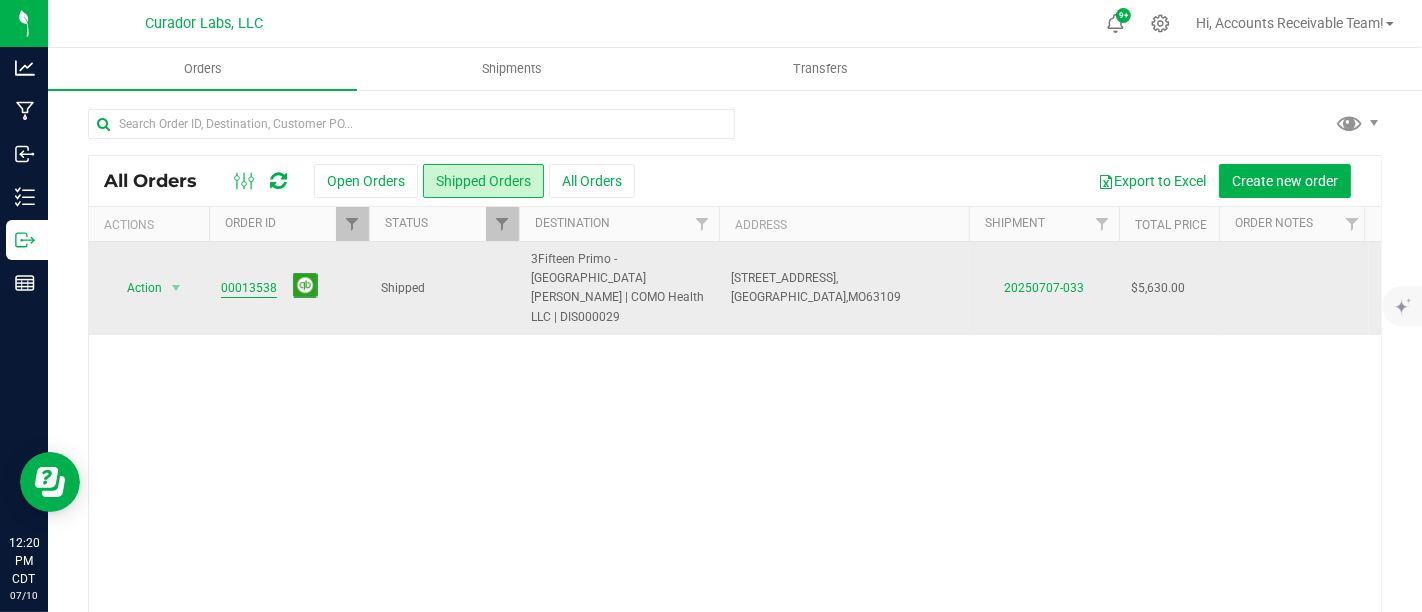 click on "00013538" at bounding box center (249, 288) 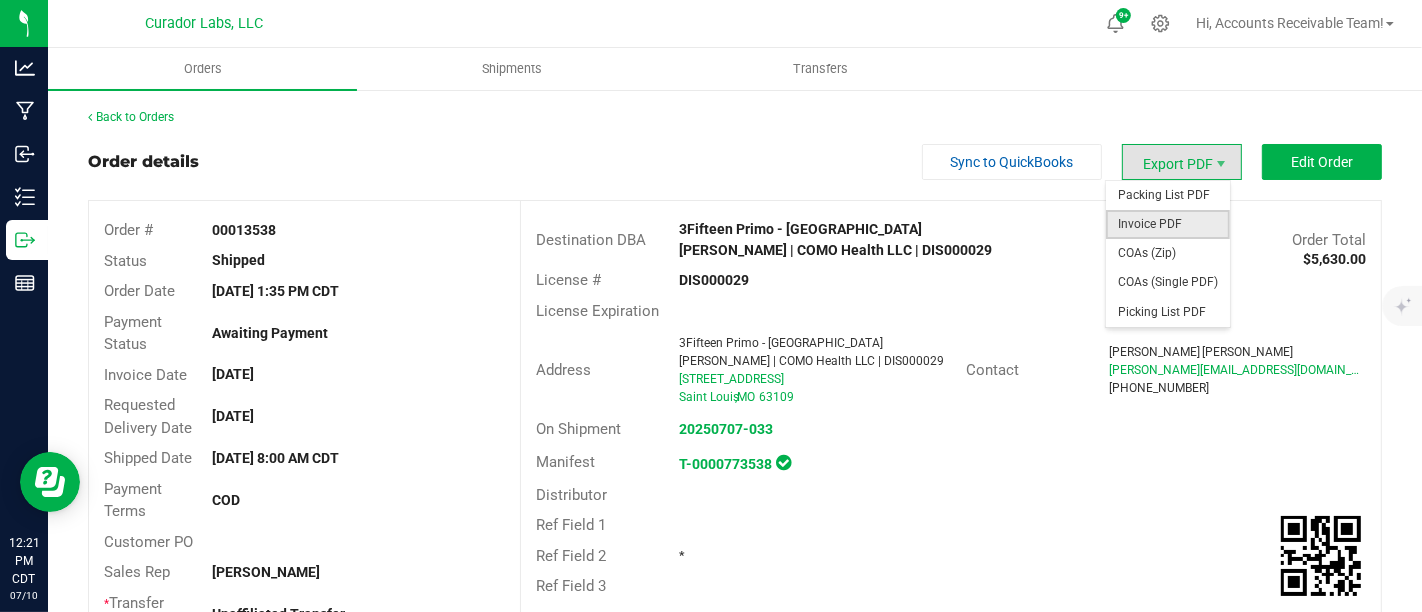 click on "Invoice PDF" at bounding box center [1168, 224] 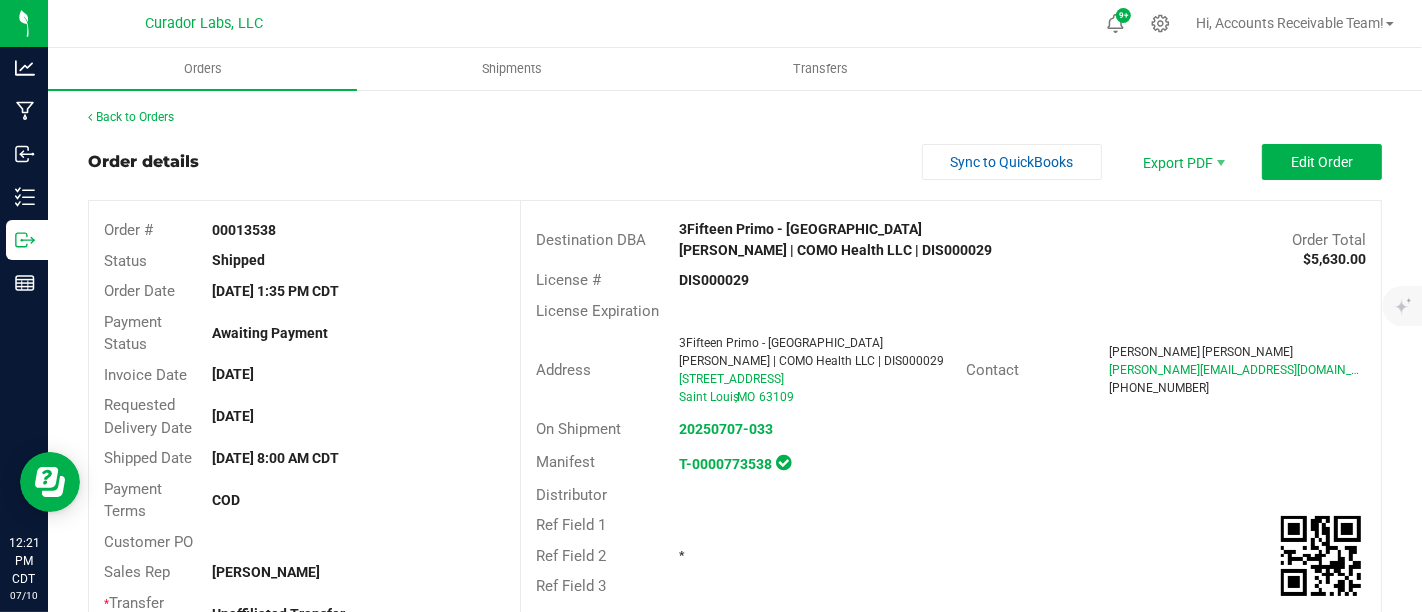 click on "Order details   Sync to QuickBooks   Export PDF   Edit Order" at bounding box center [735, 162] 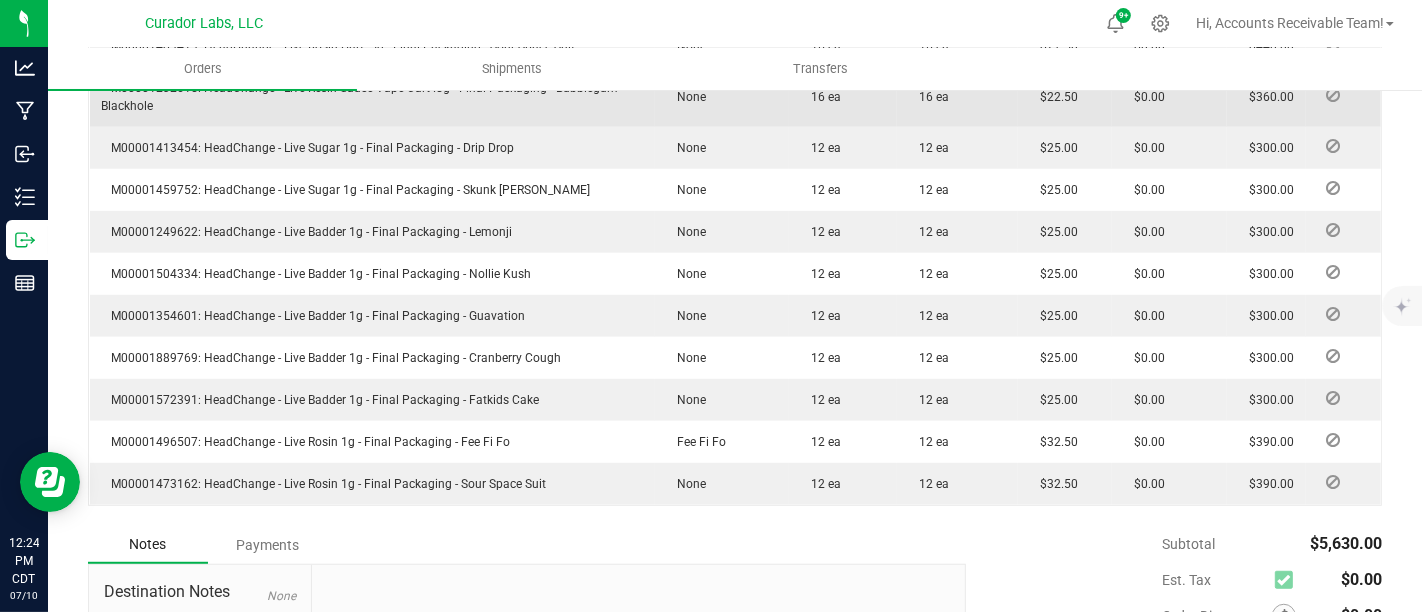 scroll, scrollTop: 1000, scrollLeft: 0, axis: vertical 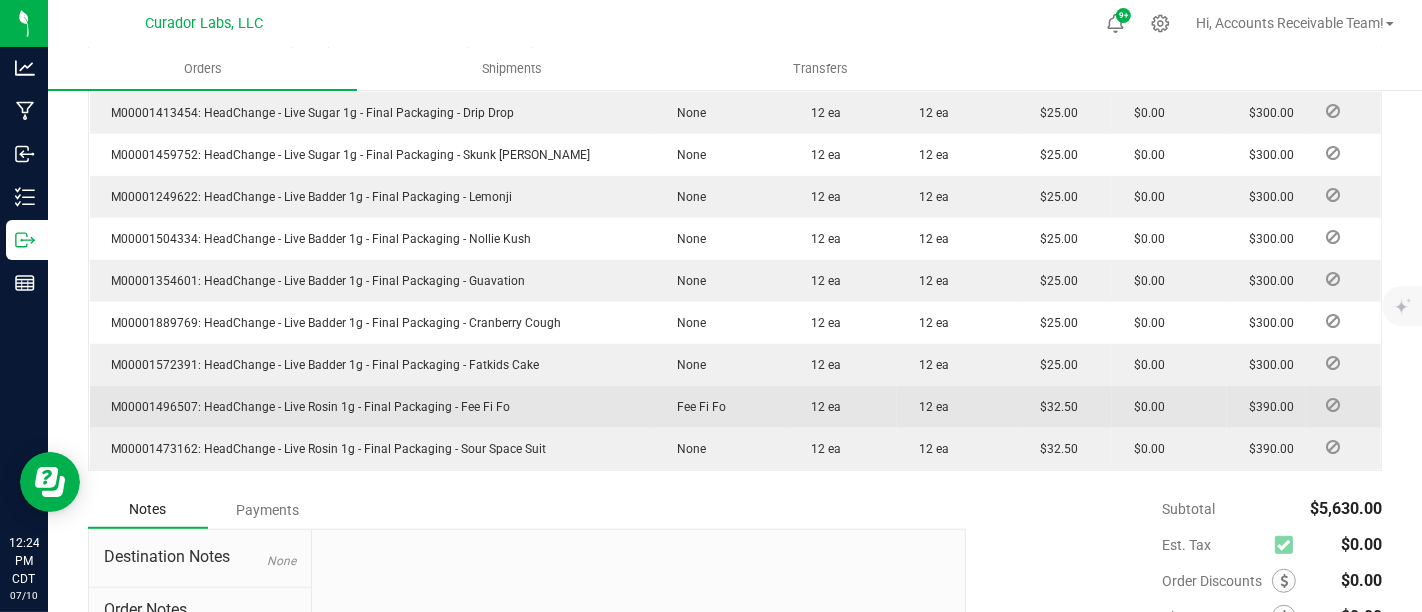 click on "M00001496507: HeadChange - Live Rosin 1g - Final Packaging - Fee Fi Fo" at bounding box center [306, 407] 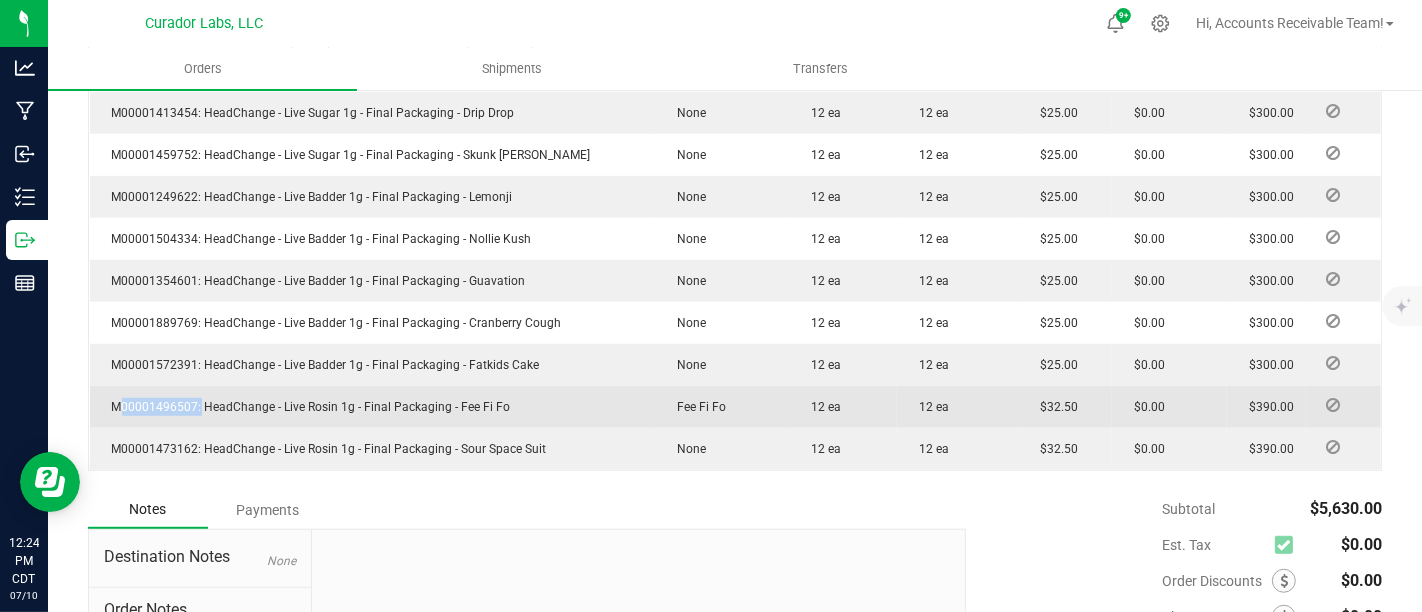 click on "M00001496507: HeadChange - Live Rosin 1g - Final Packaging - Fee Fi Fo" at bounding box center (306, 407) 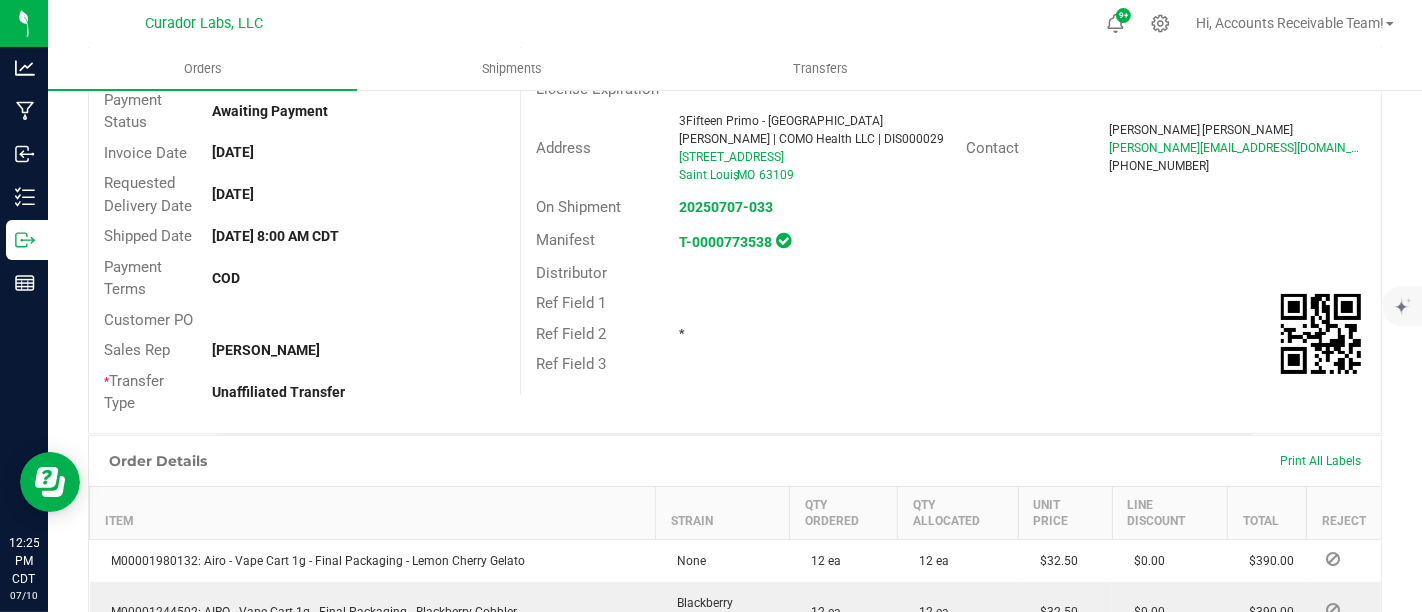 scroll, scrollTop: 0, scrollLeft: 0, axis: both 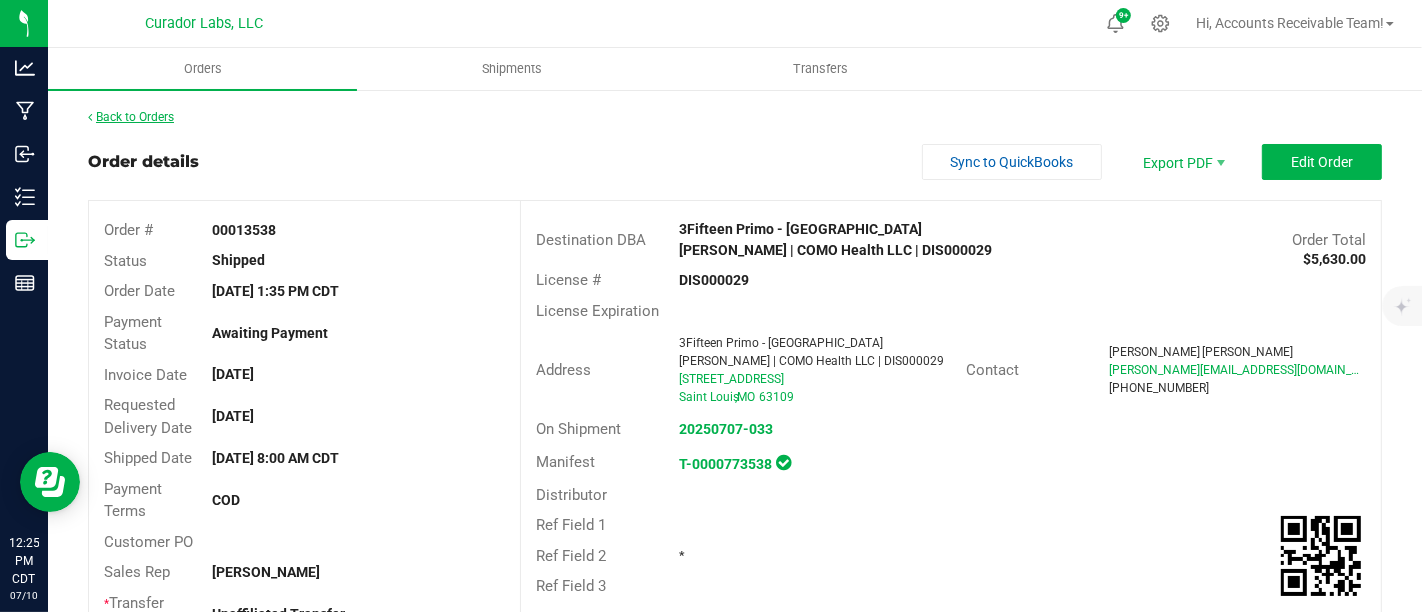 click on "Back to Orders" at bounding box center (131, 117) 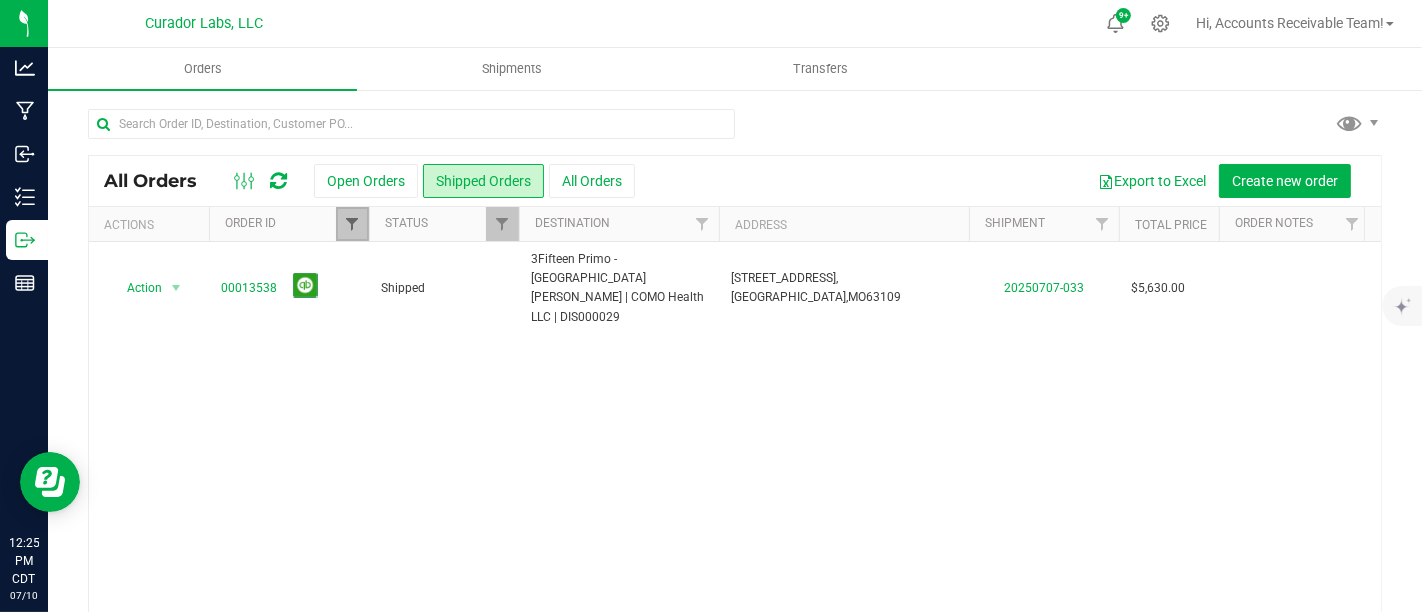 click at bounding box center [352, 224] 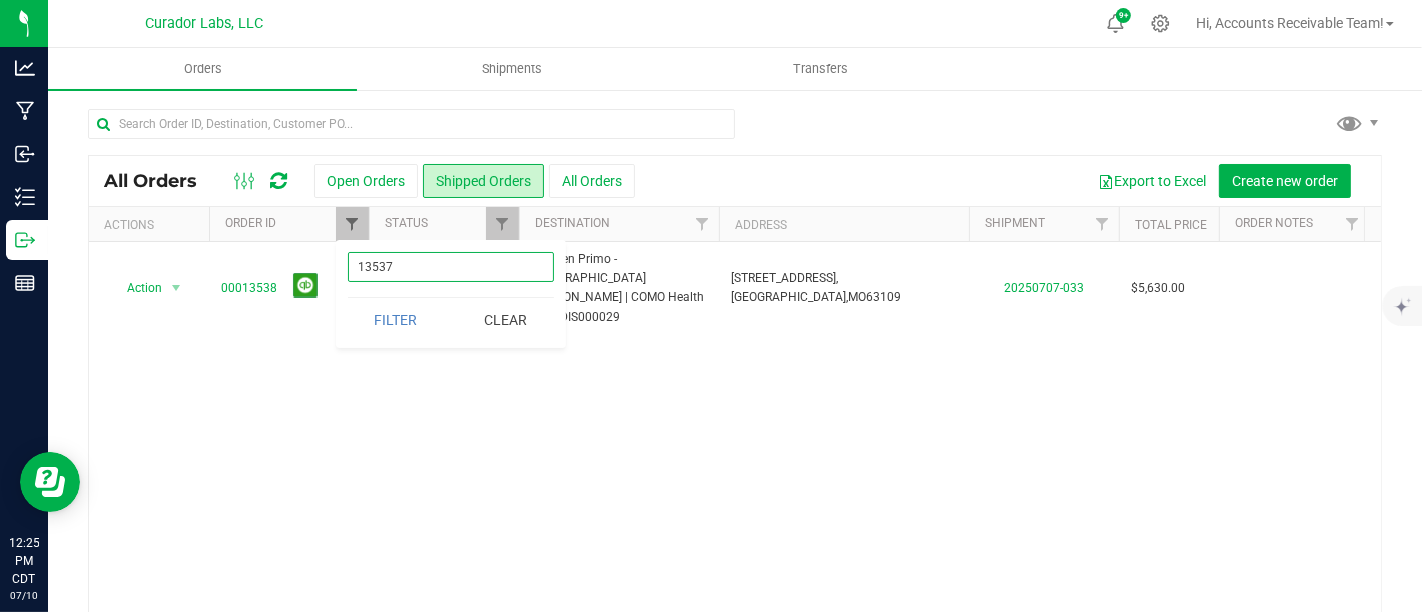 type on "13537" 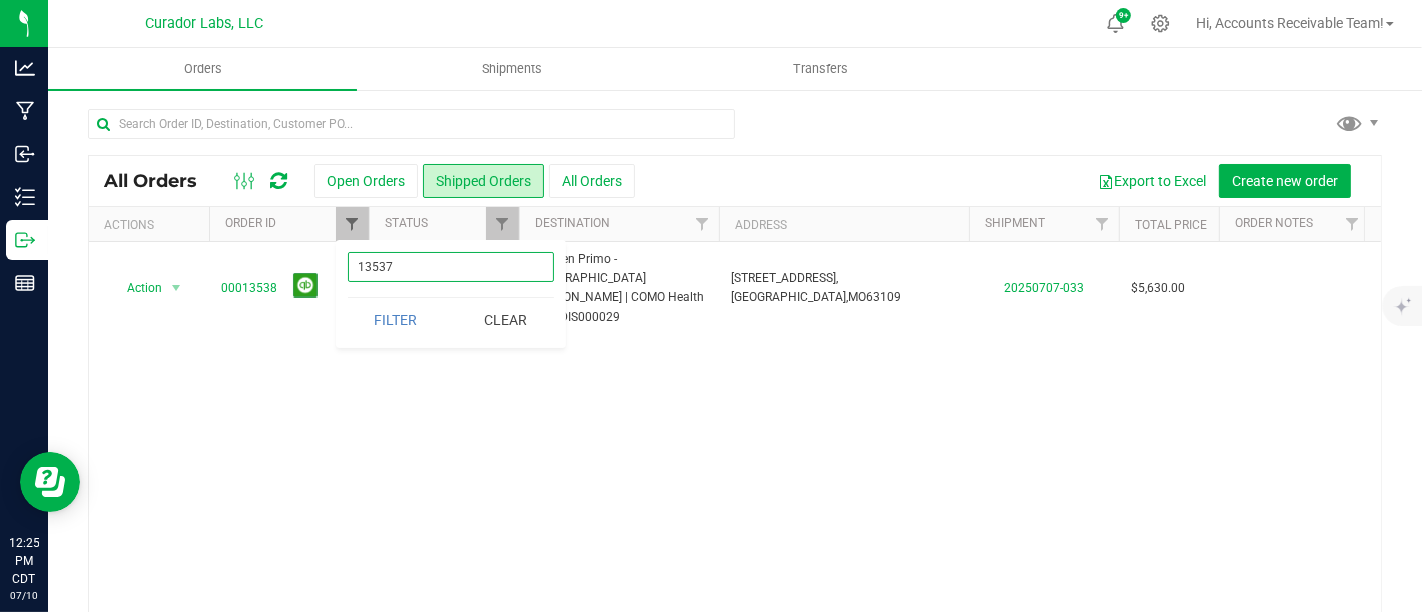 click on "Filter" at bounding box center [396, 320] 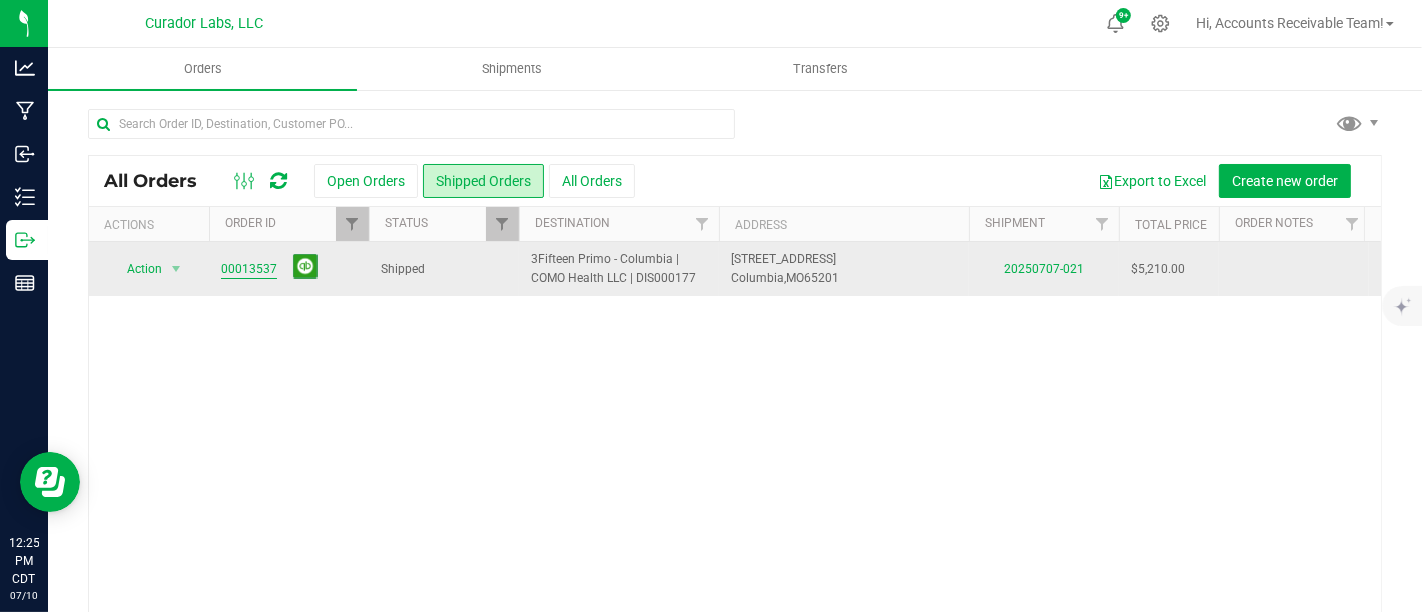 click on "00013537" at bounding box center [249, 269] 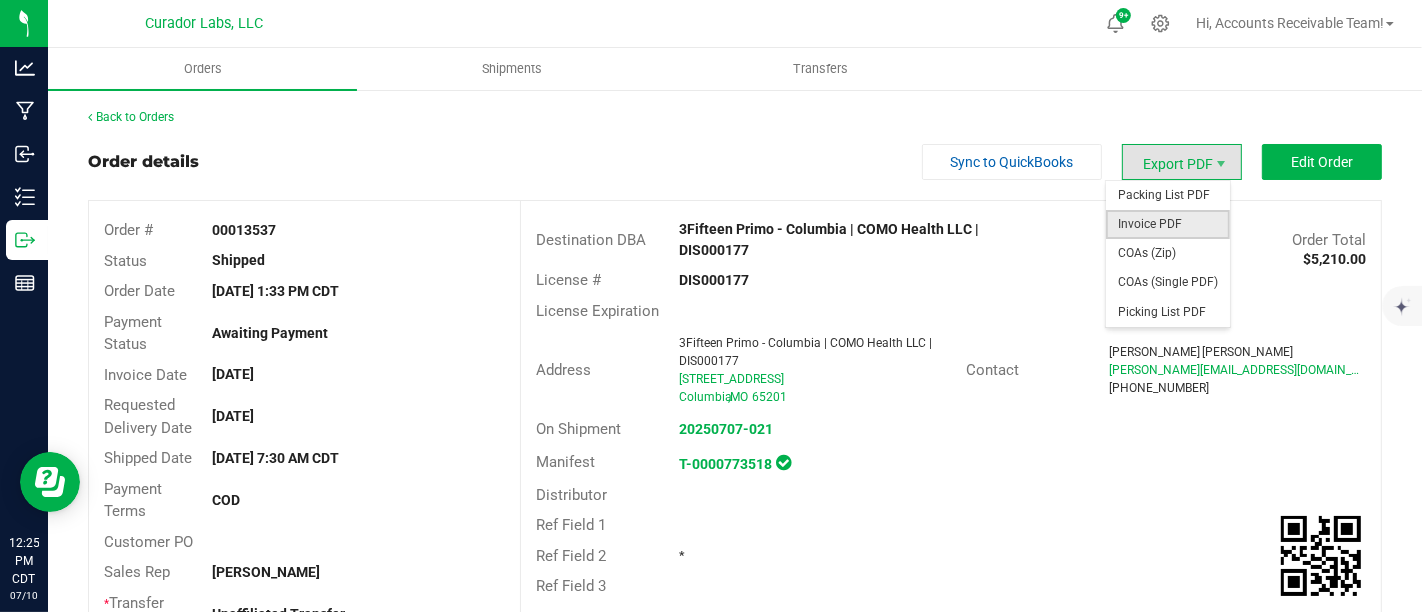 click on "Invoice PDF" at bounding box center (1168, 224) 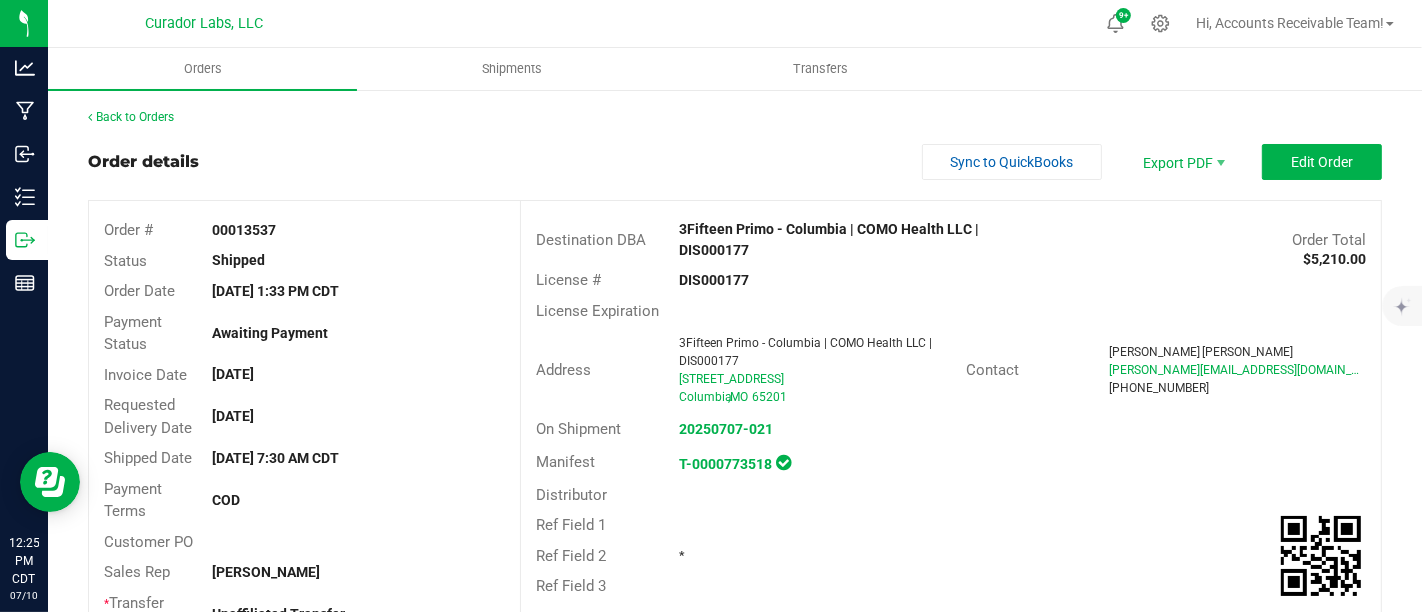 click on "Back to Orders" at bounding box center (735, 117) 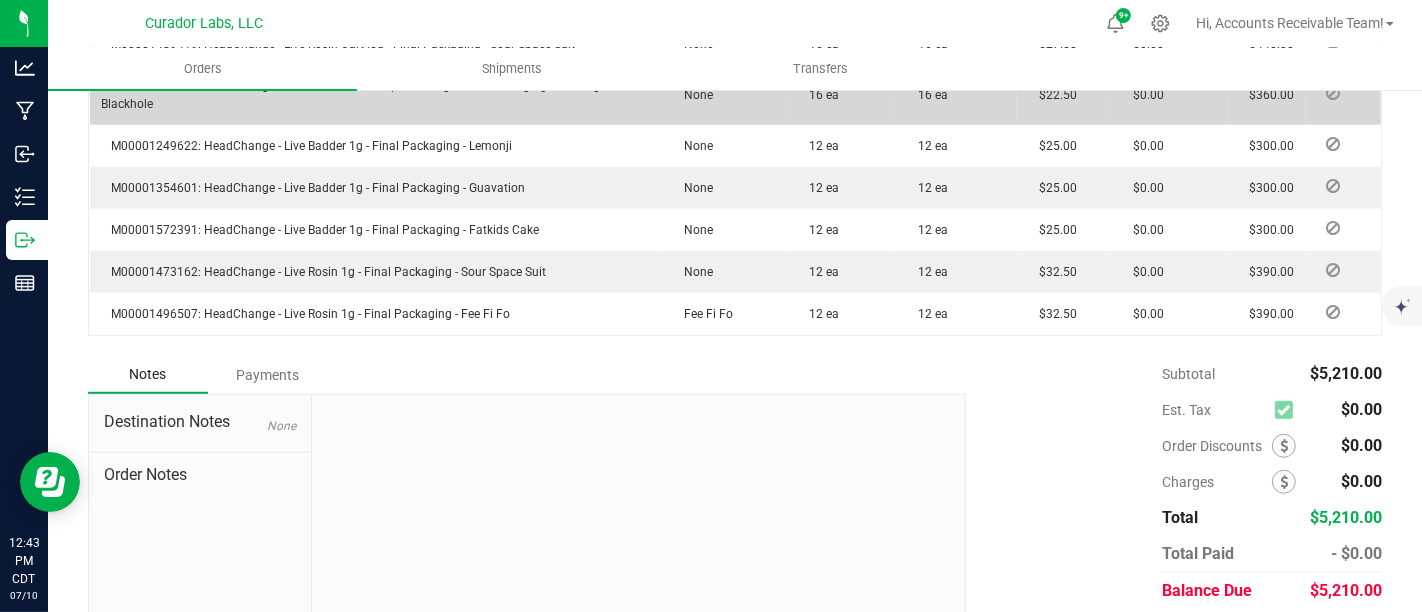 scroll, scrollTop: 1000, scrollLeft: 0, axis: vertical 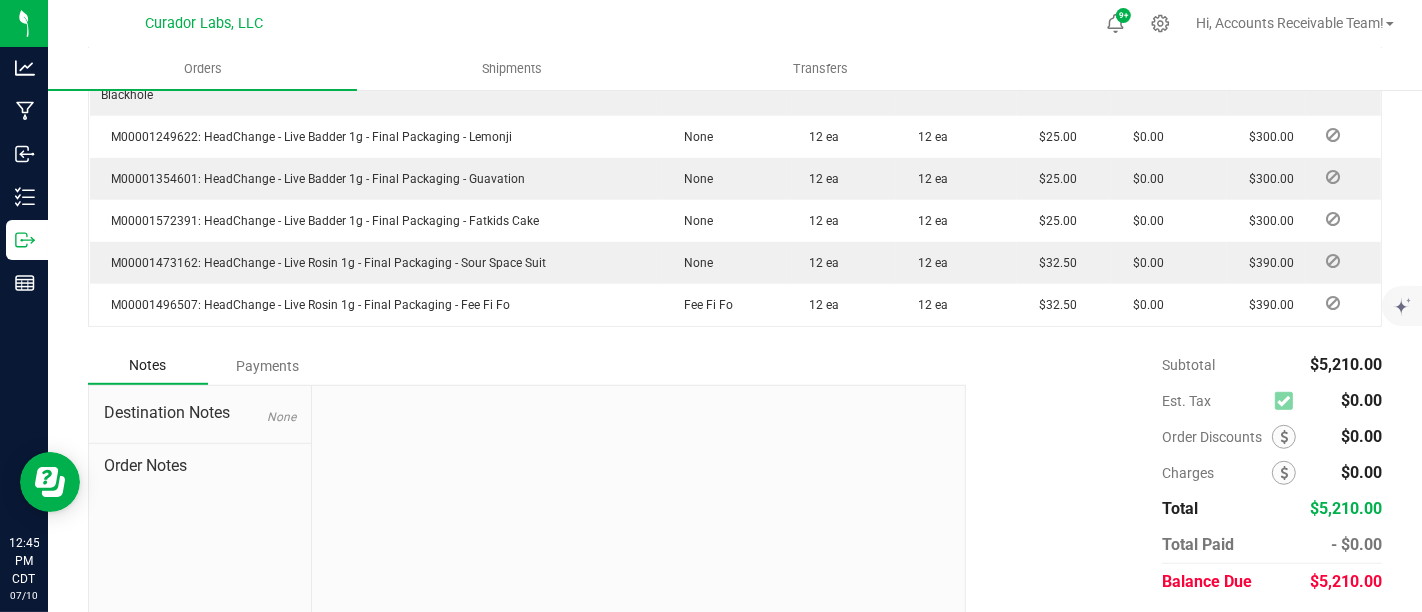 click on "Subtotal
$5,210.00
Est.  Tax
$0.00" at bounding box center [1166, 473] 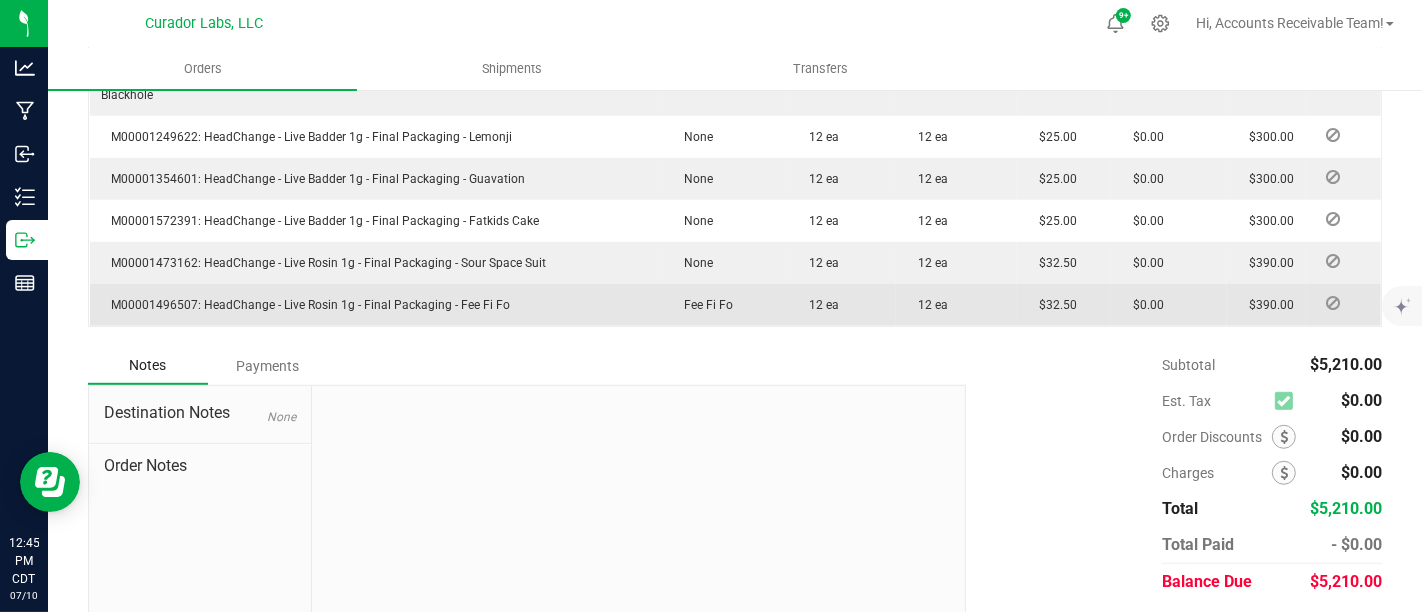click on "M00001496507: HeadChange - Live Rosin 1g - Final Packaging - Fee Fi Fo" at bounding box center [306, 305] 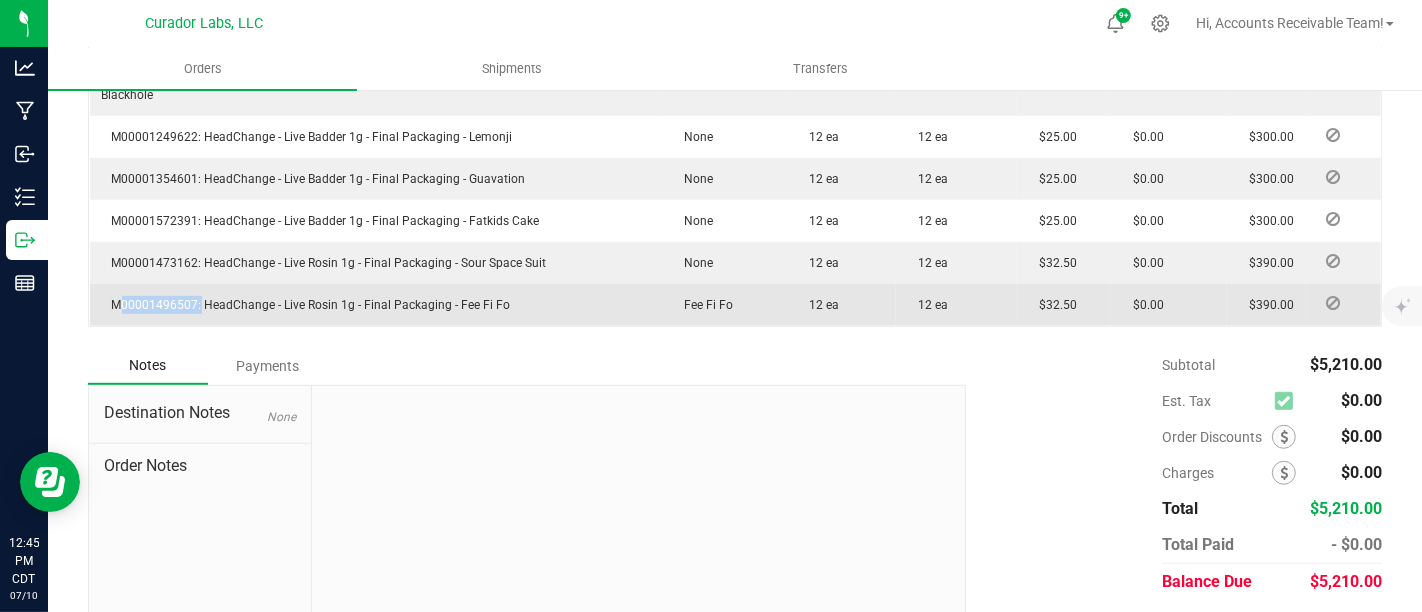 click on "M00001496507: HeadChange - Live Rosin 1g - Final Packaging - Fee Fi Fo" at bounding box center [306, 305] 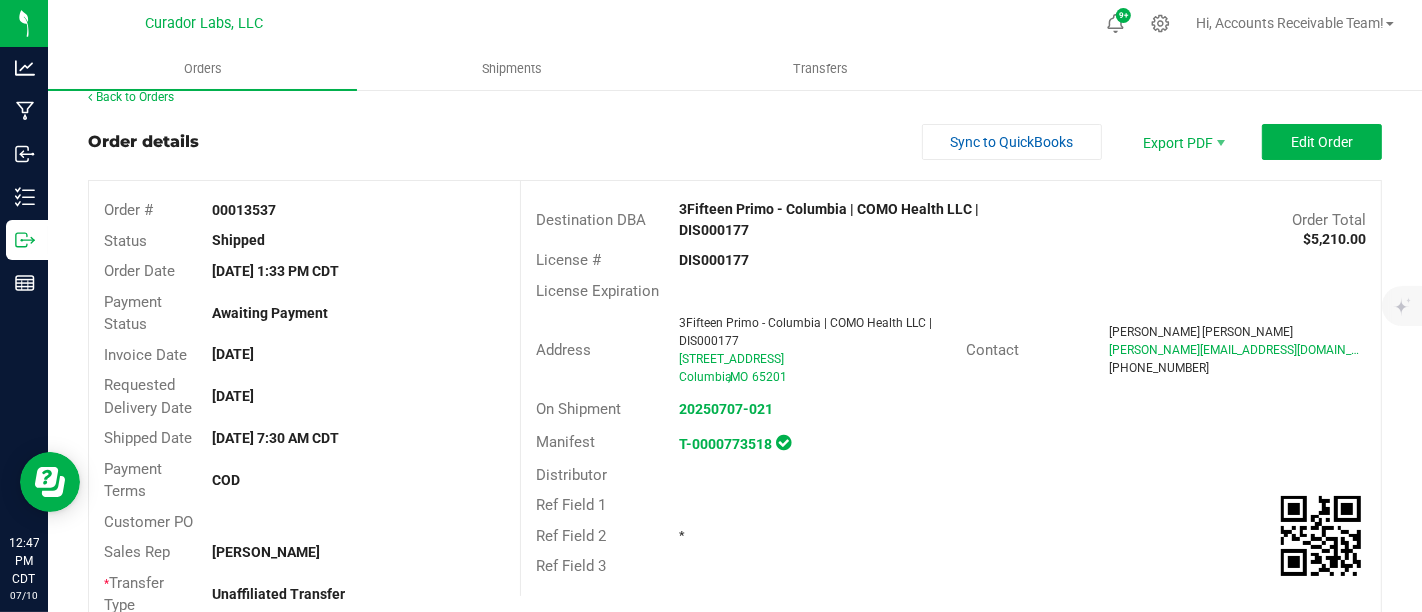 scroll, scrollTop: 0, scrollLeft: 0, axis: both 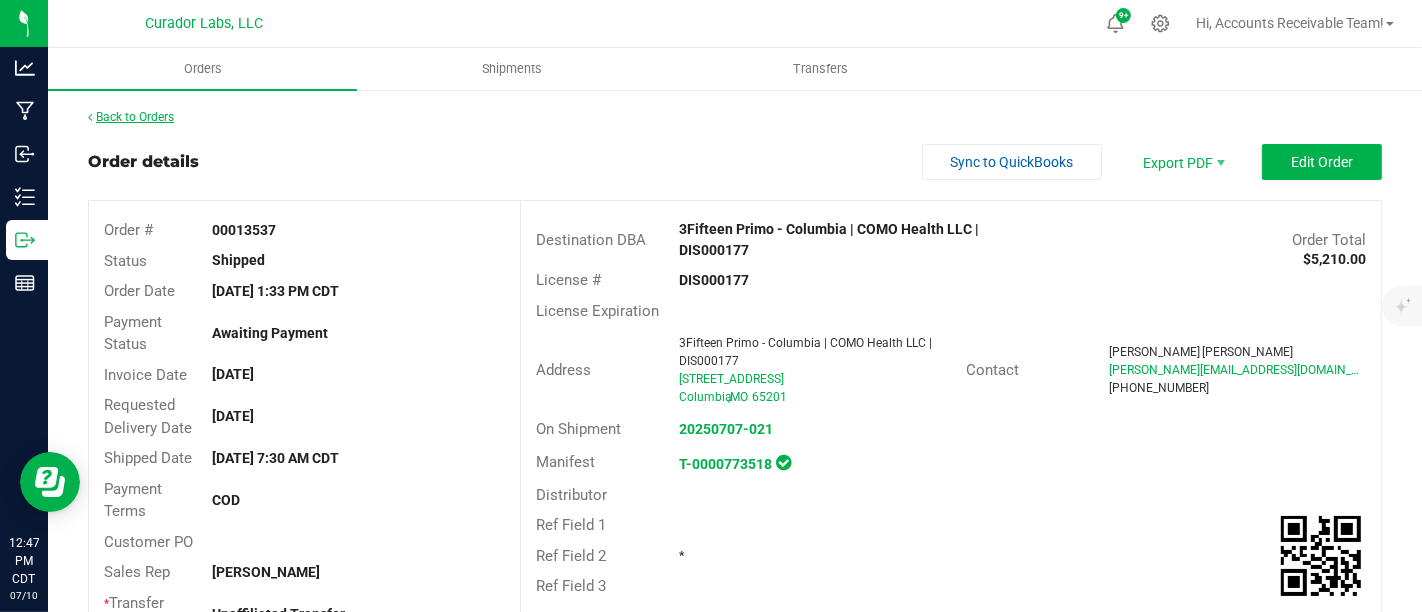click on "Back to Orders" at bounding box center (131, 117) 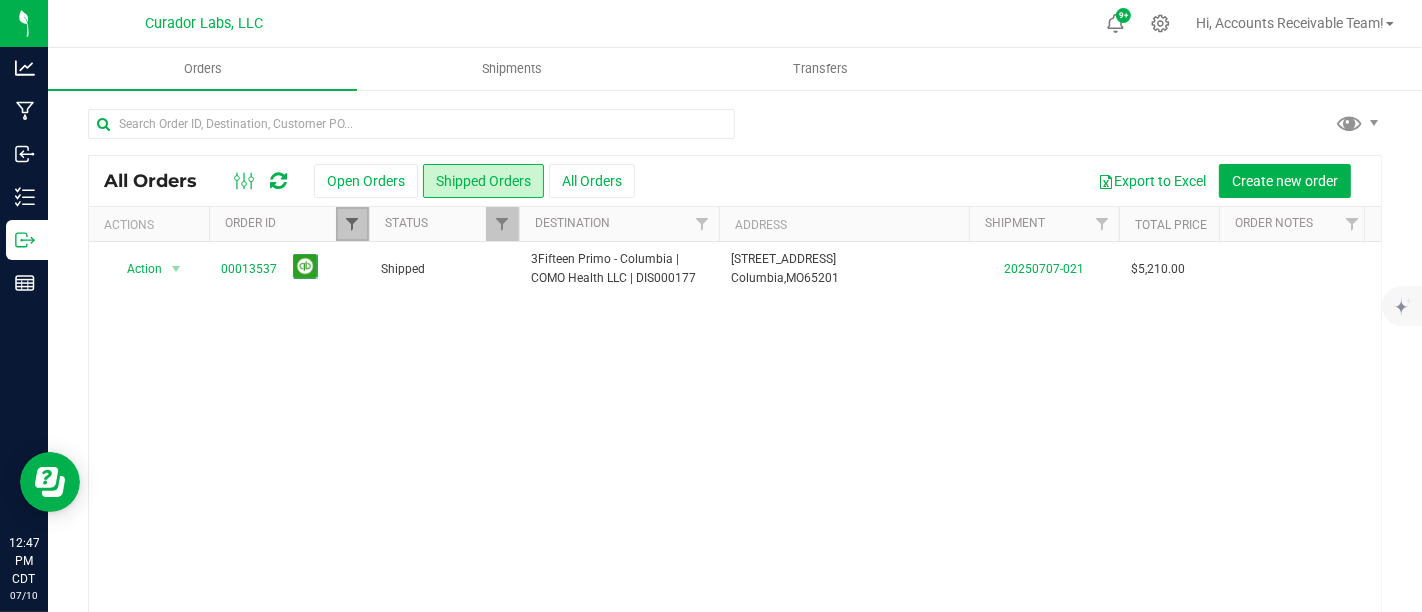 click at bounding box center (352, 224) 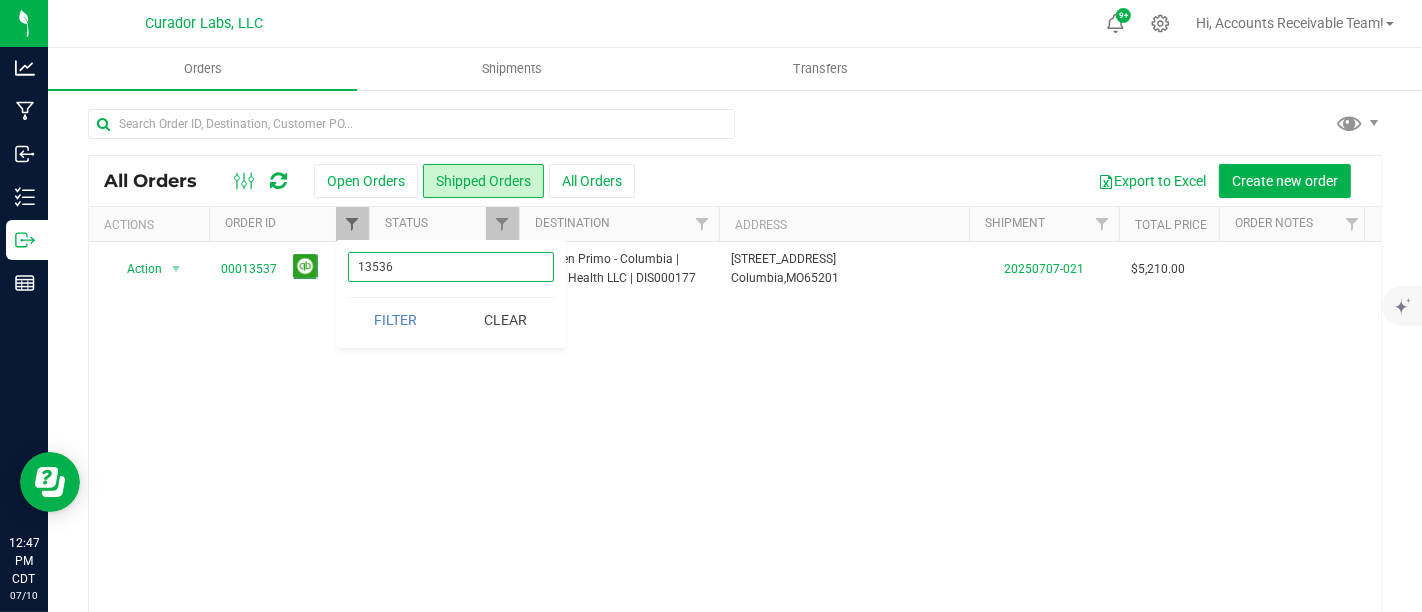type on "13536" 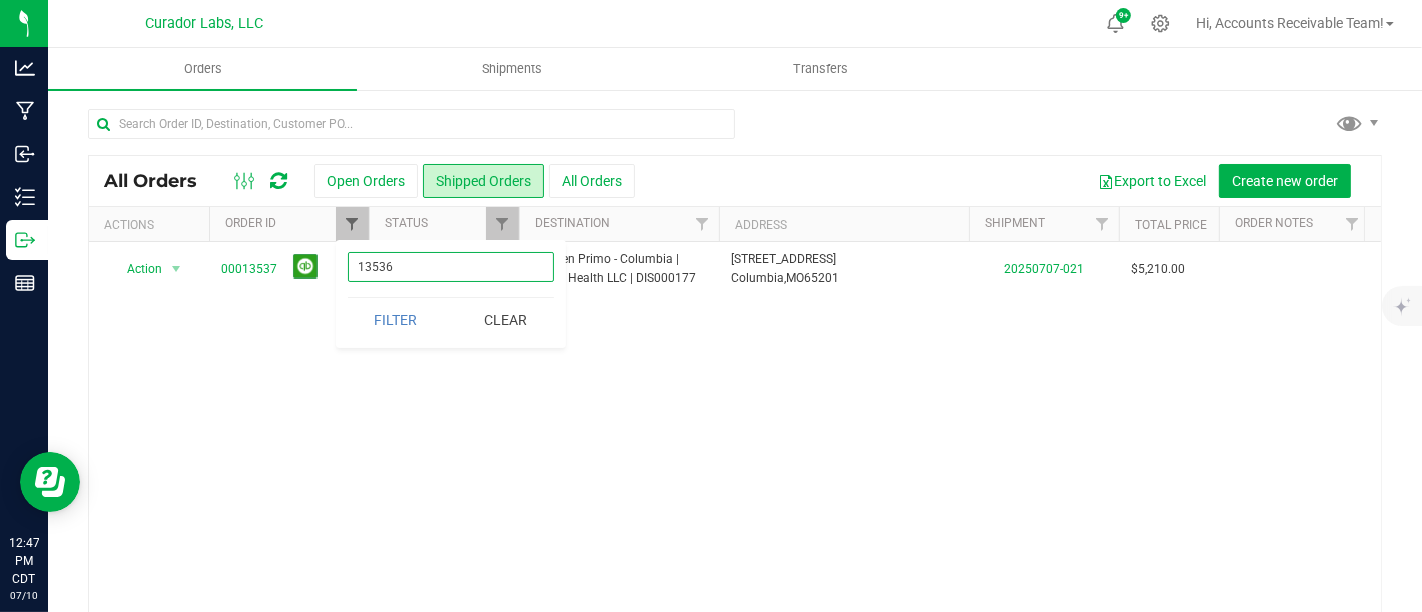 click on "Filter" at bounding box center [396, 320] 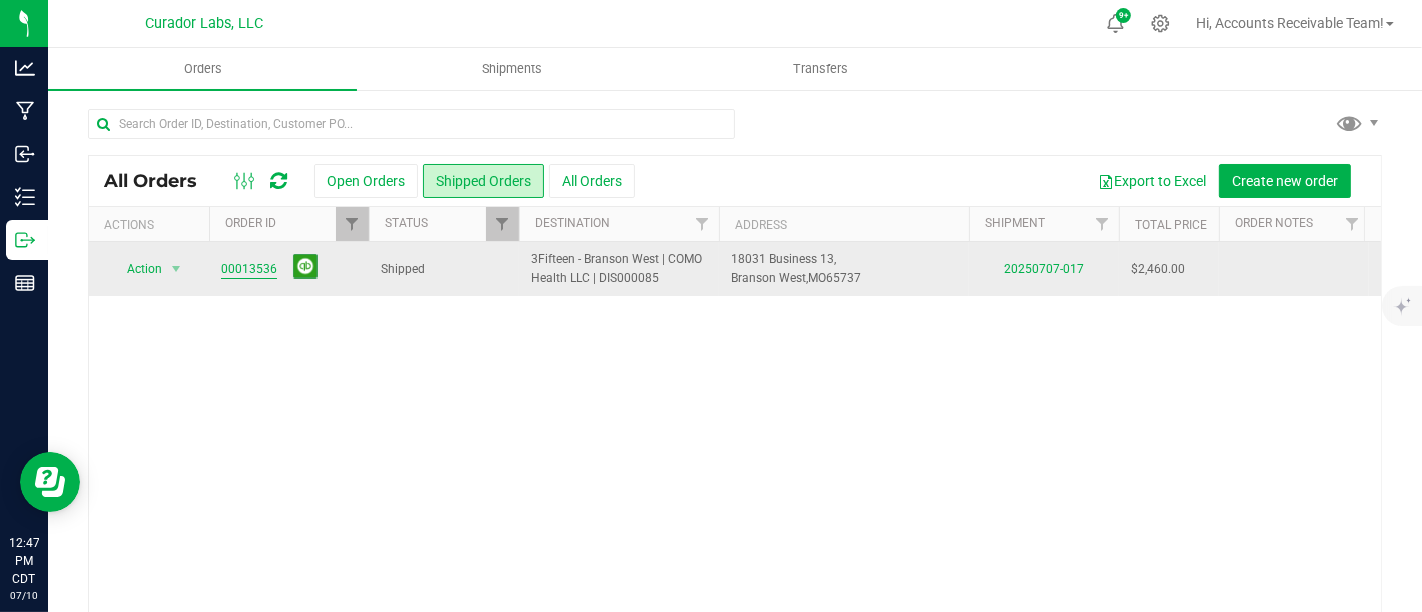 click on "00013536" at bounding box center (249, 269) 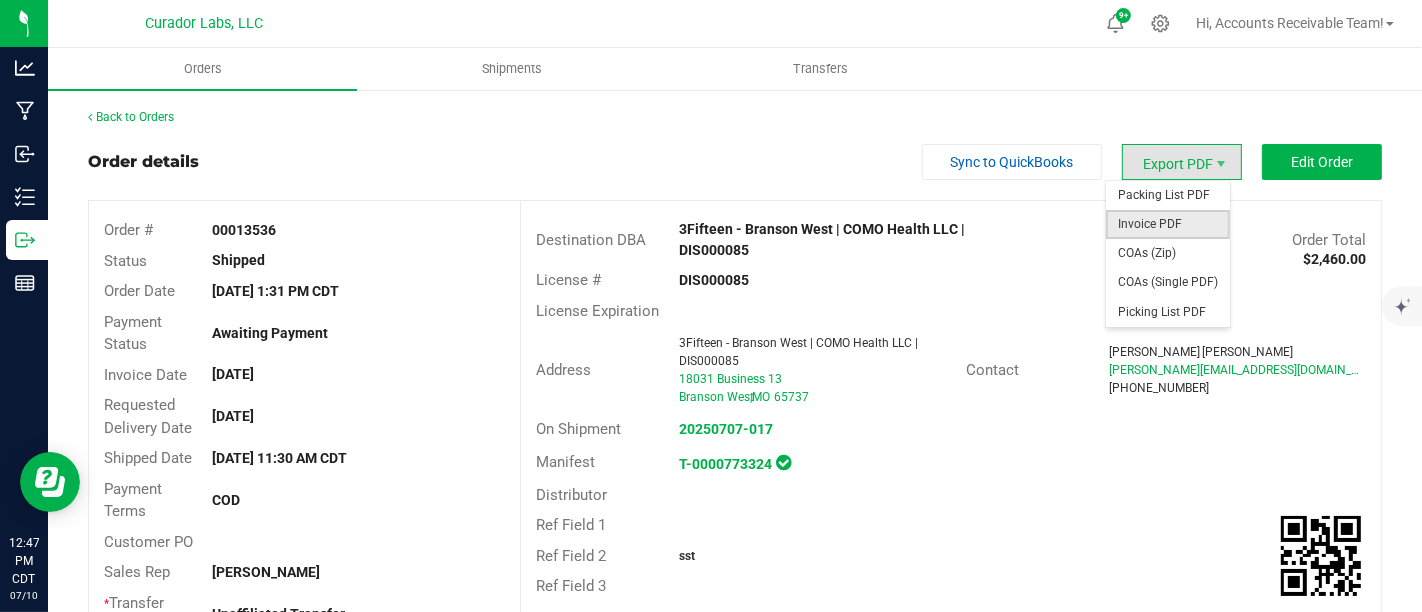 click on "Invoice PDF" at bounding box center [1168, 224] 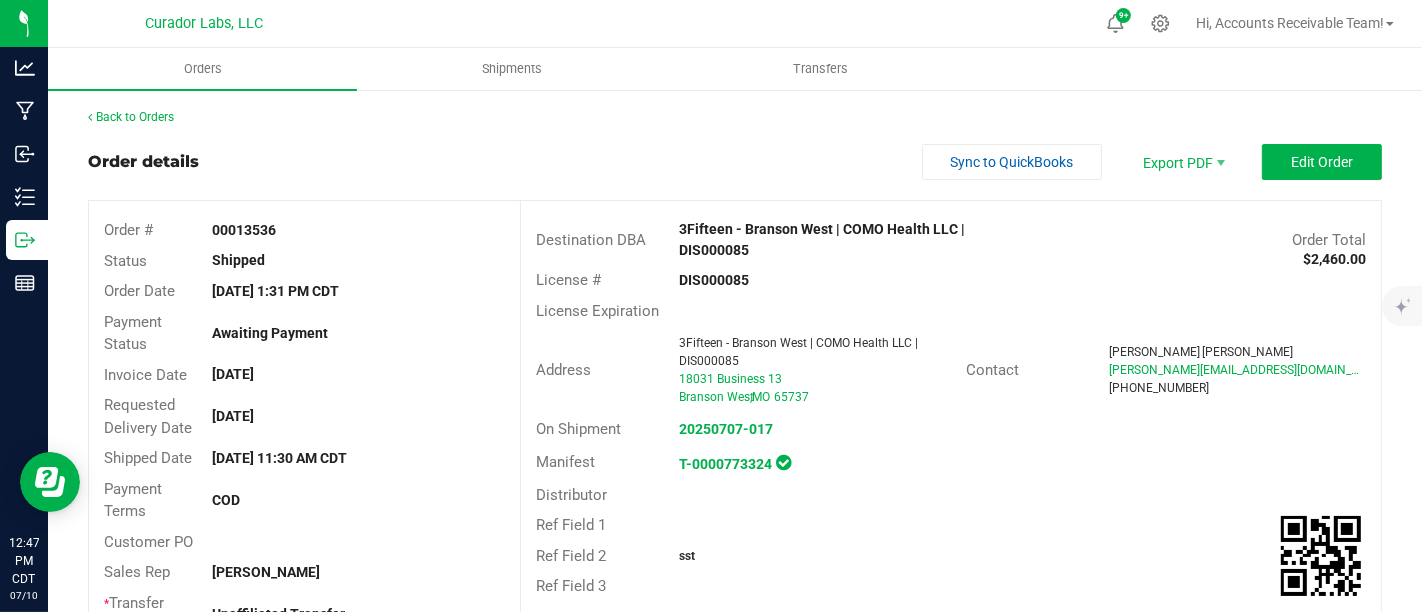 click on "Back to Orders
Order details   Sync to QuickBooks   Export PDF   Edit Order   Order #   00013536   Status   Shipped   Order Date   [DATE] 1:31 PM CDT   Payment Status   Awaiting Payment   Invoice Date   [DATE]   Requested Delivery Date   [DATE]   Shipped Date   [DATE] 11:30 AM CDT   Payment Terms   COD   Customer PO      Sales Rep   [PERSON_NAME]  *  Transfer Type   Unaffiliated Transfer   Destination DBA   3Fifteen - Branson West | COMO Health LLC | DIS000085   Order Total   $2,460.00   License #   DIS000085   License Expiration   Address  3Fifteen - [GEOGRAPHIC_DATA] | COMO Health LLC | DIS000085 [STREET_ADDRESS]  Contact  [PERSON_NAME] [PERSON_NAME][EMAIL_ADDRESS][DOMAIN_NAME]  [PHONE_NUMBER]   On Shipment   20250707-017   Manifest   T-0000773324
Distributor      Ref Field 1      Ref Field 2   sst   Ref Field 3
Item" at bounding box center [735, 738] 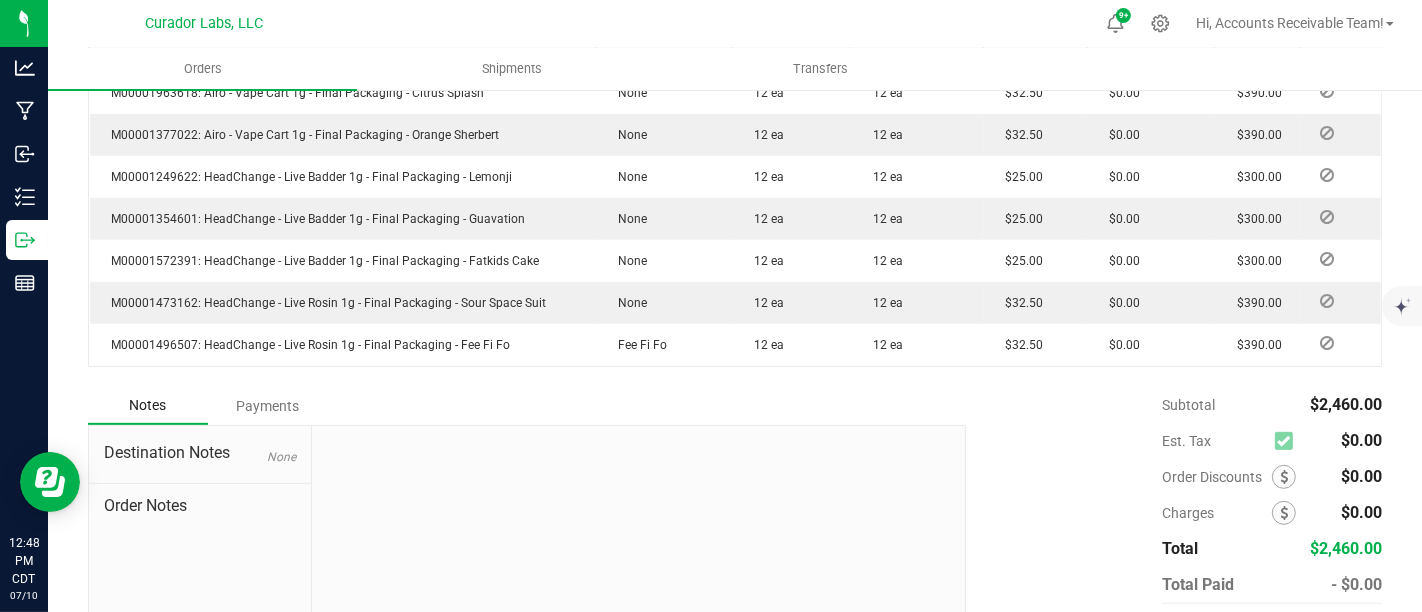 scroll, scrollTop: 773, scrollLeft: 0, axis: vertical 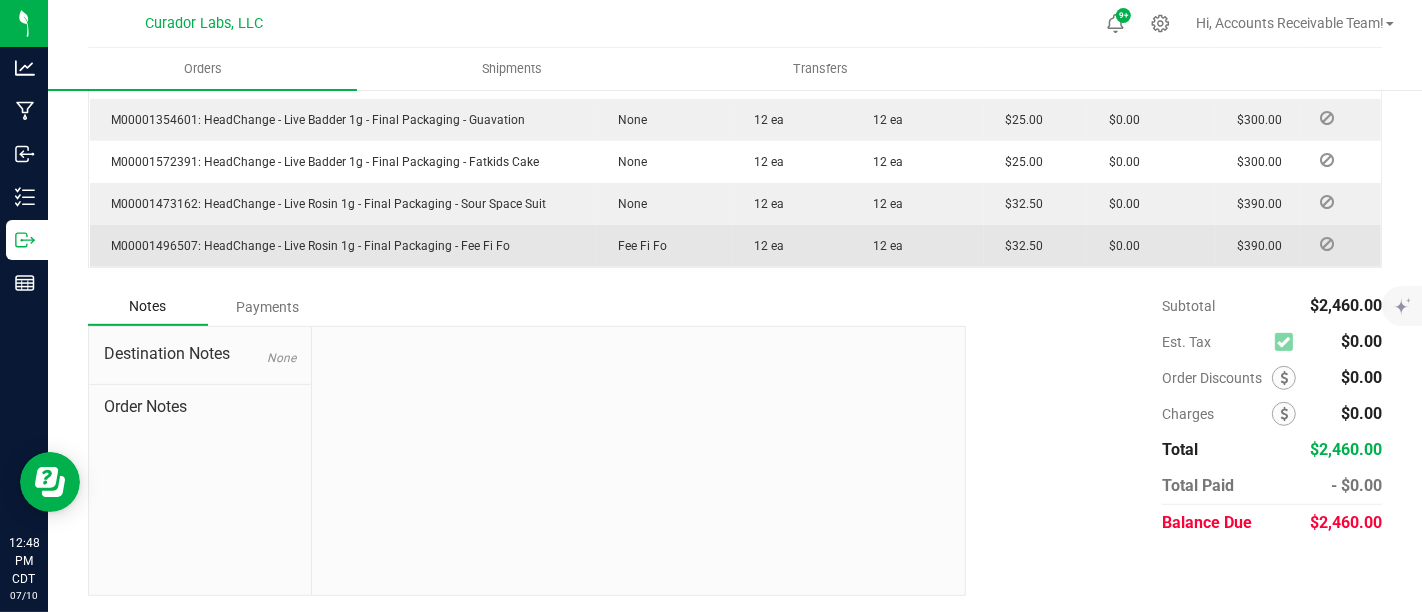 click on "M00001496507: HeadChange - Live Rosin 1g - Final Packaging - Fee Fi Fo" at bounding box center [306, 246] 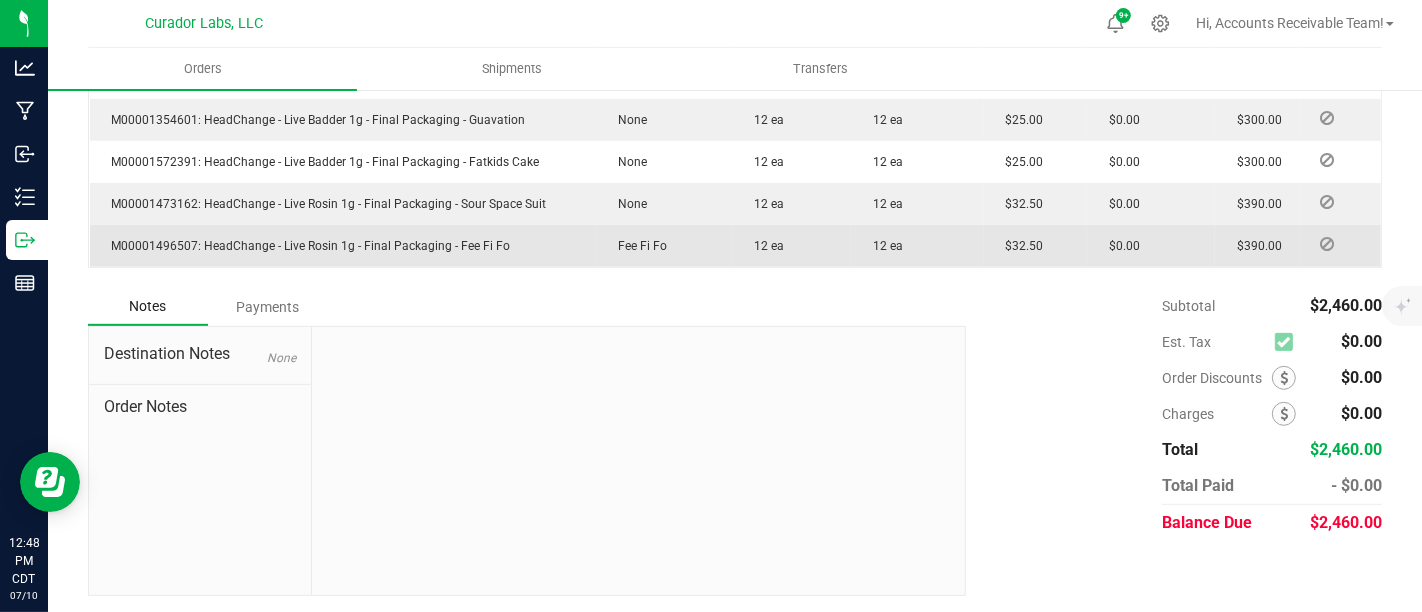click on "M00001496507: HeadChange - Live Rosin 1g - Final Packaging - Fee Fi Fo" at bounding box center [306, 246] 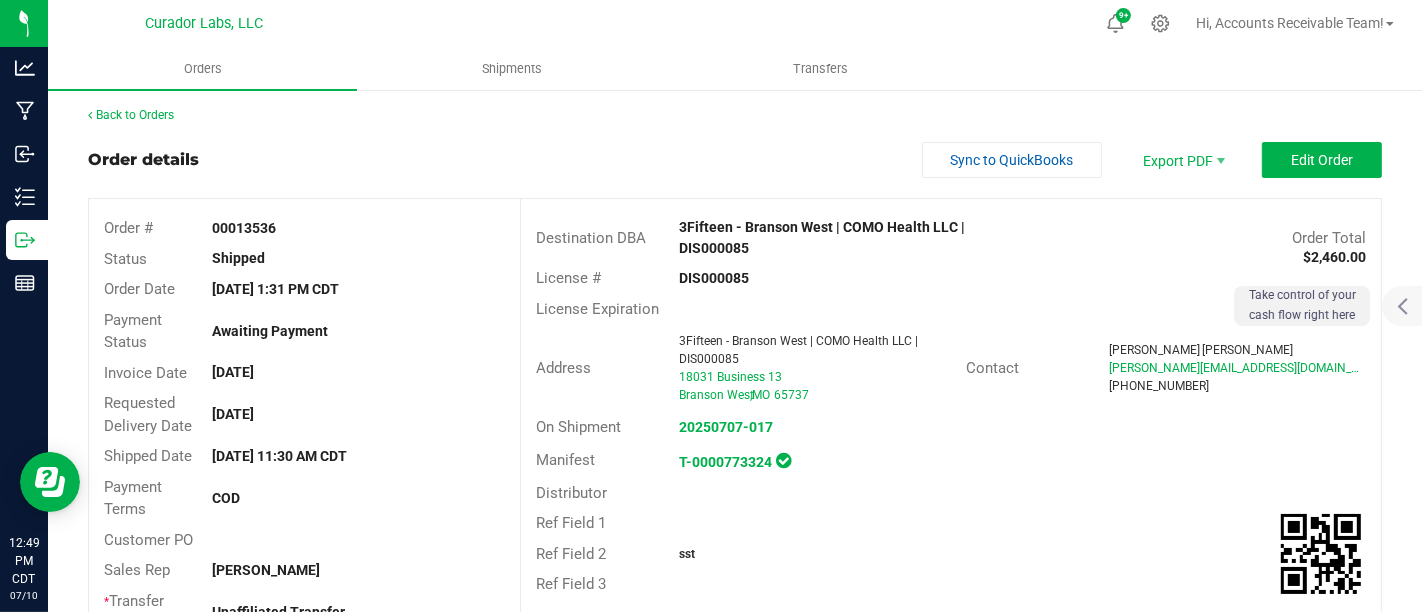 scroll, scrollTop: 0, scrollLeft: 0, axis: both 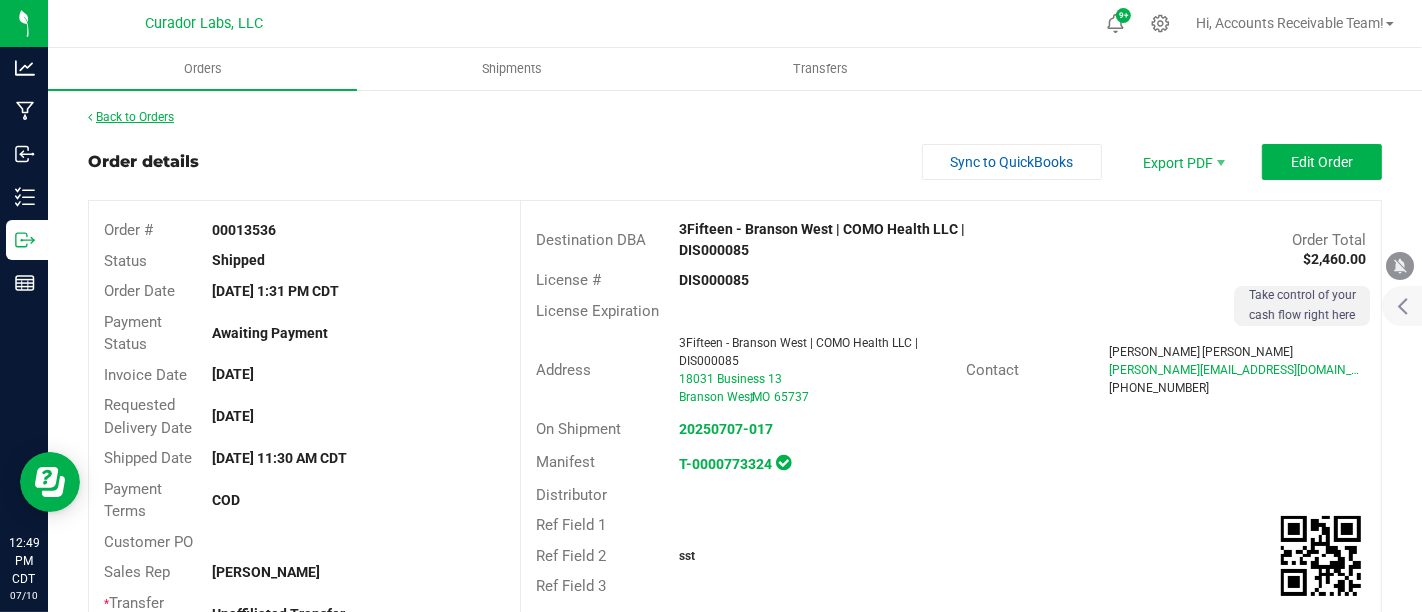 click on "Back to Orders" at bounding box center (131, 117) 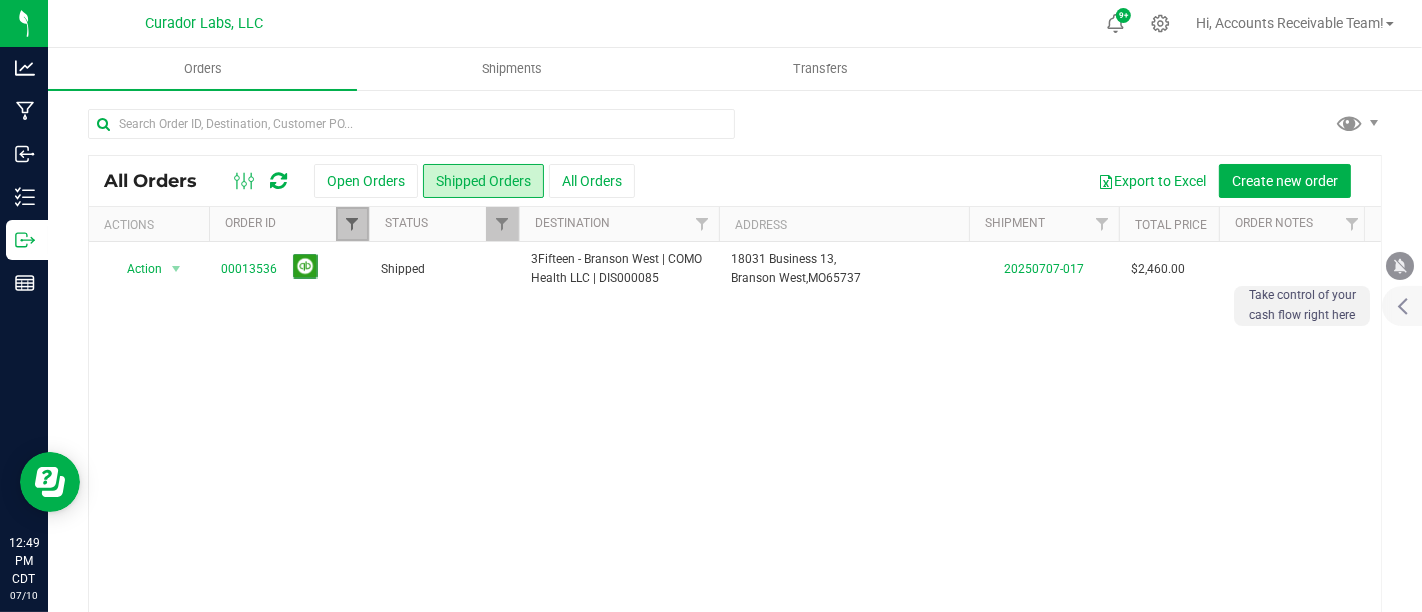 click at bounding box center [352, 224] 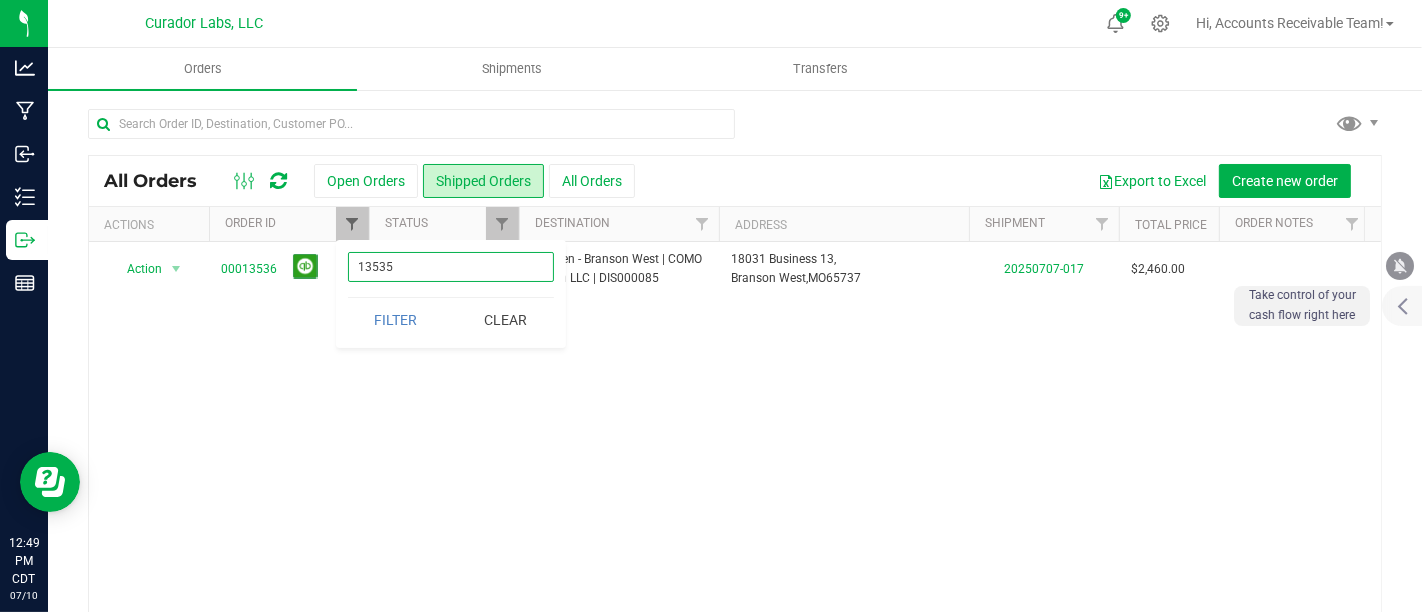 type on "13535" 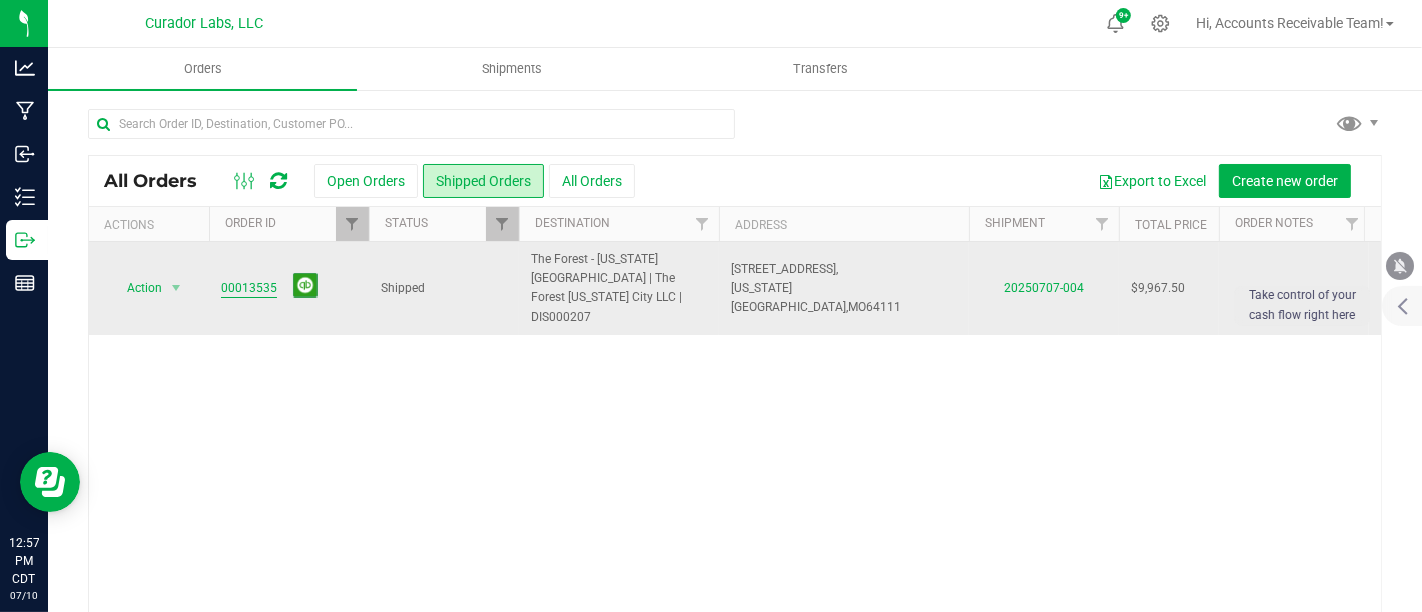 click on "00013535" at bounding box center (249, 288) 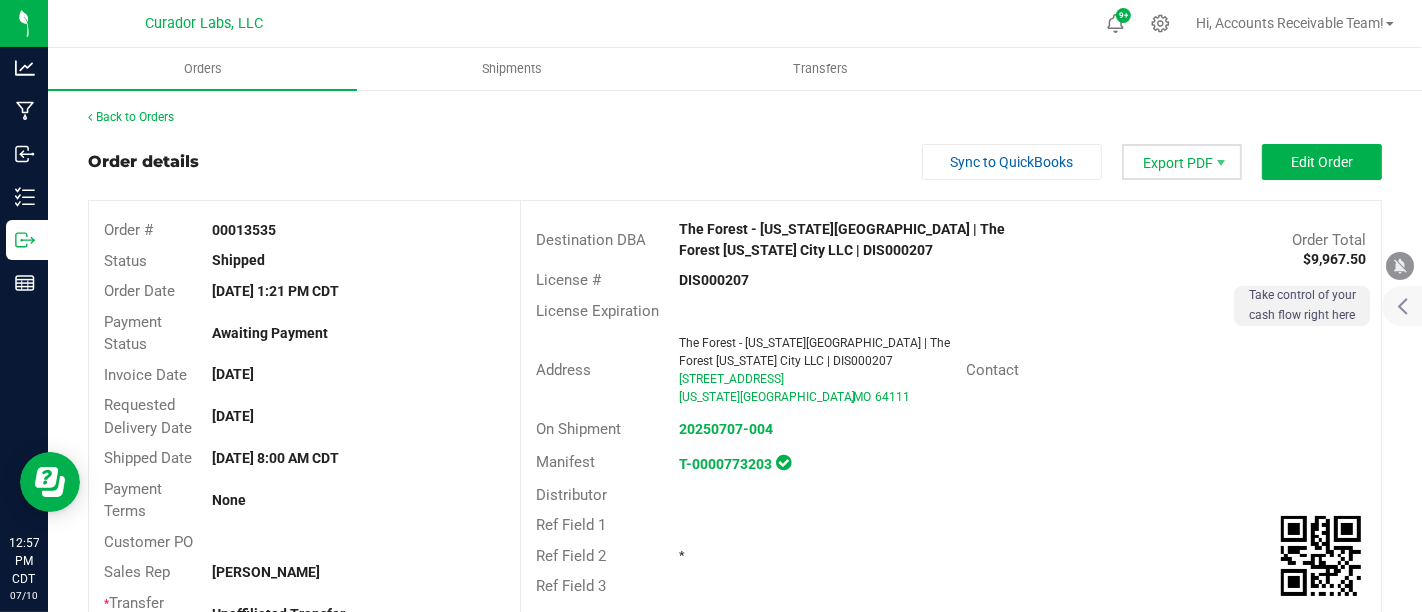 click on "Export PDF" at bounding box center [1182, 162] 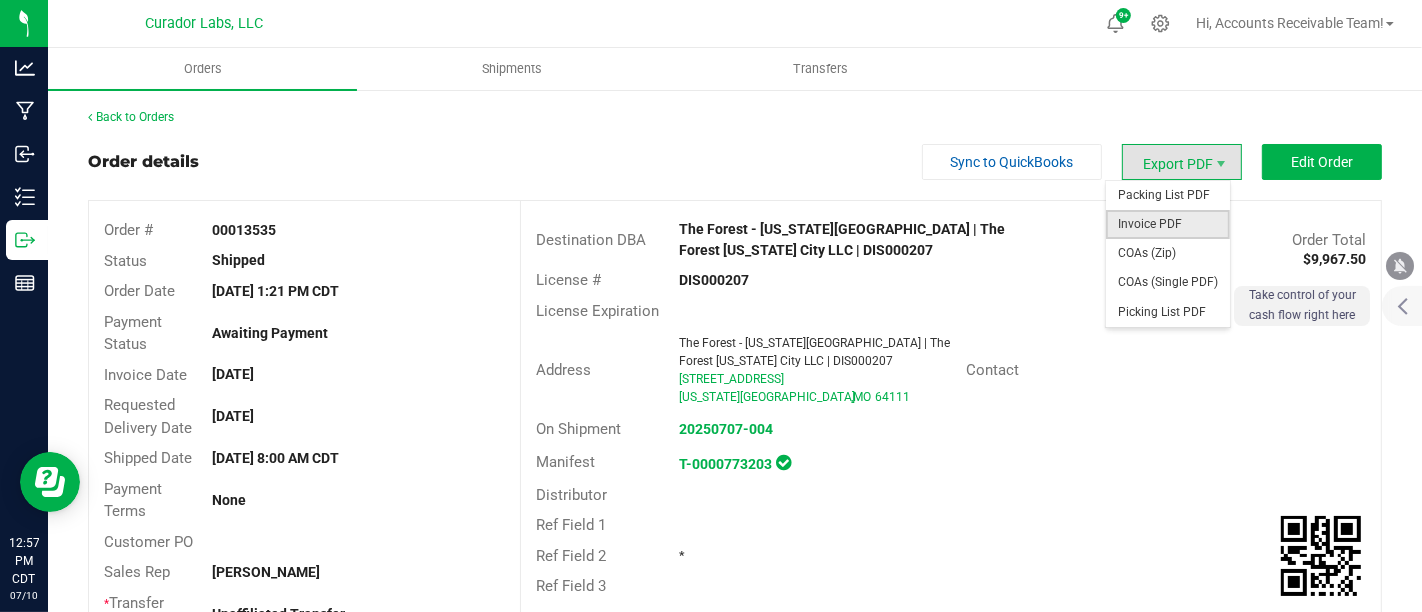 click on "Invoice PDF" at bounding box center (1168, 224) 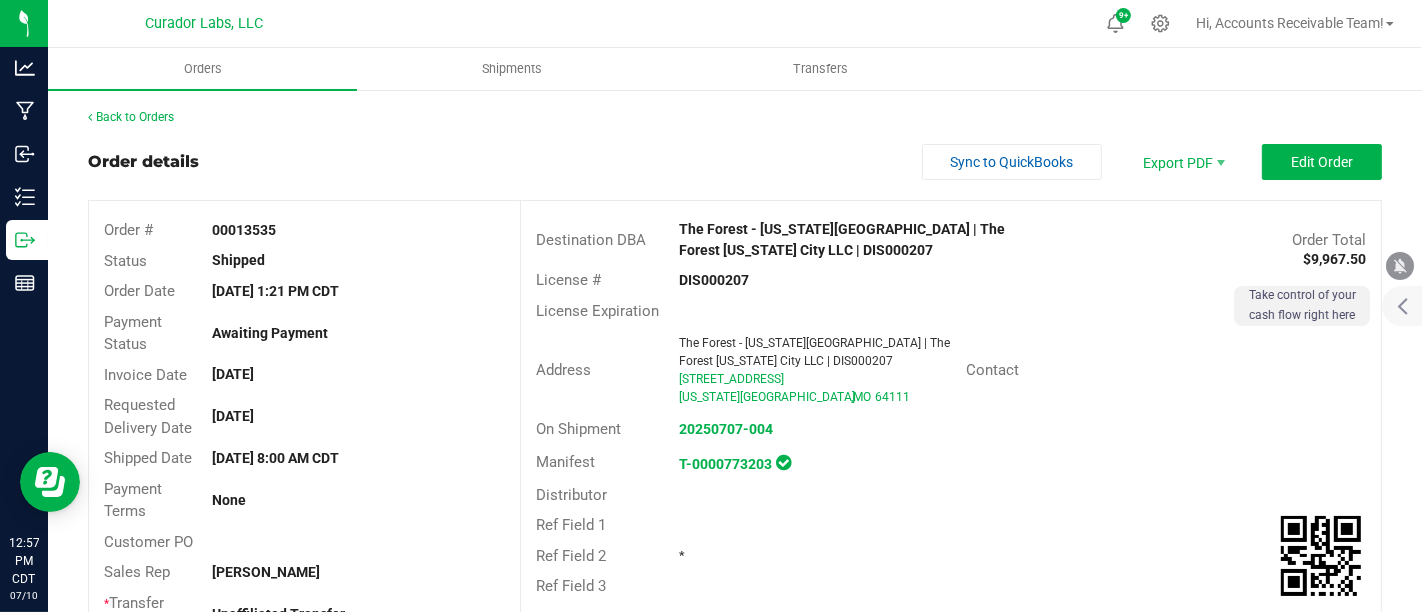 click on "Order details   Sync to QuickBooks   Export PDF   Edit Order" at bounding box center [735, 162] 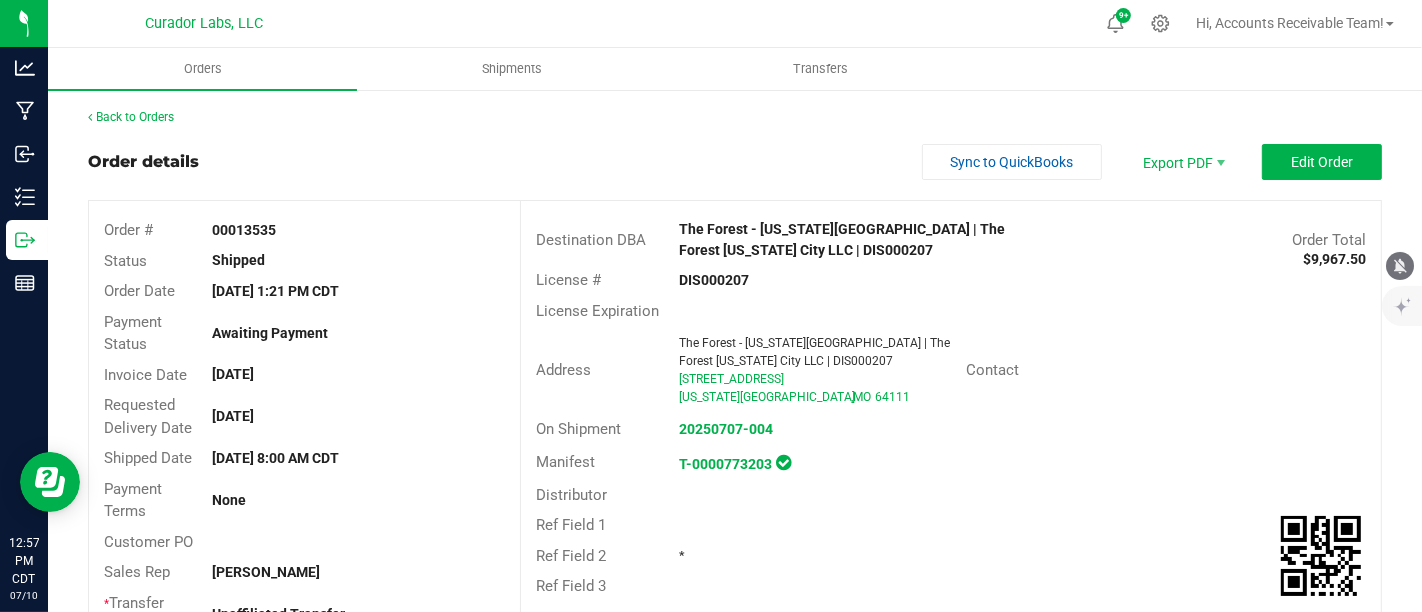 click 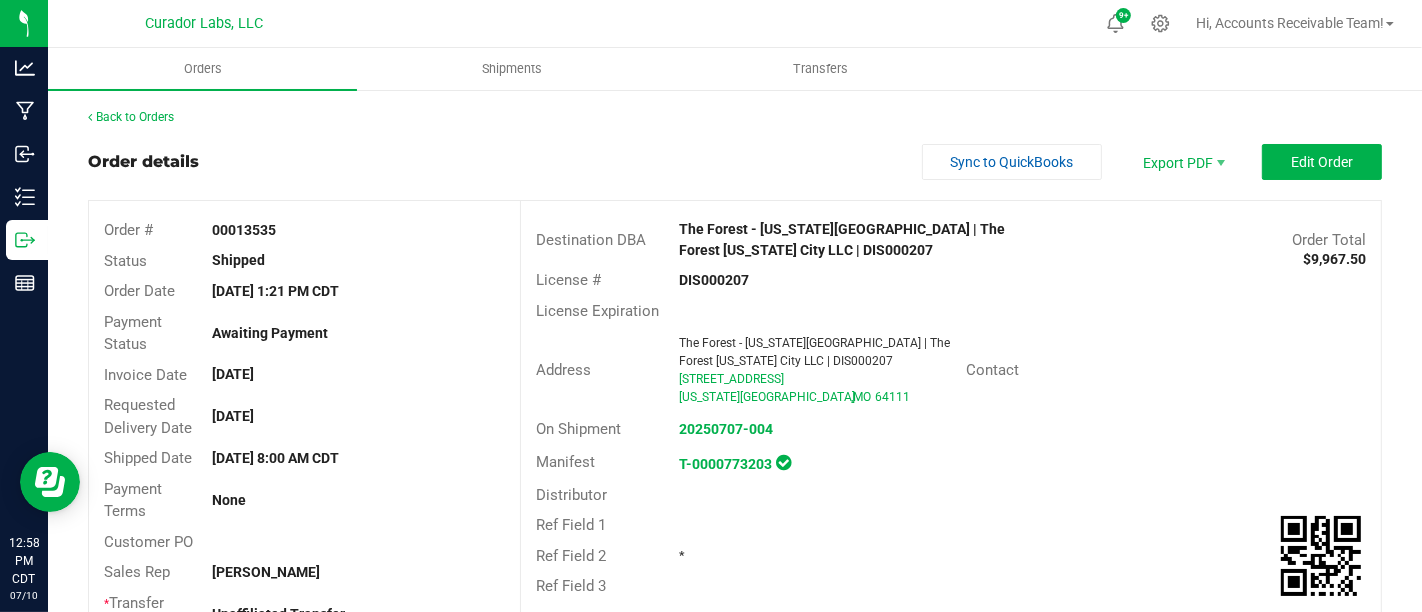 click on "Order details   Sync to QuickBooks   Export PDF   Edit Order" at bounding box center (735, 162) 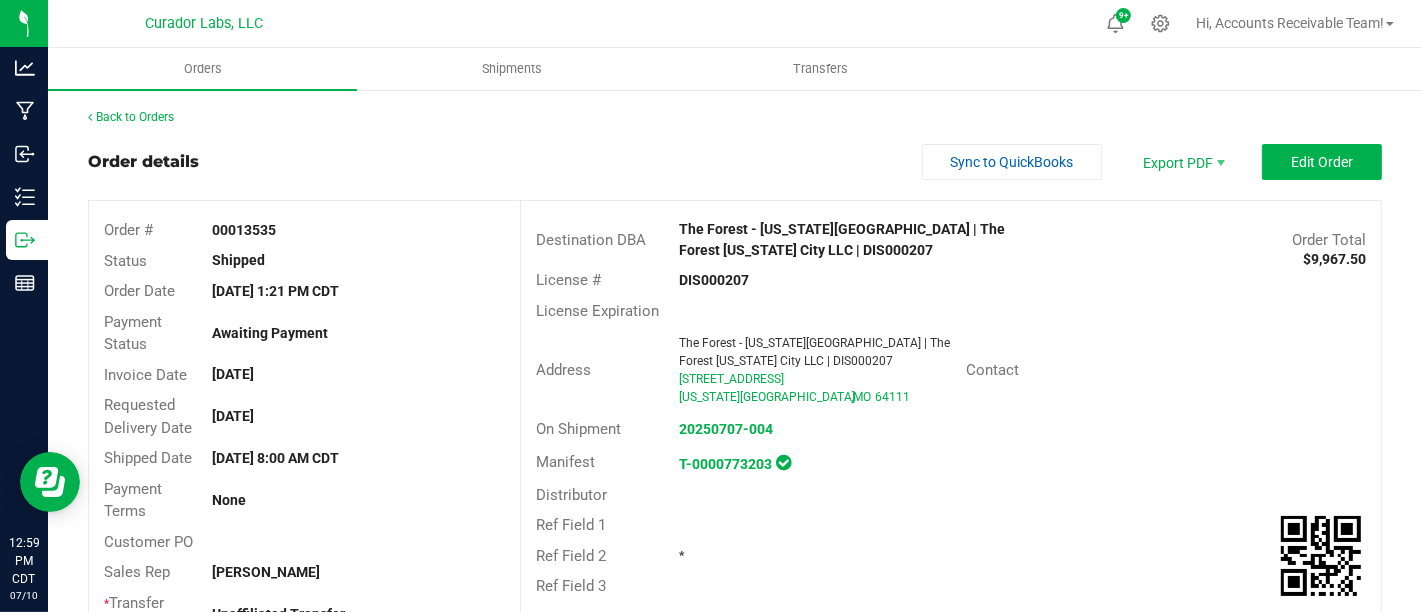 scroll, scrollTop: 0, scrollLeft: 0, axis: both 